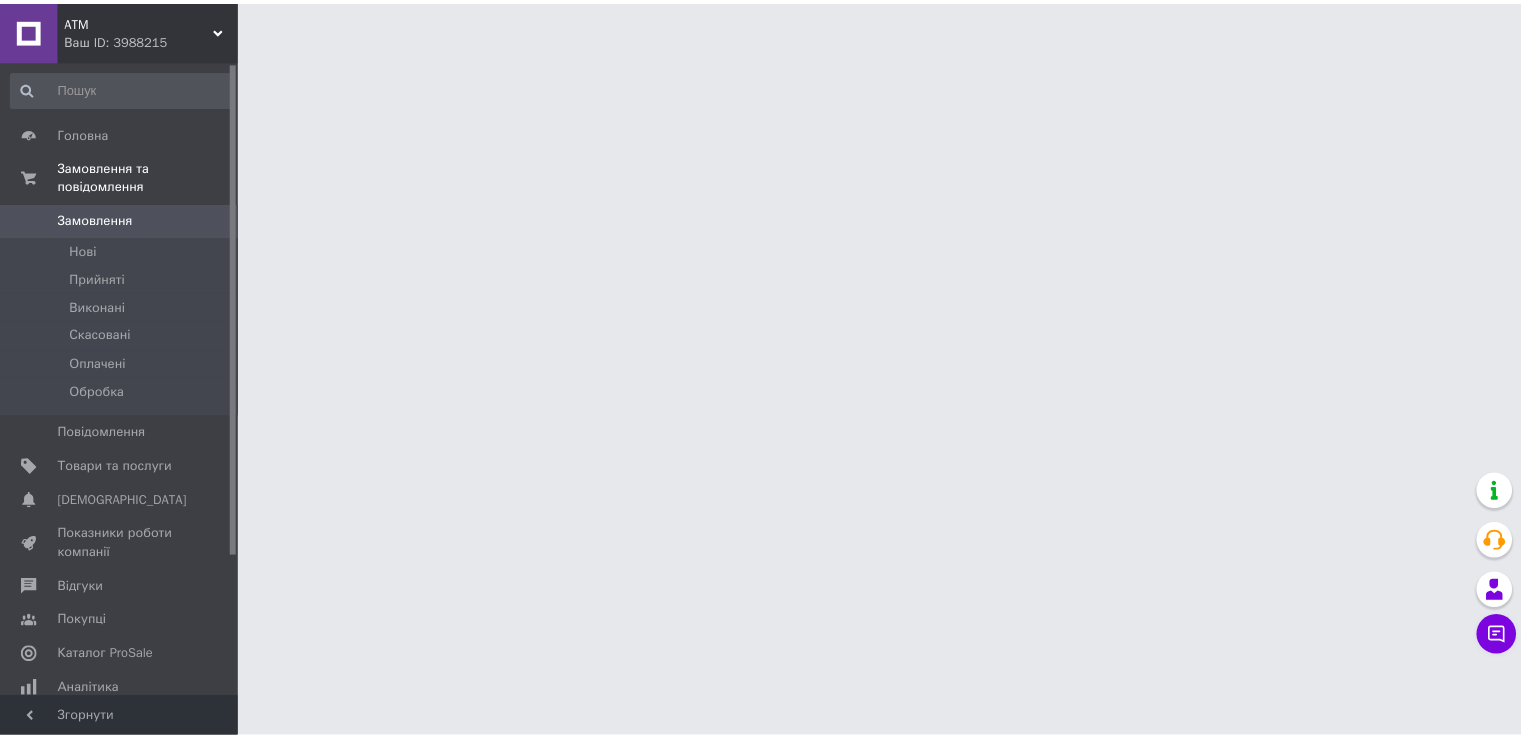 scroll, scrollTop: 0, scrollLeft: 0, axis: both 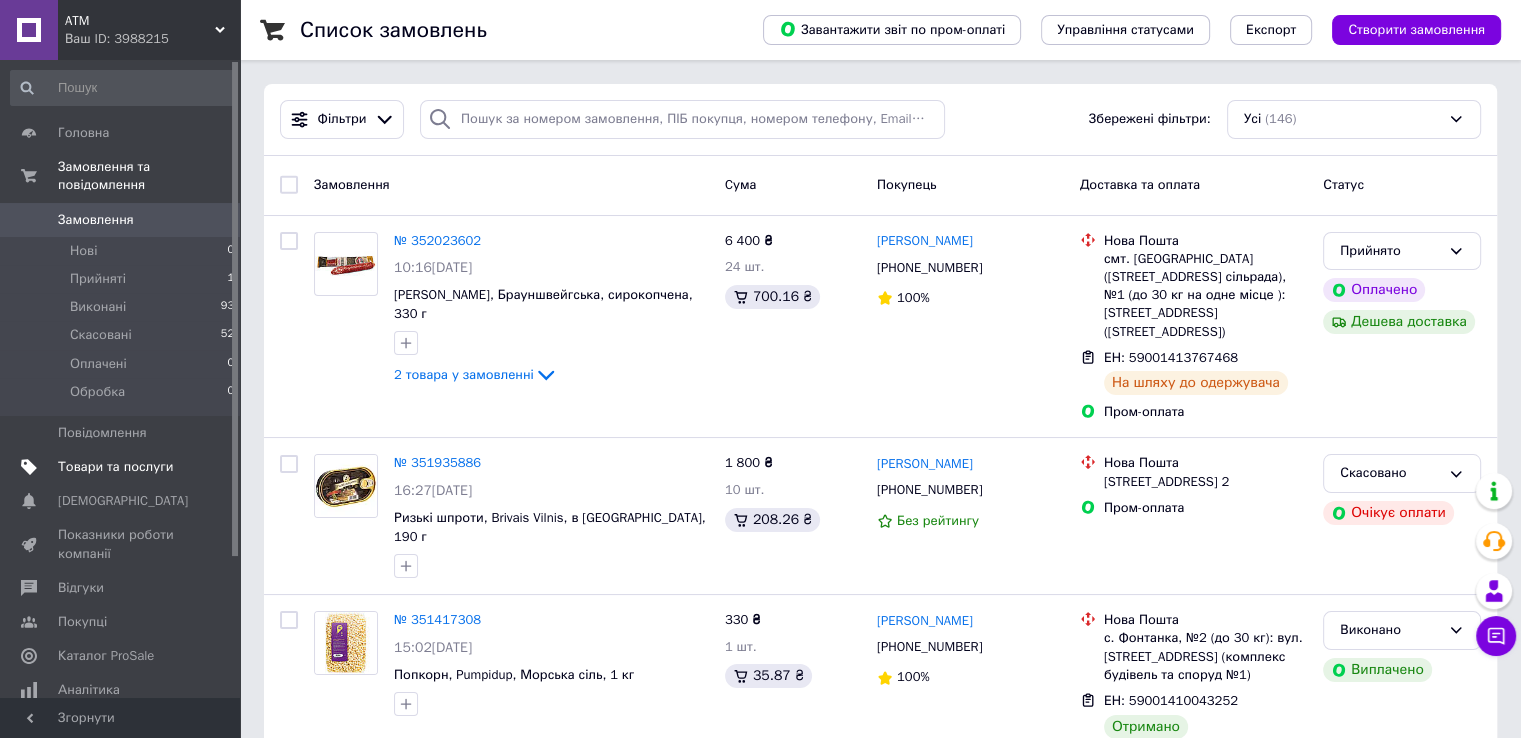 click on "Товари та послуги" at bounding box center [123, 467] 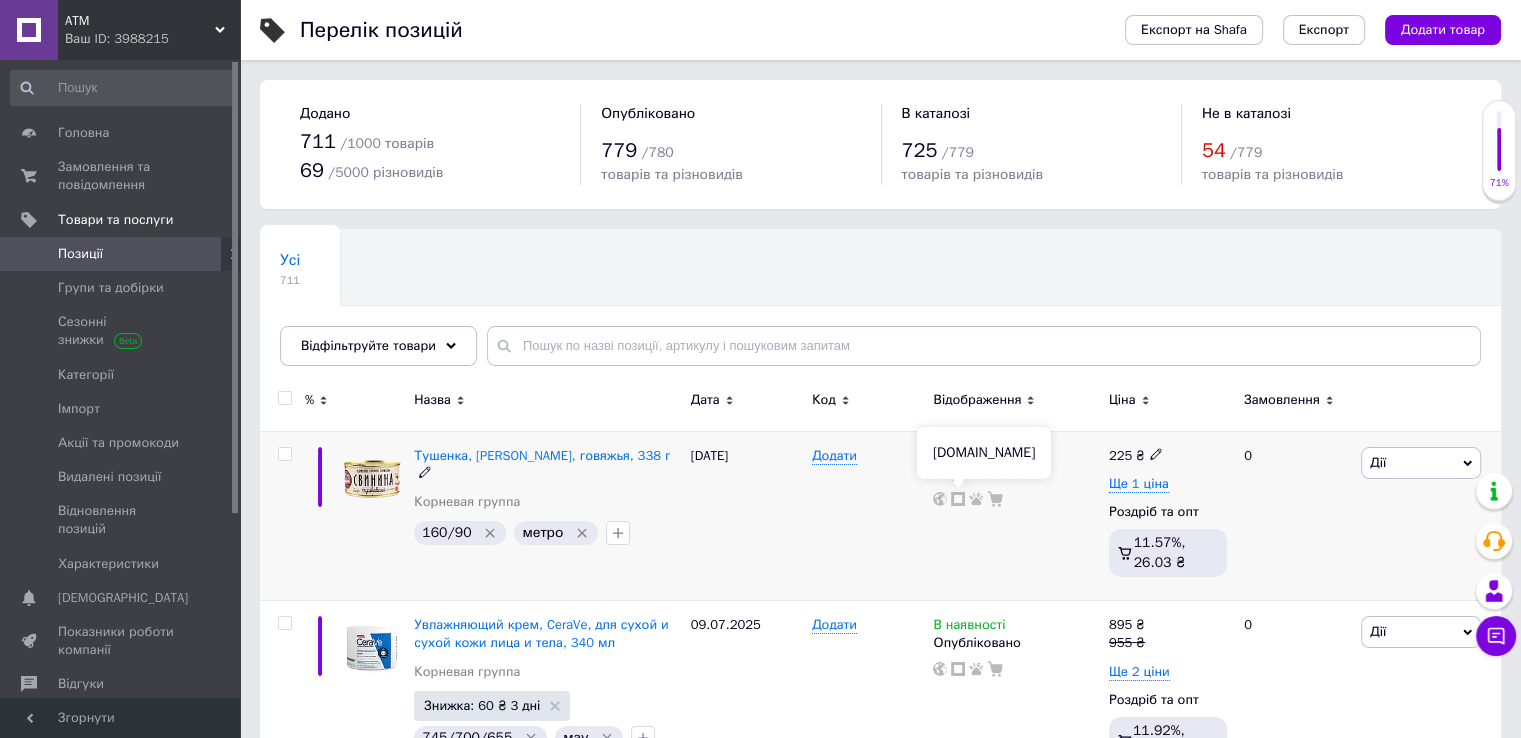 click 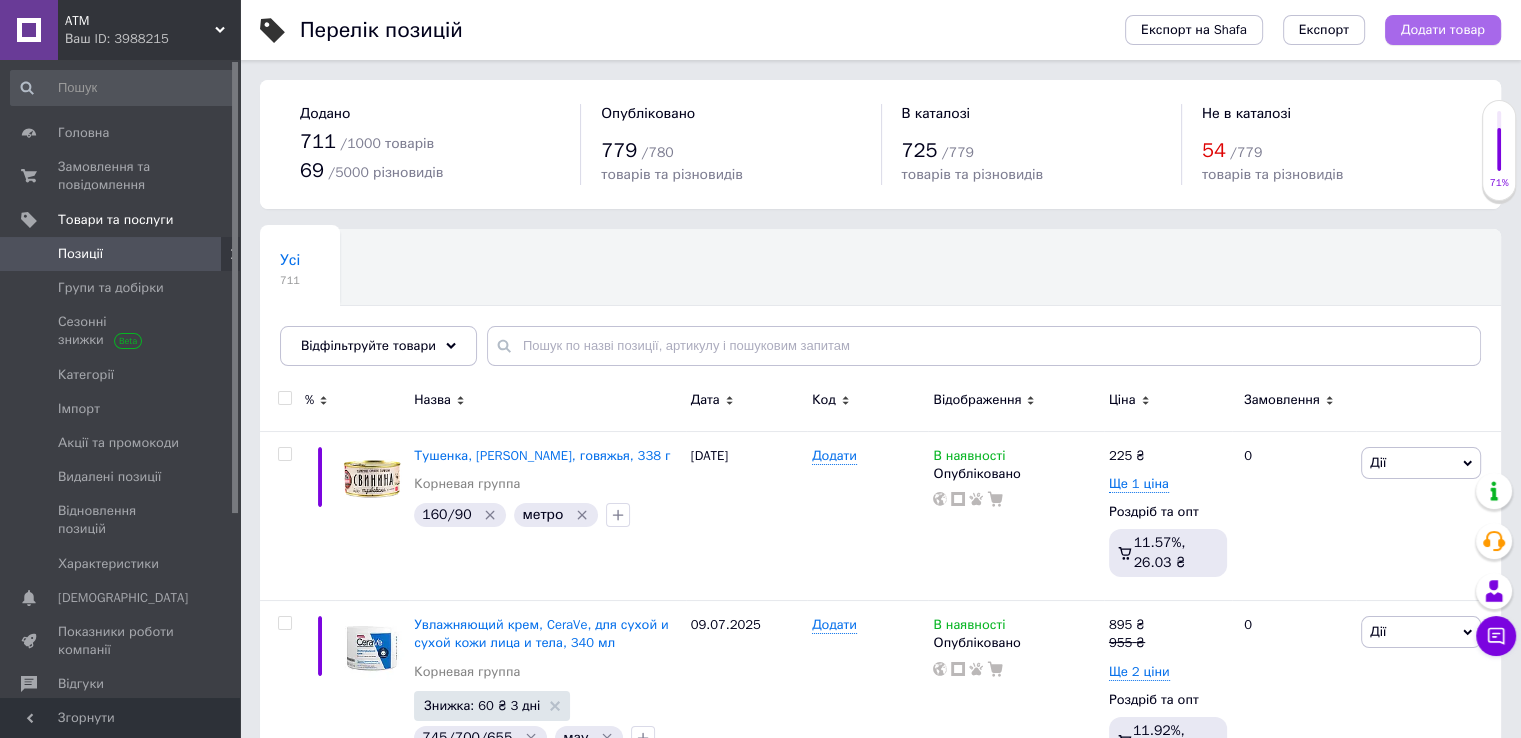 click on "Додати товар" at bounding box center (1443, 30) 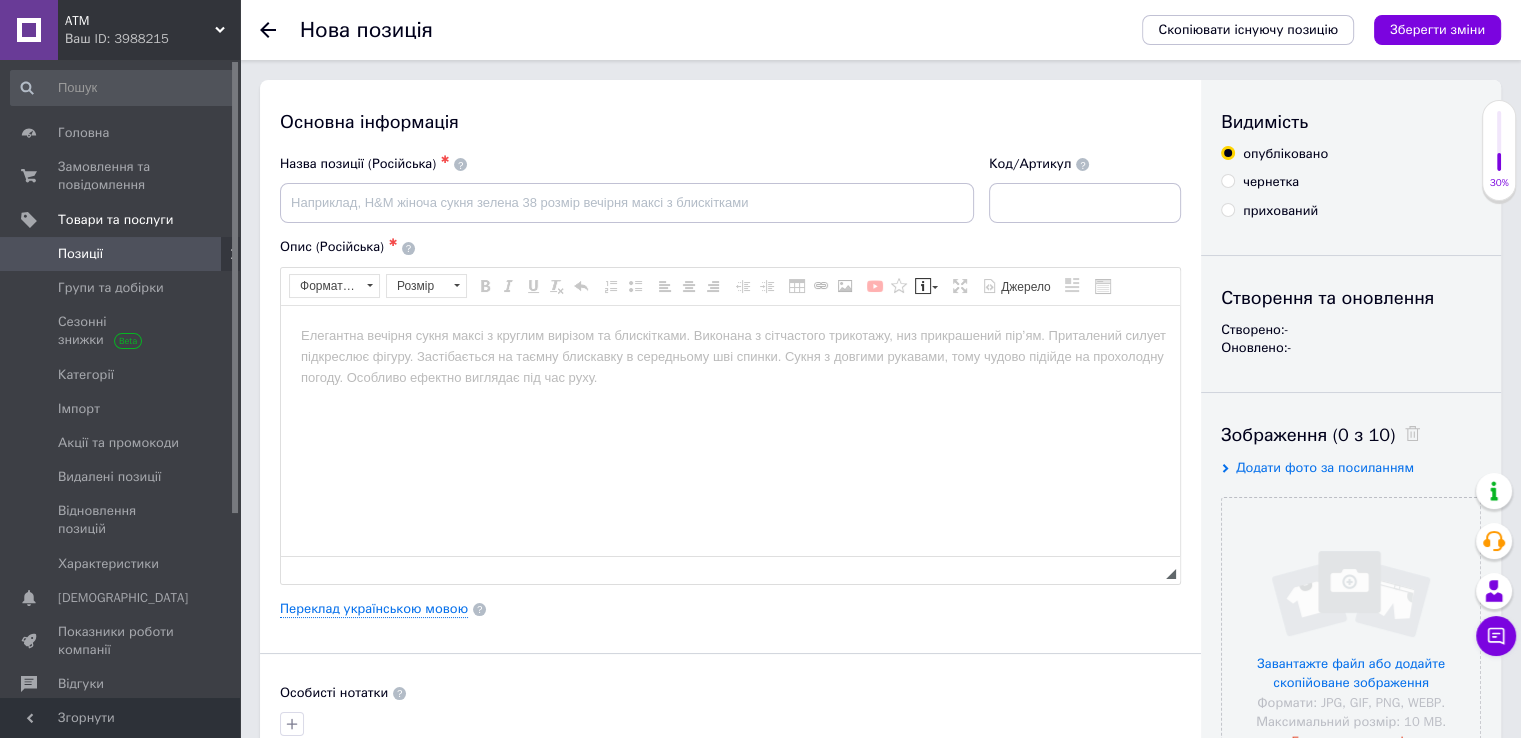 scroll, scrollTop: 0, scrollLeft: 0, axis: both 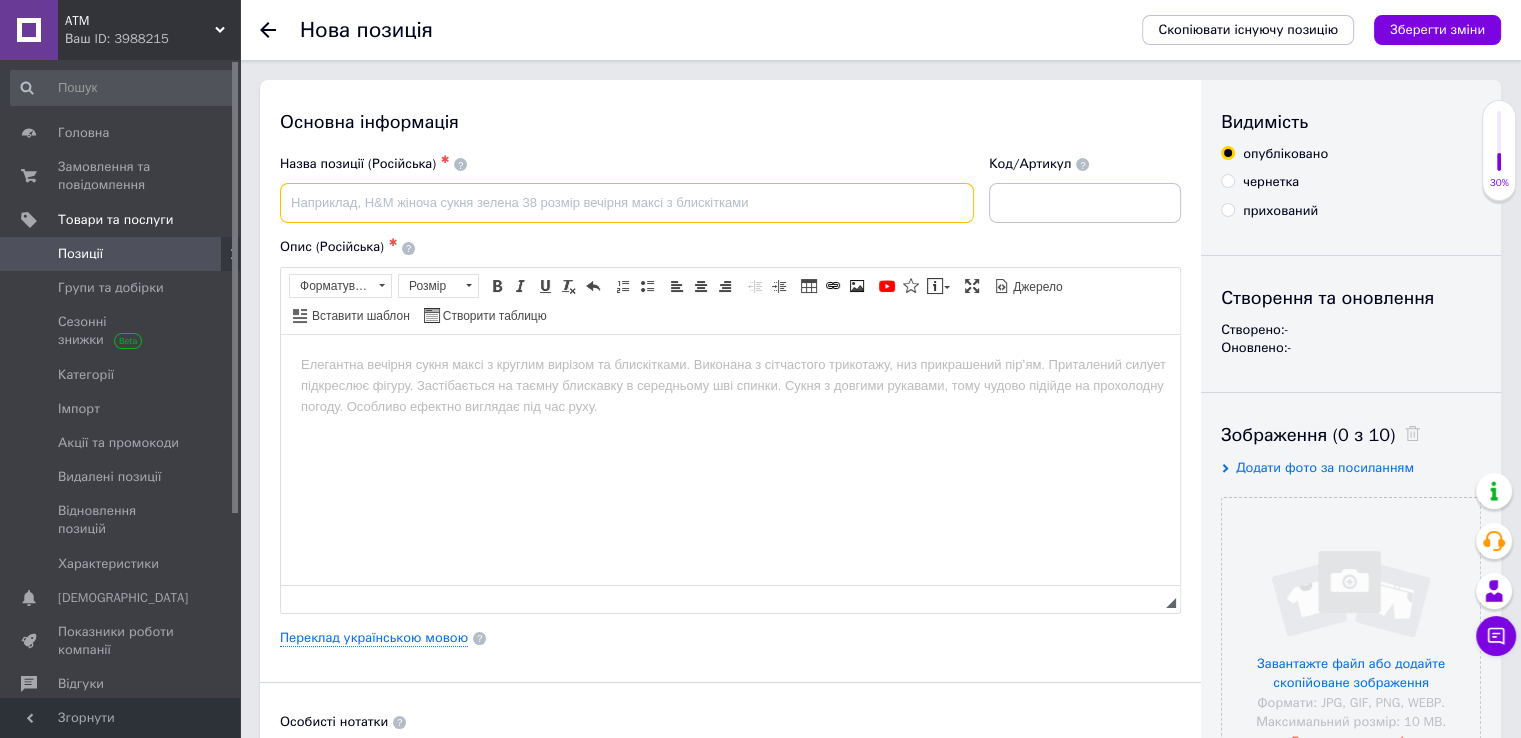 click at bounding box center (627, 203) 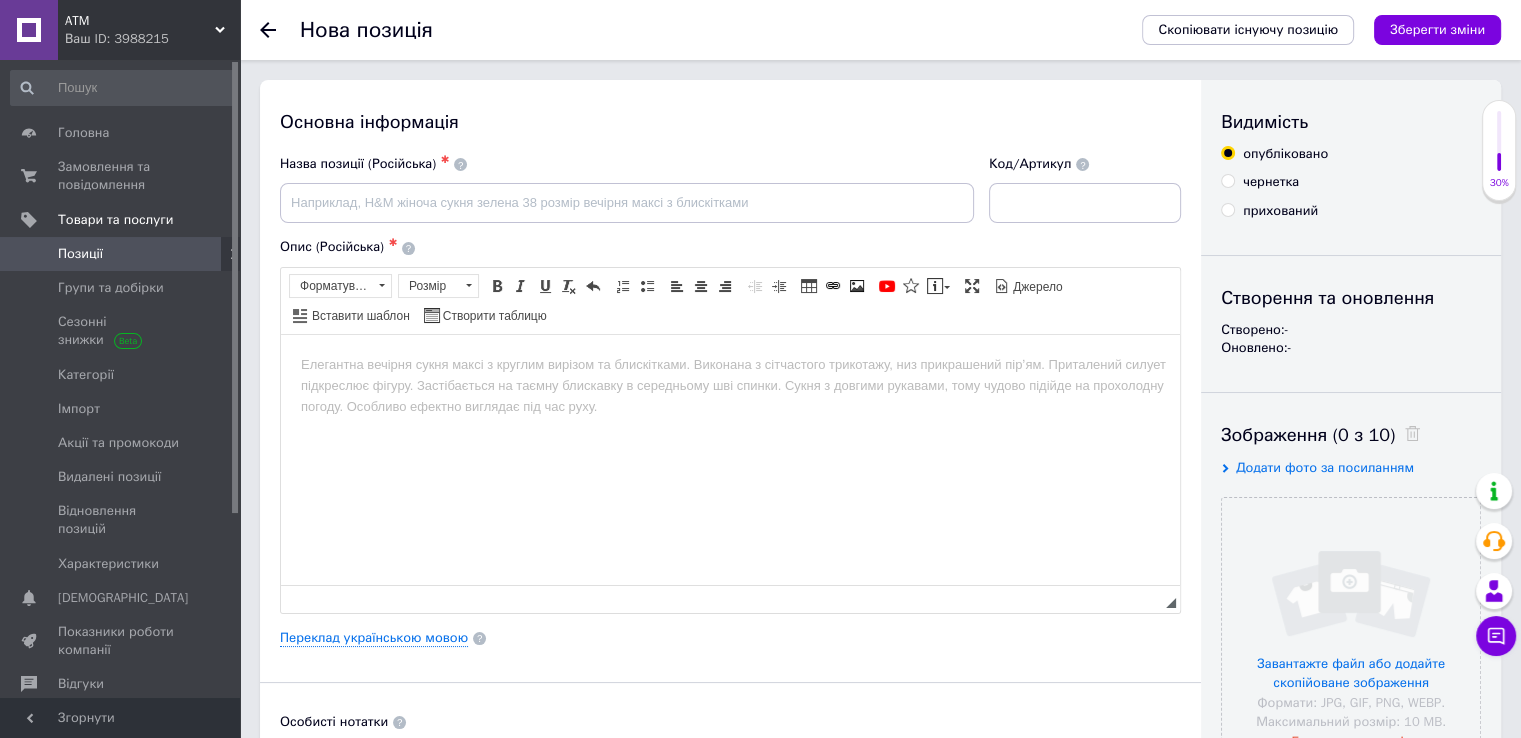 click at bounding box center (730, 364) 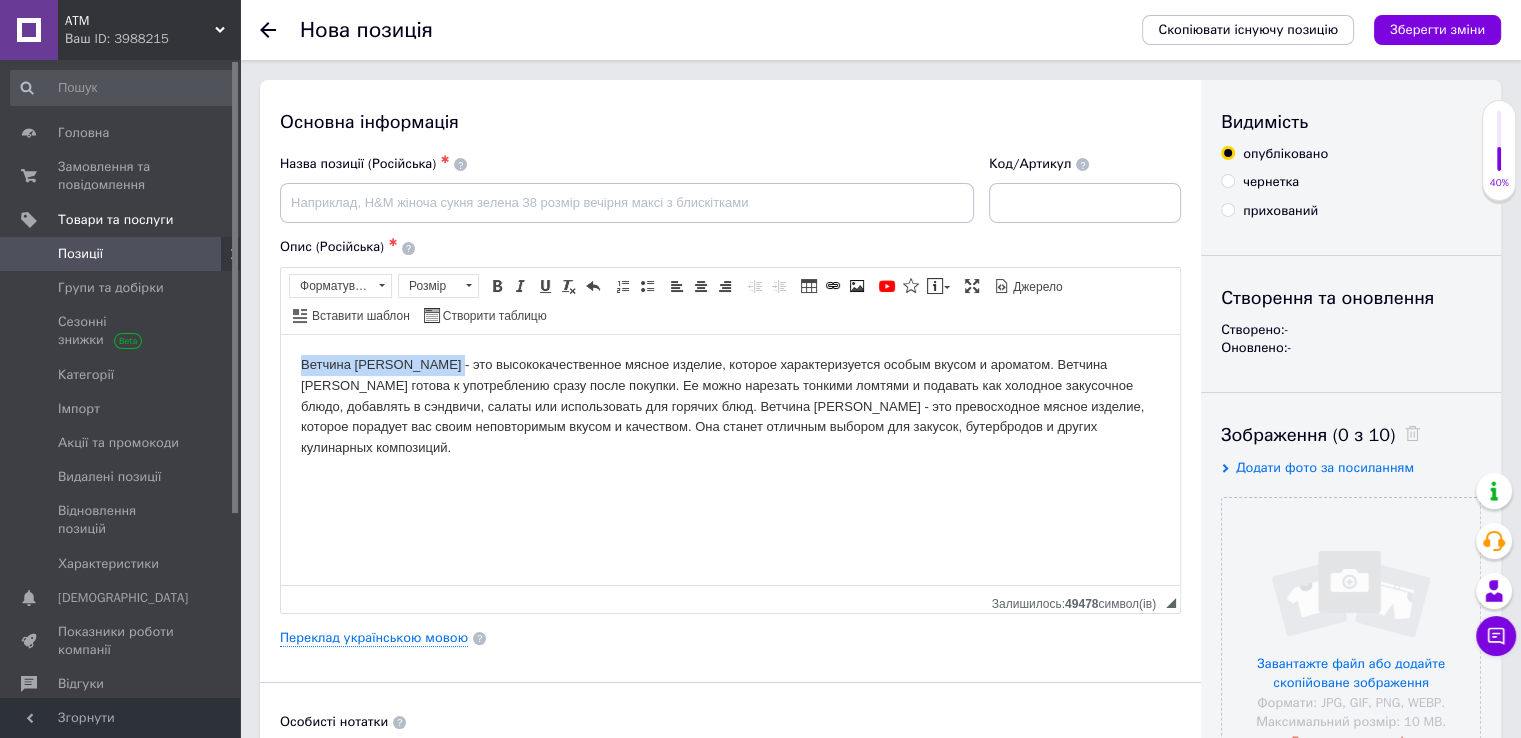 drag, startPoint x: 455, startPoint y: 362, endPoint x: 292, endPoint y: 362, distance: 163 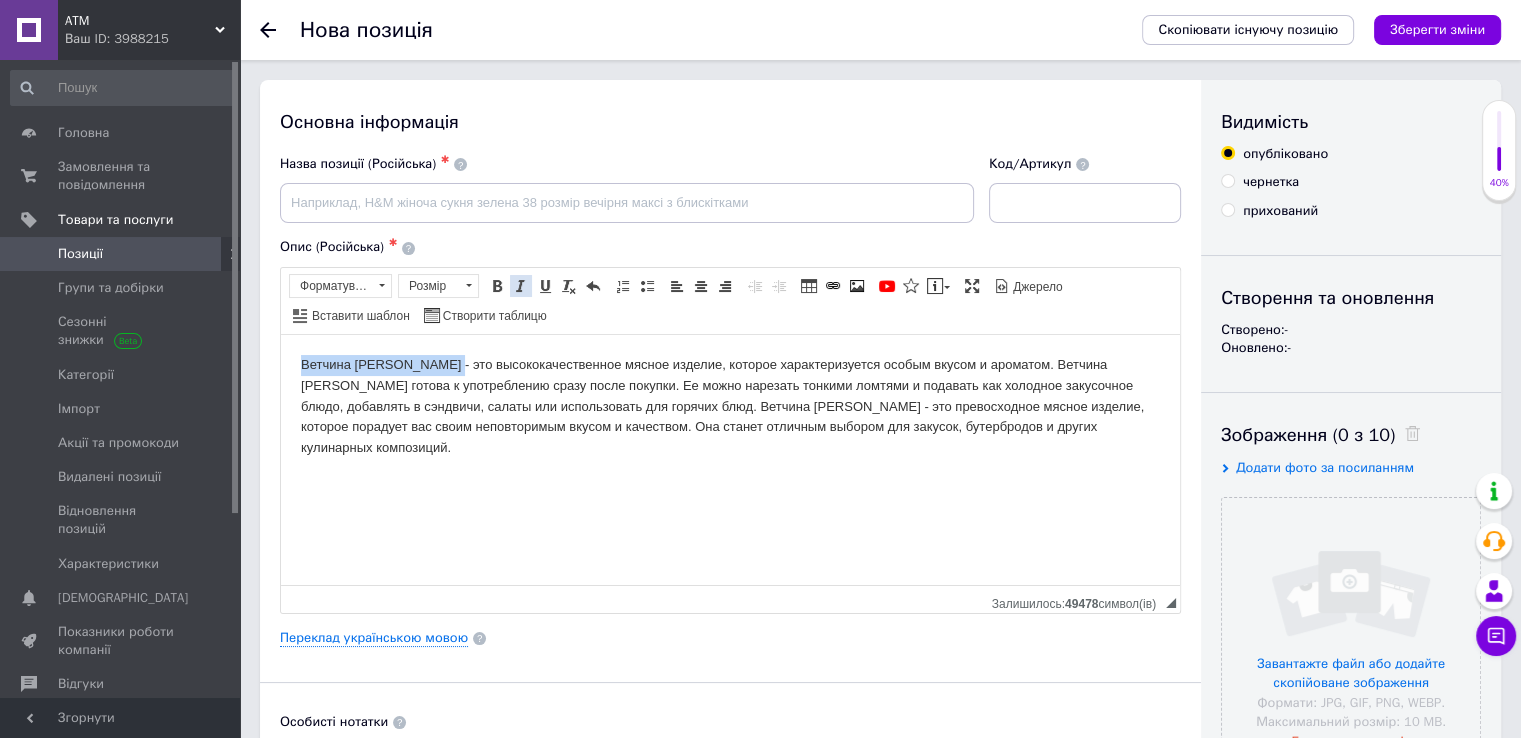 click on "Курсив  Сполучення клавіш Ctrl+I" at bounding box center [521, 286] 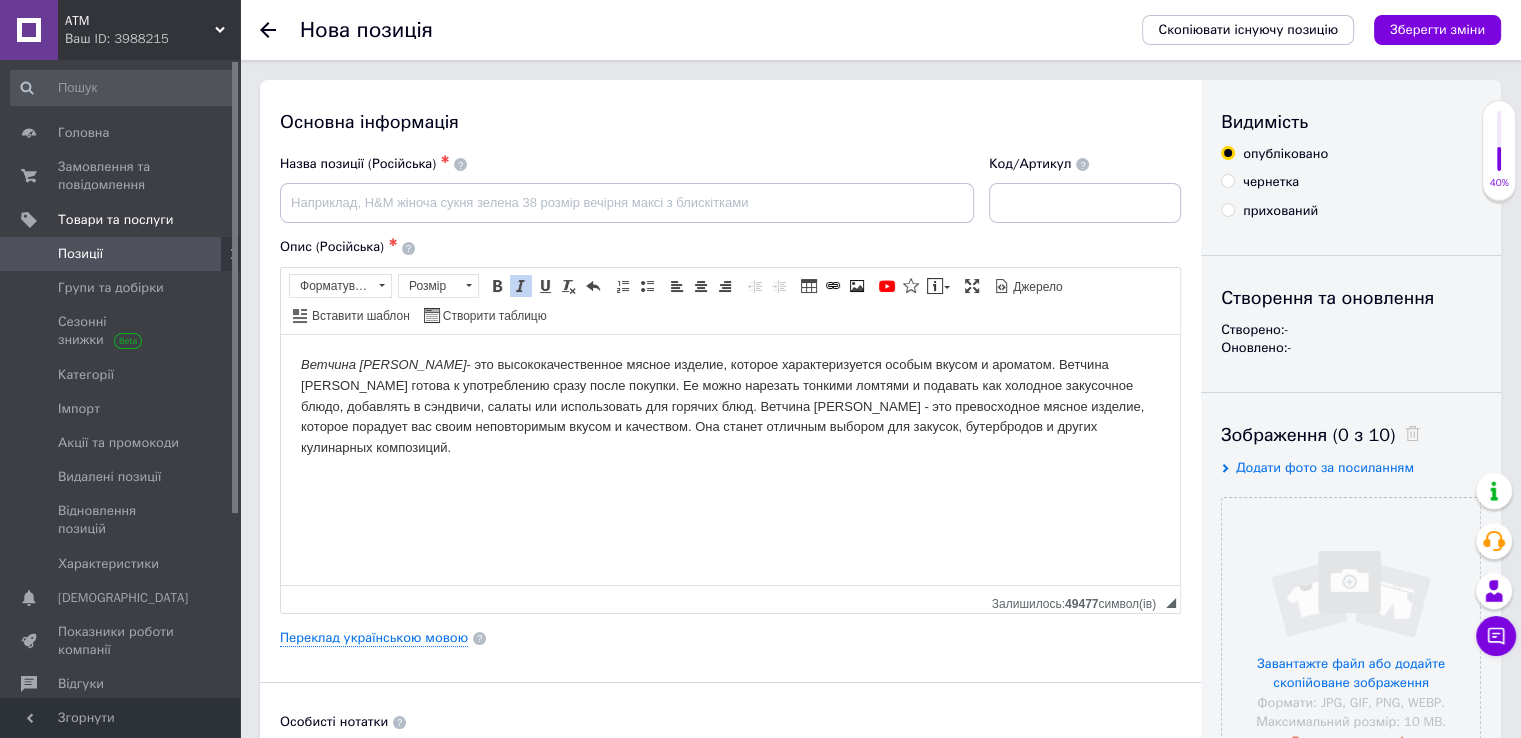 click on "Ветчина [PERSON_NAME]" at bounding box center [383, 363] 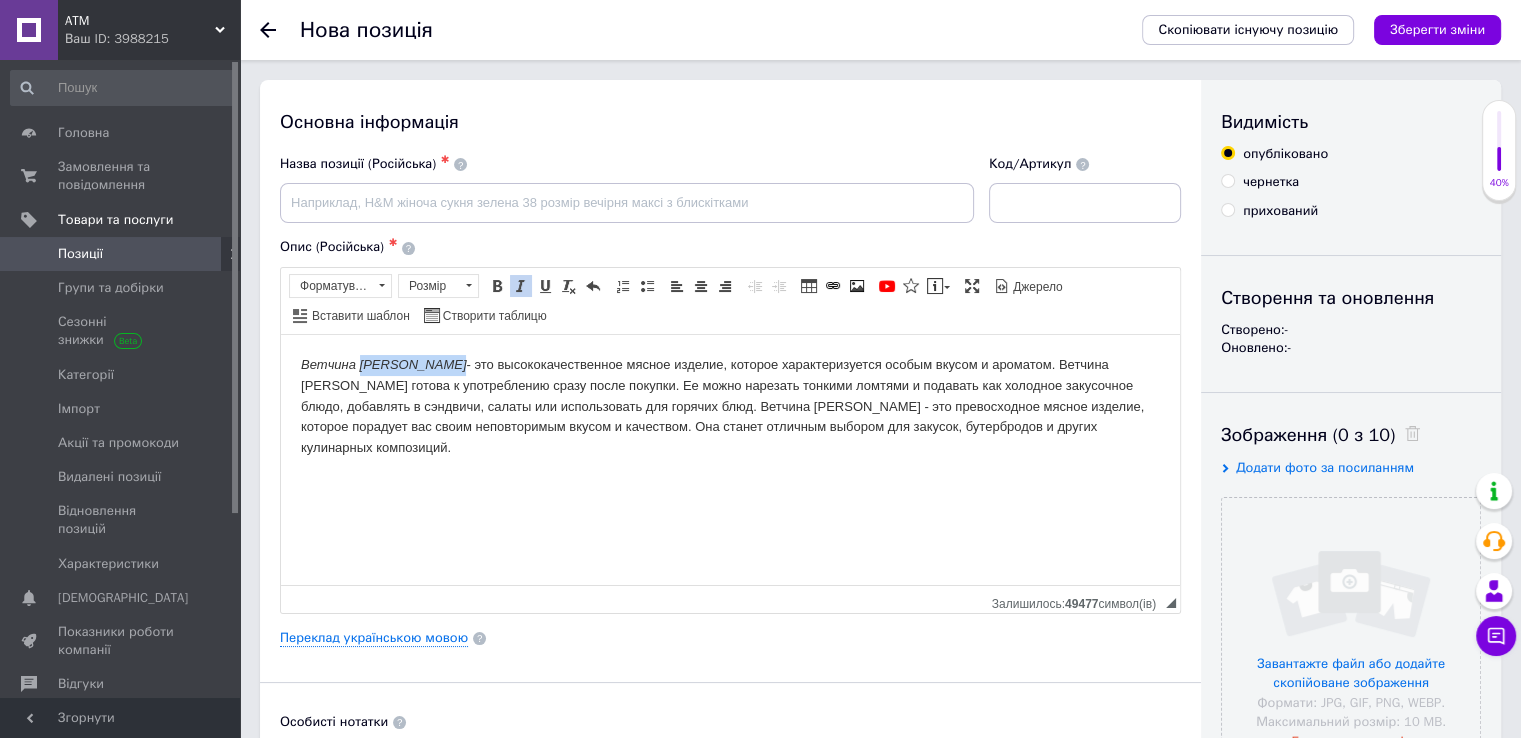click on "Ветчина [PERSON_NAME]" at bounding box center [383, 363] 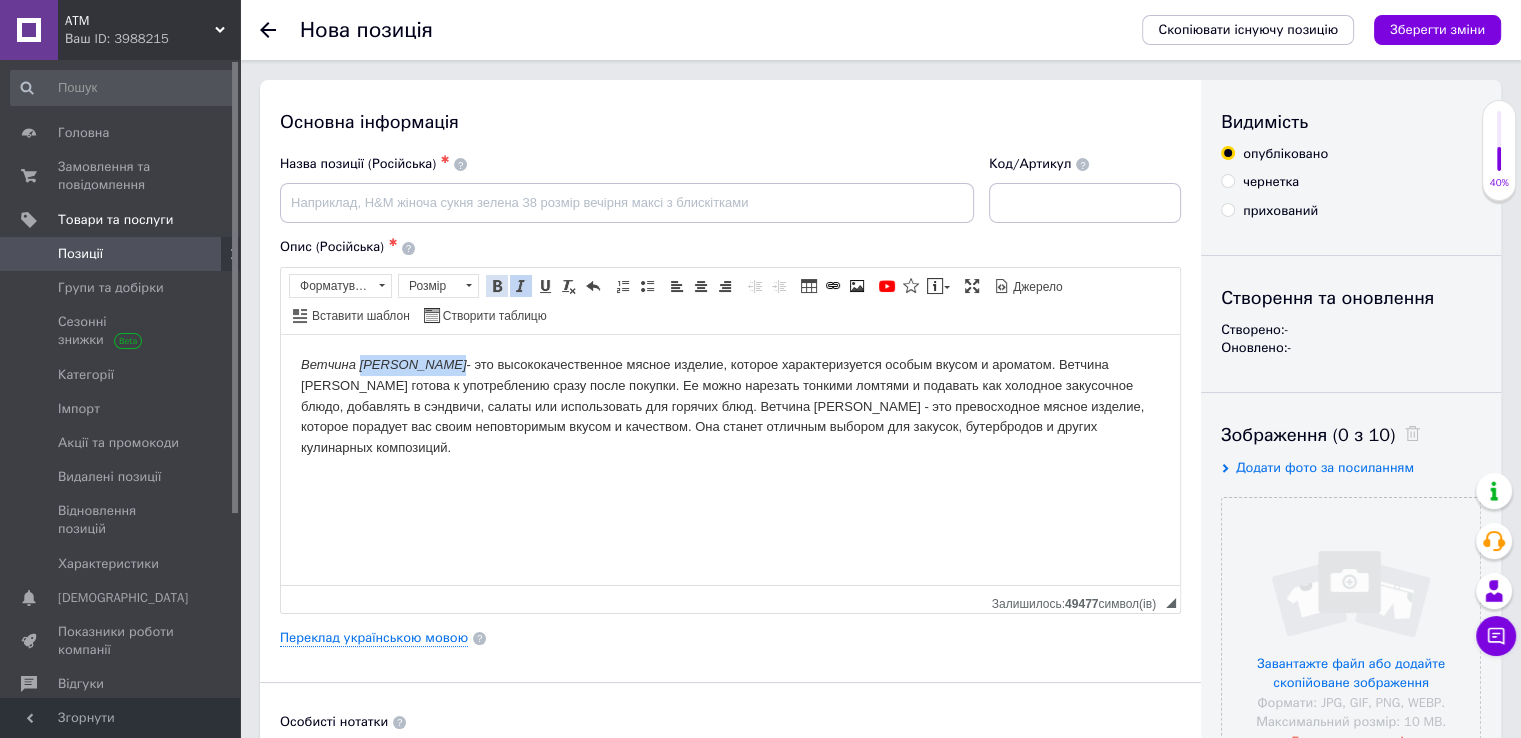 click on "Жирний  Сполучення клавіш Ctrl+B" at bounding box center [497, 286] 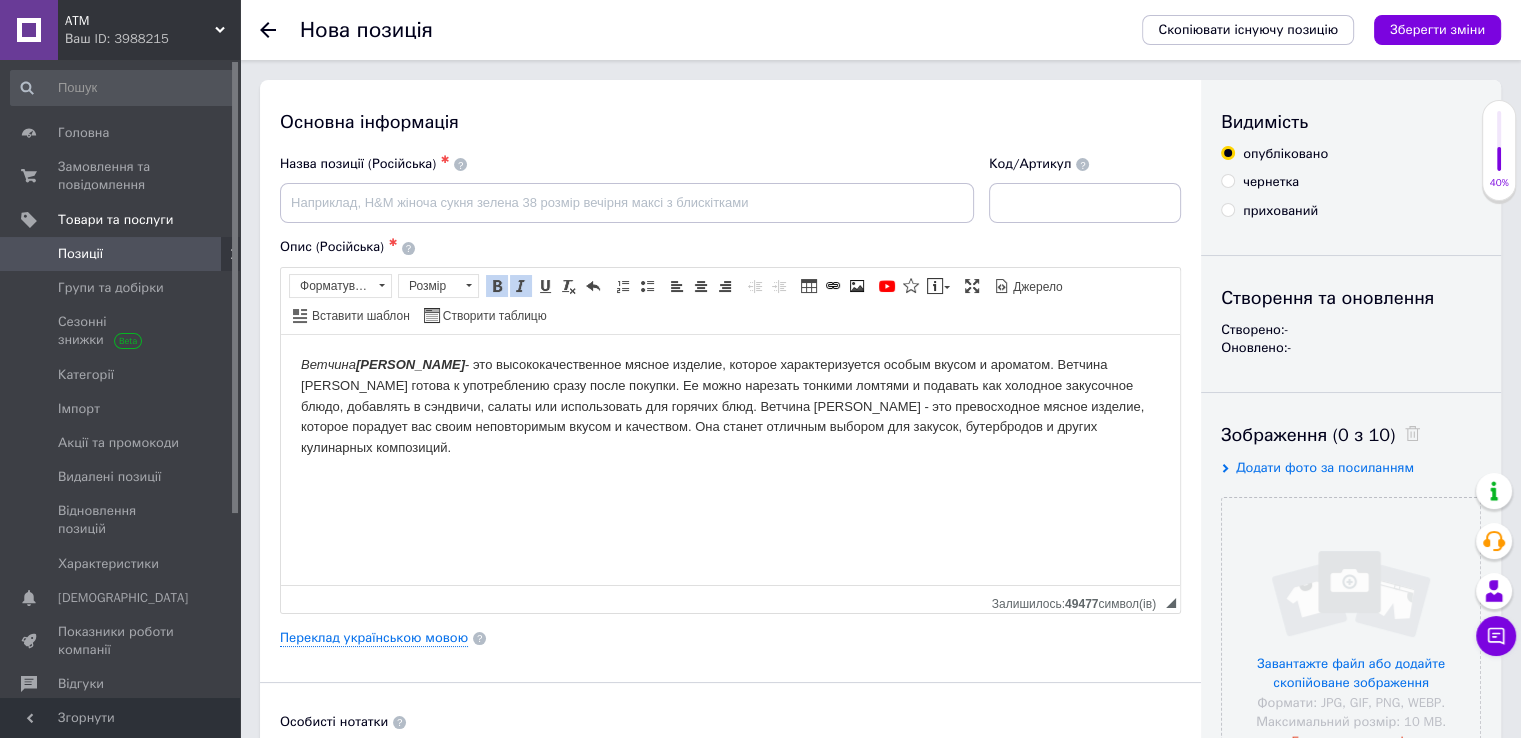 click on "[PERSON_NAME]" at bounding box center [410, 363] 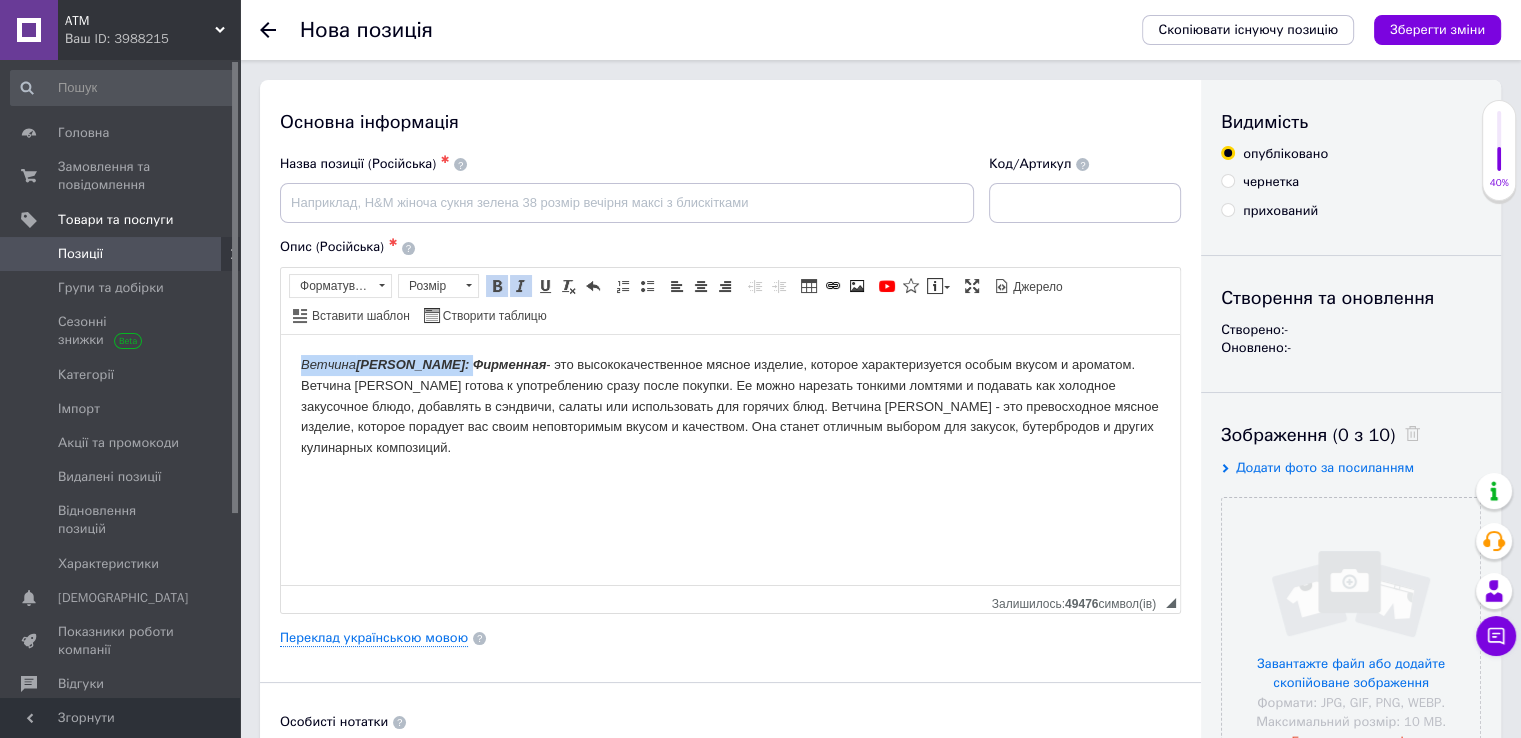 drag, startPoint x: 469, startPoint y: 362, endPoint x: 294, endPoint y: 370, distance: 175.18275 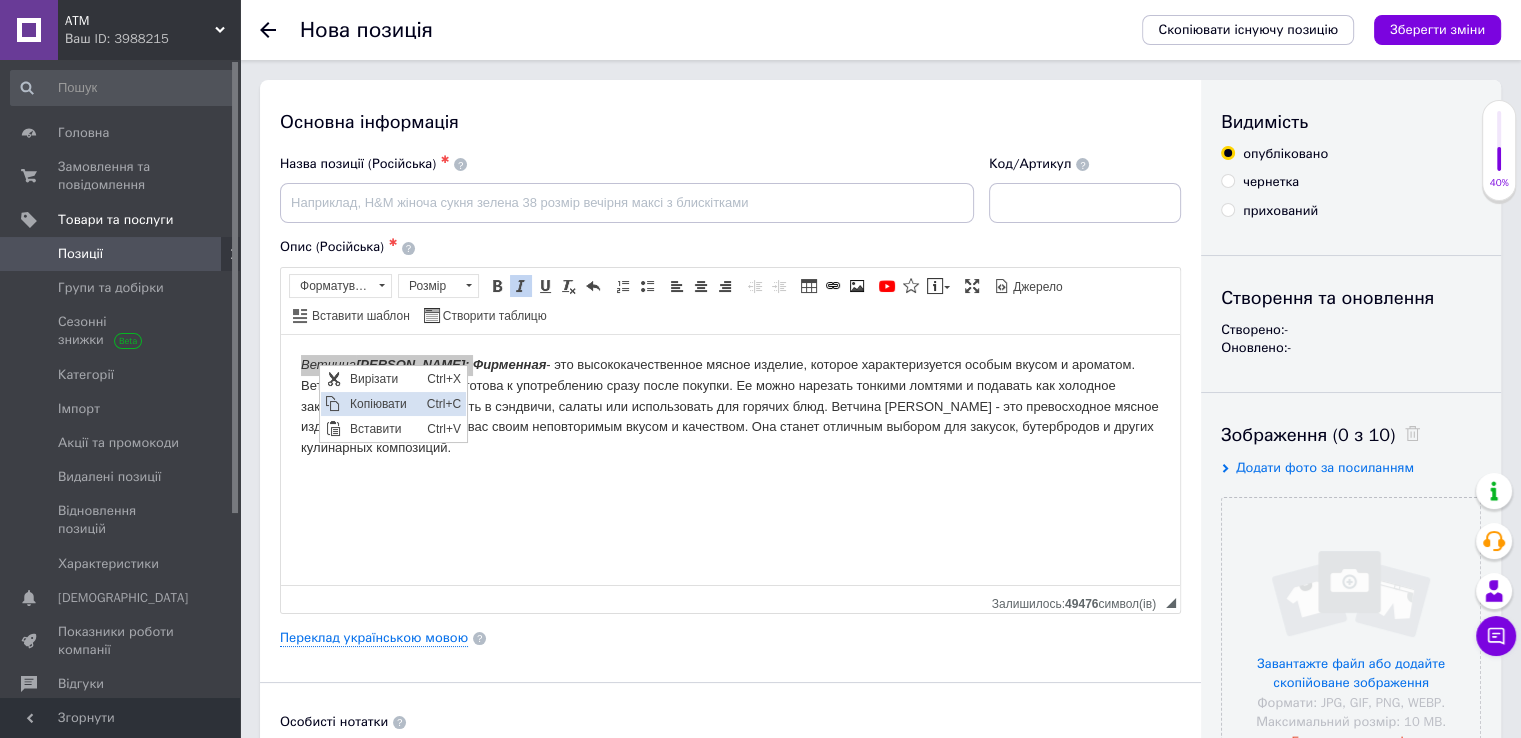 scroll, scrollTop: 0, scrollLeft: 0, axis: both 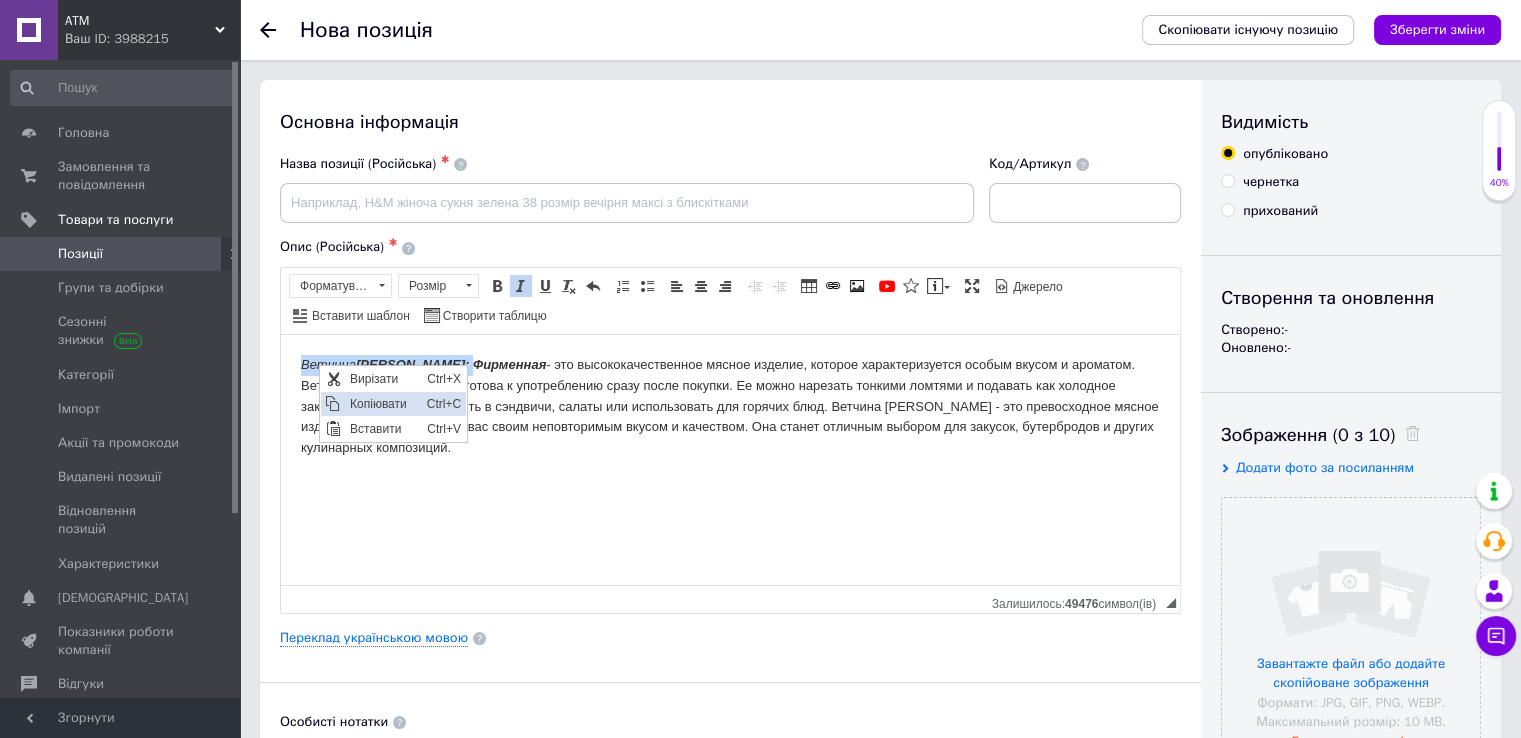 copy on "Ветчина  [PERSON_NAME]: Фирменная" 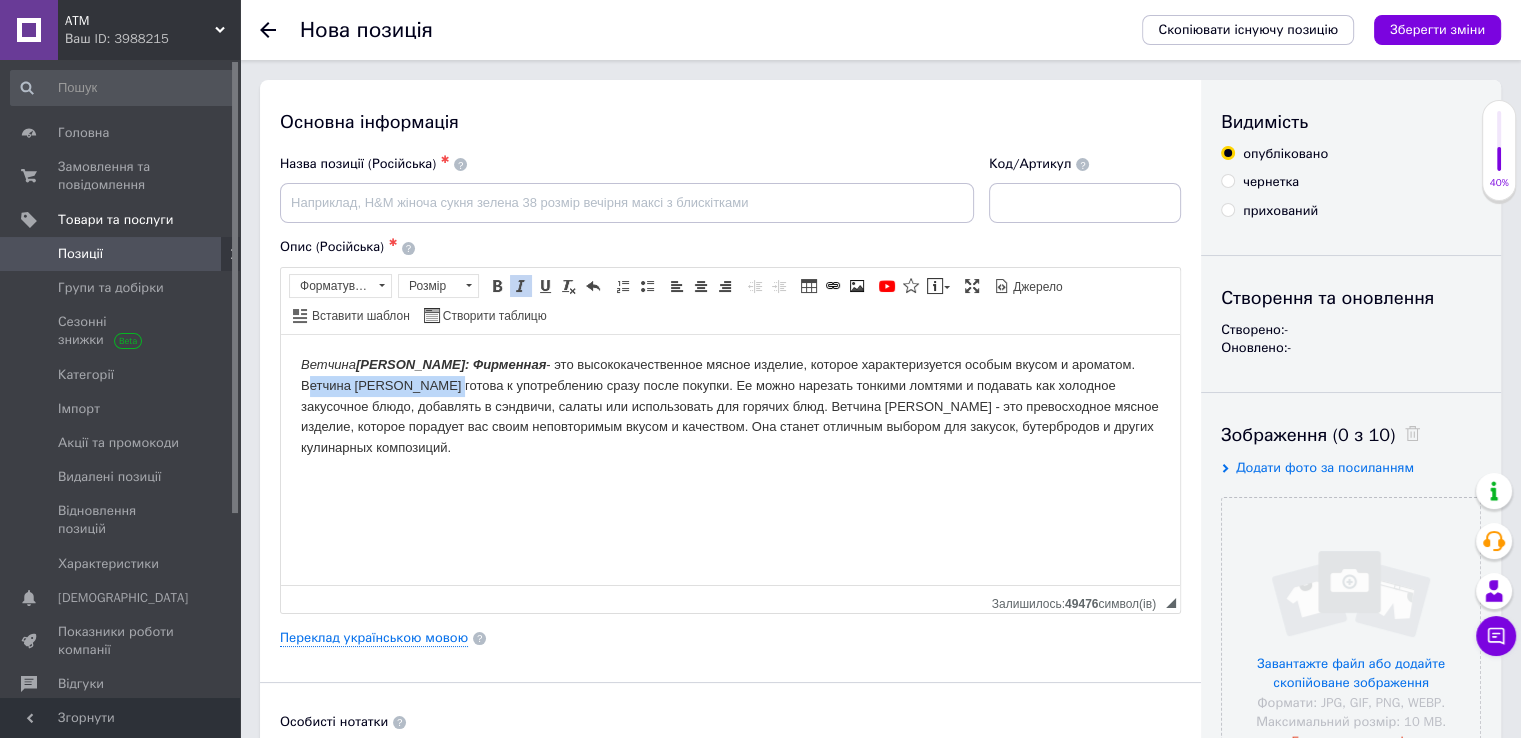drag, startPoint x: 366, startPoint y: 384, endPoint x: 1069, endPoint y: 363, distance: 703.3136 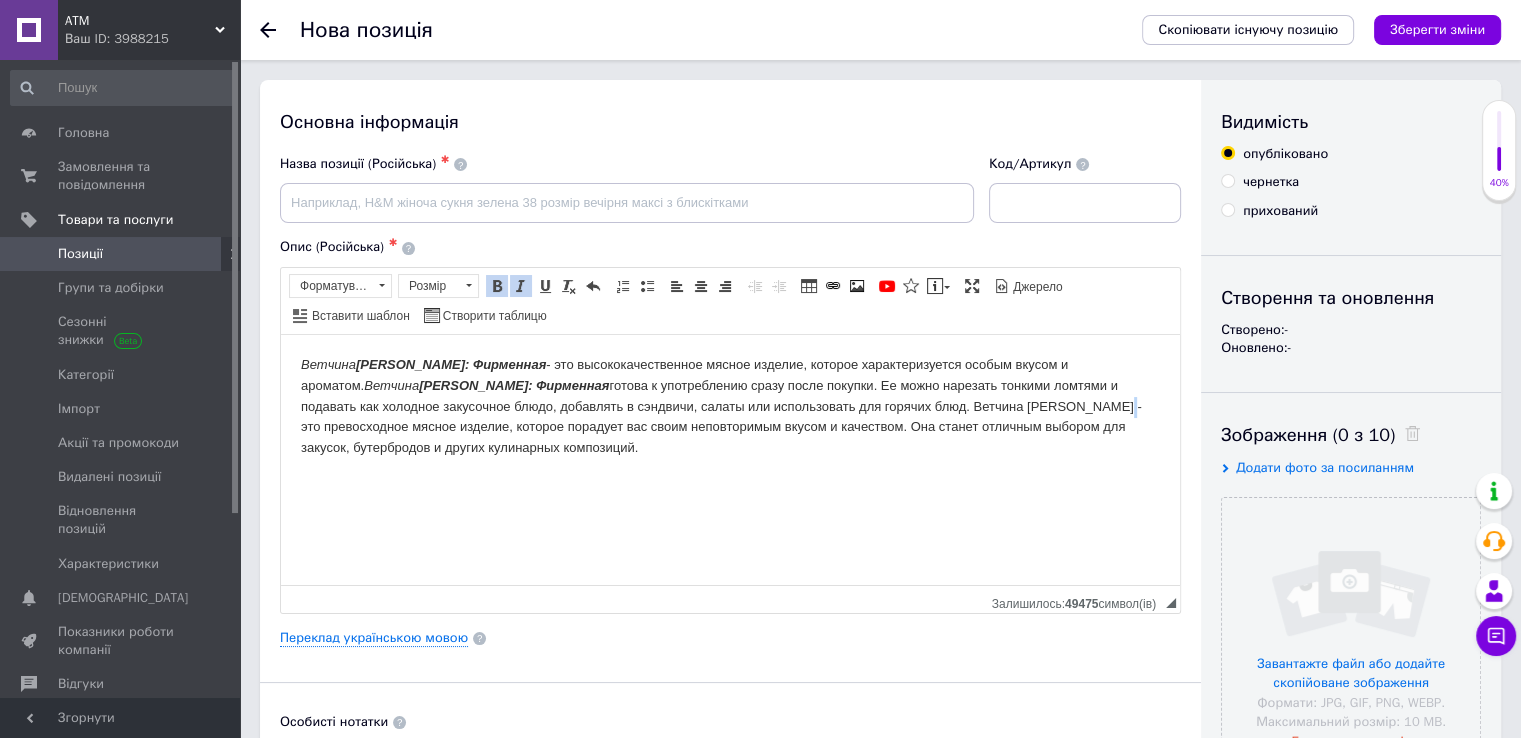 click on "Ветчина  [PERSON_NAME]: Фирменная  - это высококачественное мясное изделие, которое характеризуется особым вкусом и ароматом.  Ветчина  [PERSON_NAME]: Фирменная  готова к употреблению сразу после покупки. Ее можно нарезать тонкими ломтями и подавать как холодное закусочное блюдо, добавлять в сэндвичи, салаты или использовать для горячих блюд. Ветчина [PERSON_NAME] - это превосходное мясное изделие, которое порадует вас своим неповторимым вкусом и качеством. Она станет отличным выбором для закусок, бутербродов и других кулинарных композиций." at bounding box center (730, 406) 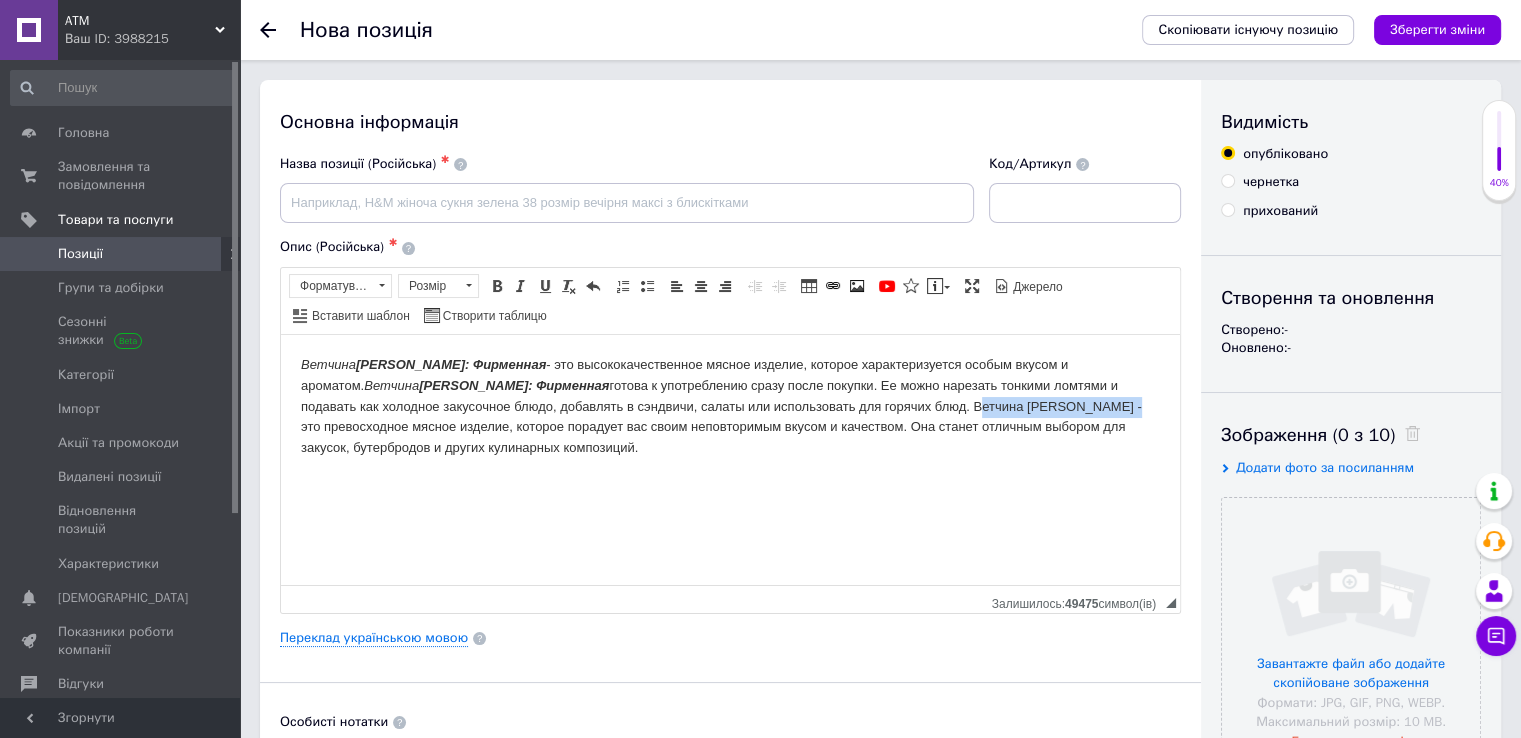 drag, startPoint x: 916, startPoint y: 409, endPoint x: 760, endPoint y: 409, distance: 156 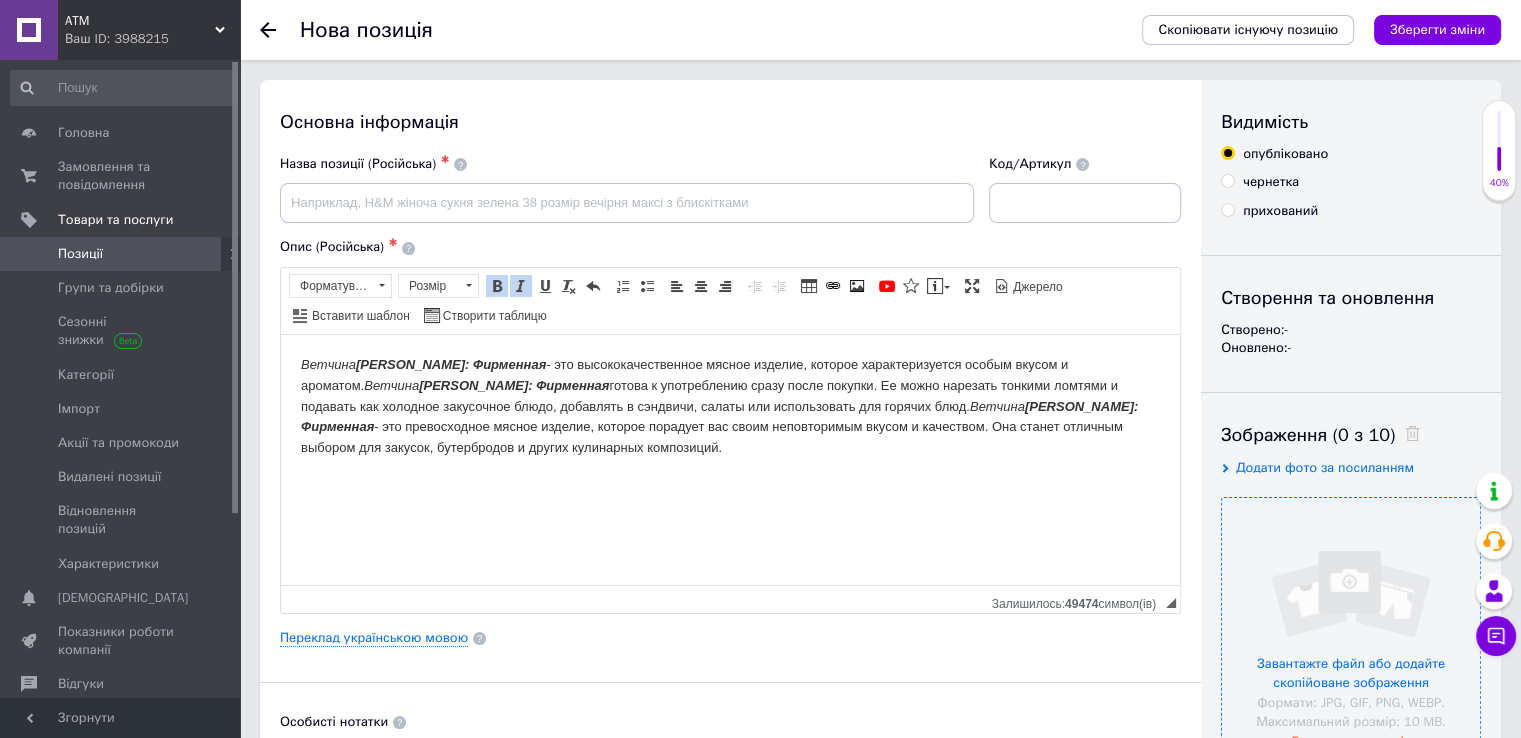 click at bounding box center [1351, 627] 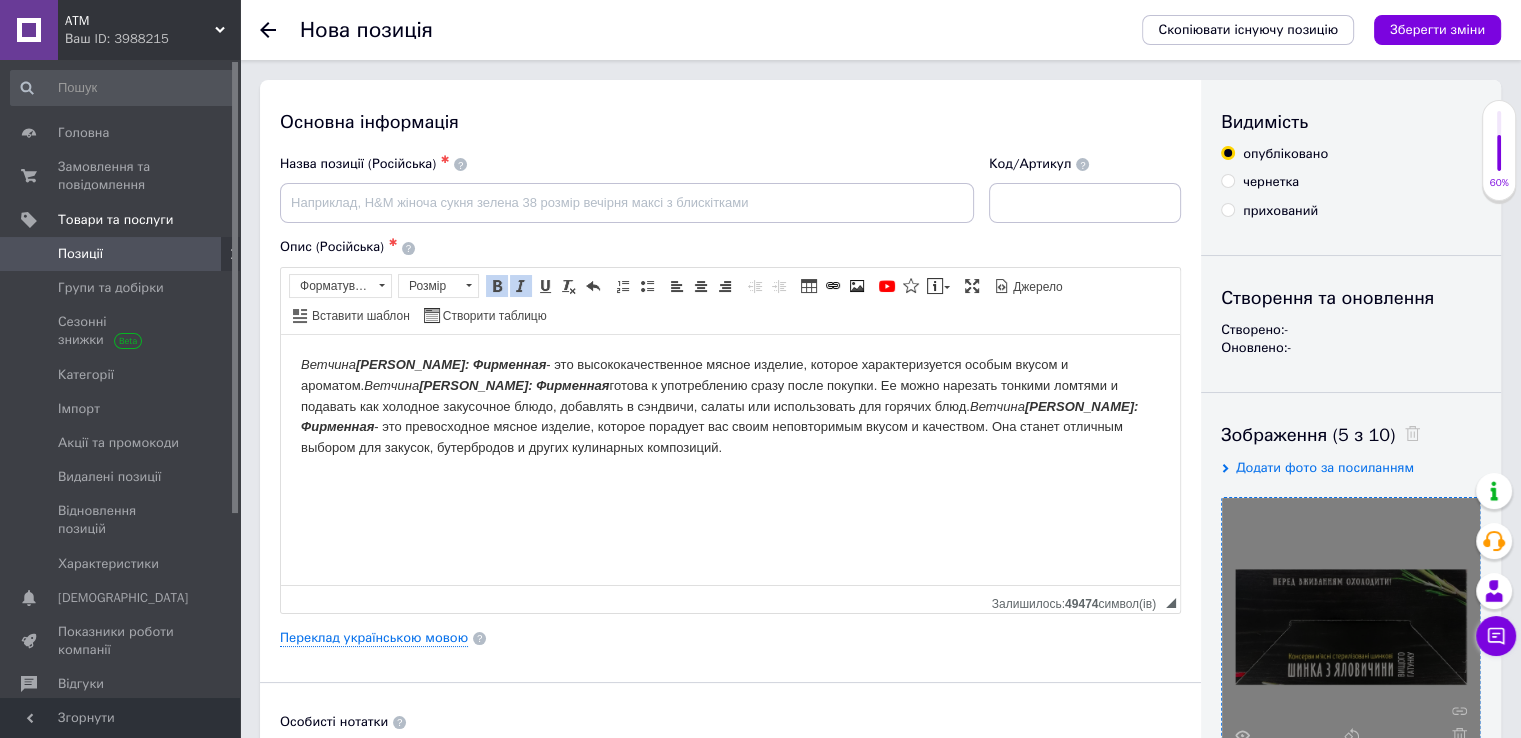 click on "Ветчина  [PERSON_NAME]: Фирменная  - это высококачественное мясное изделие, которое характеризуется особым вкусом и ароматом.  Ветчина  [PERSON_NAME]: Фирменная  готова к употреблению сразу после покупки. Ее можно нарезать тонкими ломтями и подавать как холодное закусочное блюдо, добавлять в сэндвичи, салаты или использовать для горячих блюд.  Ветчина  [PERSON_NAME]: Фирменная  - это превосходное мясное изделие, которое порадует вас своим неповторимым вкусом и качеством. Она станет отличным выбором для закусок, бутербродов и других кулинарных композиций." at bounding box center [730, 406] 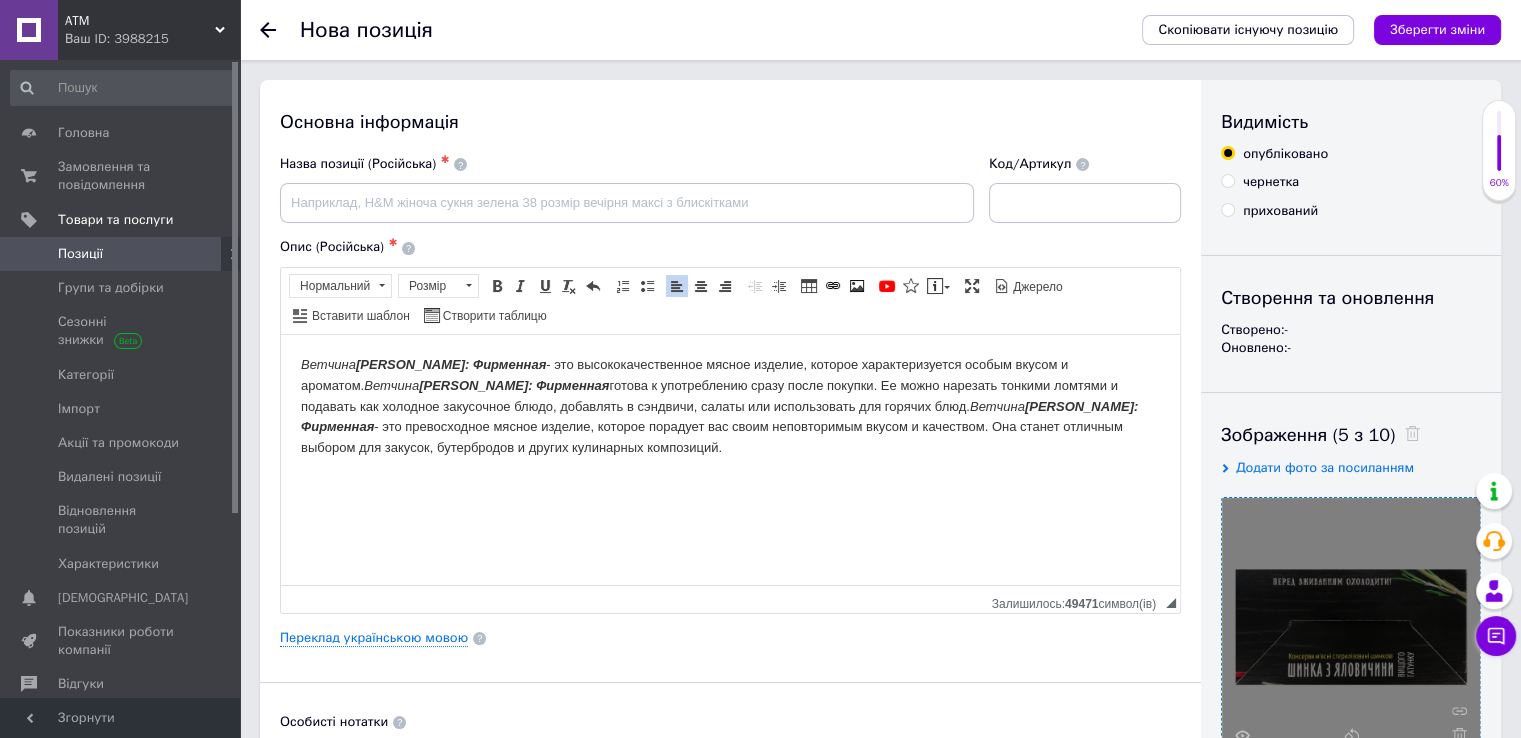 click at bounding box center (730, 481) 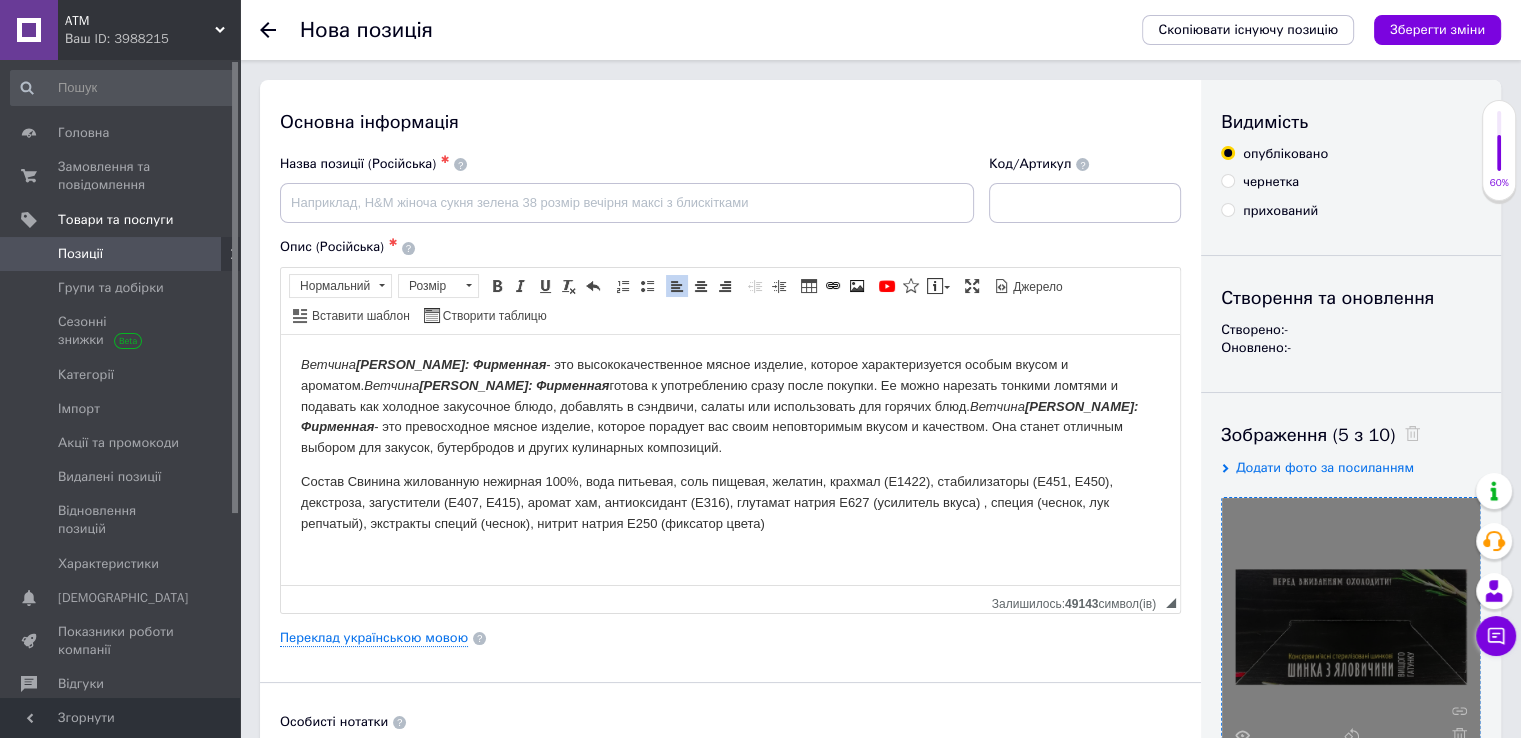 click on "Состав Свинина жилованную нежирная 100%, вода питьевая, соль пищевая, желатин, крахмал (Е1422), стабилизаторы (Е451, Е450), декстроза, загустители (Е407, Е415), аромат хам, антиоксидант (Е316), глутамат натрия Е627 (усилитель вкуса) , специя (чеснок, лук репчатый), экстракты специй (чеснок), нитрит натрия Е250 (фиксатор цвета)" at bounding box center (730, 502) 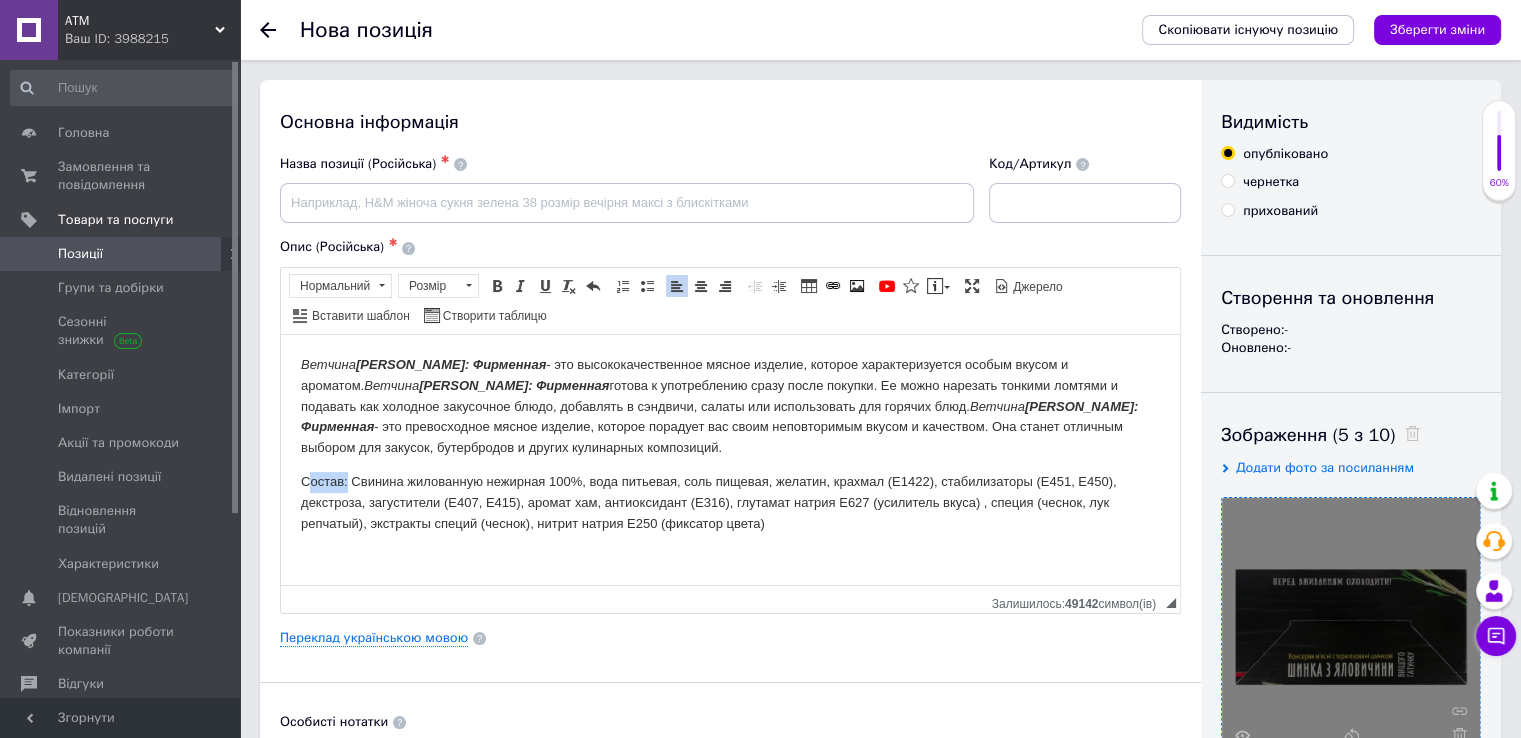click on "Состав: Свинина жилованную нежирная 100%, вода питьевая, соль пищевая, желатин, крахмал (Е1422), стабилизаторы (Е451, Е450), декстроза, загустители (Е407, Е415), аромат хам, антиоксидант (Е316), глутамат натрия Е627 (усилитель вкуса) , специя (чеснок, лук репчатый), экстракты специй (чеснок), нитрит натрия Е250 (фиксатор цвета)" at bounding box center (730, 502) 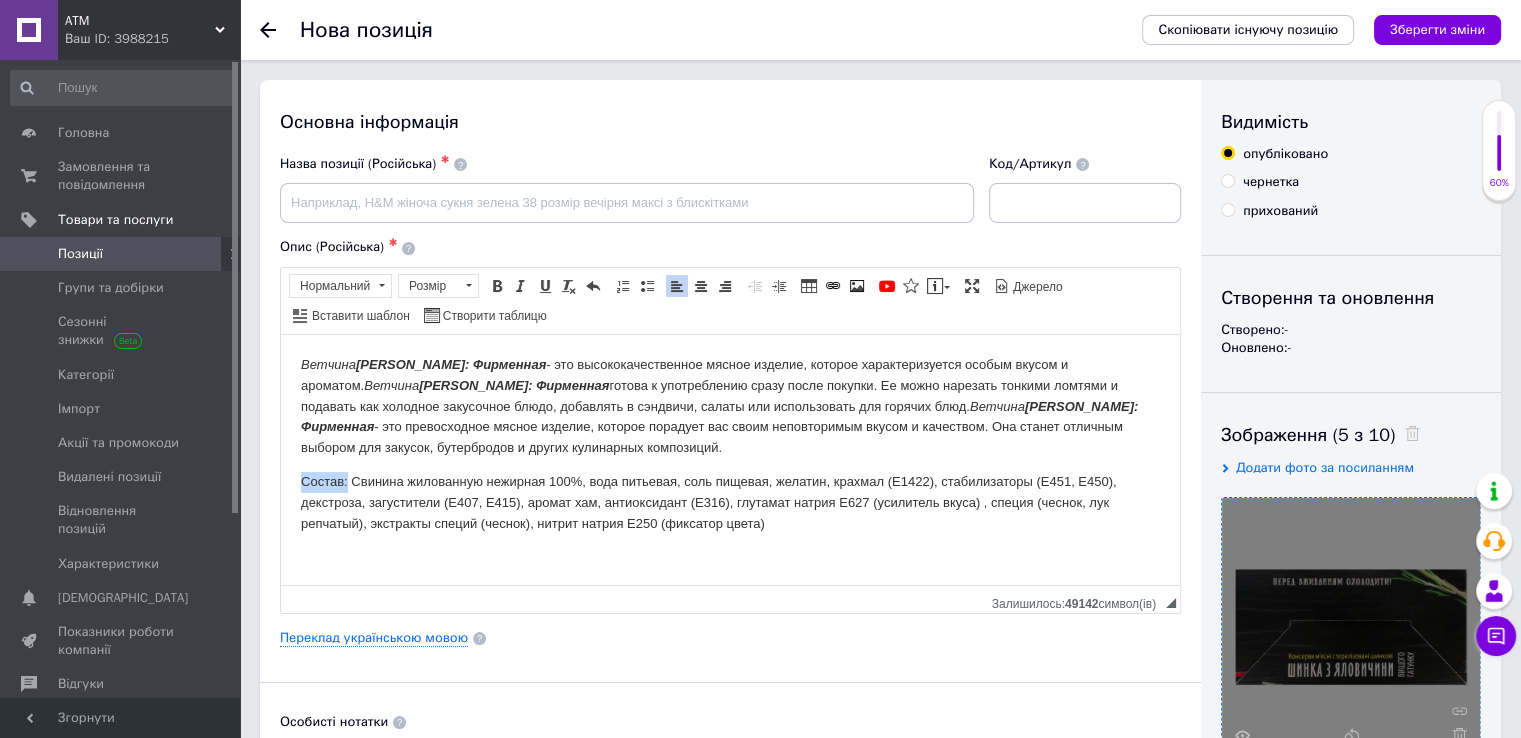 click on "Состав: Свинина жилованную нежирная 100%, вода питьевая, соль пищевая, желатин, крахмал (Е1422), стабилизаторы (Е451, Е450), декстроза, загустители (Е407, Е415), аромат хам, антиоксидант (Е316), глутамат натрия Е627 (усилитель вкуса) , специя (чеснок, лук репчатый), экстракты специй (чеснок), нитрит натрия Е250 (фиксатор цвета)" at bounding box center [730, 502] 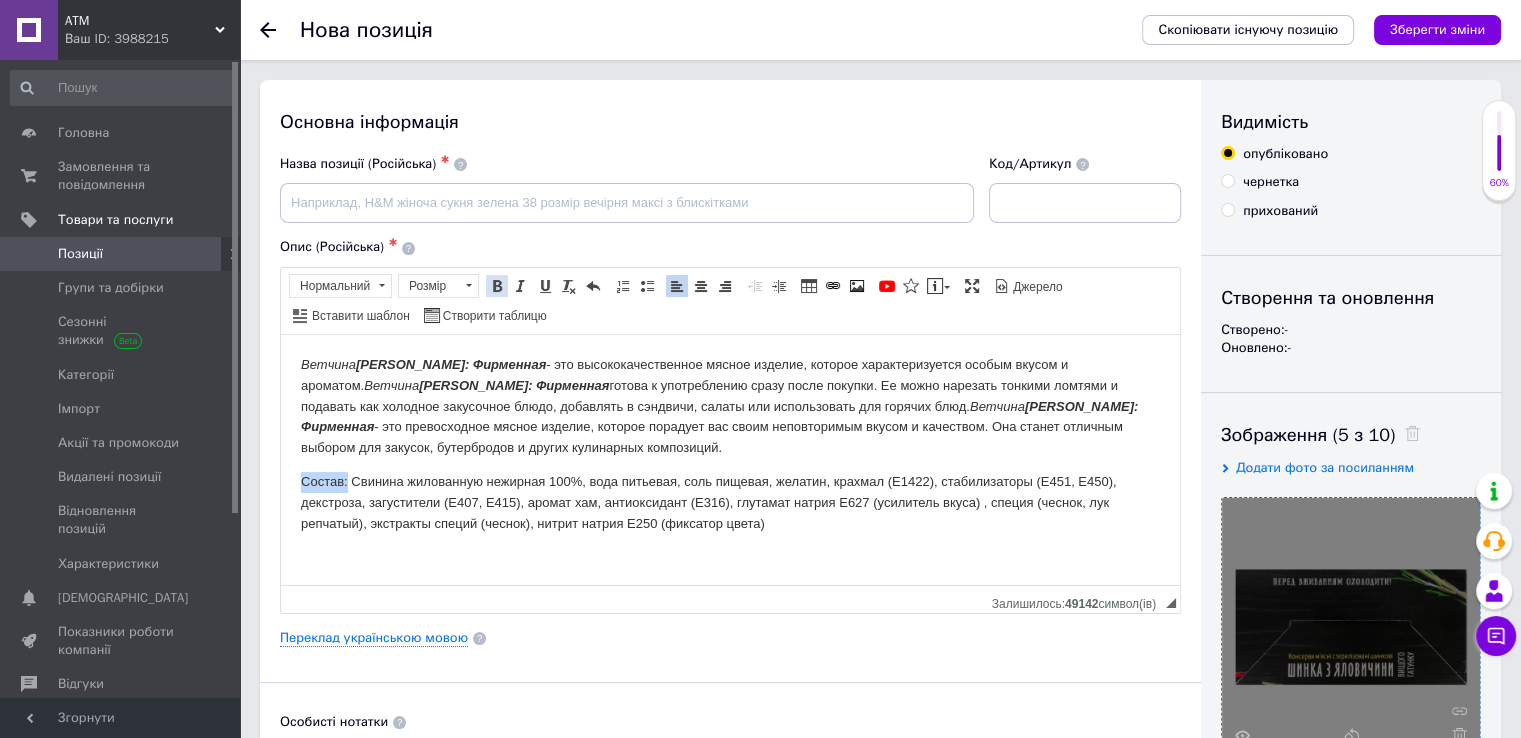 click at bounding box center (497, 286) 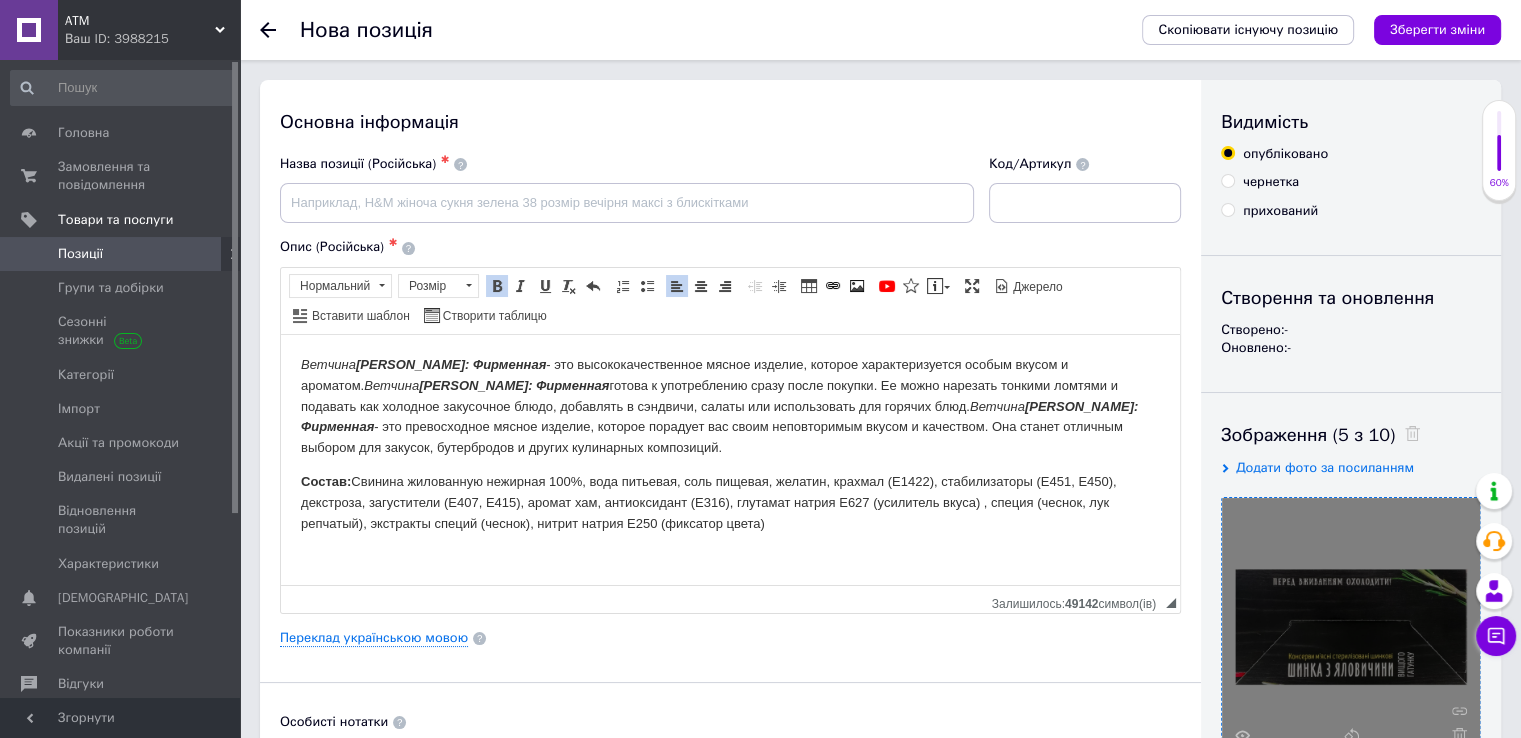 click on "Состав:  Свинина жилованную нежирная 100%, вода питьевая, соль пищевая, желатин, крахмал (Е1422), стабилизаторы (Е451, Е450), декстроза, загустители (Е407, Е415), аромат хам, антиоксидант (Е316), глутамат натрия Е627 (усилитель вкуса) , специя (чеснок, лук репчатый), экстракты специй (чеснок), нитрит натрия Е250 (фиксатор цвета)" at bounding box center [730, 502] 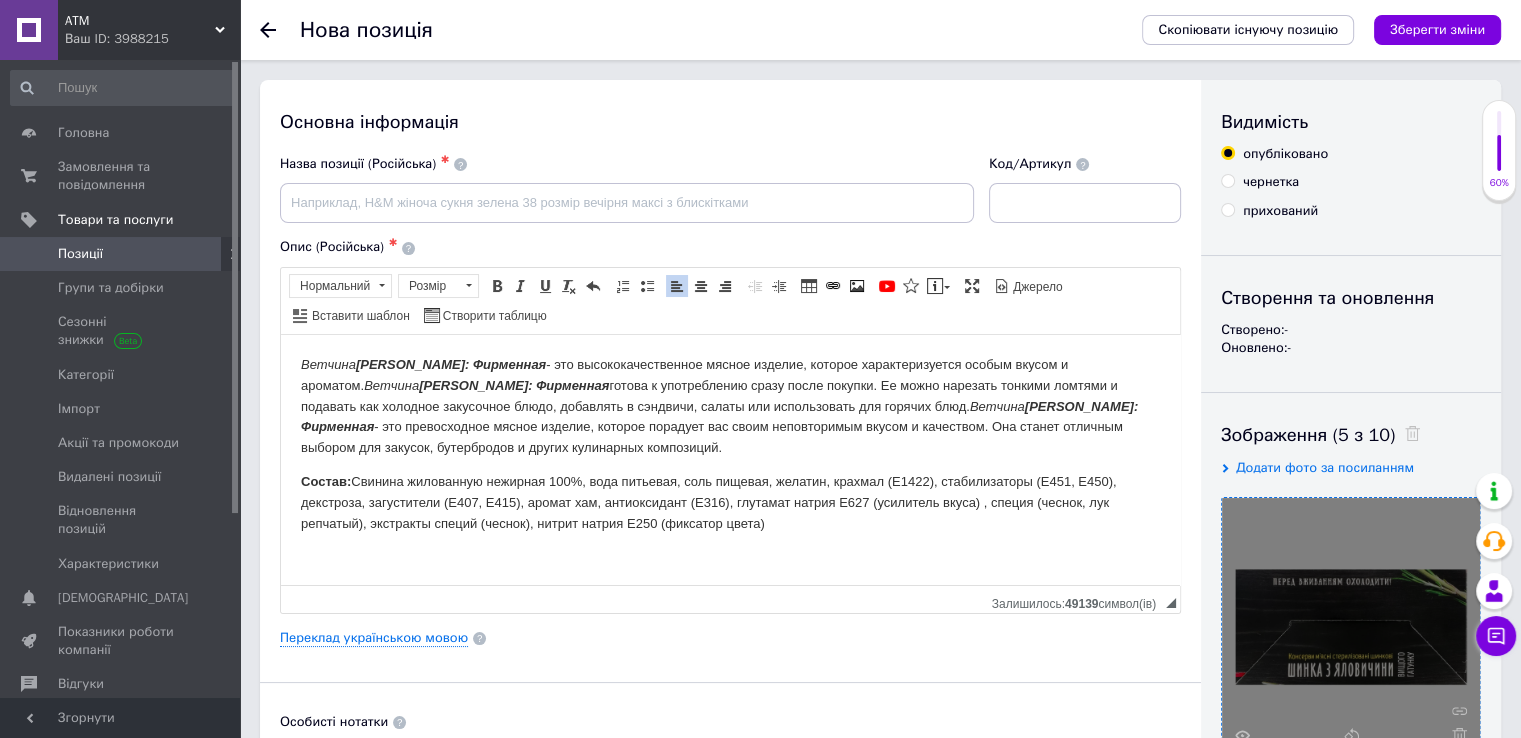 drag, startPoint x: 831, startPoint y: 920, endPoint x: 513, endPoint y: 565, distance: 476.6015 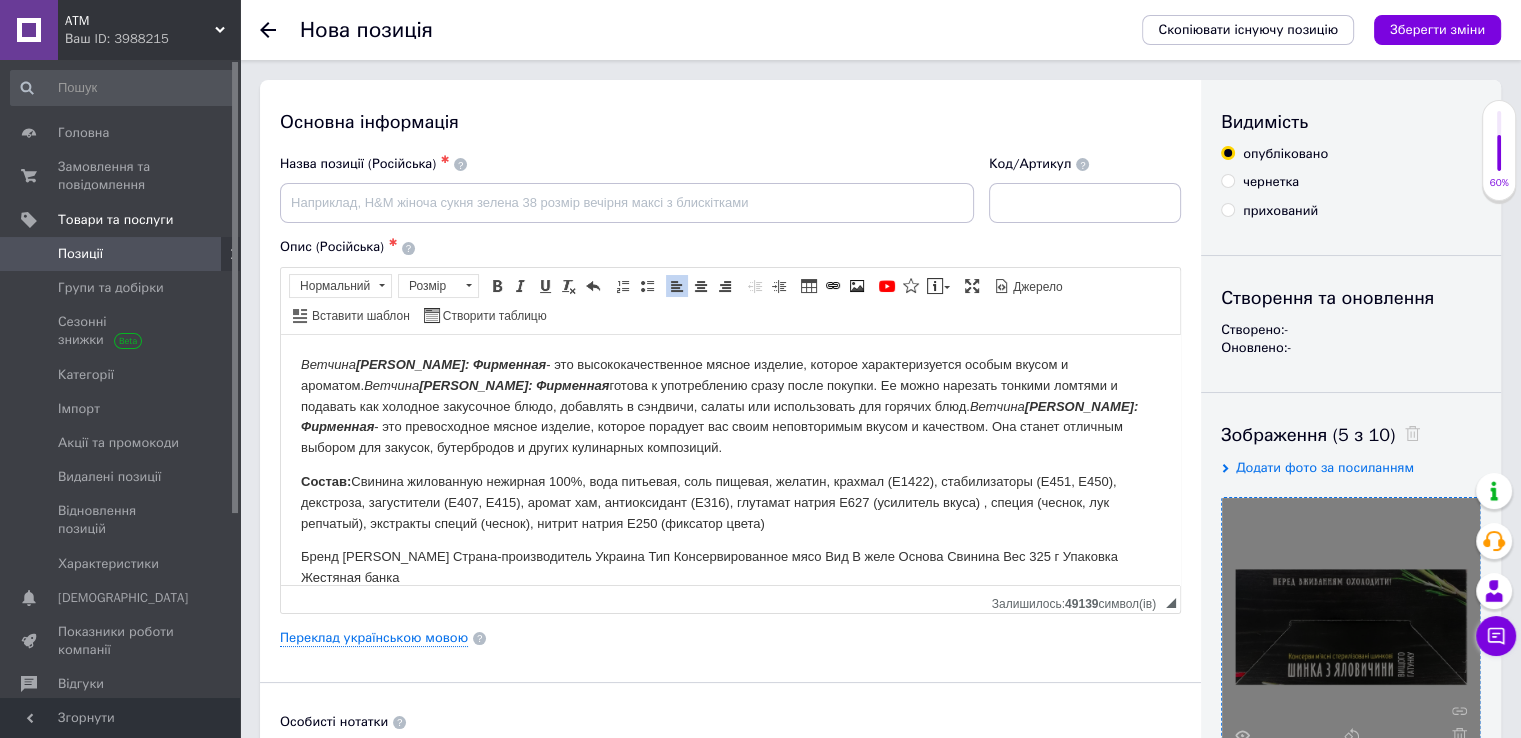scroll, scrollTop: 0, scrollLeft: 0, axis: both 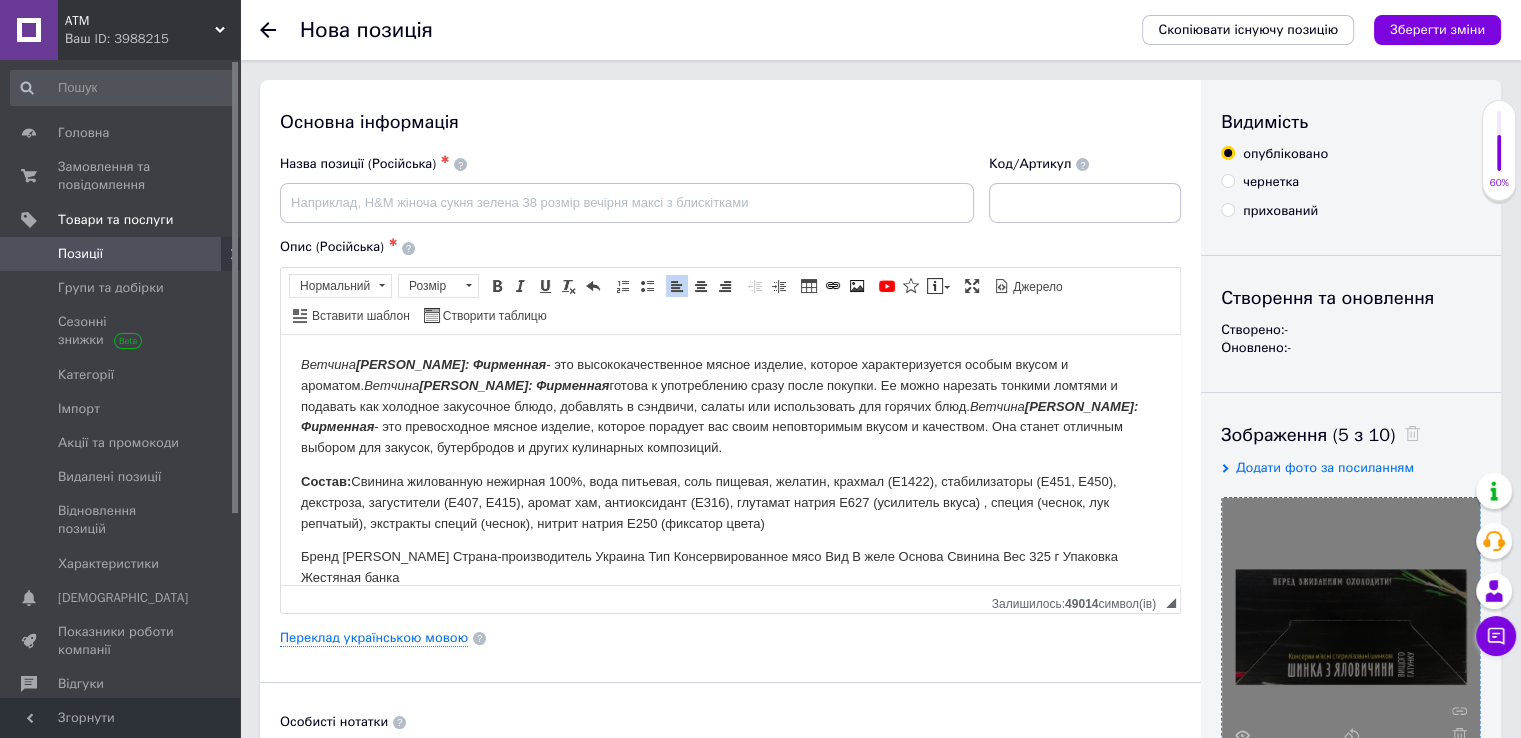 click on "Бренд [PERSON_NAME] Страна-производитель Украина Тип Консервированное мясо Вид В желе Основа Свинина Вес 325 г Упаковка Жестяная банка" at bounding box center [730, 567] 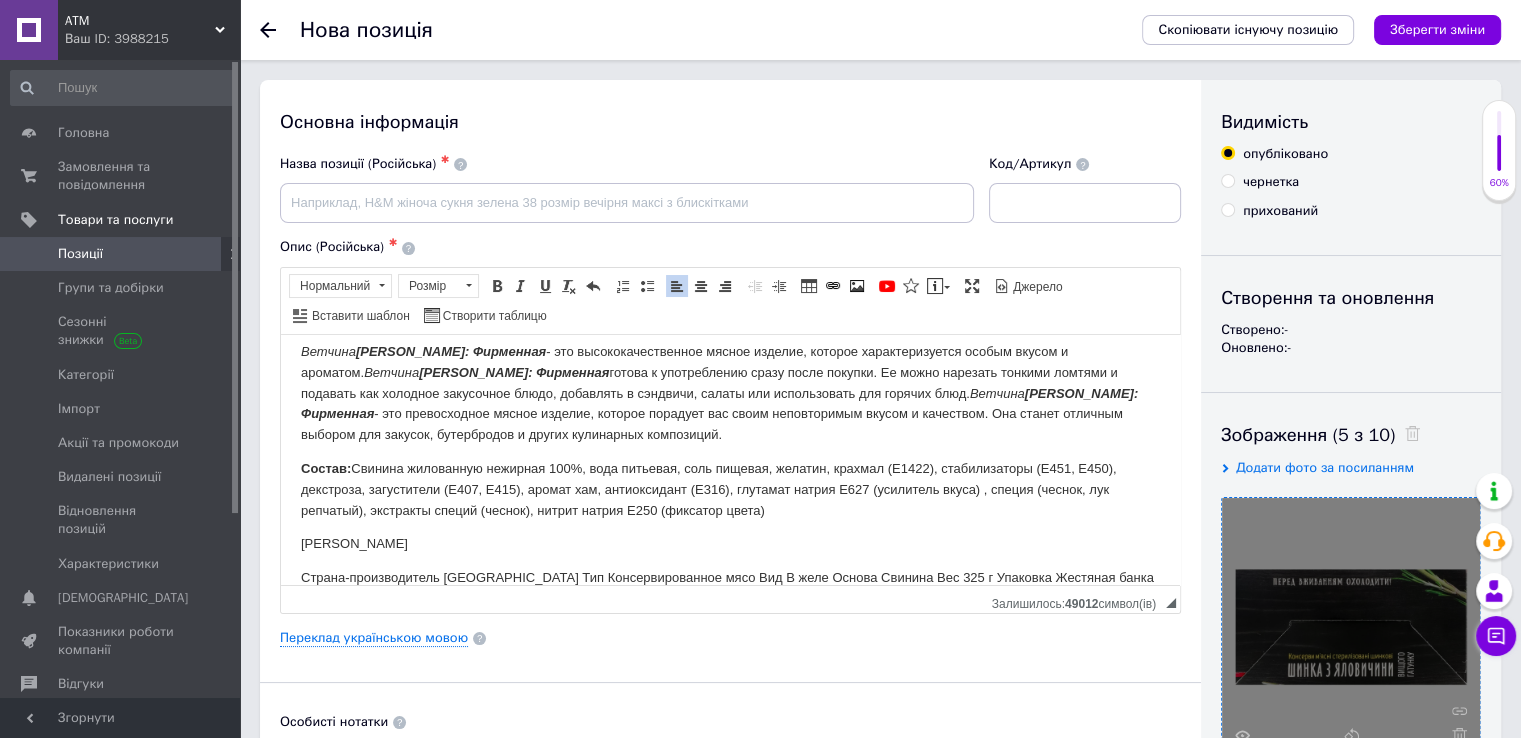 click on "Страна-производитель [GEOGRAPHIC_DATA] Тип Консервированное мясо Вид В желе Основа Свинина Вес 325 г Упаковка Жестяная банка" at bounding box center (730, 577) 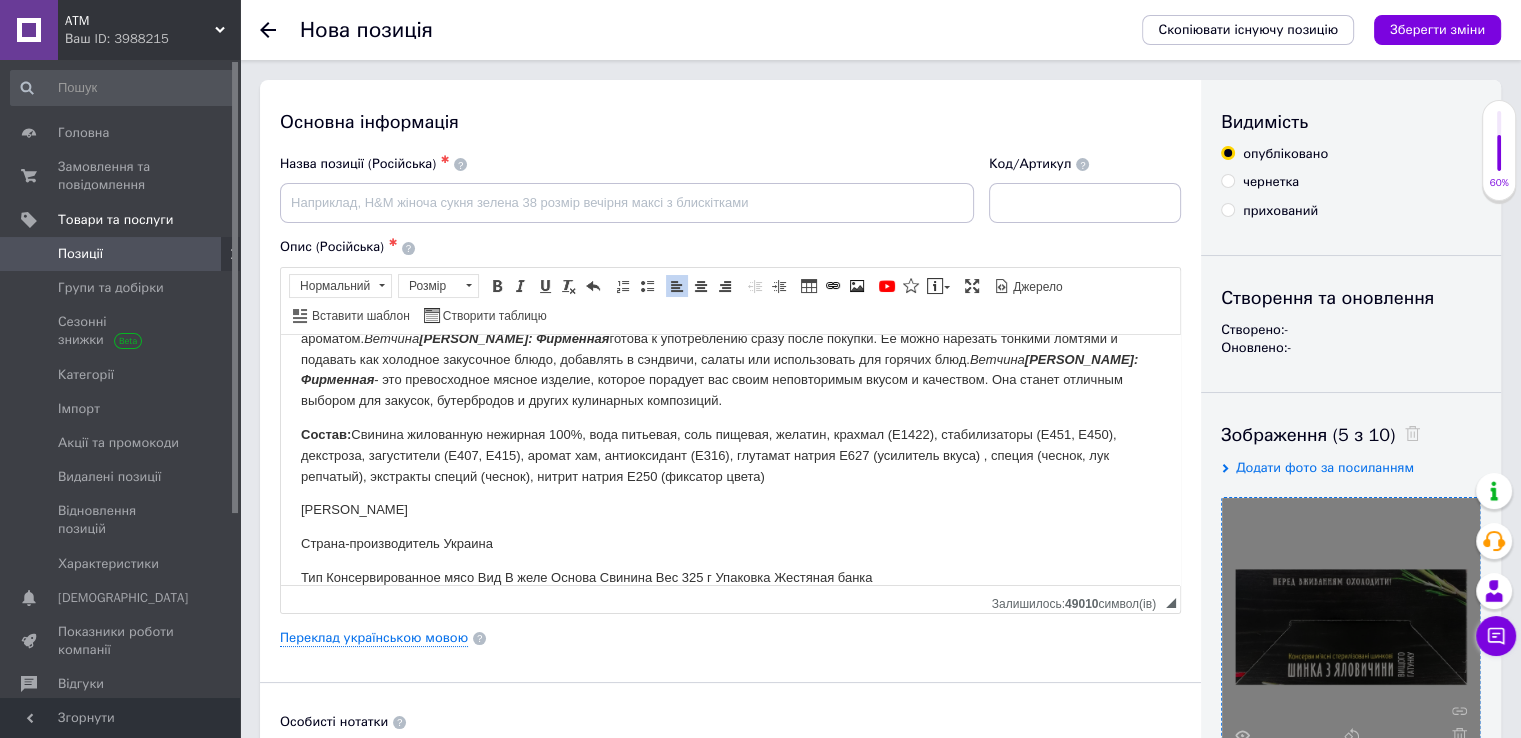 scroll, scrollTop: 0, scrollLeft: 0, axis: both 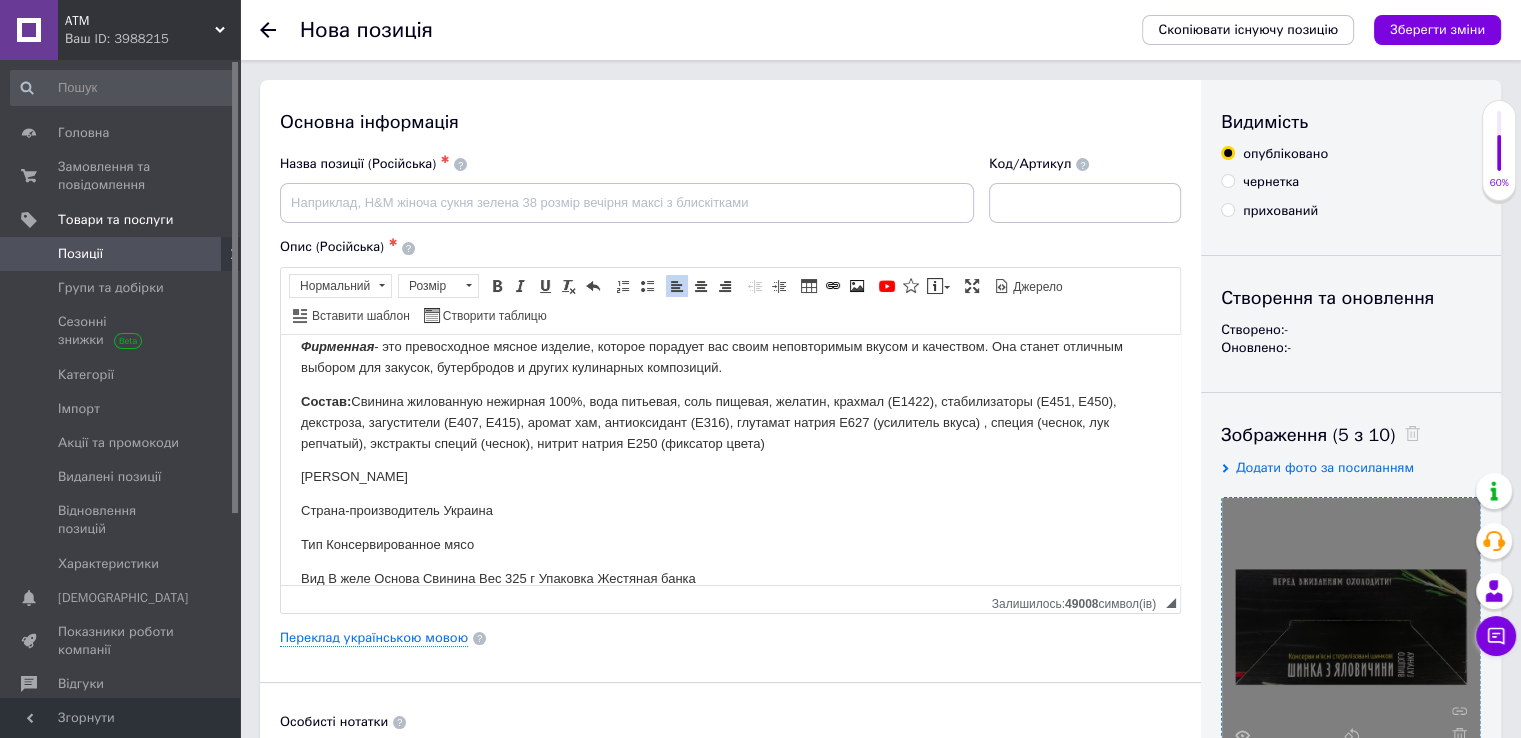 click on "Вид В желе Основа Свинина Вес 325 г Упаковка Жестяная банка" at bounding box center [730, 578] 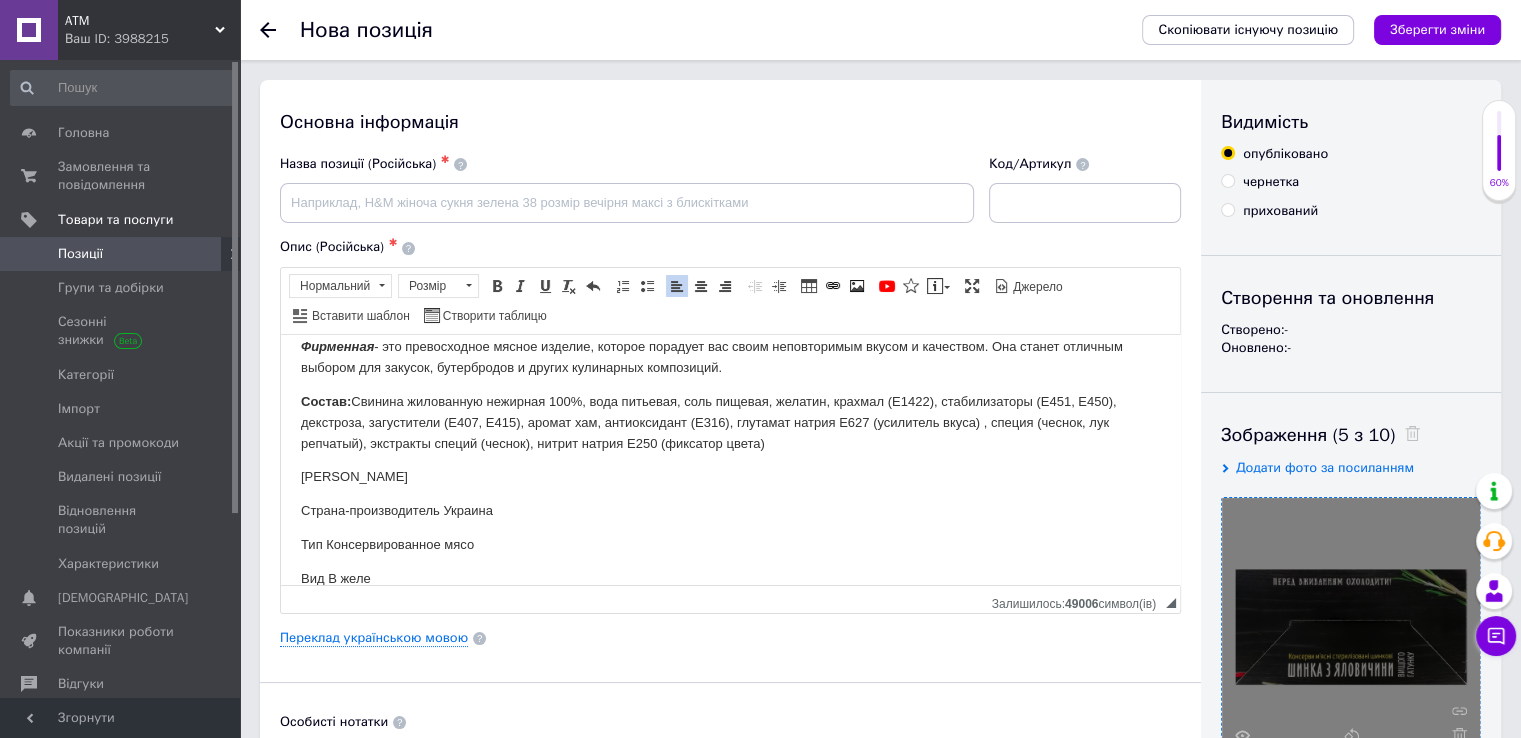 scroll, scrollTop: 115, scrollLeft: 0, axis: vertical 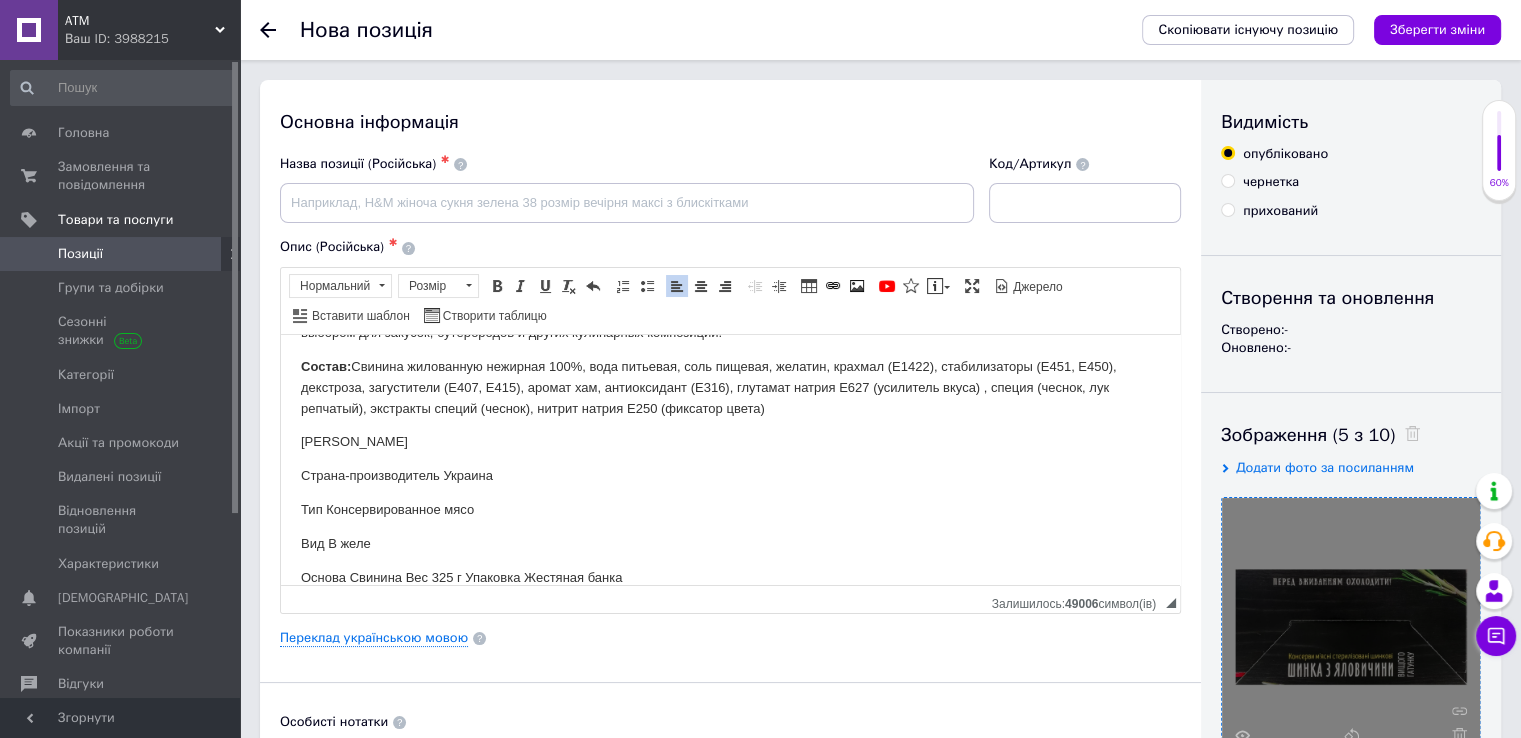 click on "Основа Свинина Вес 325 г Упаковка Жестяная банка" at bounding box center [730, 577] 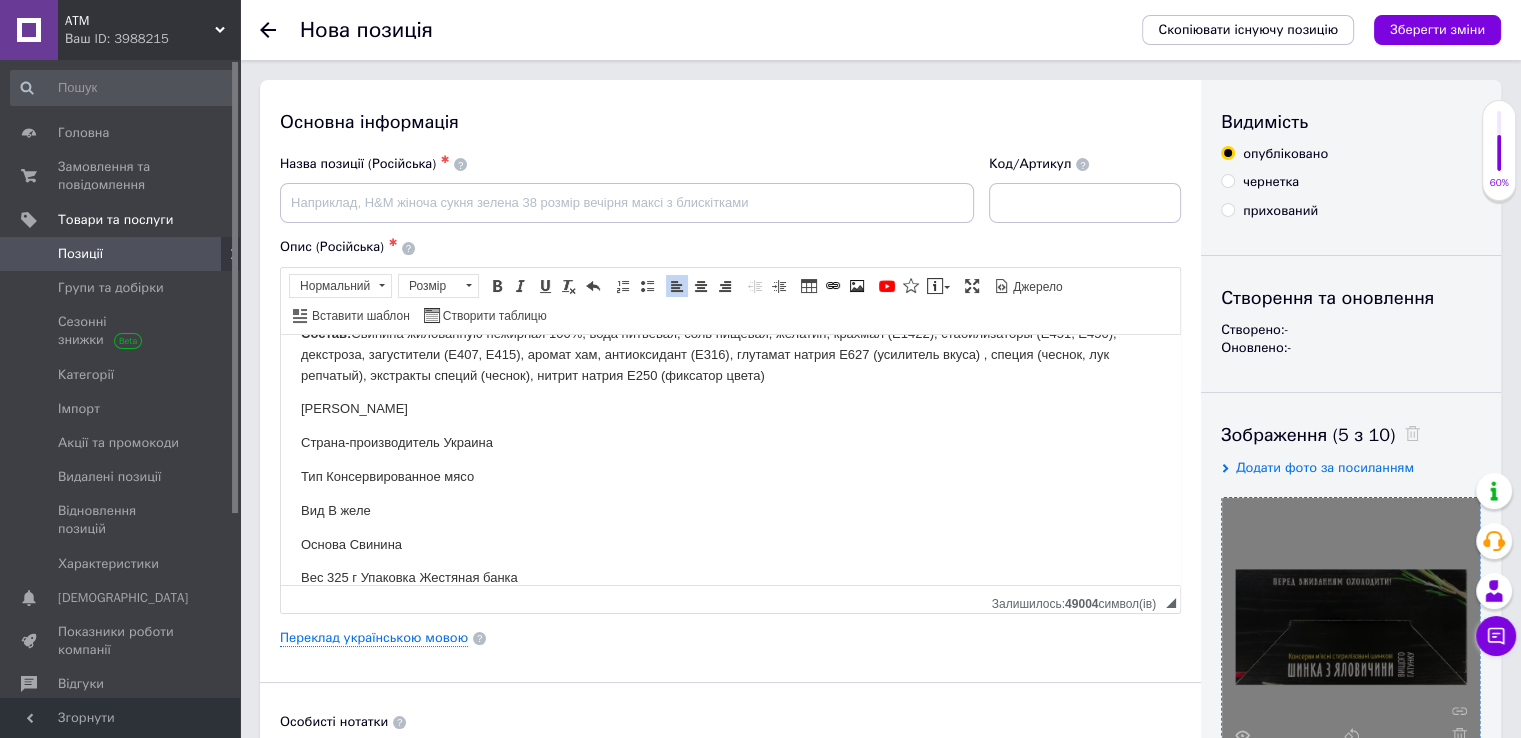click on "Вес 325 г Упаковка Жестяная банка" at bounding box center (730, 577) 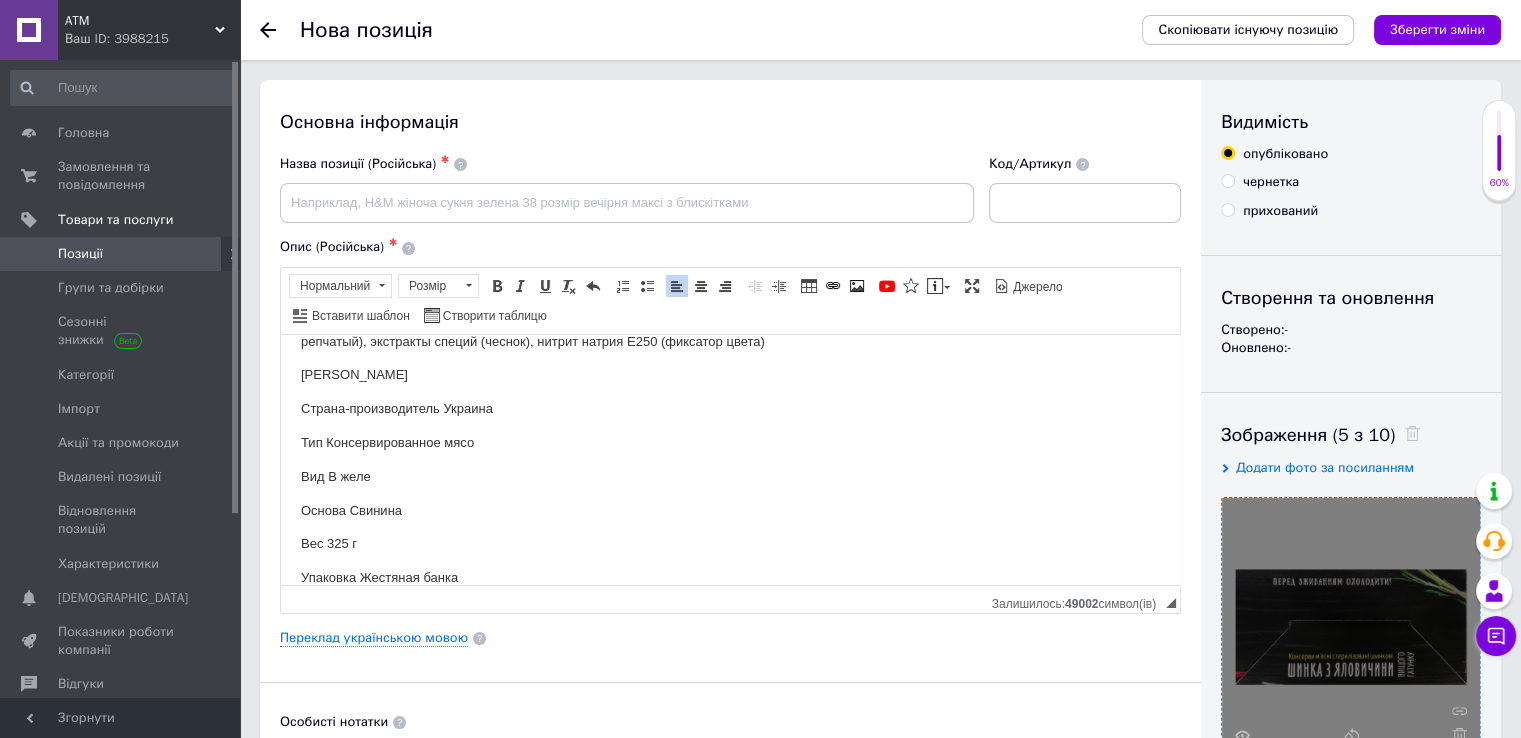 click on "Упаковка Жестяная банка" at bounding box center (730, 577) 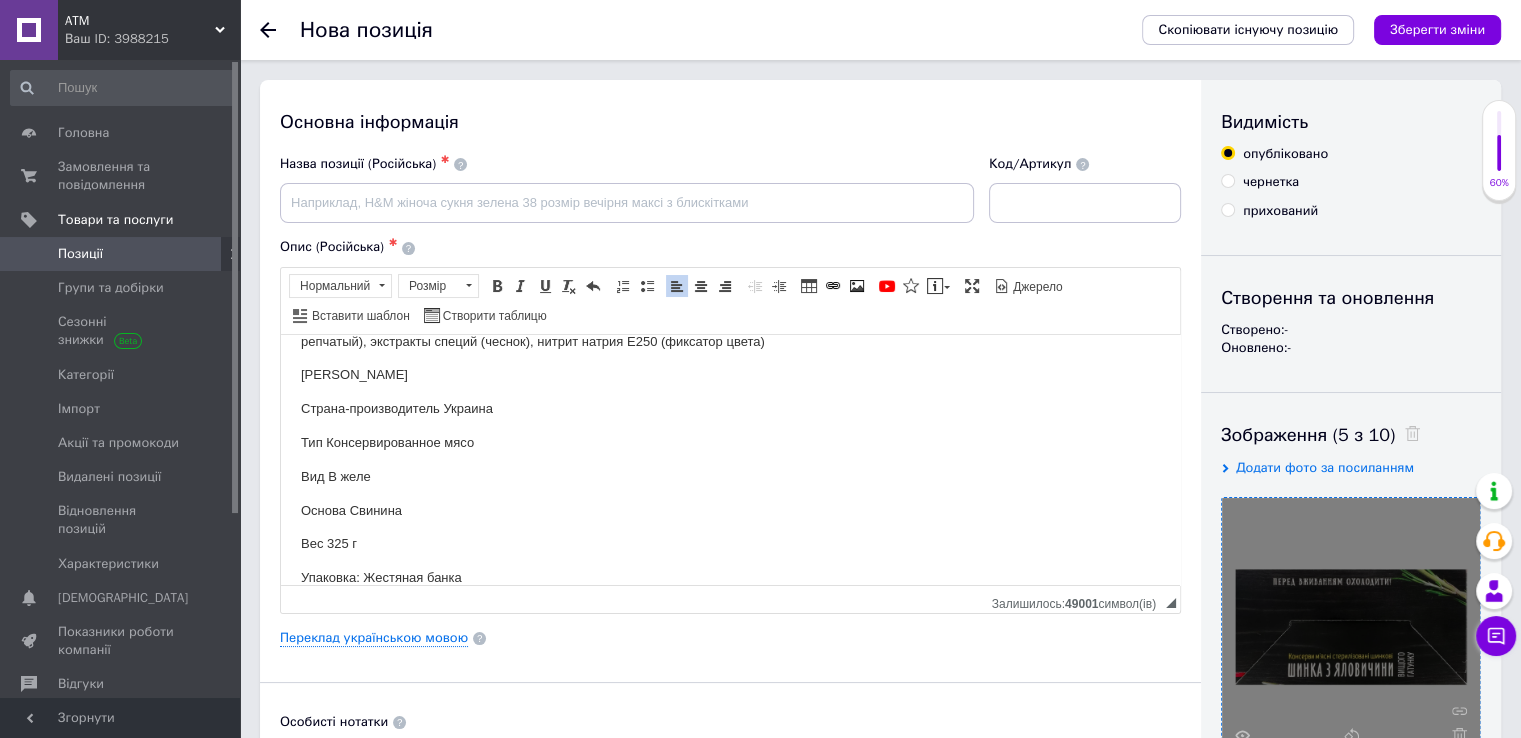 click on "Вес 325 г" at bounding box center (730, 543) 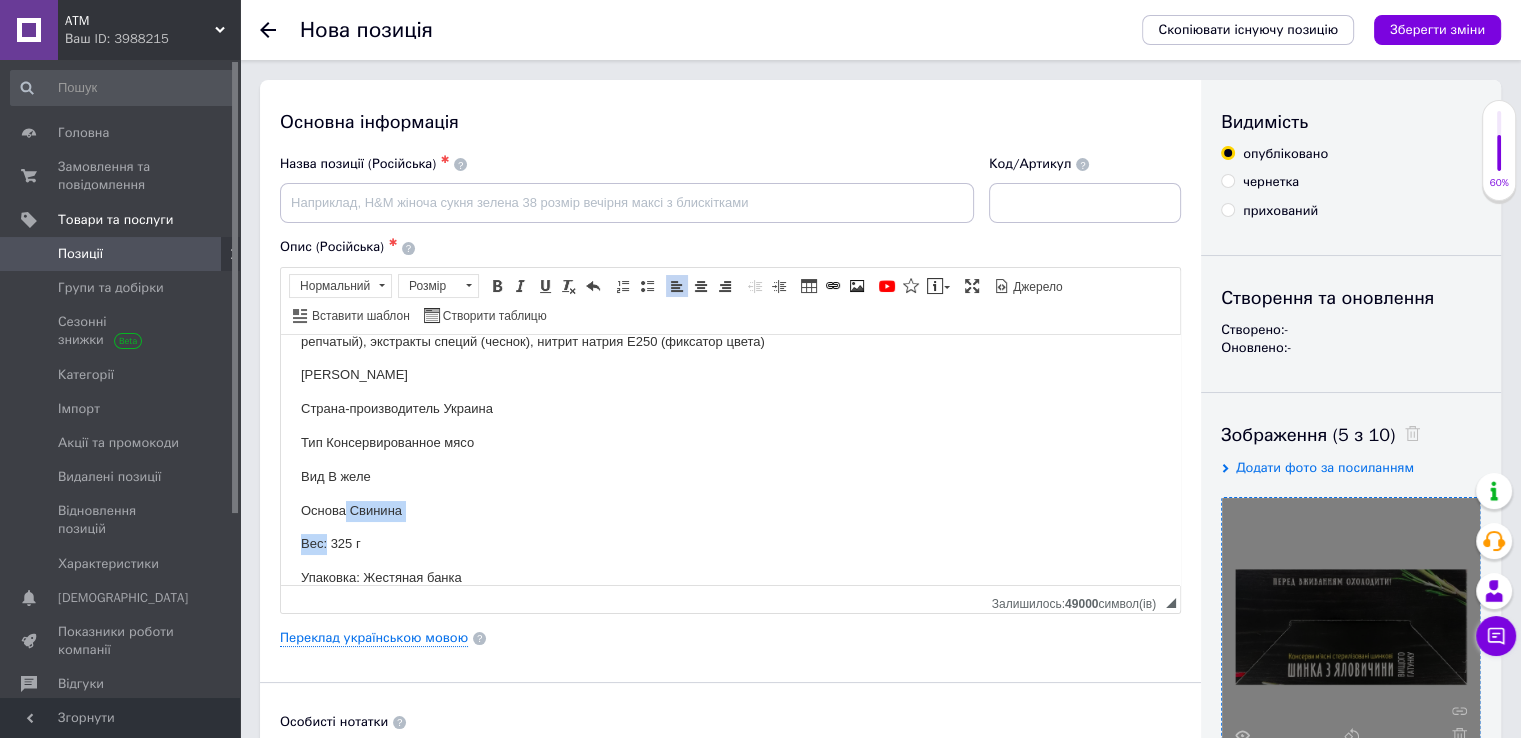 click on "Основа Свинина" at bounding box center (730, 510) 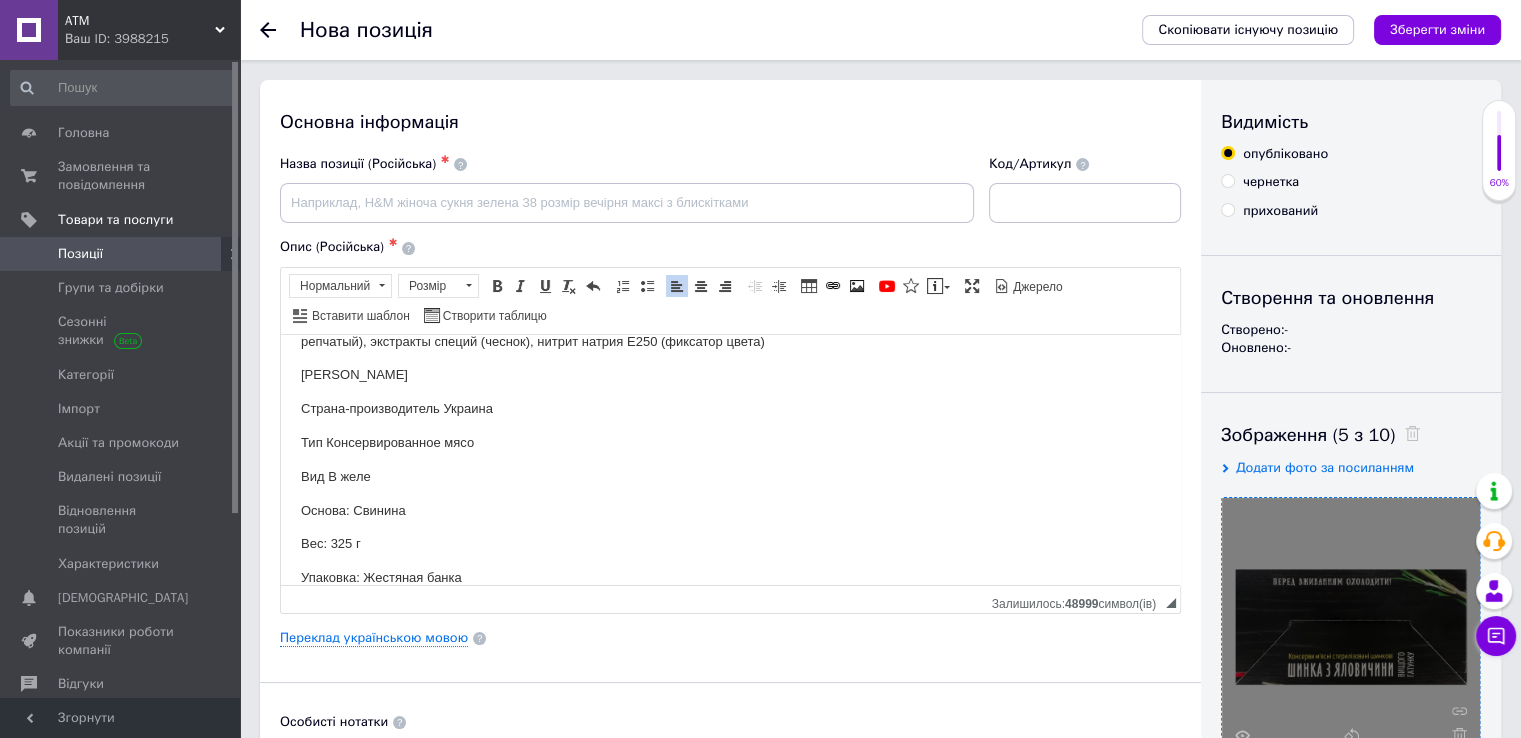 click on "Вид В желе" at bounding box center (730, 476) 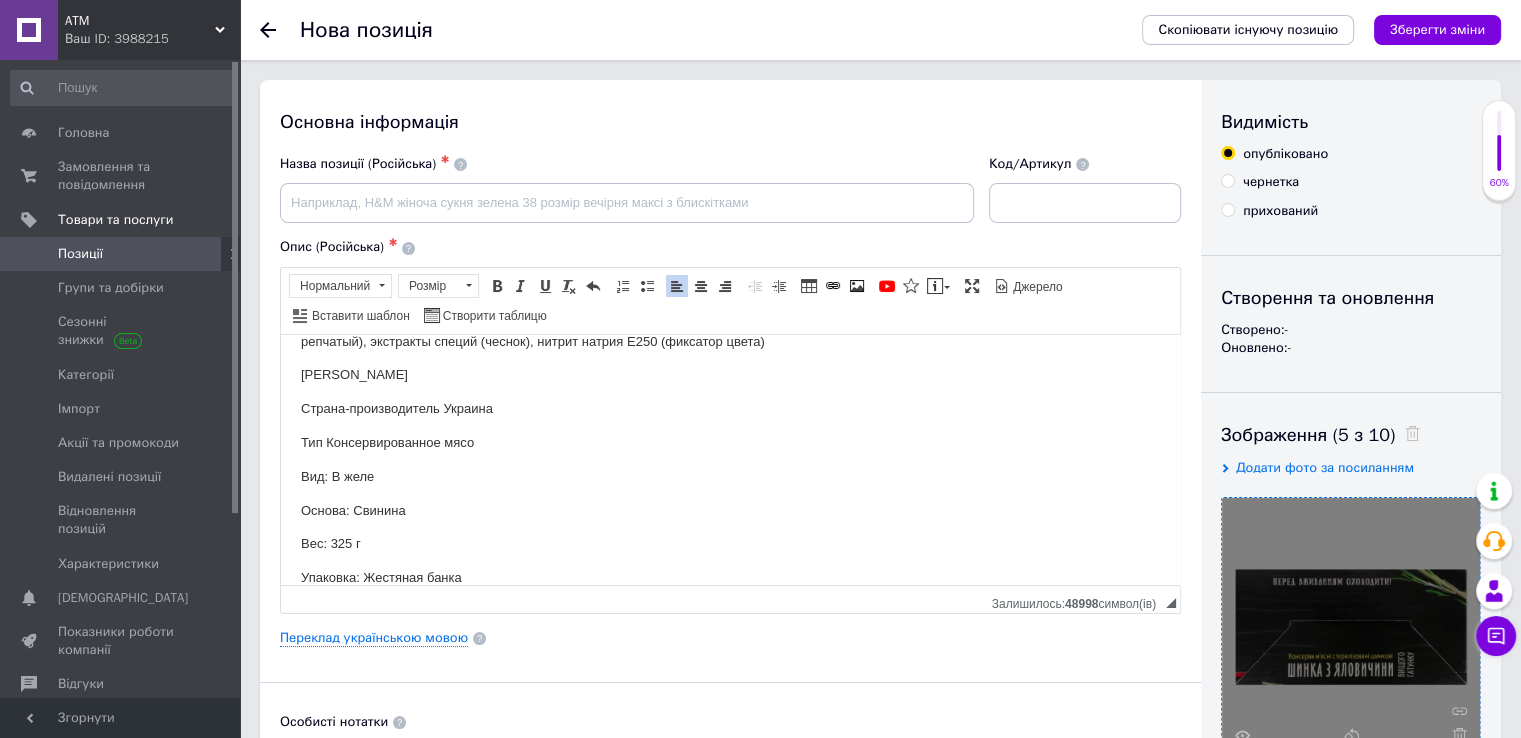 click on "Тип Консервированное мясо" at bounding box center [730, 442] 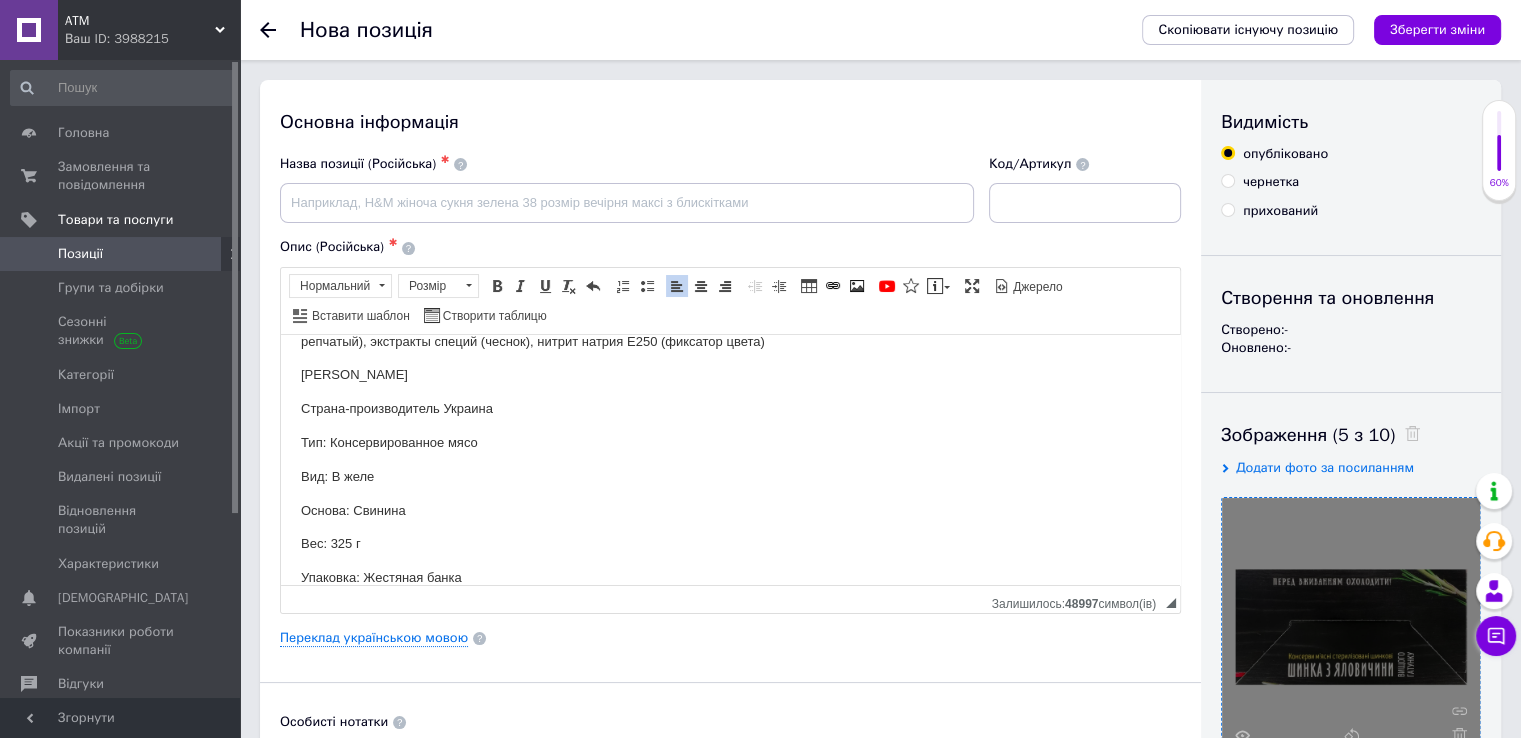 click on "Страна-производитель Украина" at bounding box center [730, 408] 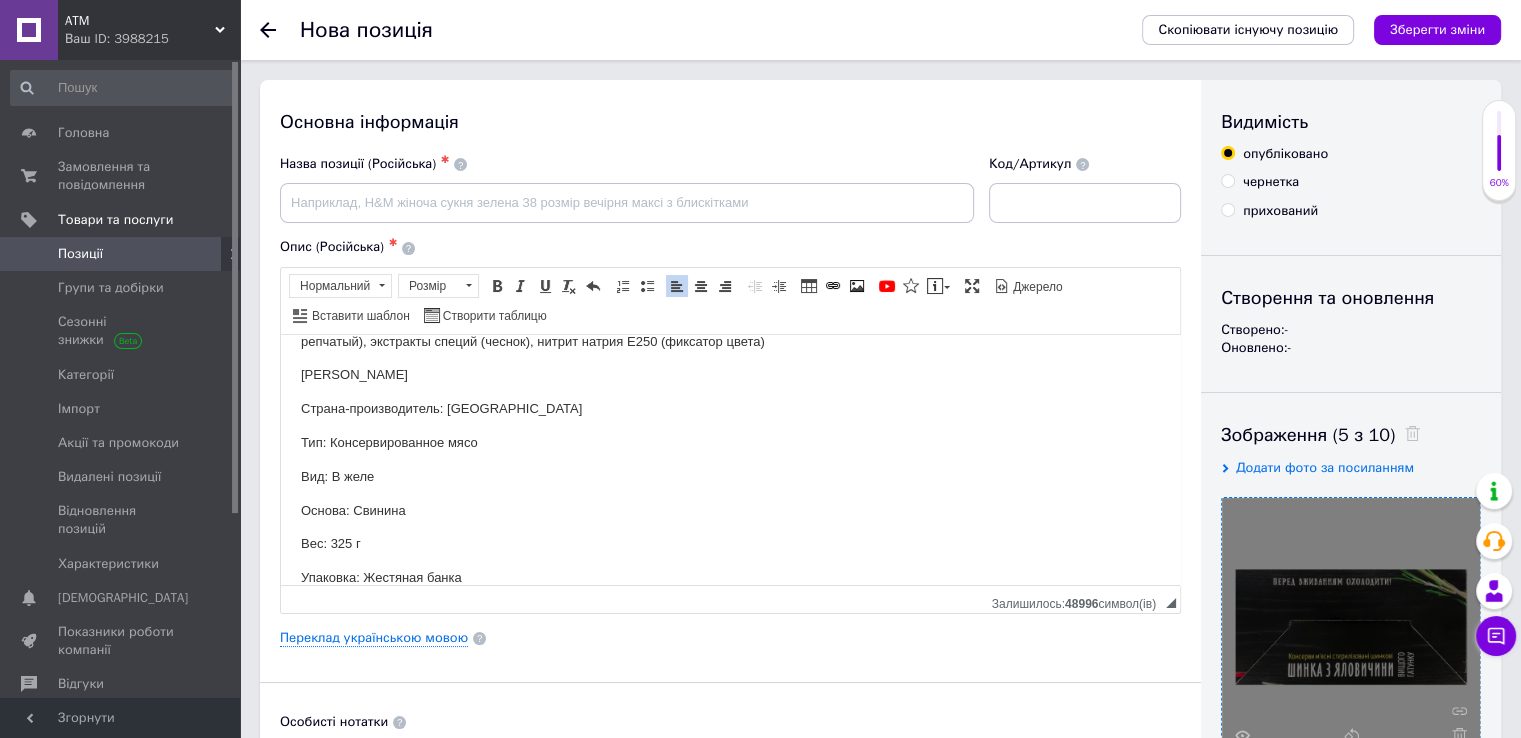click on "[PERSON_NAME]" at bounding box center [730, 374] 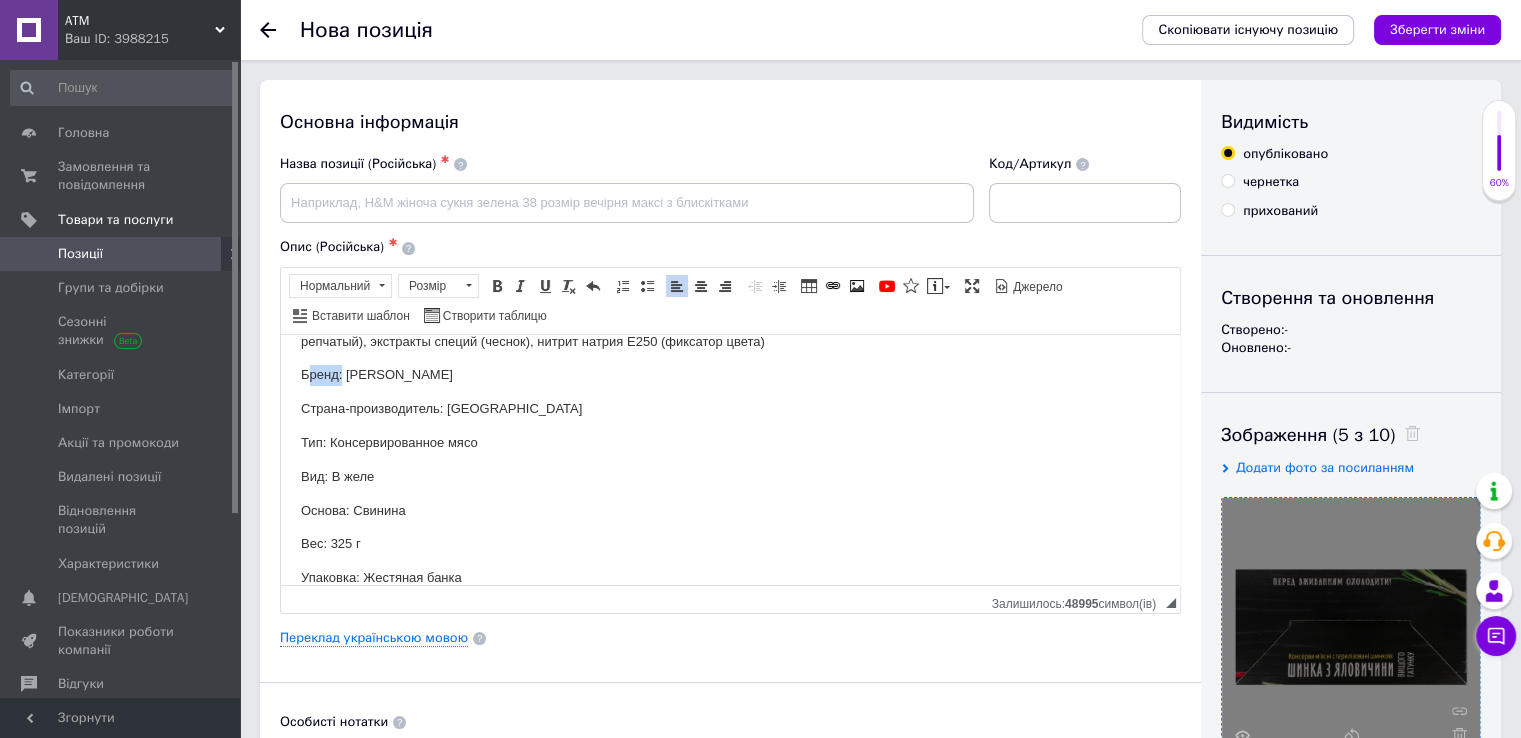 click on "Бренд: [PERSON_NAME]" at bounding box center (730, 374) 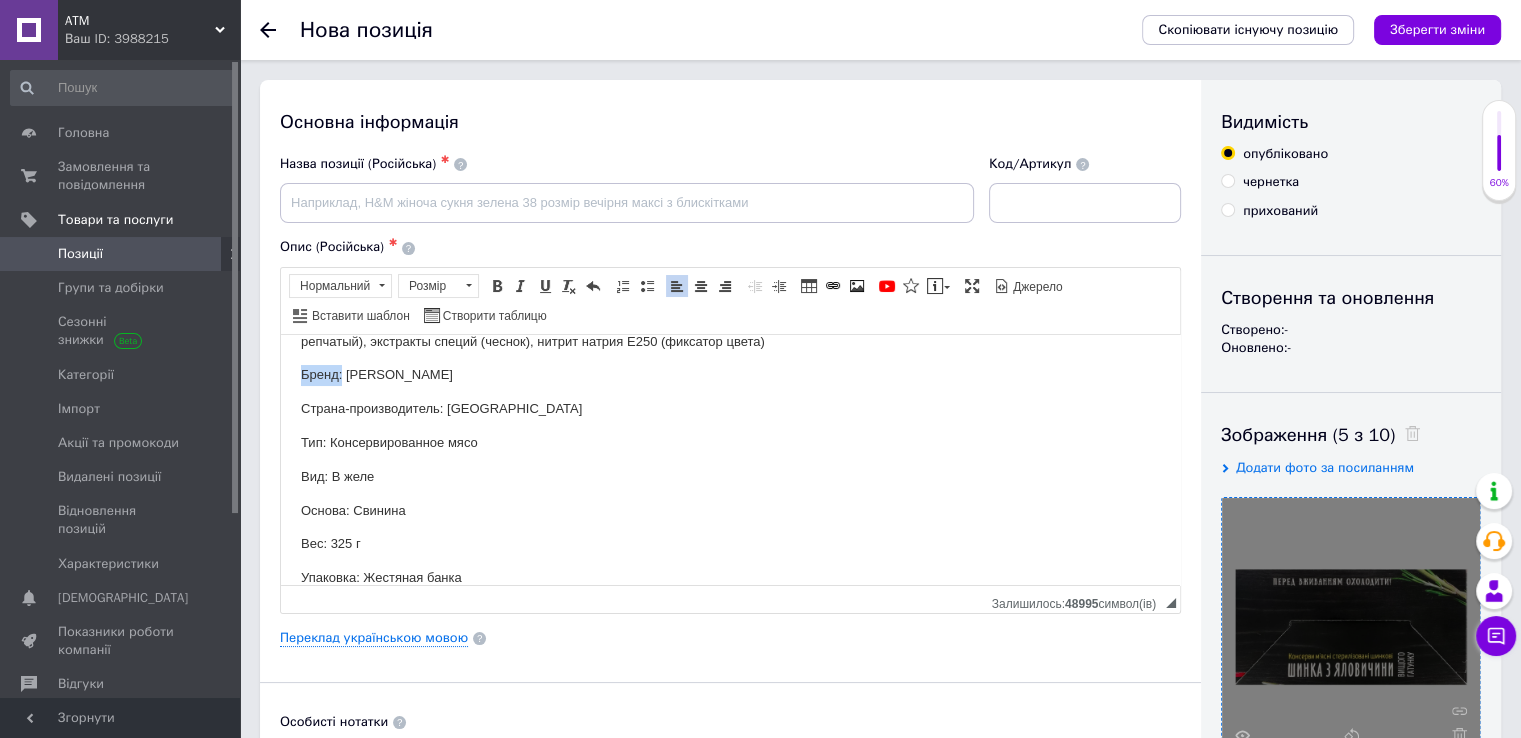 click on "Бренд: [PERSON_NAME]" at bounding box center (730, 374) 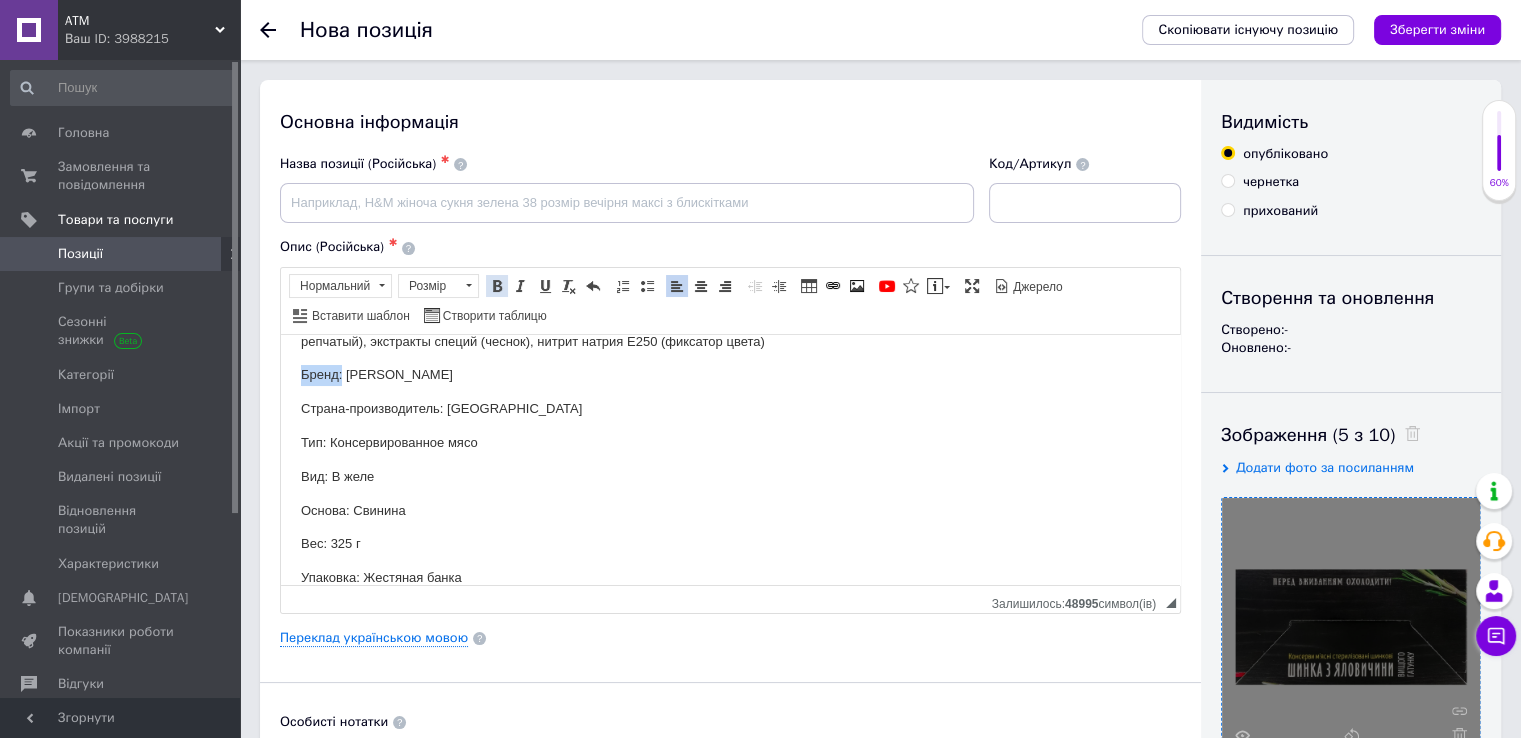 click at bounding box center (497, 286) 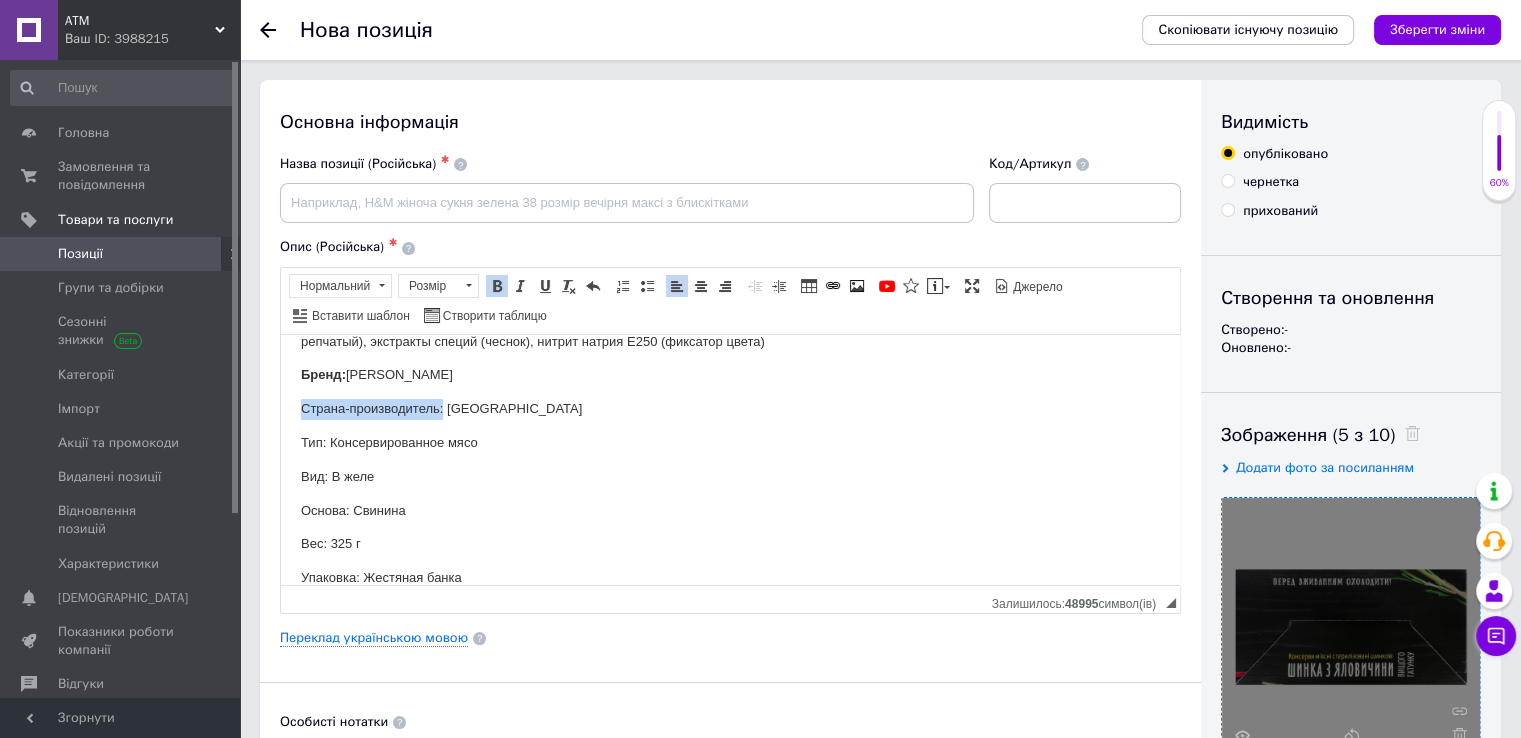 drag, startPoint x: 442, startPoint y: 407, endPoint x: 277, endPoint y: 414, distance: 165.14842 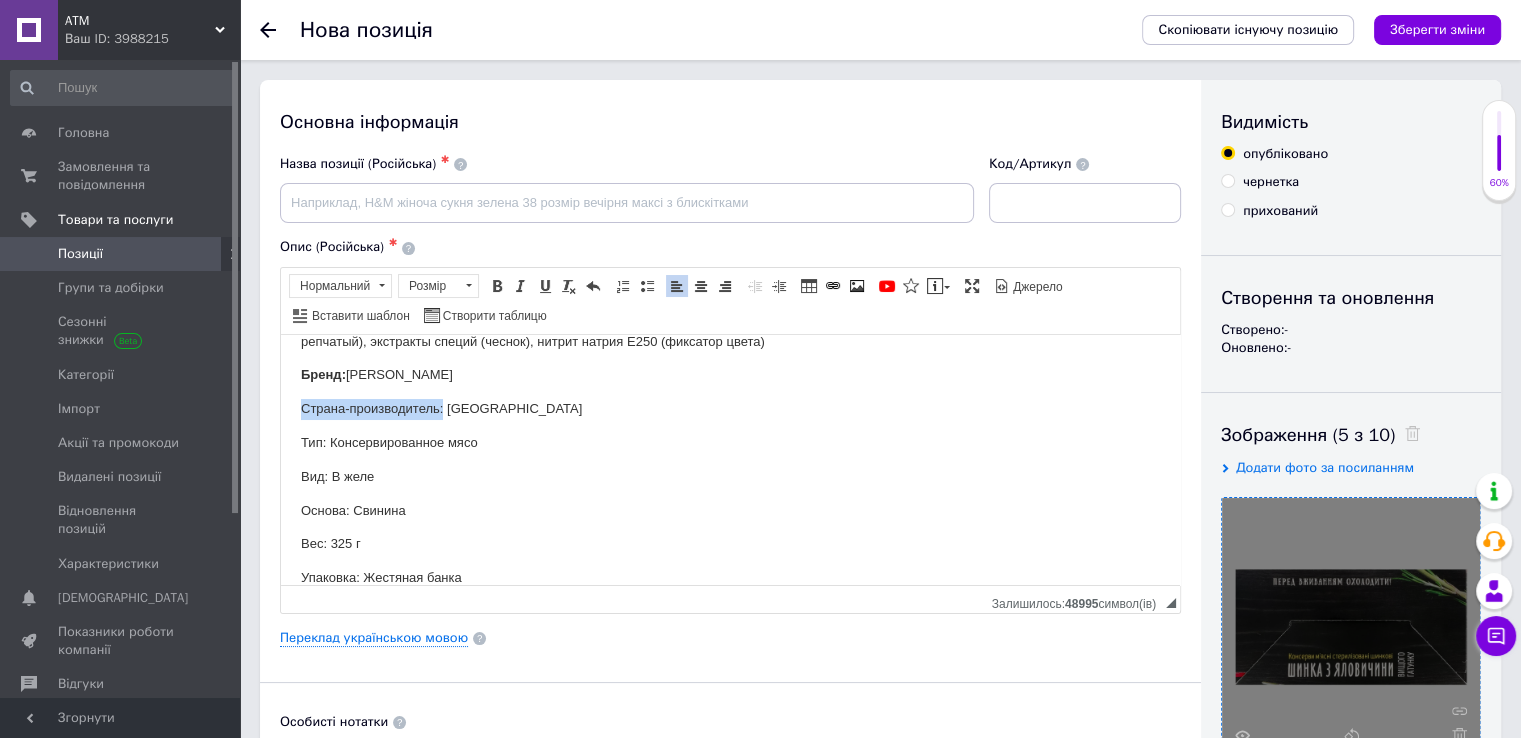 click at bounding box center [497, 286] 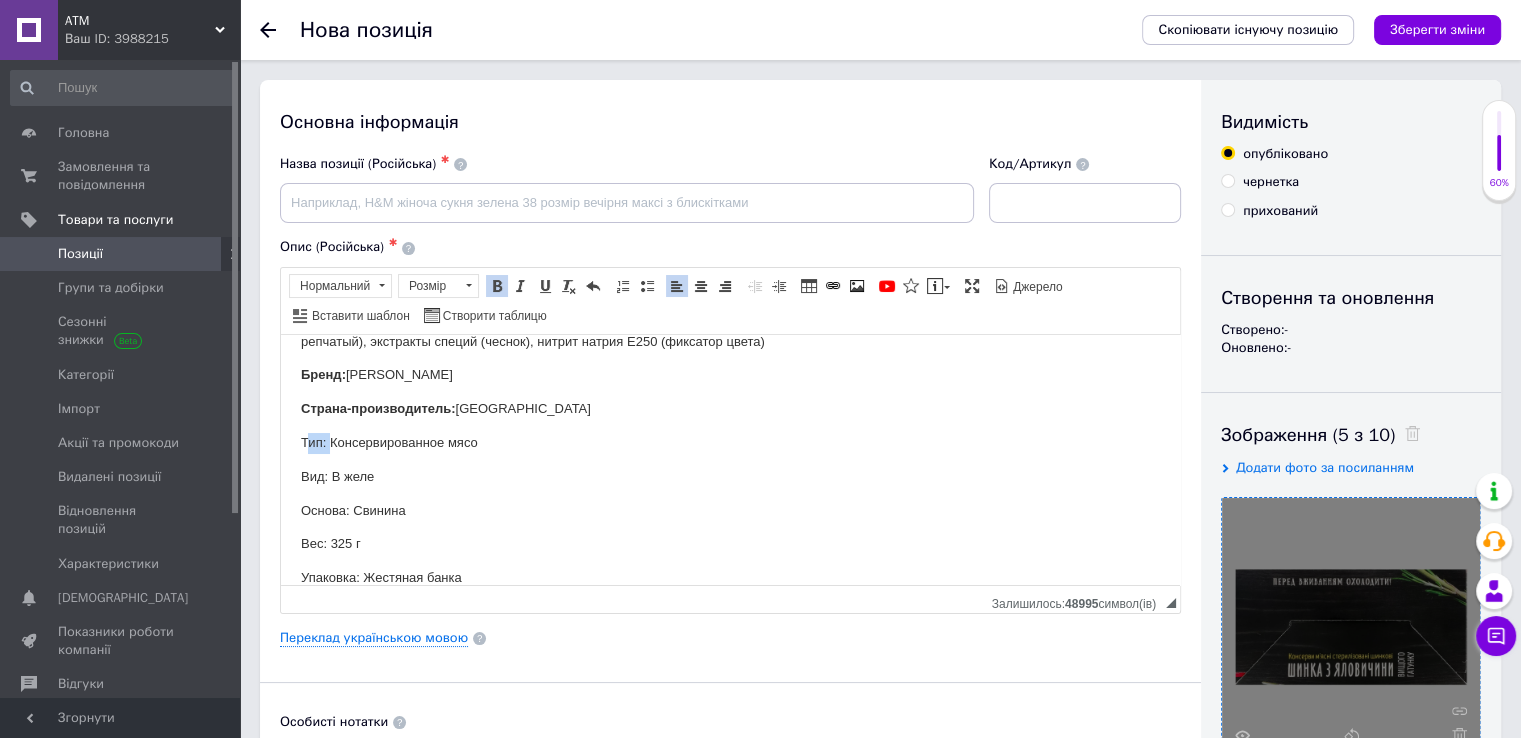 drag, startPoint x: 324, startPoint y: 440, endPoint x: 545, endPoint y: 771, distance: 397.9975 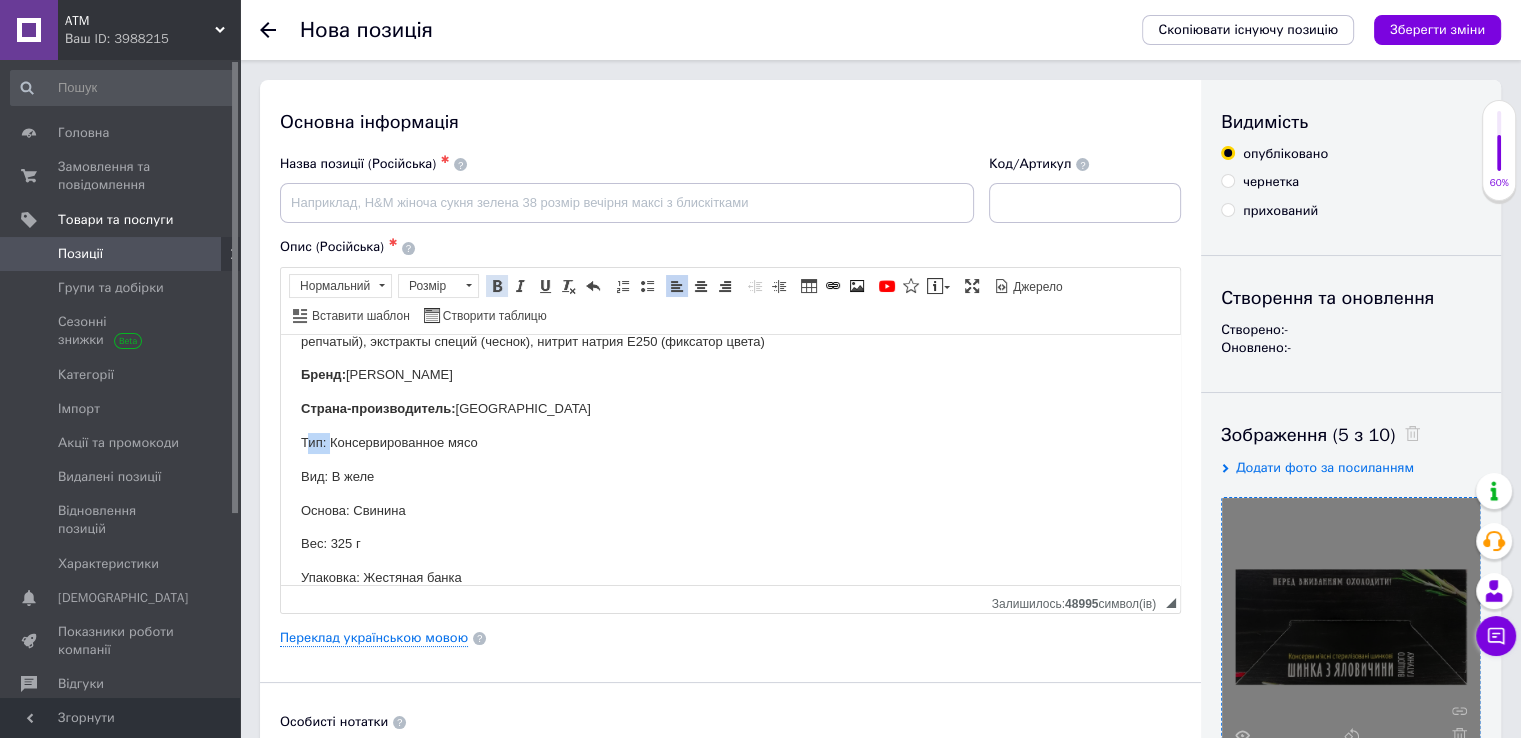 click on "Жирний  Сполучення клавіш Ctrl+B" at bounding box center [497, 286] 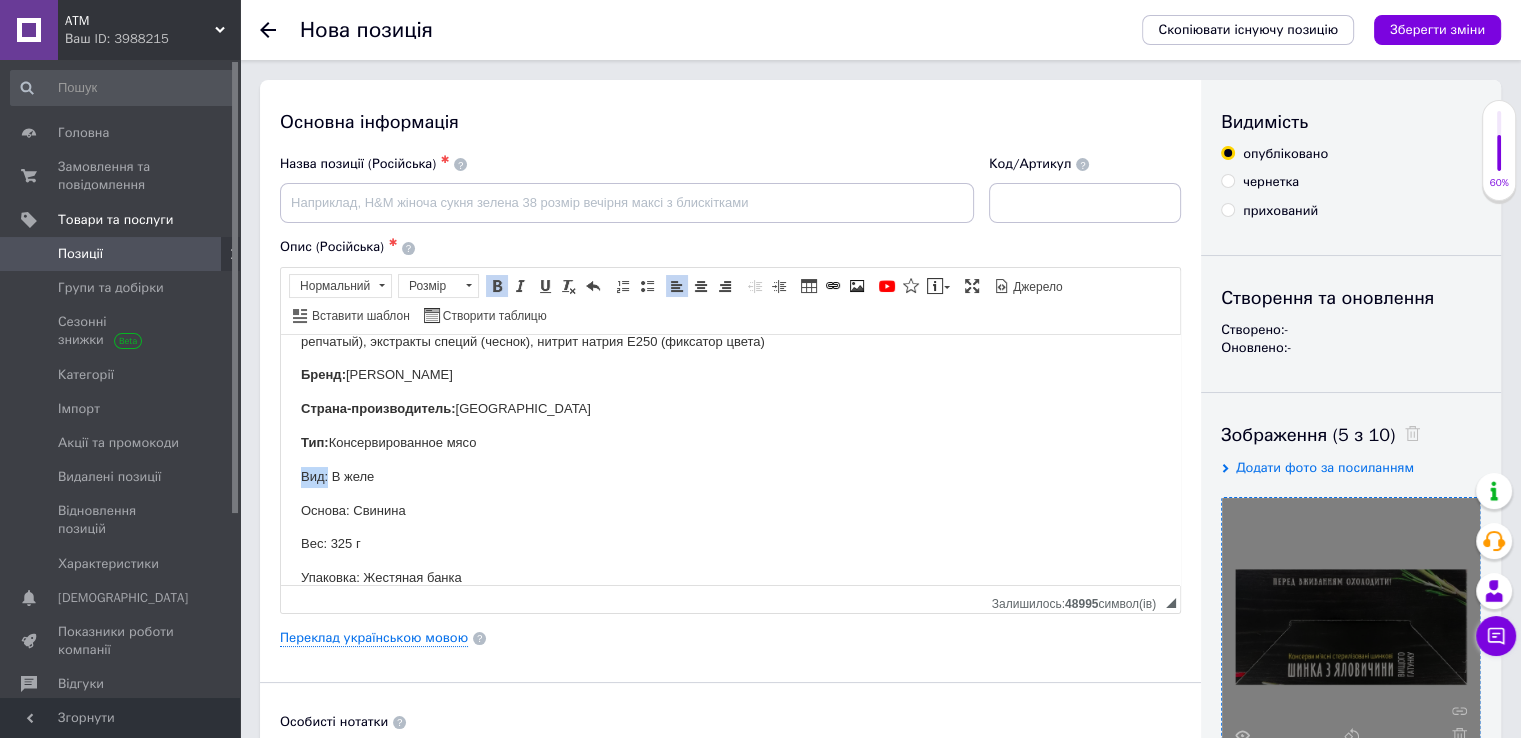 drag, startPoint x: 329, startPoint y: 469, endPoint x: 280, endPoint y: 473, distance: 49.162994 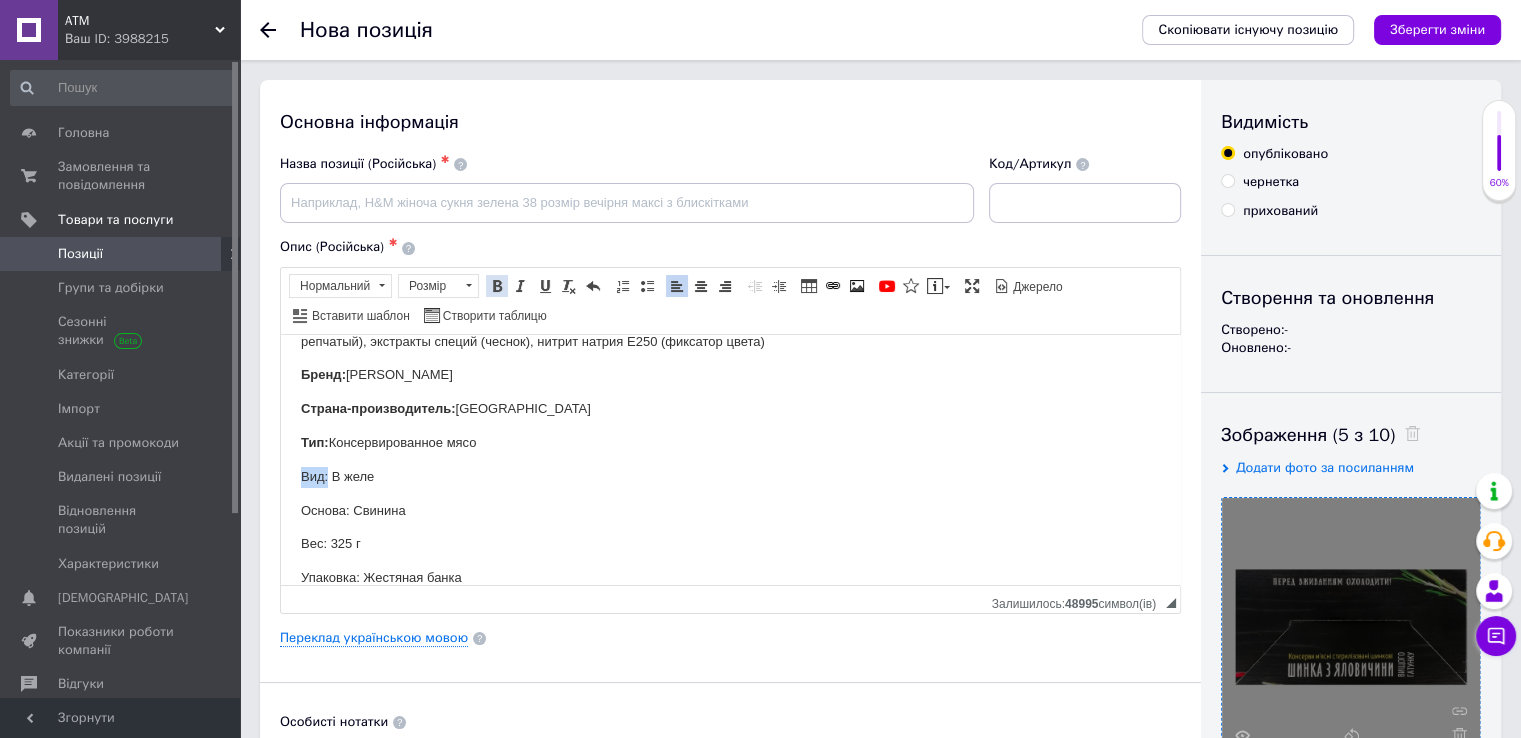 click at bounding box center [497, 286] 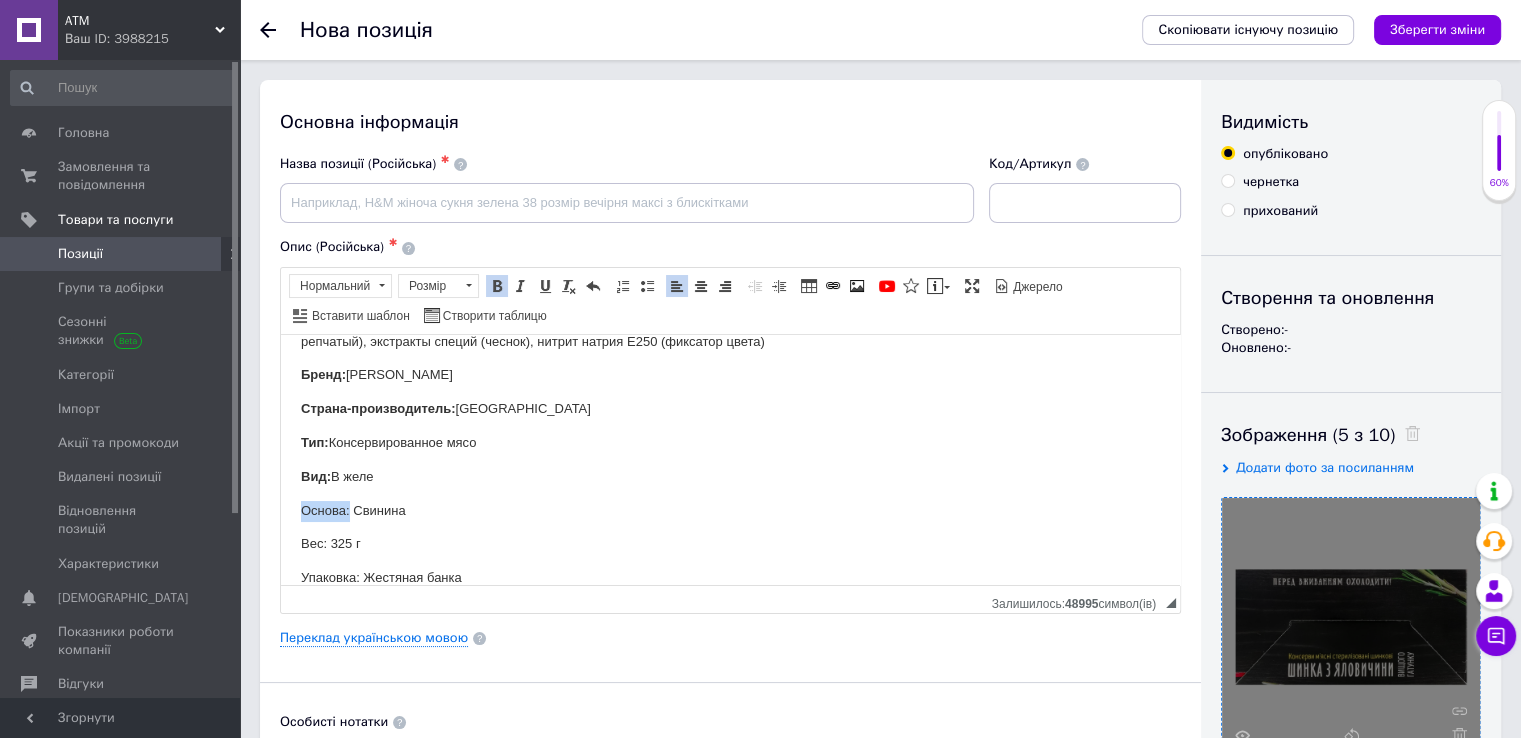 drag, startPoint x: 349, startPoint y: 513, endPoint x: 329, endPoint y: 474, distance: 43.829212 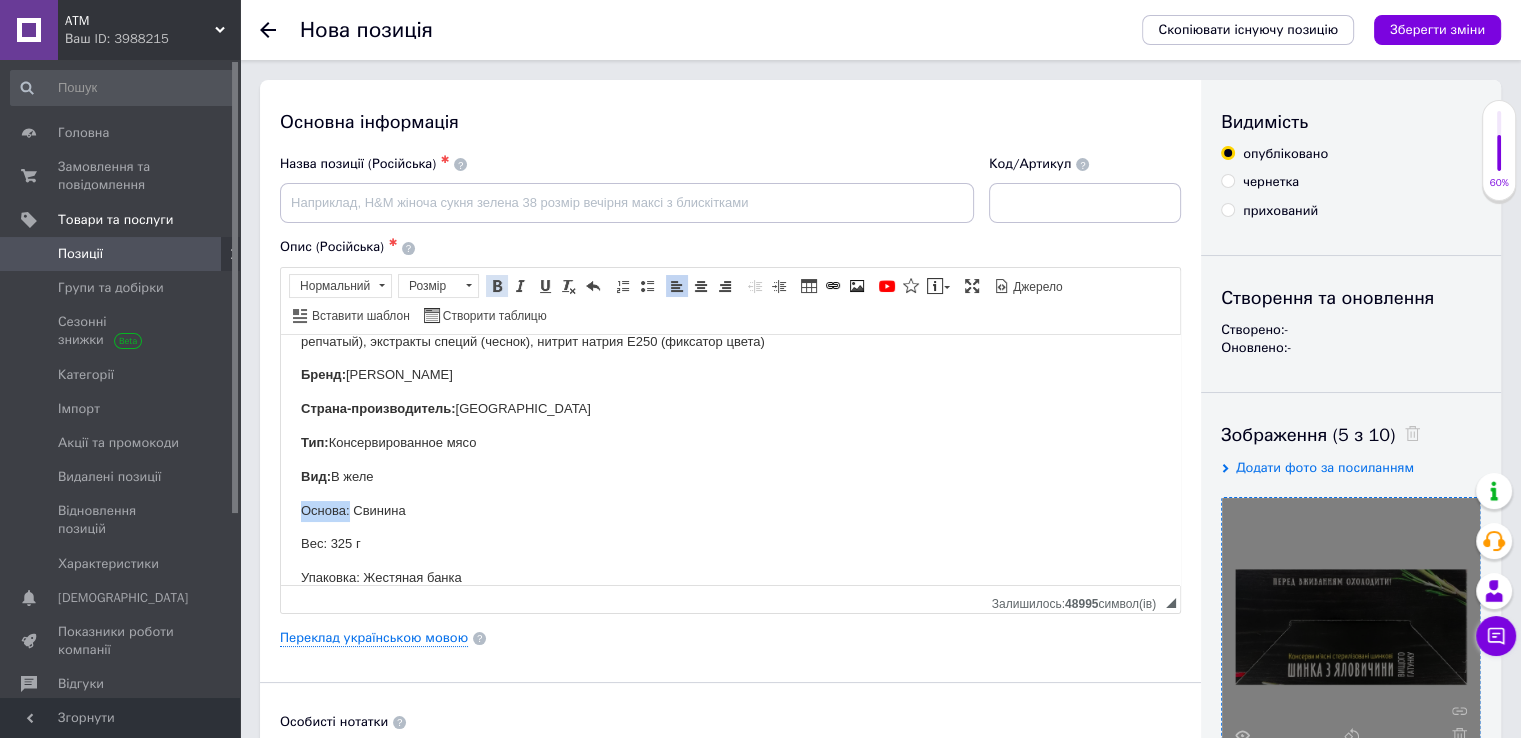 click at bounding box center [497, 286] 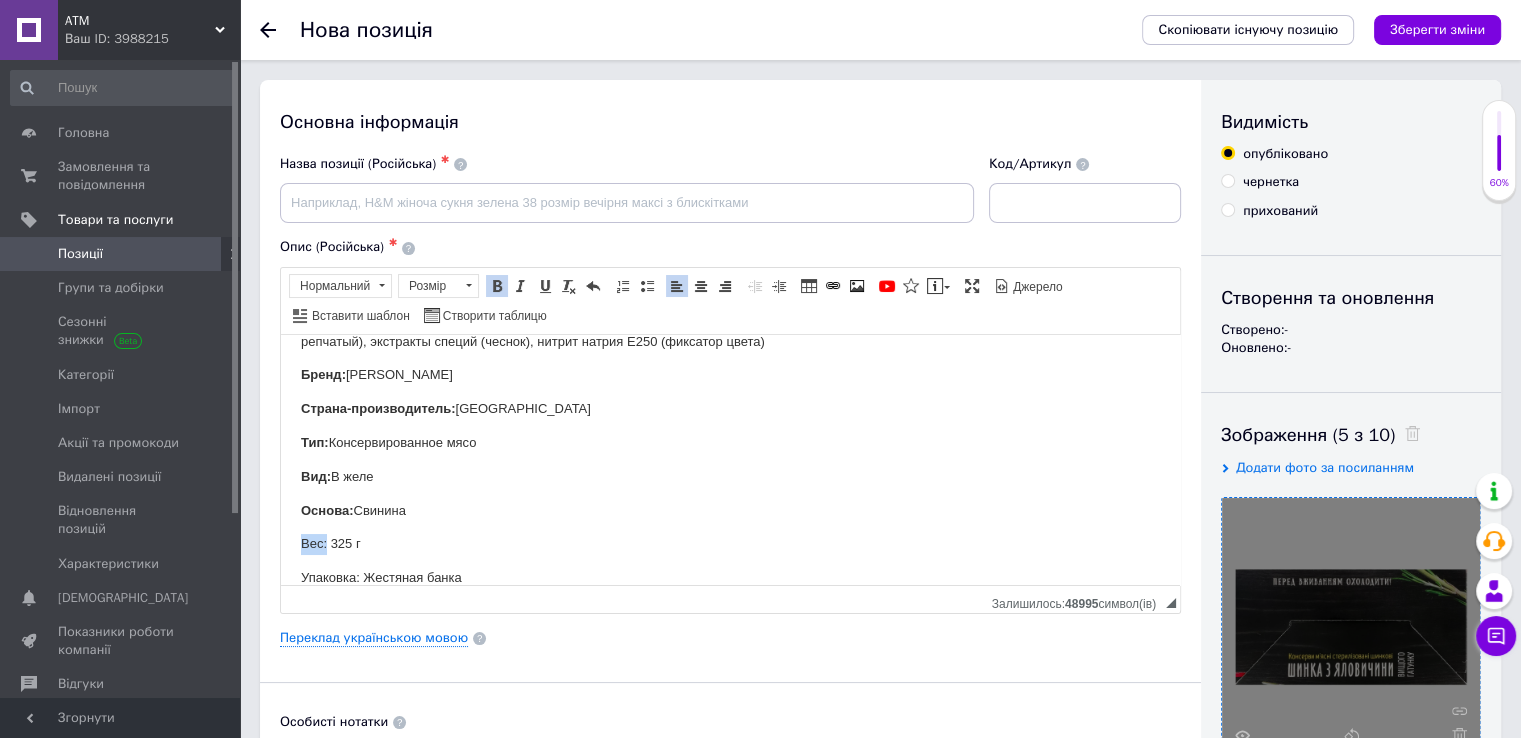 drag, startPoint x: 326, startPoint y: 543, endPoint x: 263, endPoint y: 542, distance: 63.007935 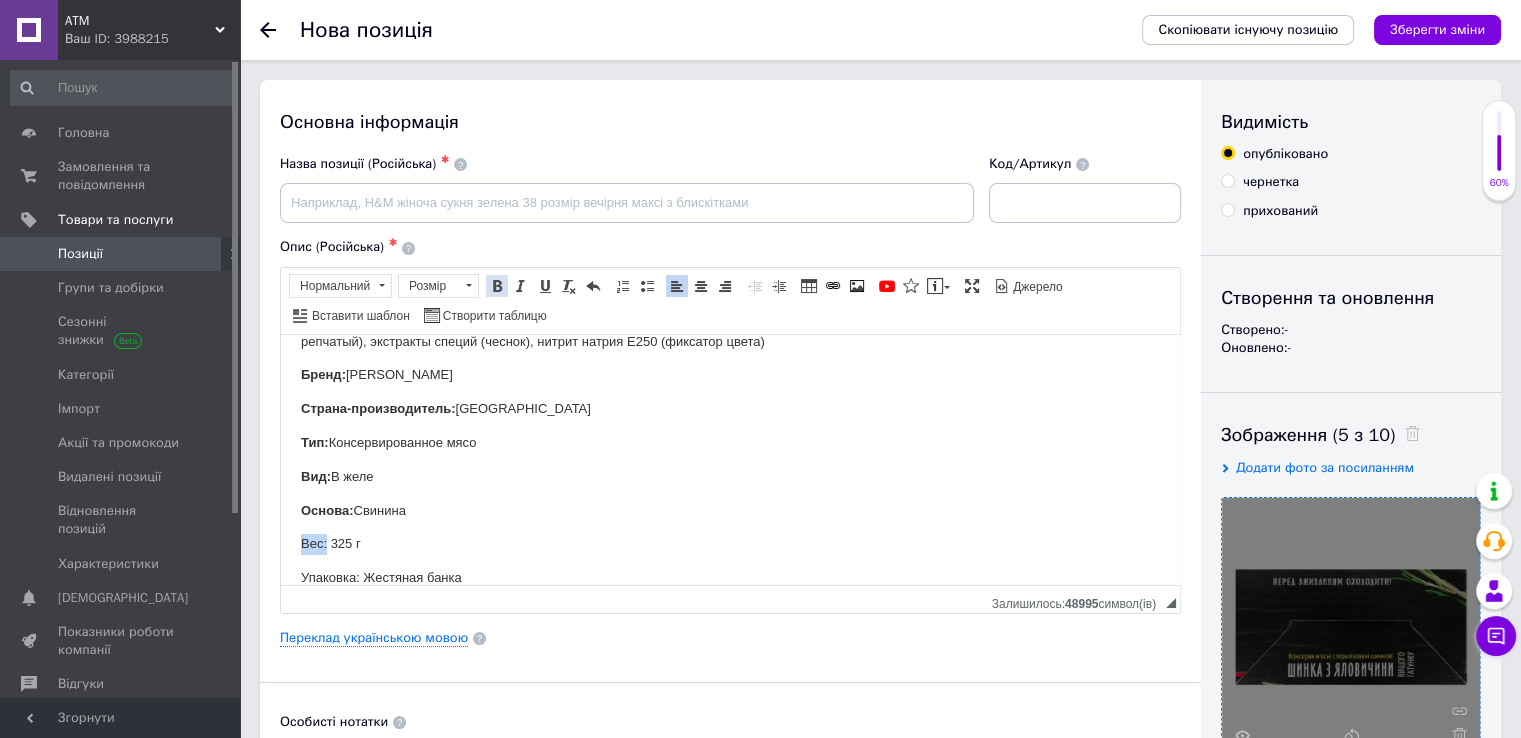 click on "Жирний  Сполучення клавіш Ctrl+B" at bounding box center [497, 286] 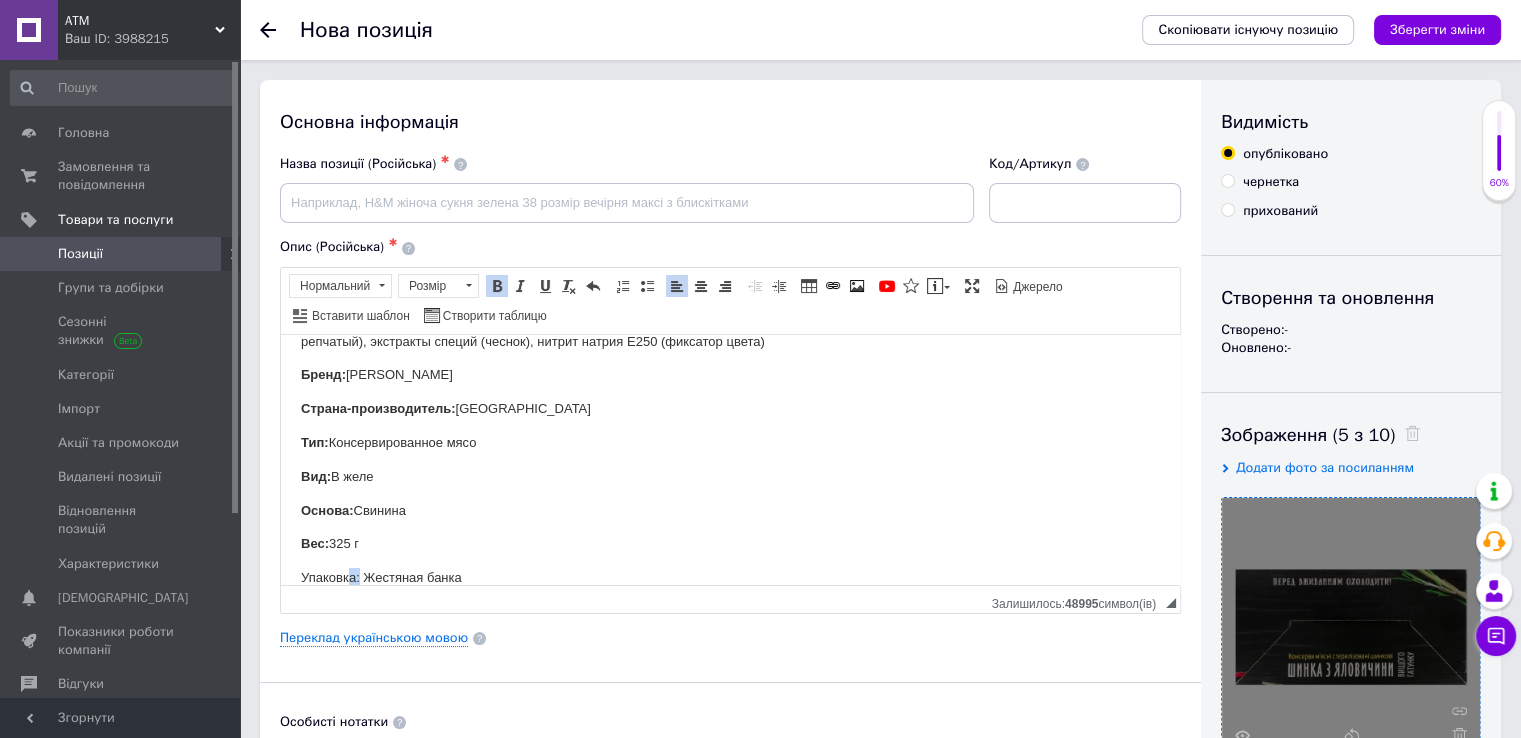 scroll, scrollTop: 205, scrollLeft: 0, axis: vertical 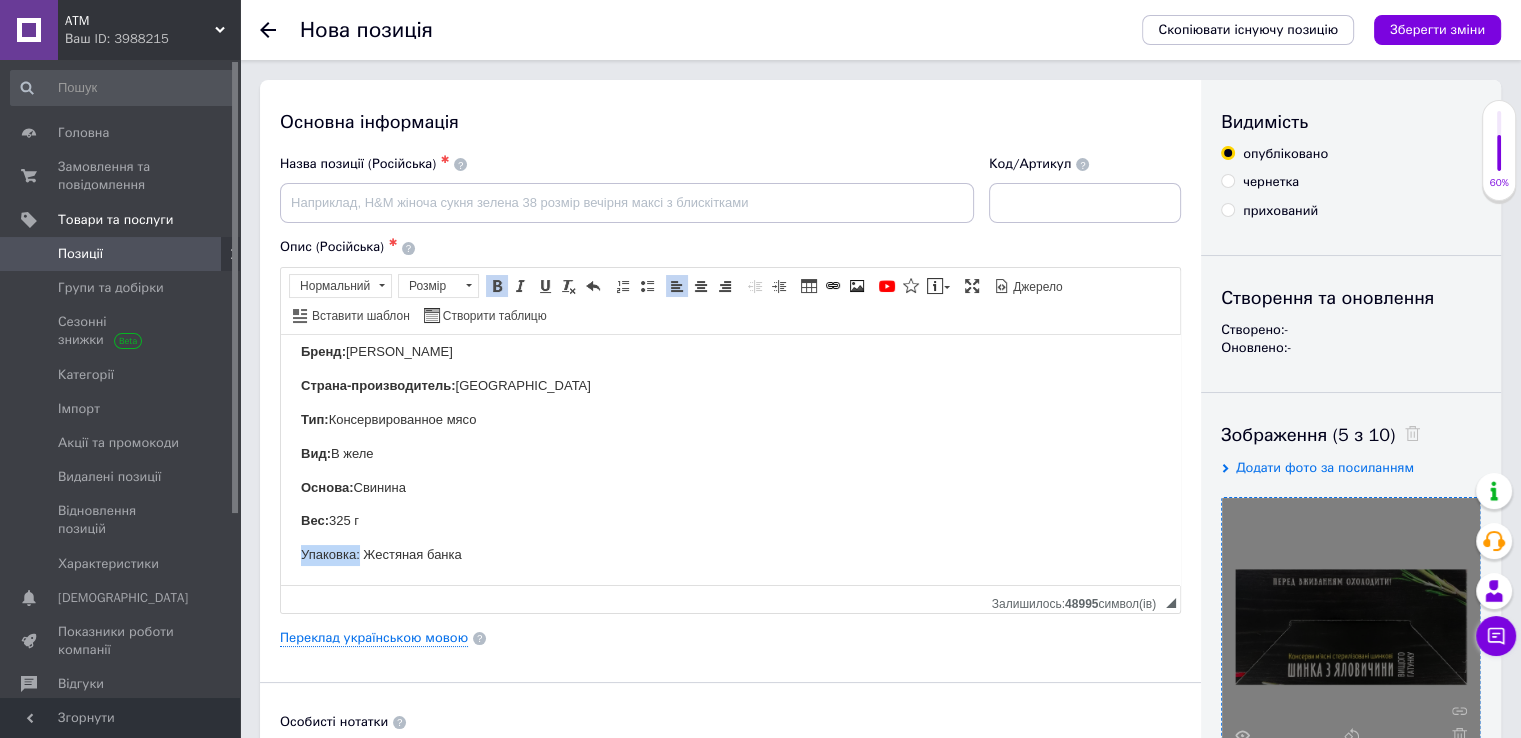 drag, startPoint x: 358, startPoint y: 572, endPoint x: 217, endPoint y: 567, distance: 141.08862 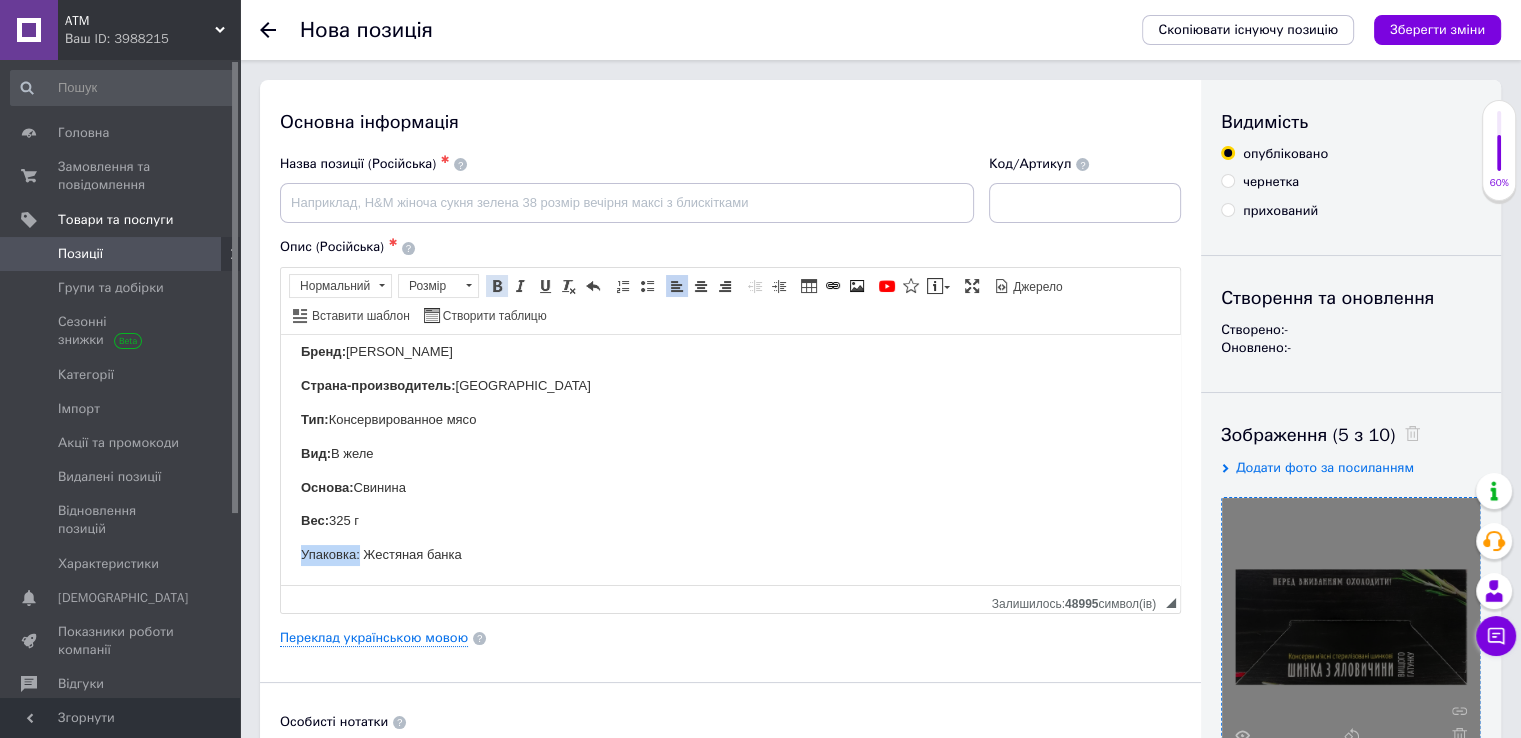 click at bounding box center (497, 286) 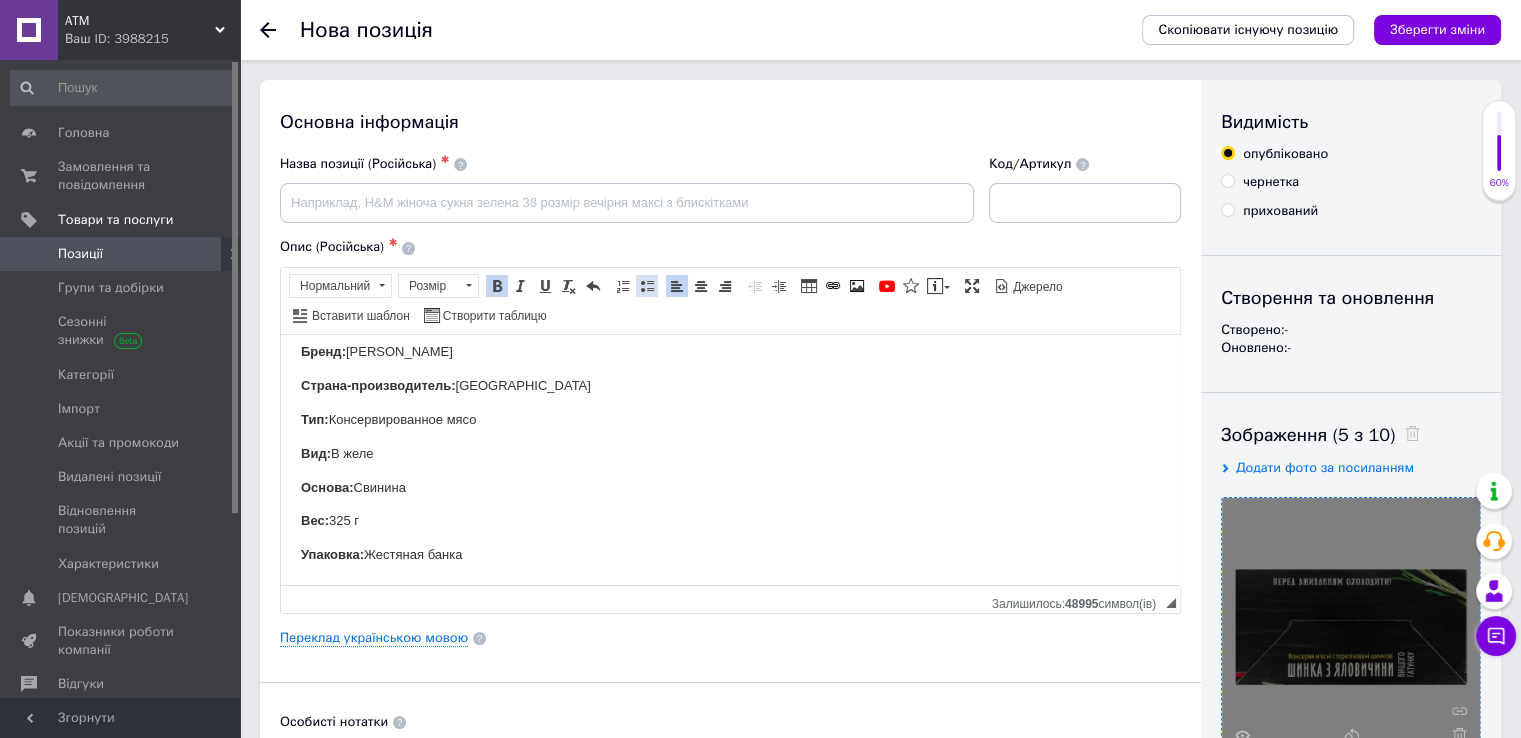 click on "Вставити/видалити маркований список" at bounding box center [647, 286] 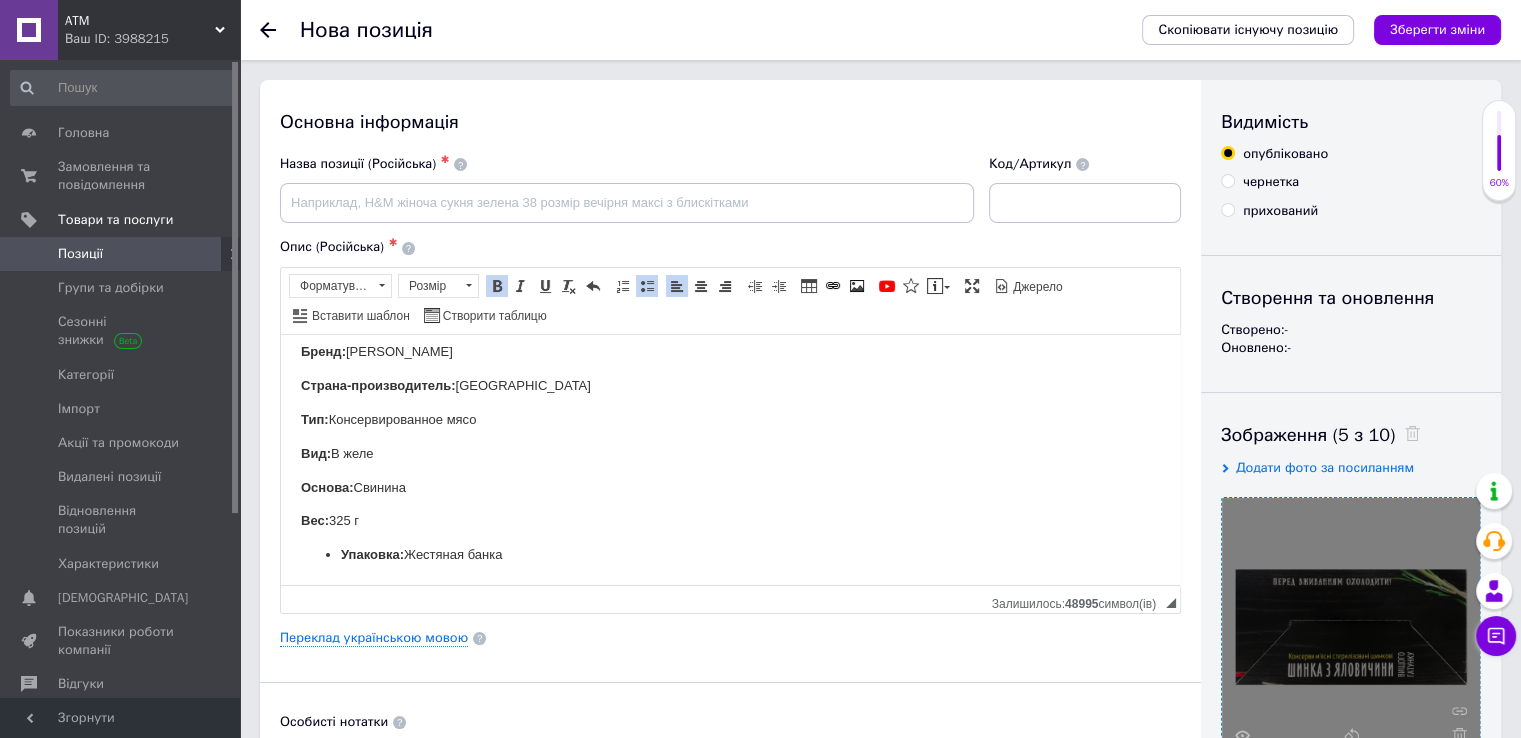 click on "Вставити/видалити нумерований список   Вставити/видалити маркований список" at bounding box center [635, 286] 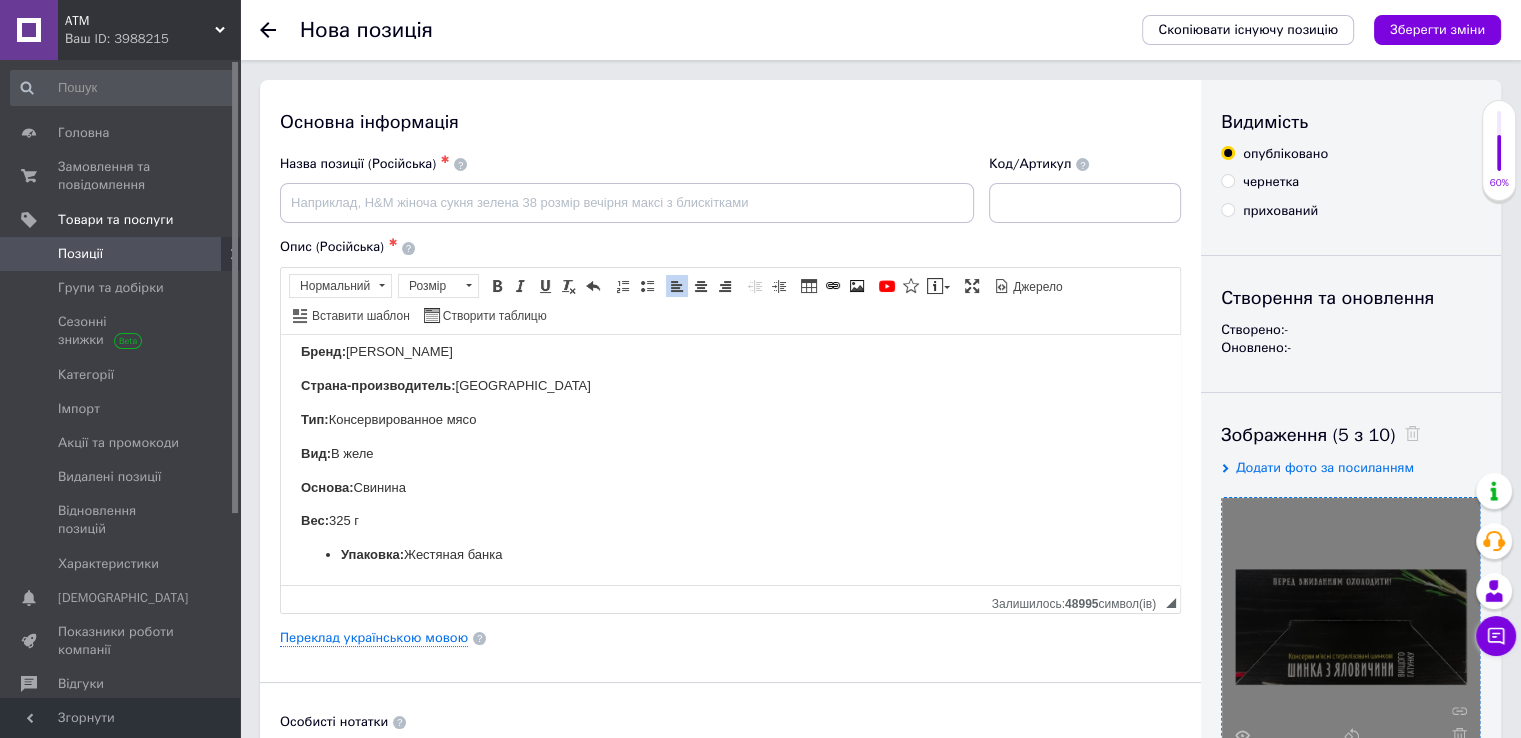 click on "Вставити/видалити нумерований список   Вставити/видалити маркований список" at bounding box center [635, 286] 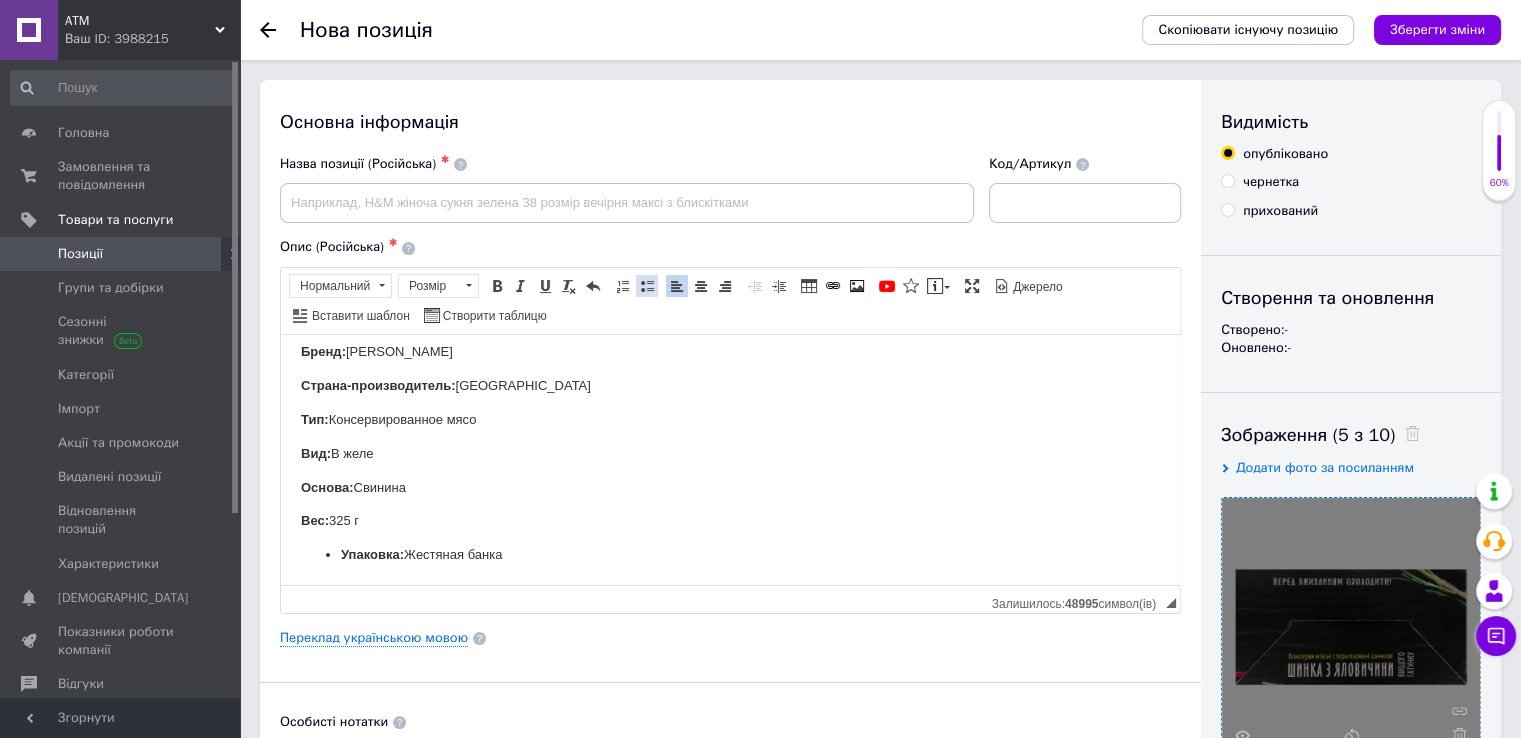 click at bounding box center (647, 286) 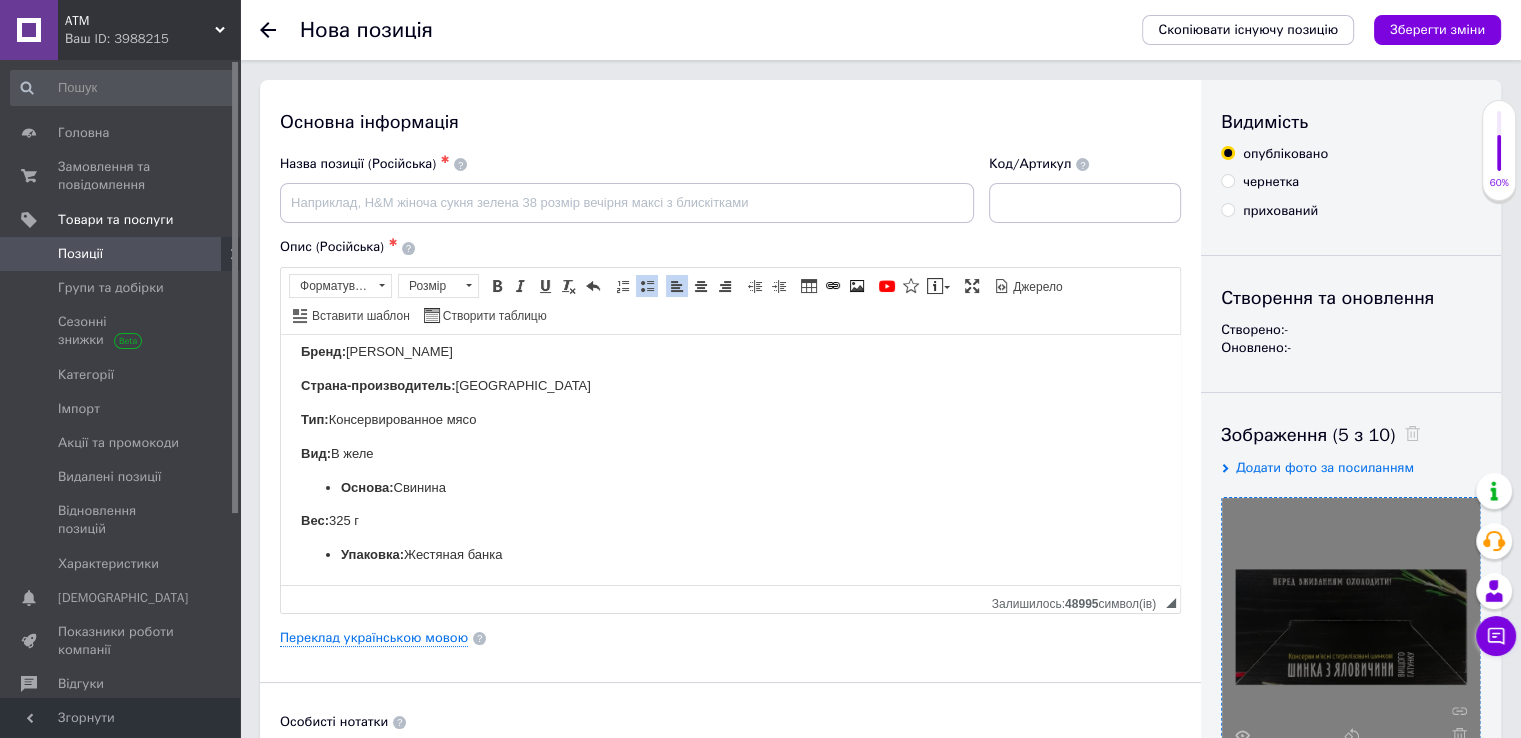 click at bounding box center [647, 286] 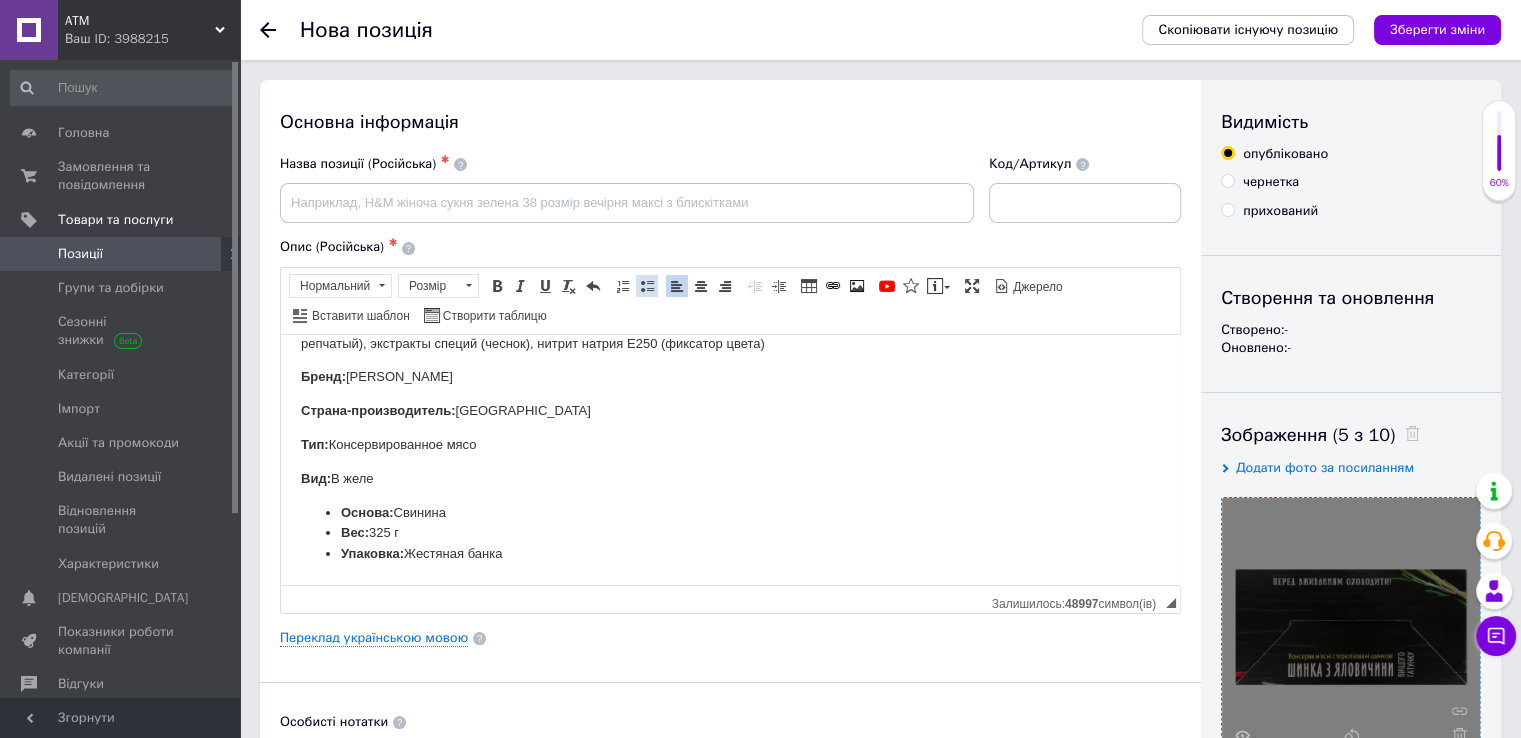click at bounding box center (647, 286) 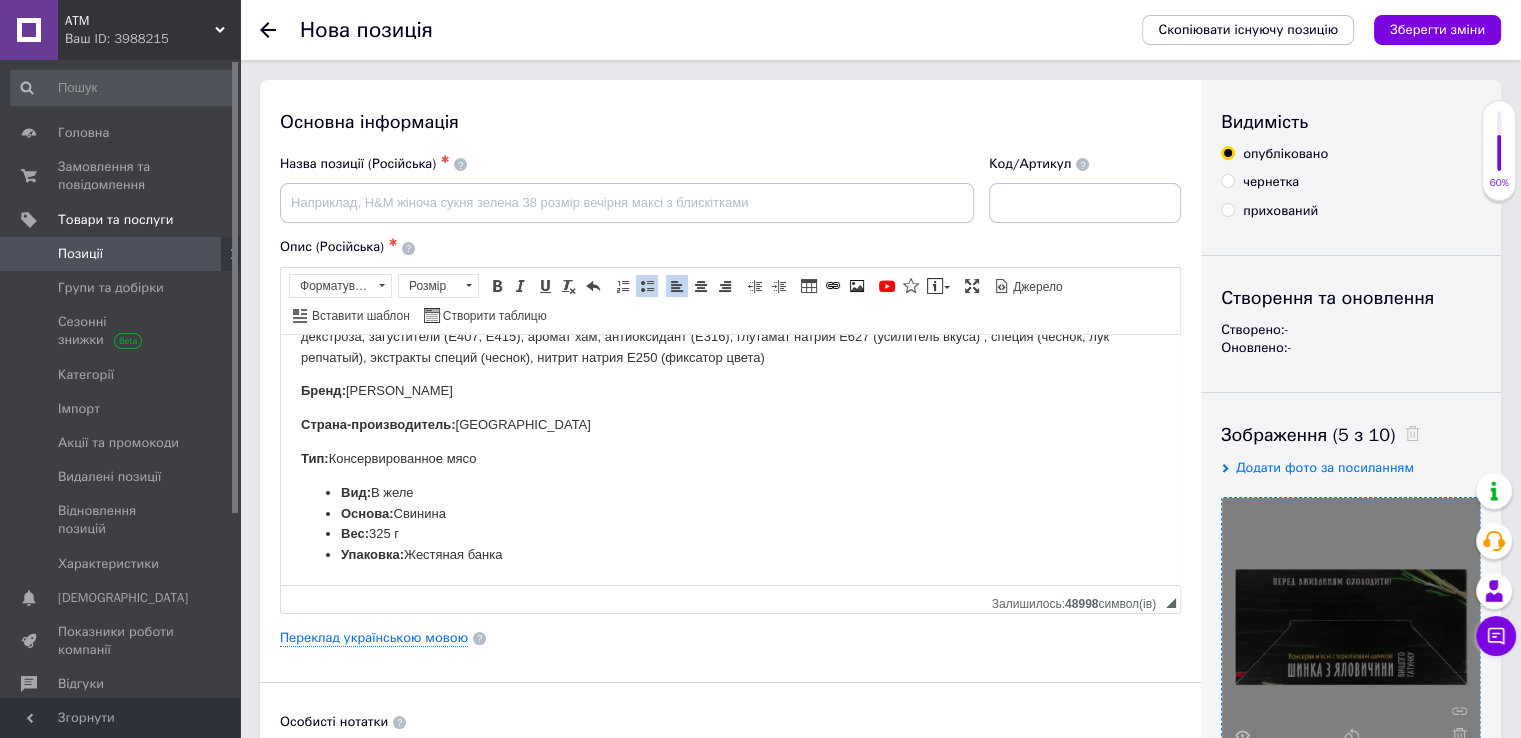 click at bounding box center (647, 286) 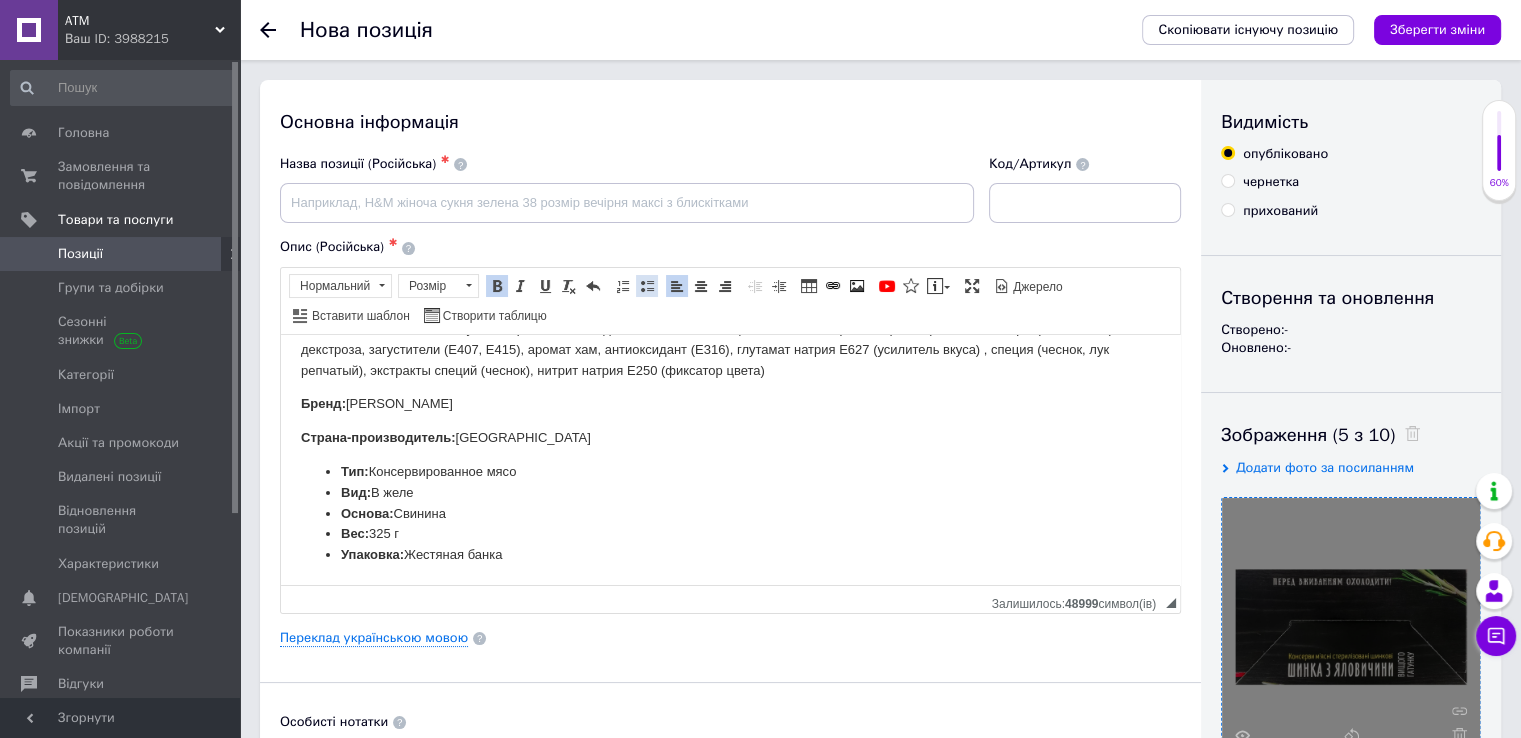 click at bounding box center (647, 286) 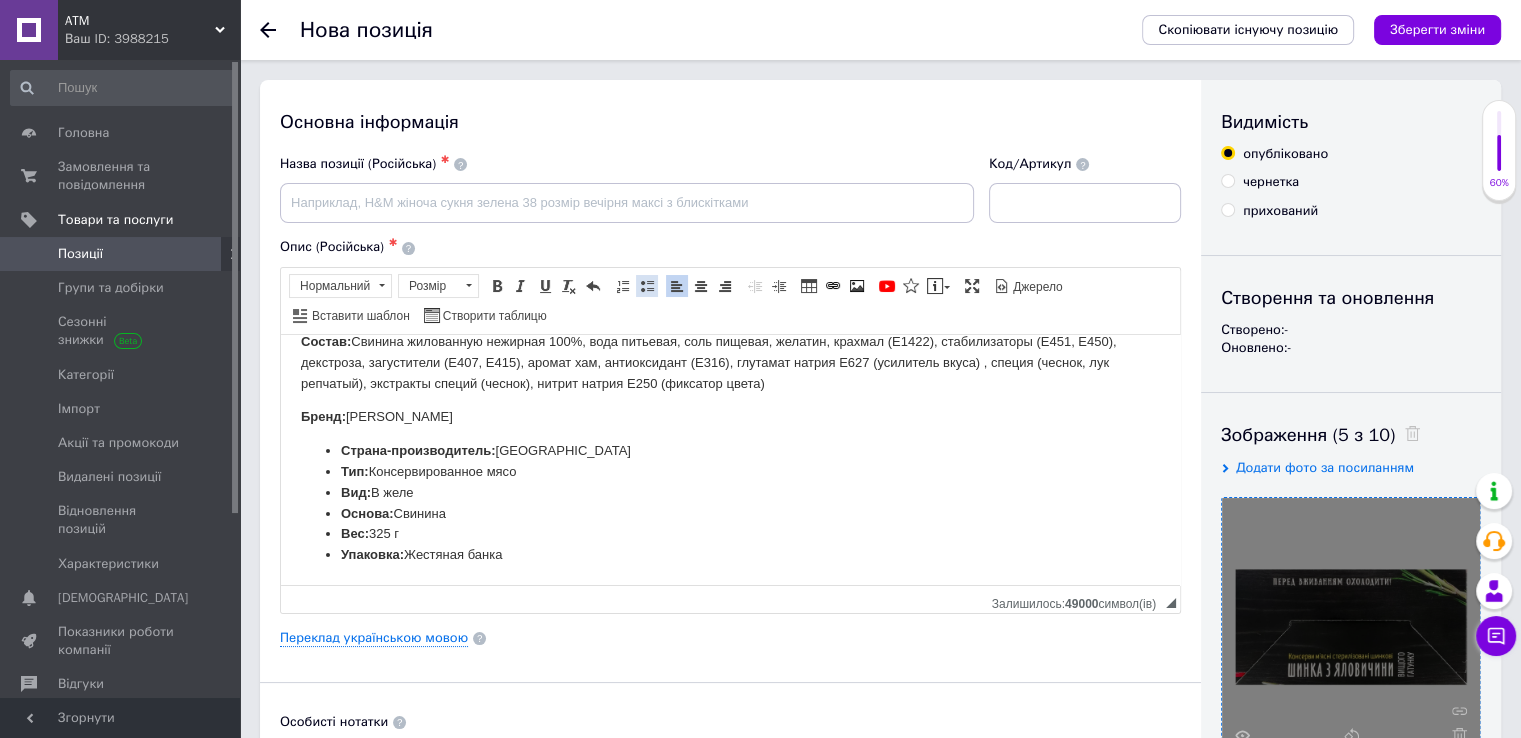 click at bounding box center [647, 286] 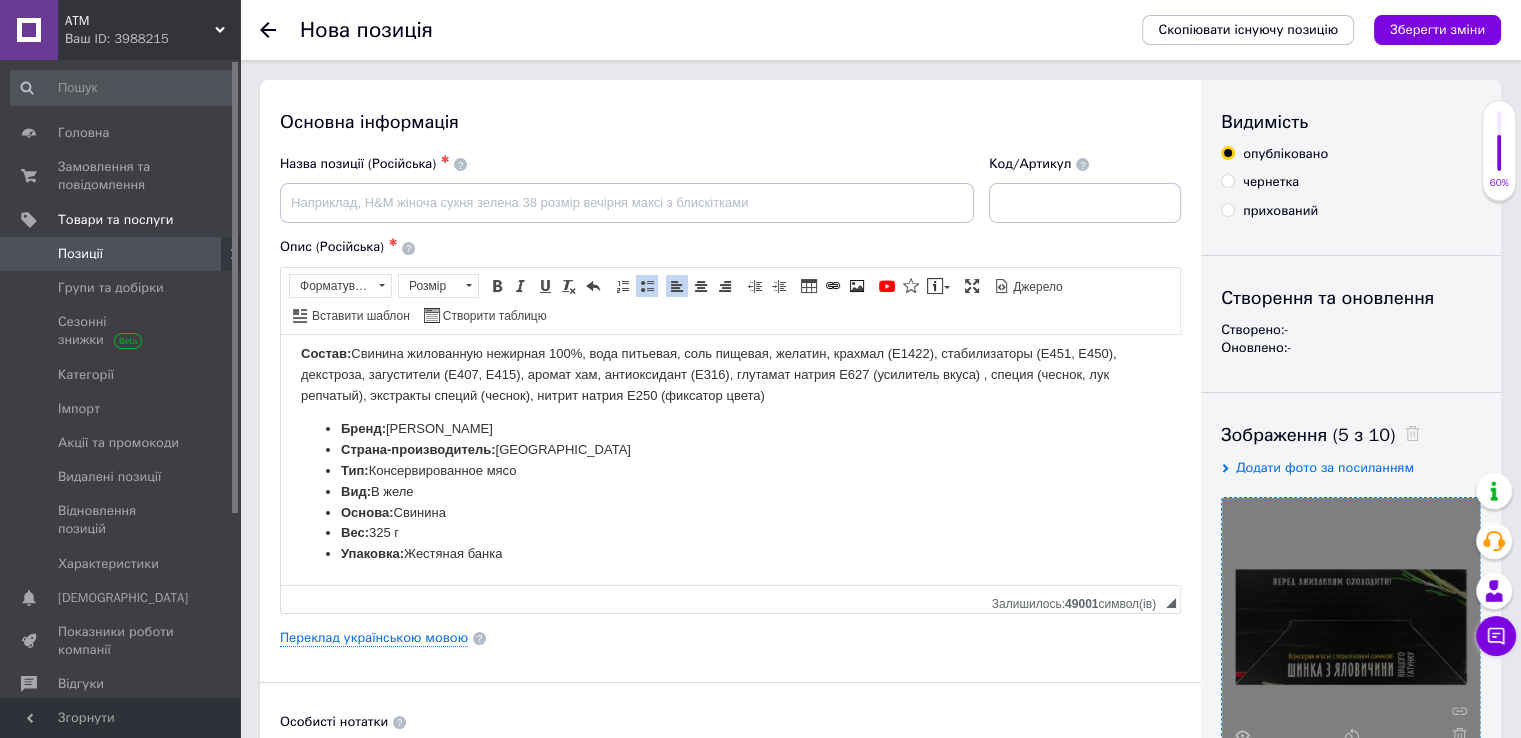 click on "Состав:  Свинина жилованную нежирная 100%, вода питьевая, соль пищевая, желатин, крахмал (Е1422), стабилизаторы (Е451, Е450), декстроза, загустители (Е407, Е415), аромат хам, антиоксидант (Е316), глутамат натрия Е627 (усилитель вкуса) , специя (чеснок, лук репчатый), экстракты специй (чеснок), нитрит натрия Е250 (фиксатор цвета)" at bounding box center (730, 374) 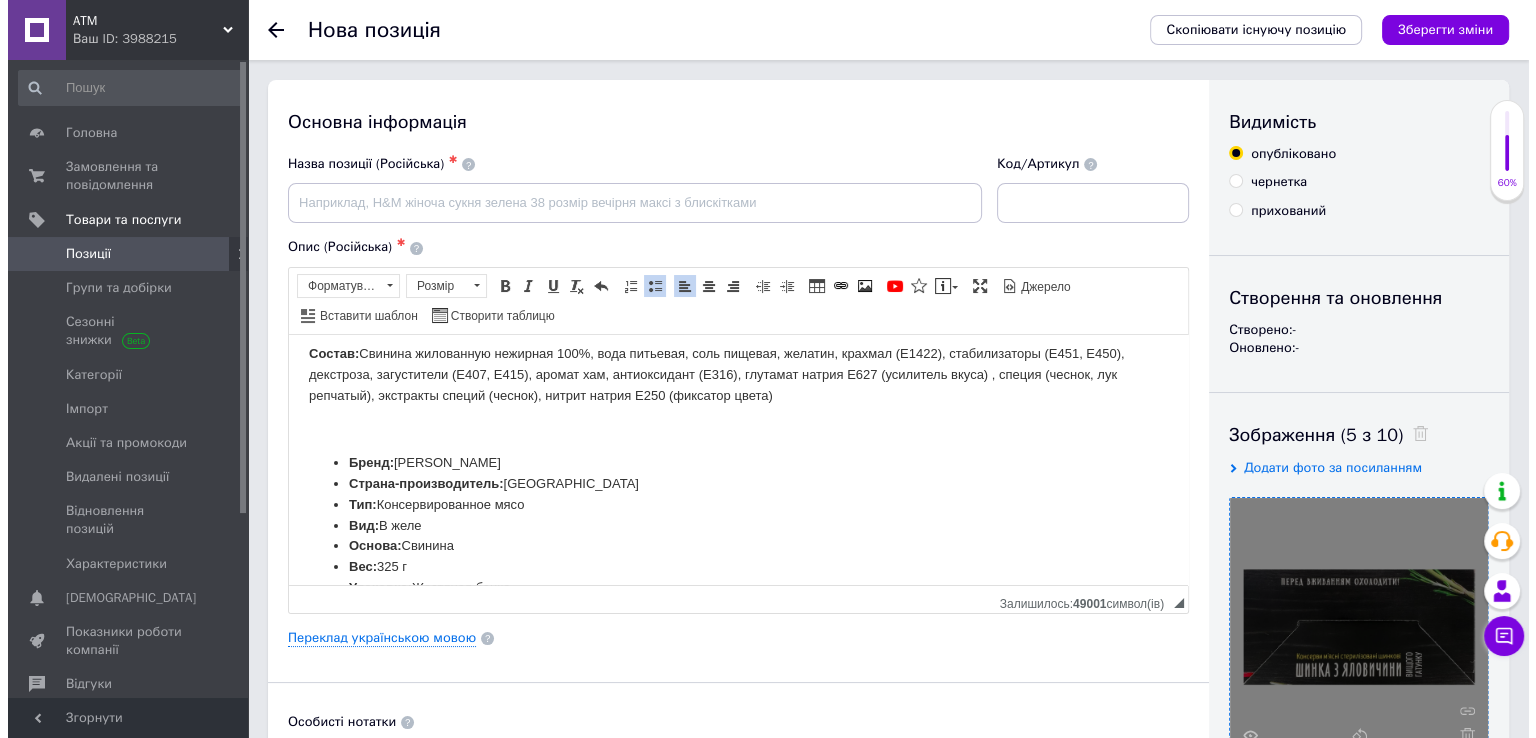 scroll, scrollTop: 161, scrollLeft: 0, axis: vertical 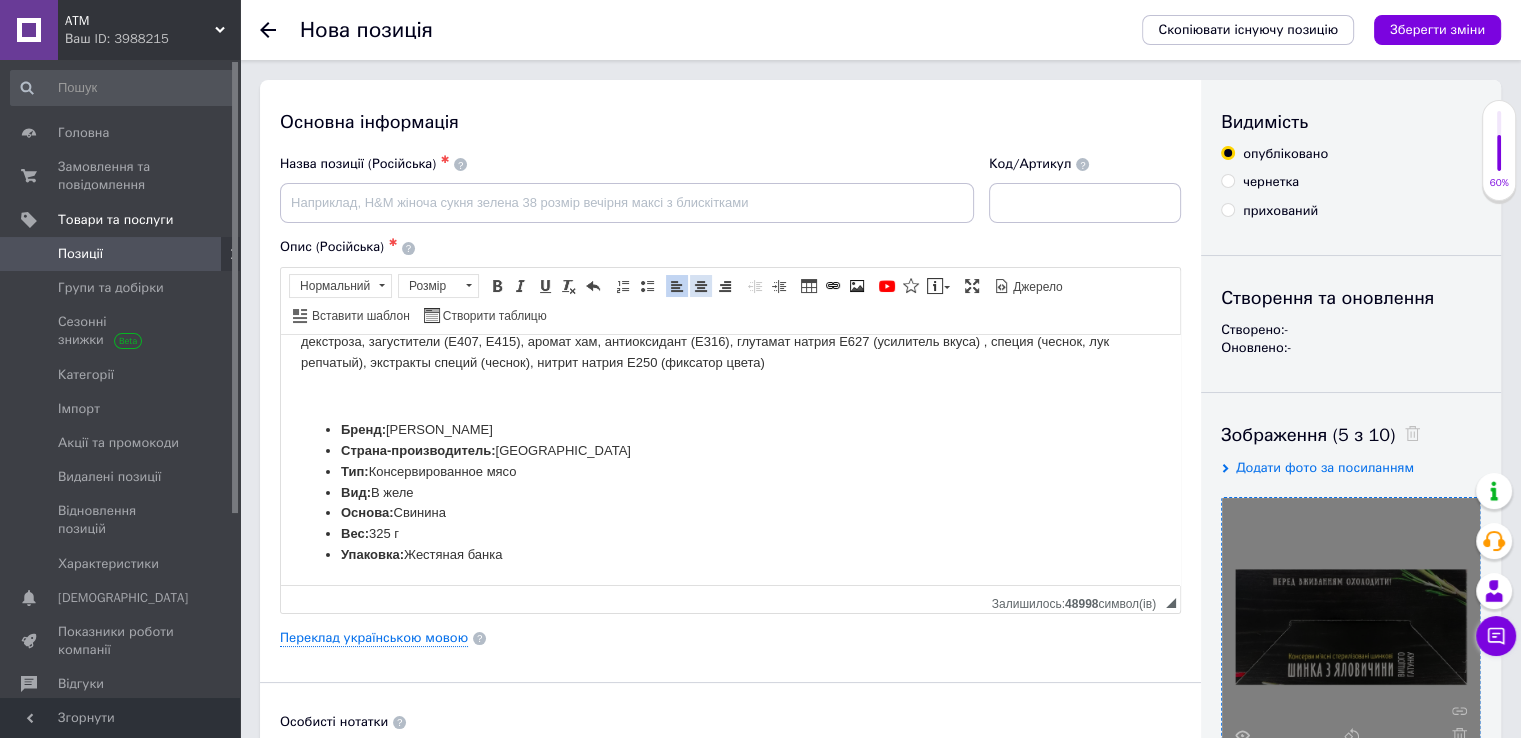 click on "По центру" at bounding box center [701, 286] 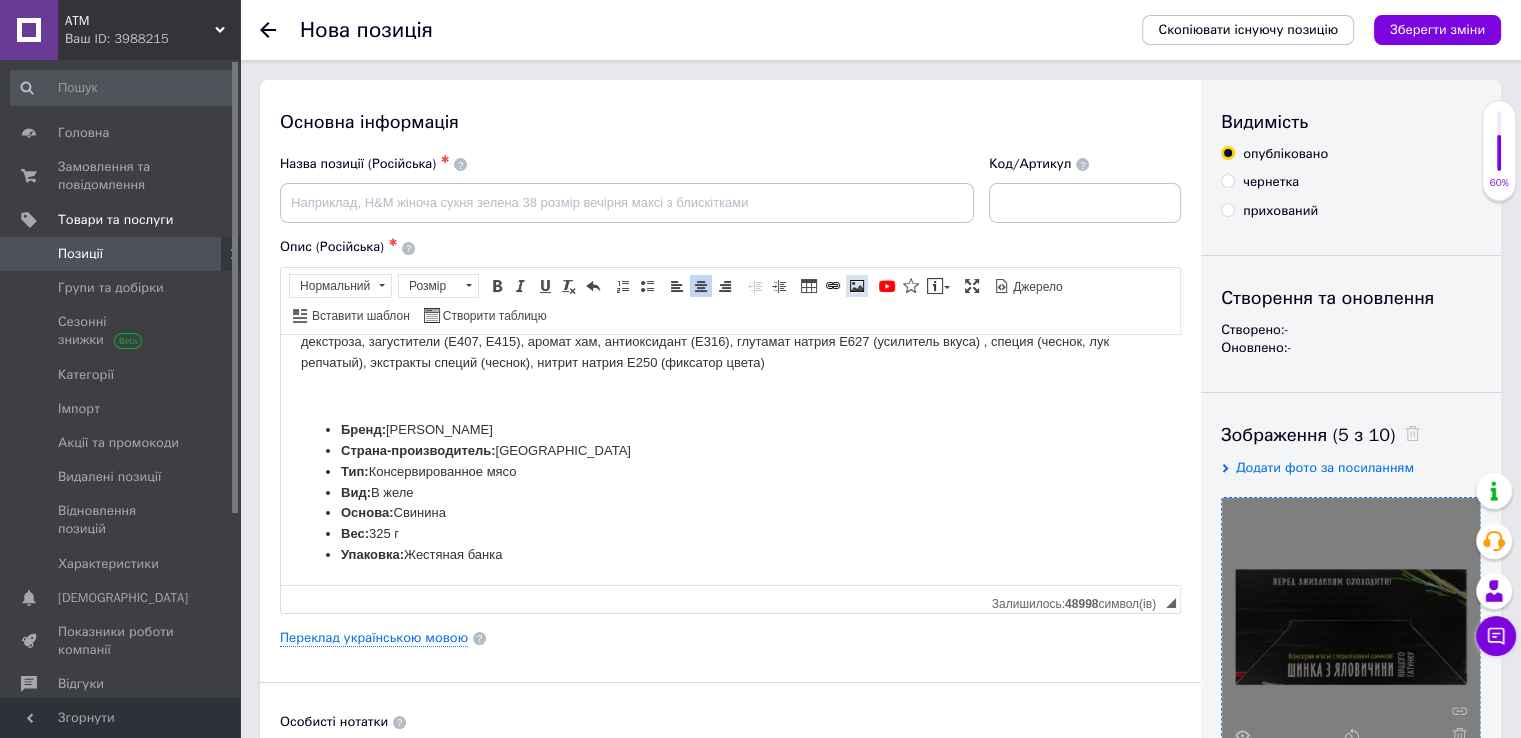 click at bounding box center [857, 286] 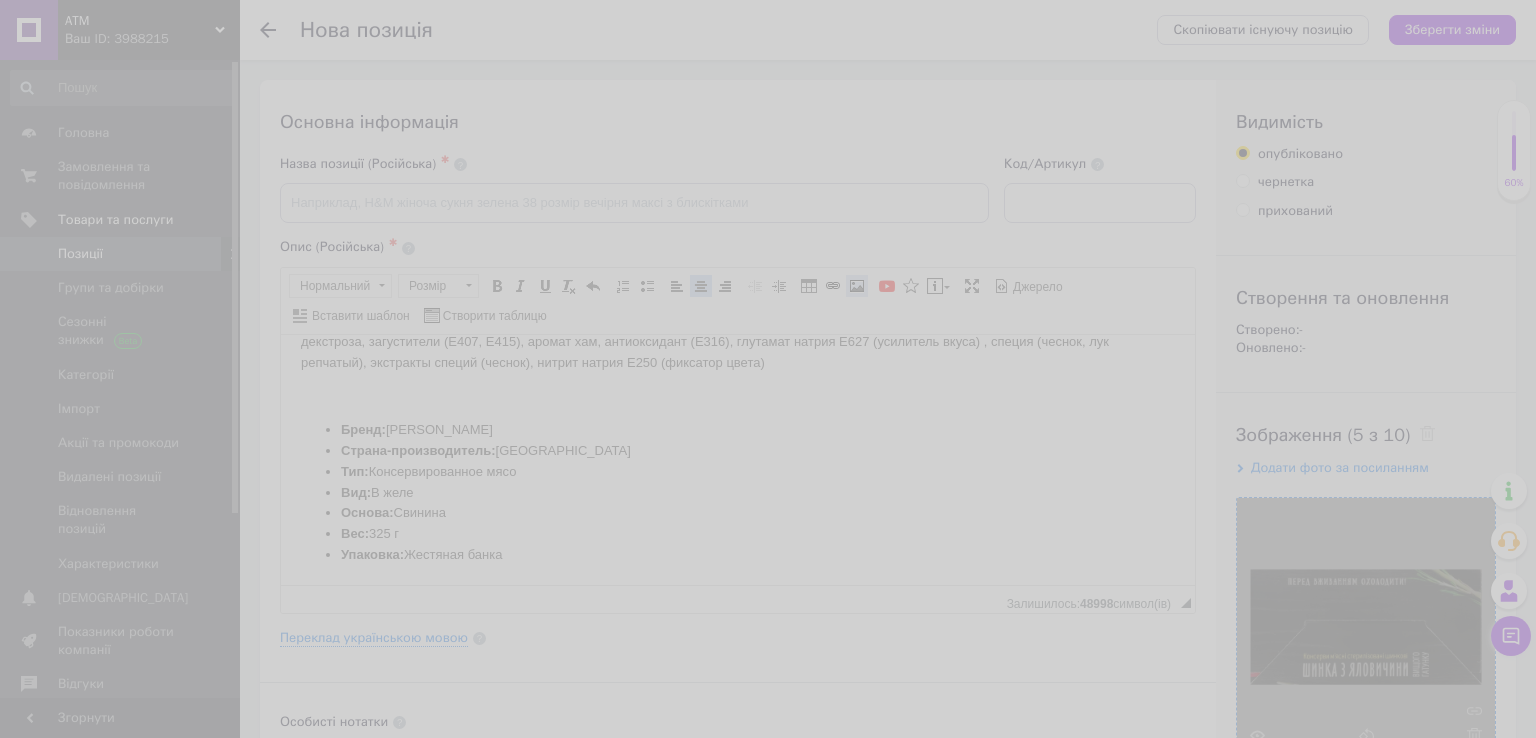 select 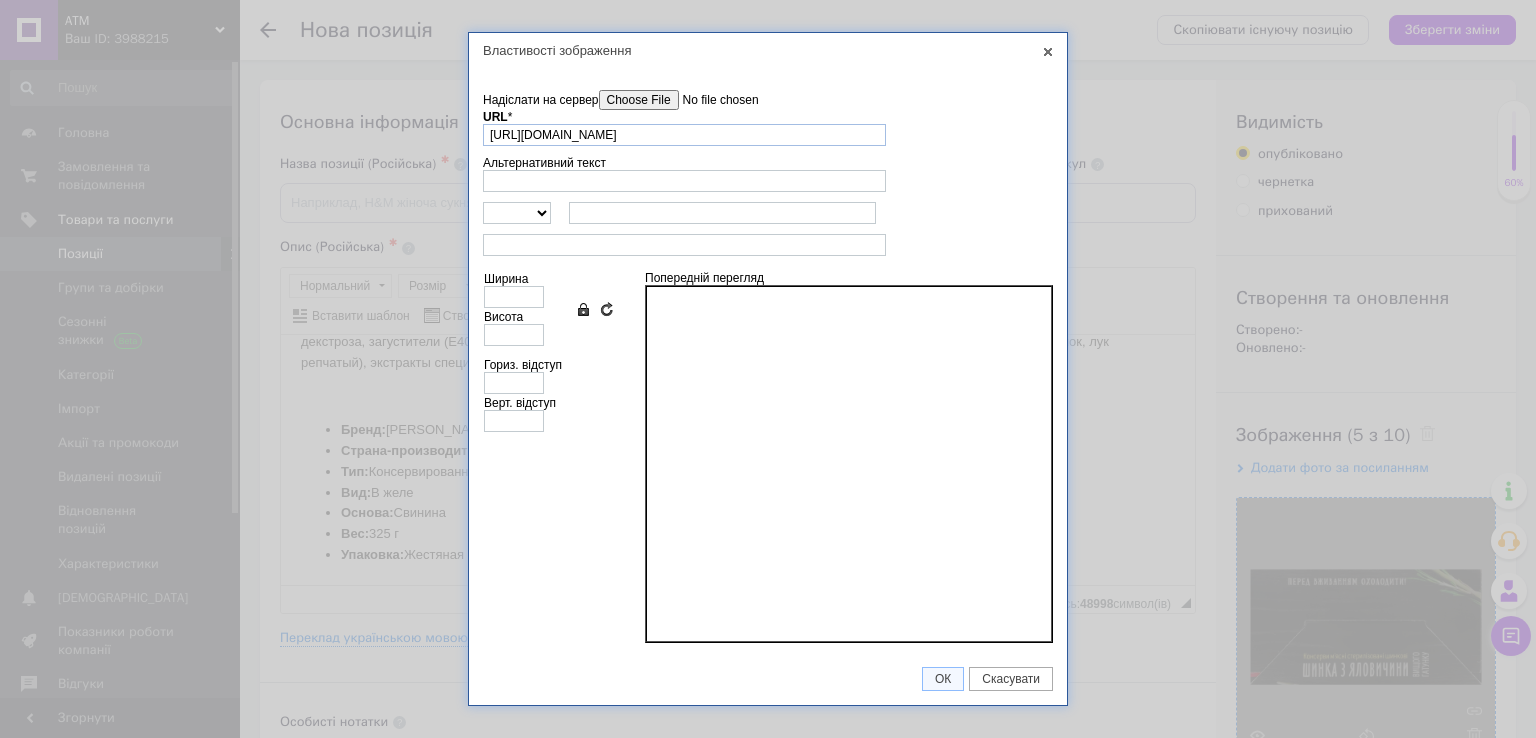 scroll, scrollTop: 0, scrollLeft: 260, axis: horizontal 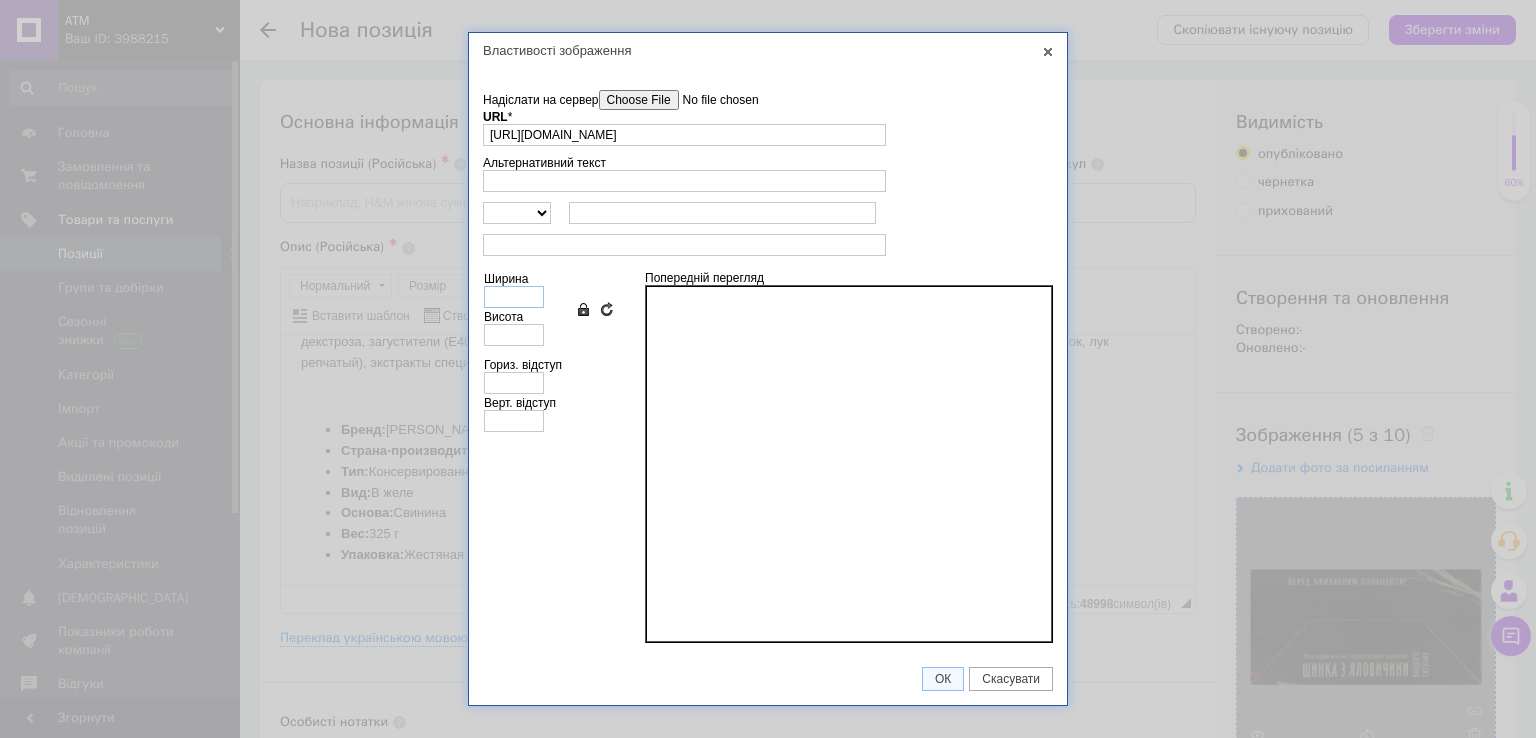 type on "[URL][DOMAIN_NAME]" 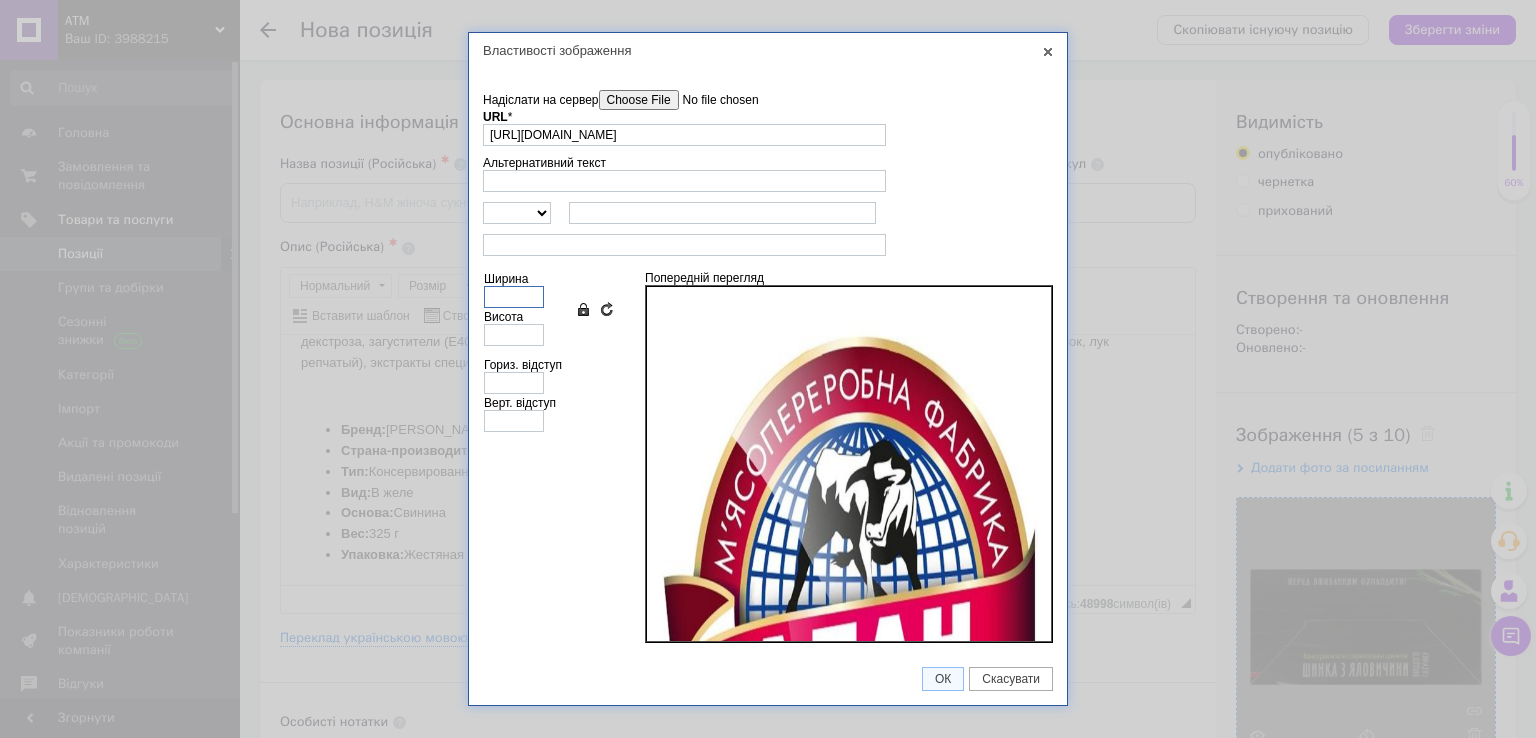 type on "640" 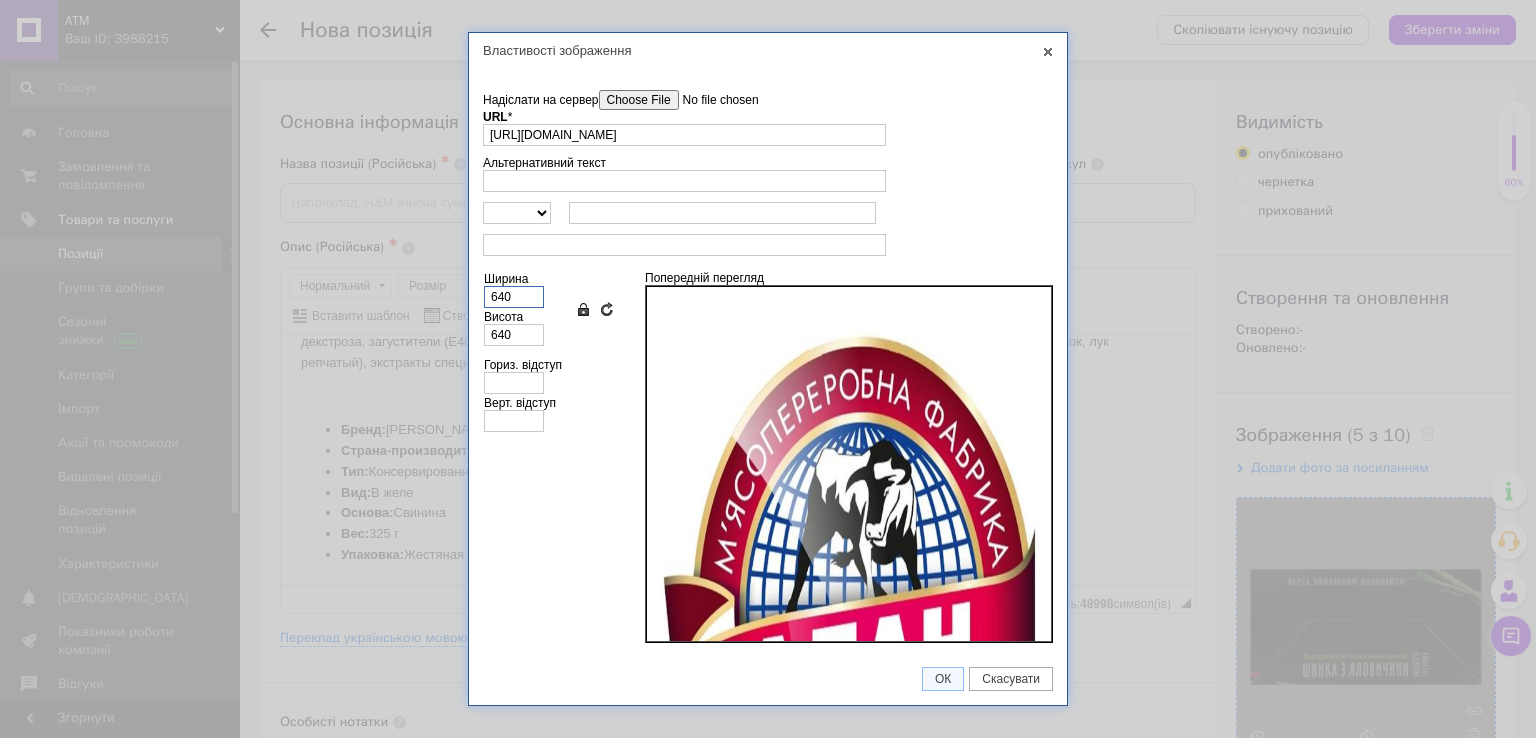 click on "640" at bounding box center (514, 297) 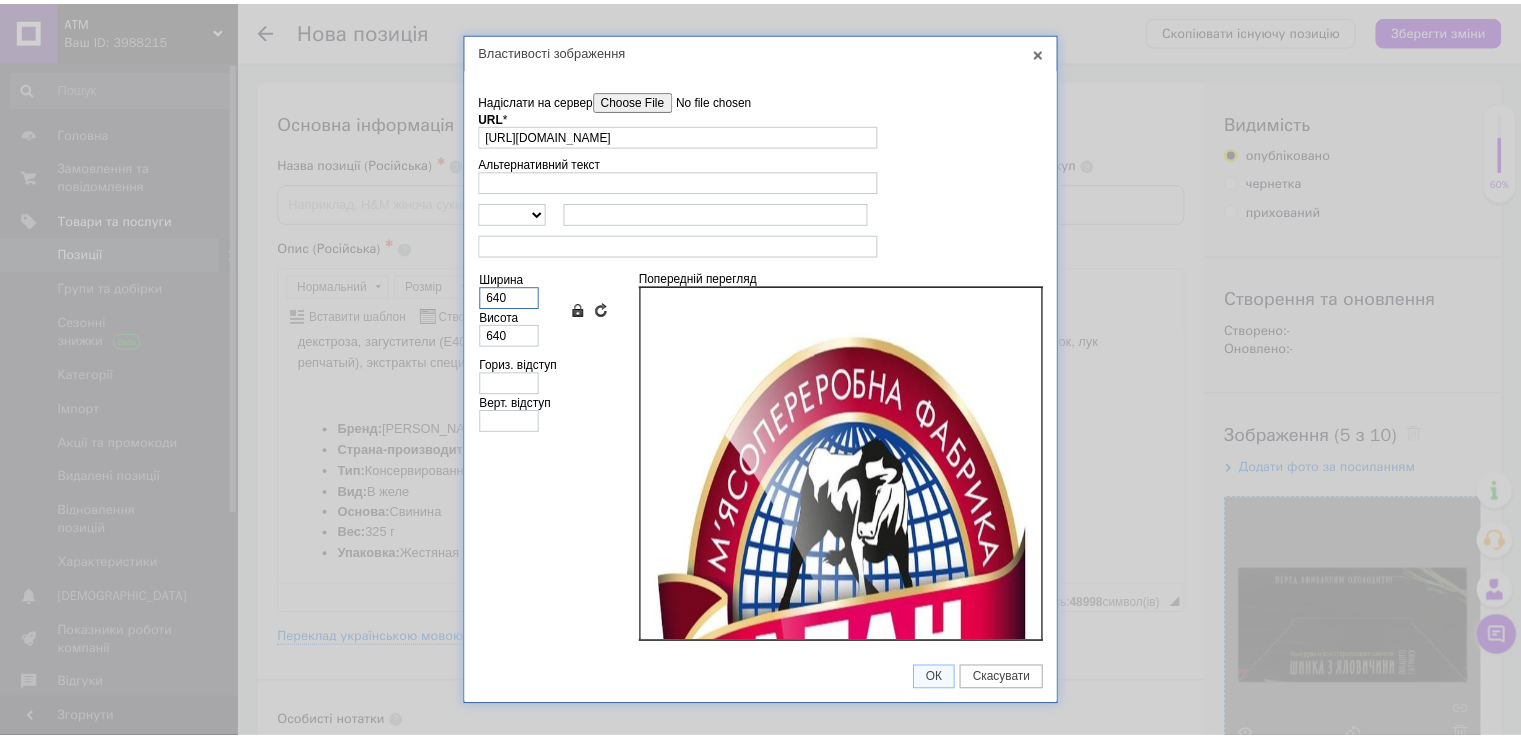 scroll, scrollTop: 0, scrollLeft: 0, axis: both 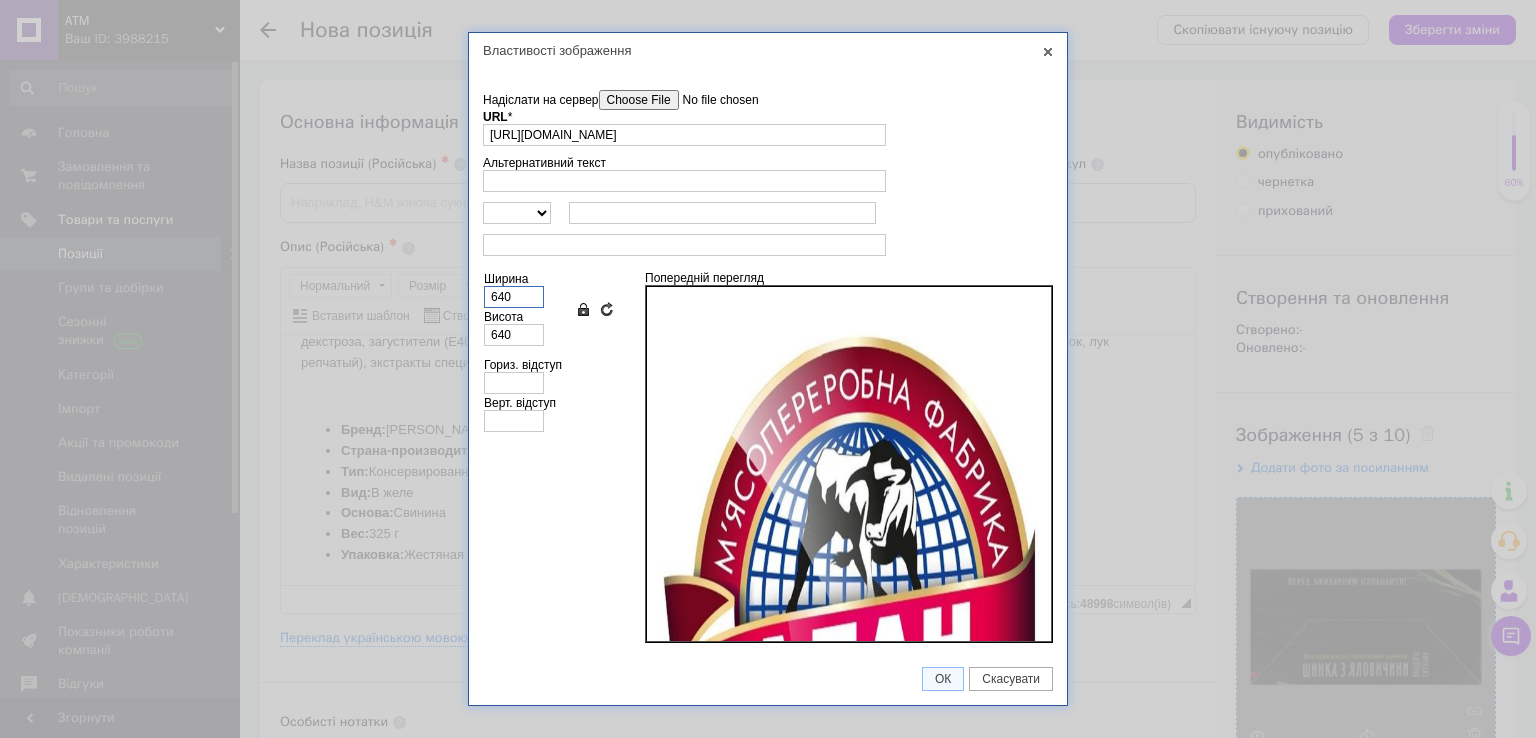 click on "640" at bounding box center [514, 297] 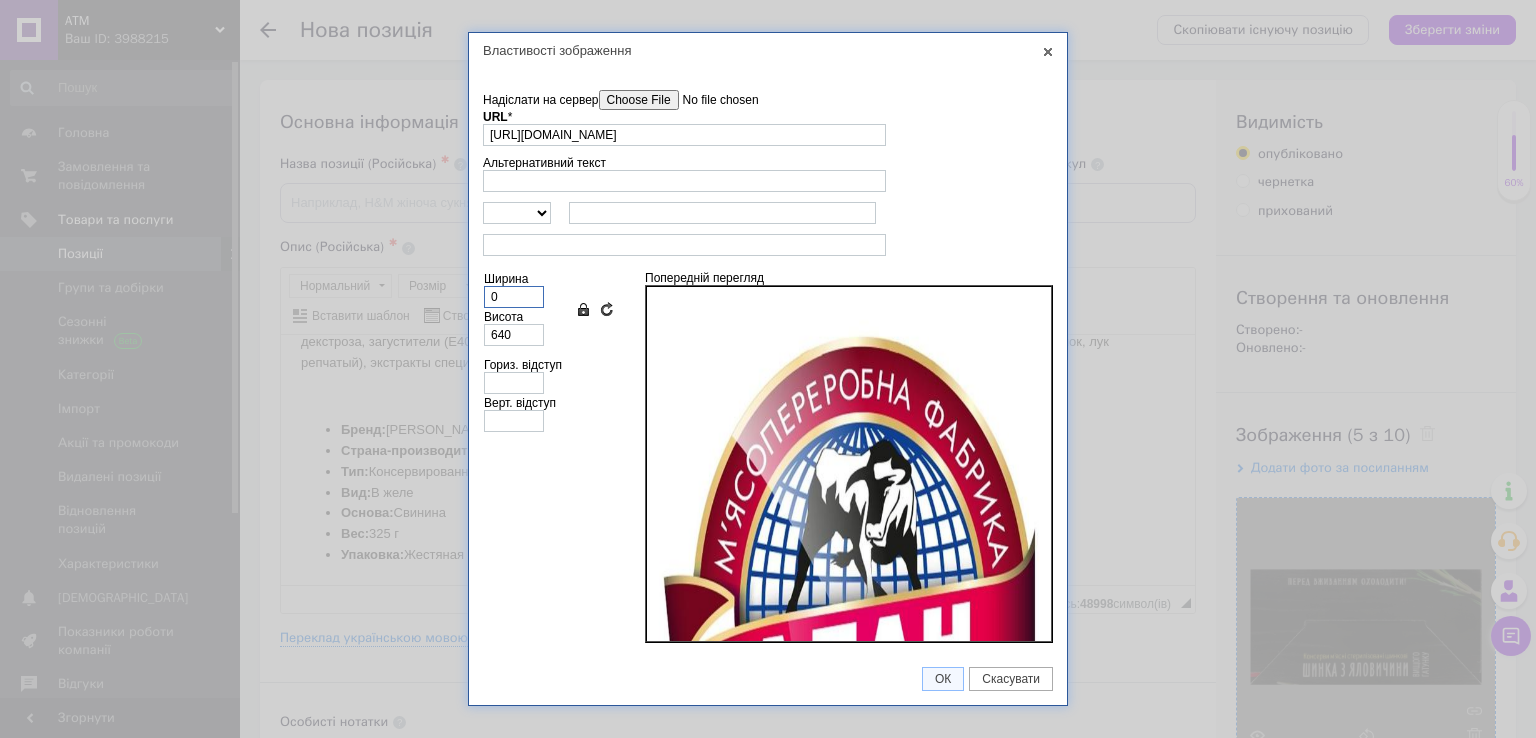 type on "01" 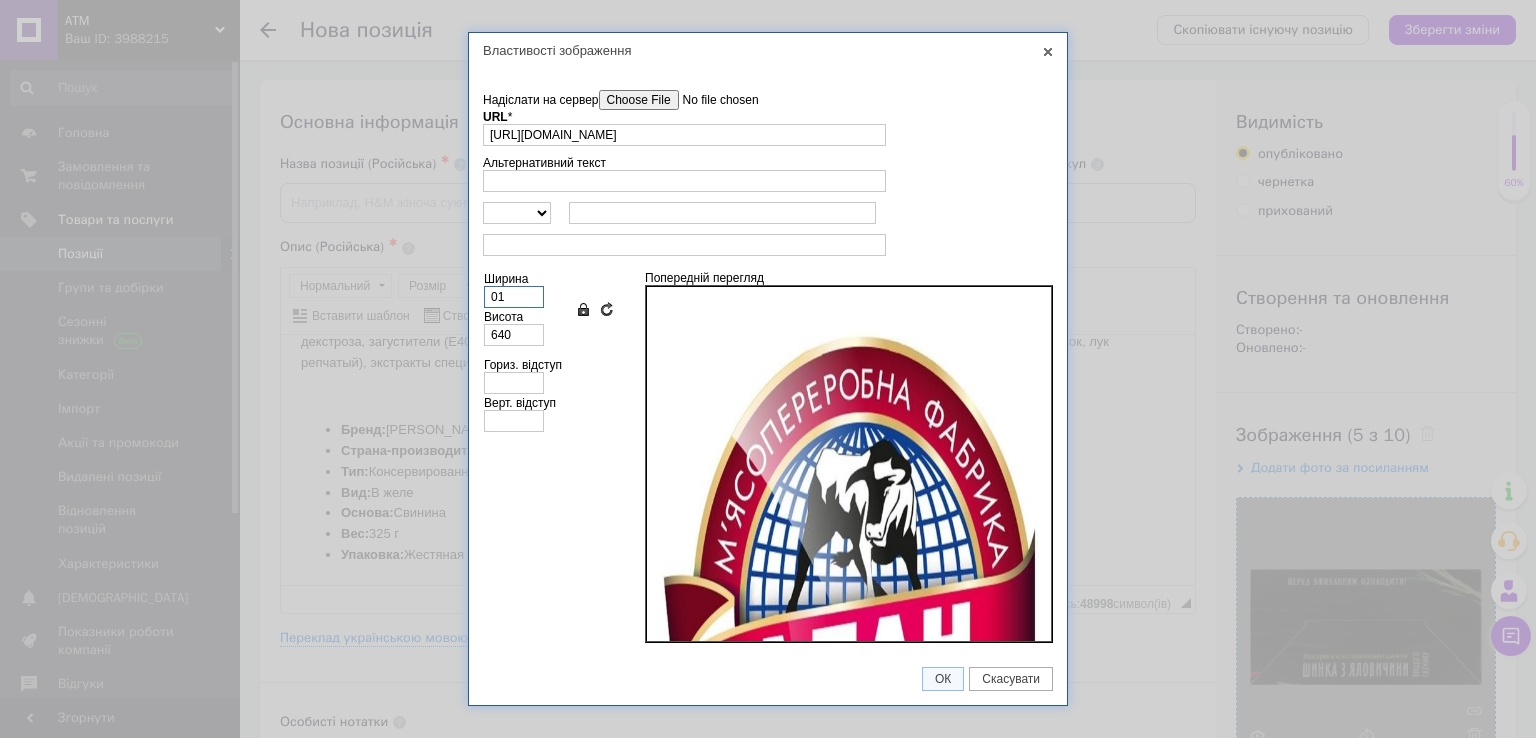 type on "1" 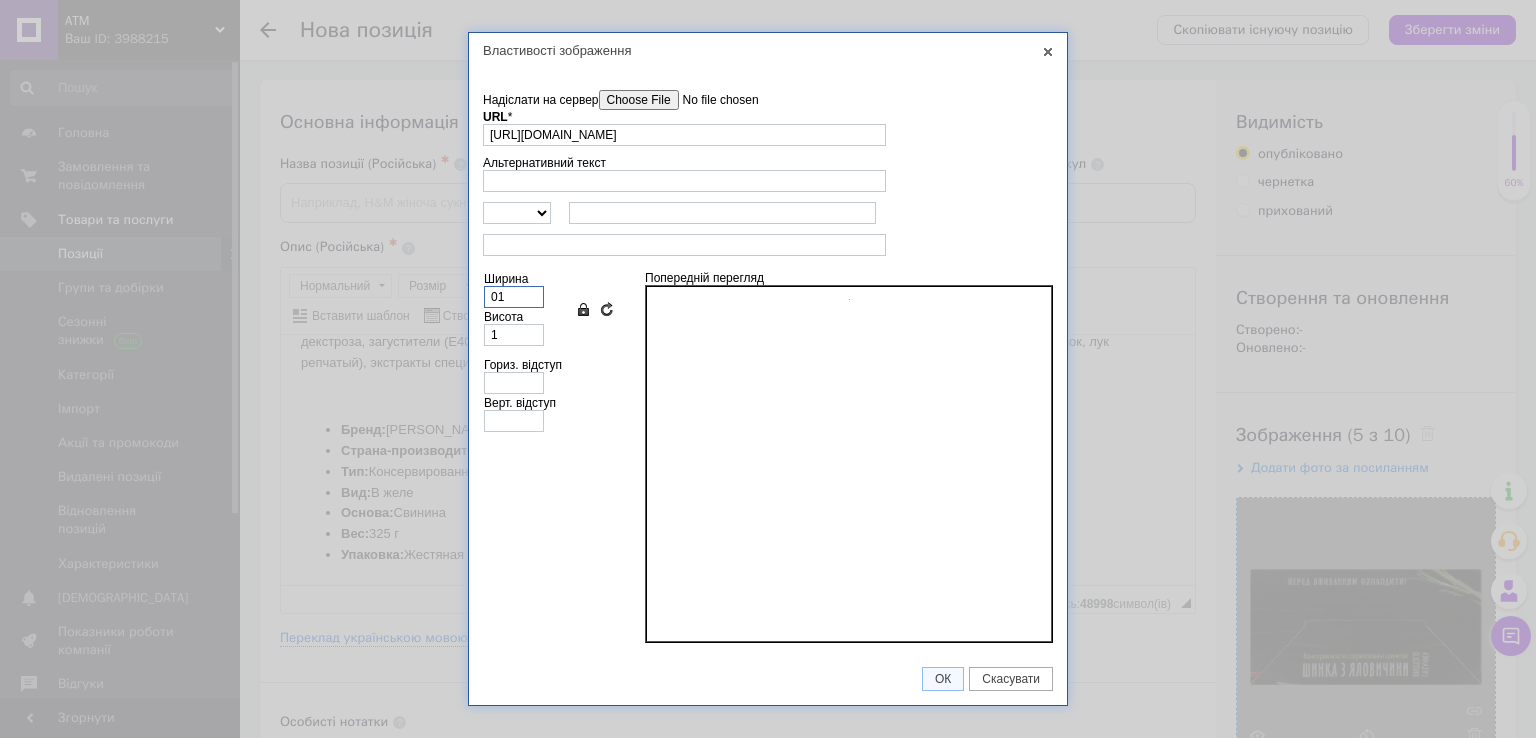type on "0" 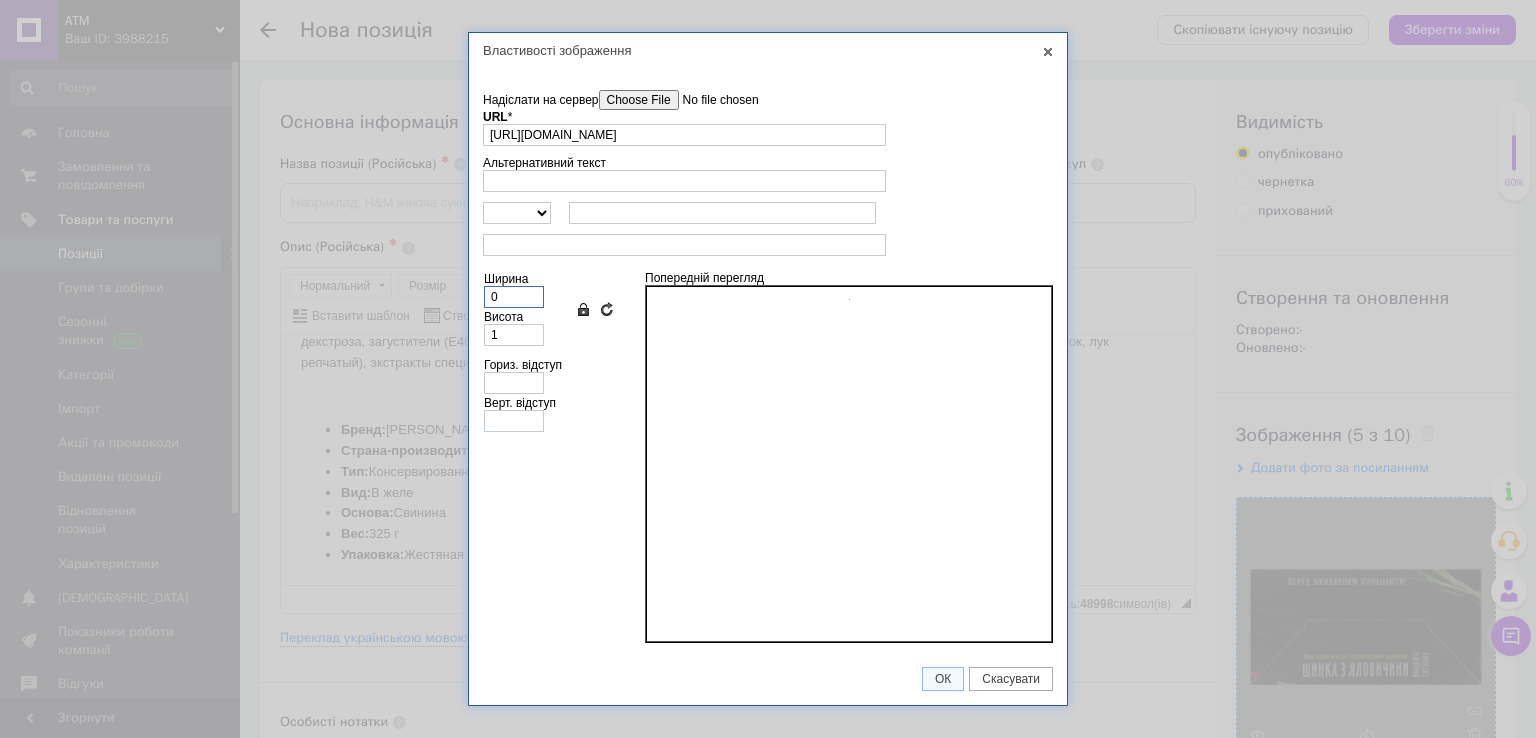 type on "0" 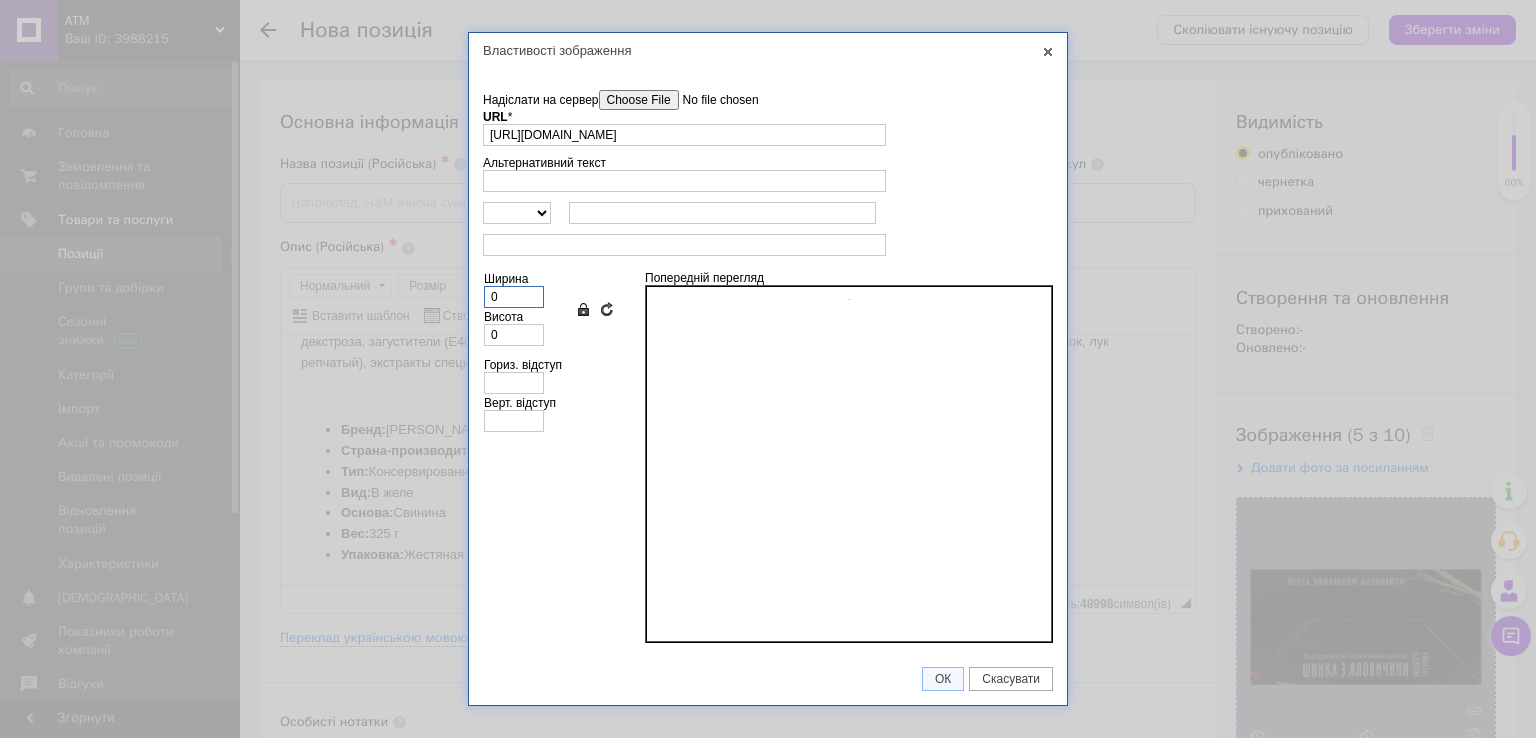 type 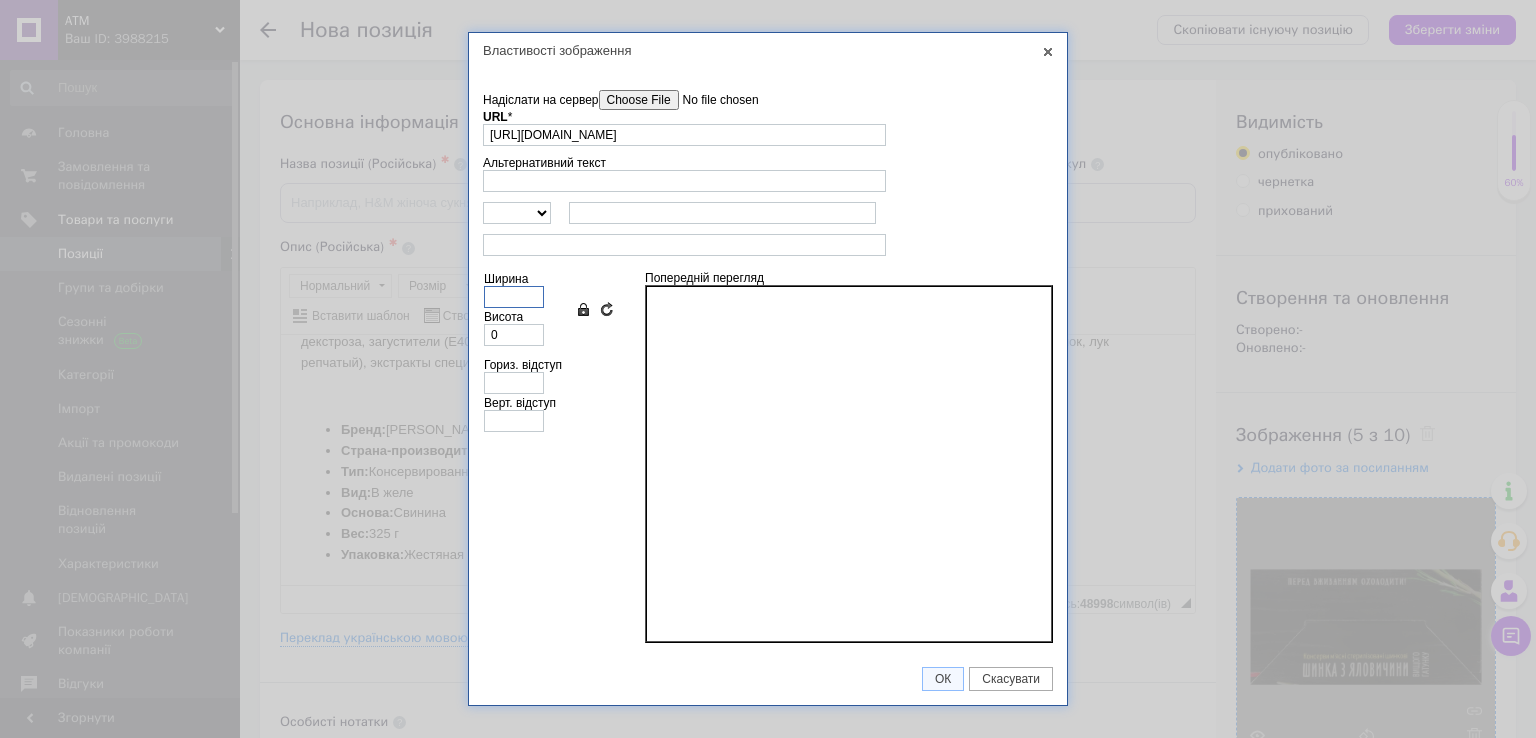 type 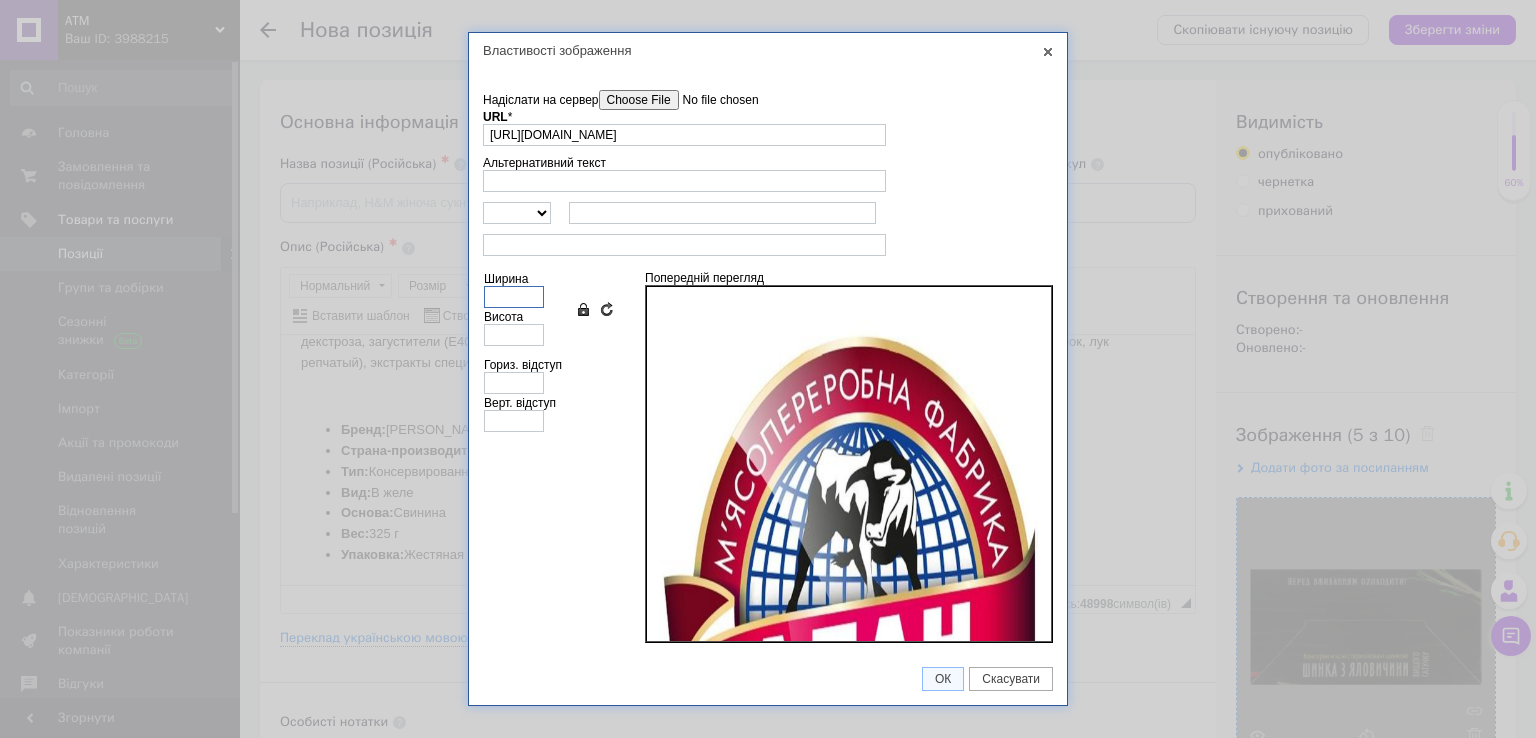 type on "1" 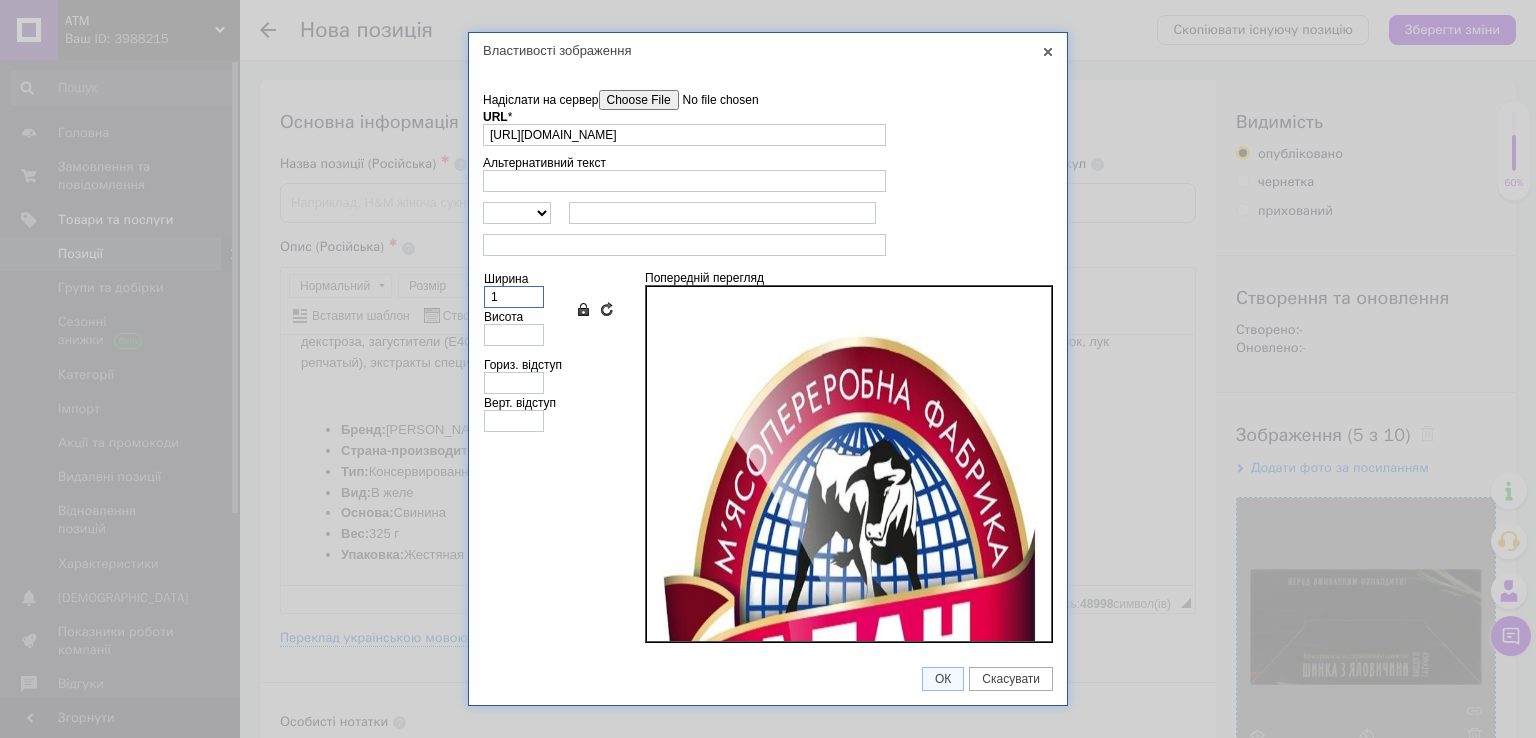 type on "1" 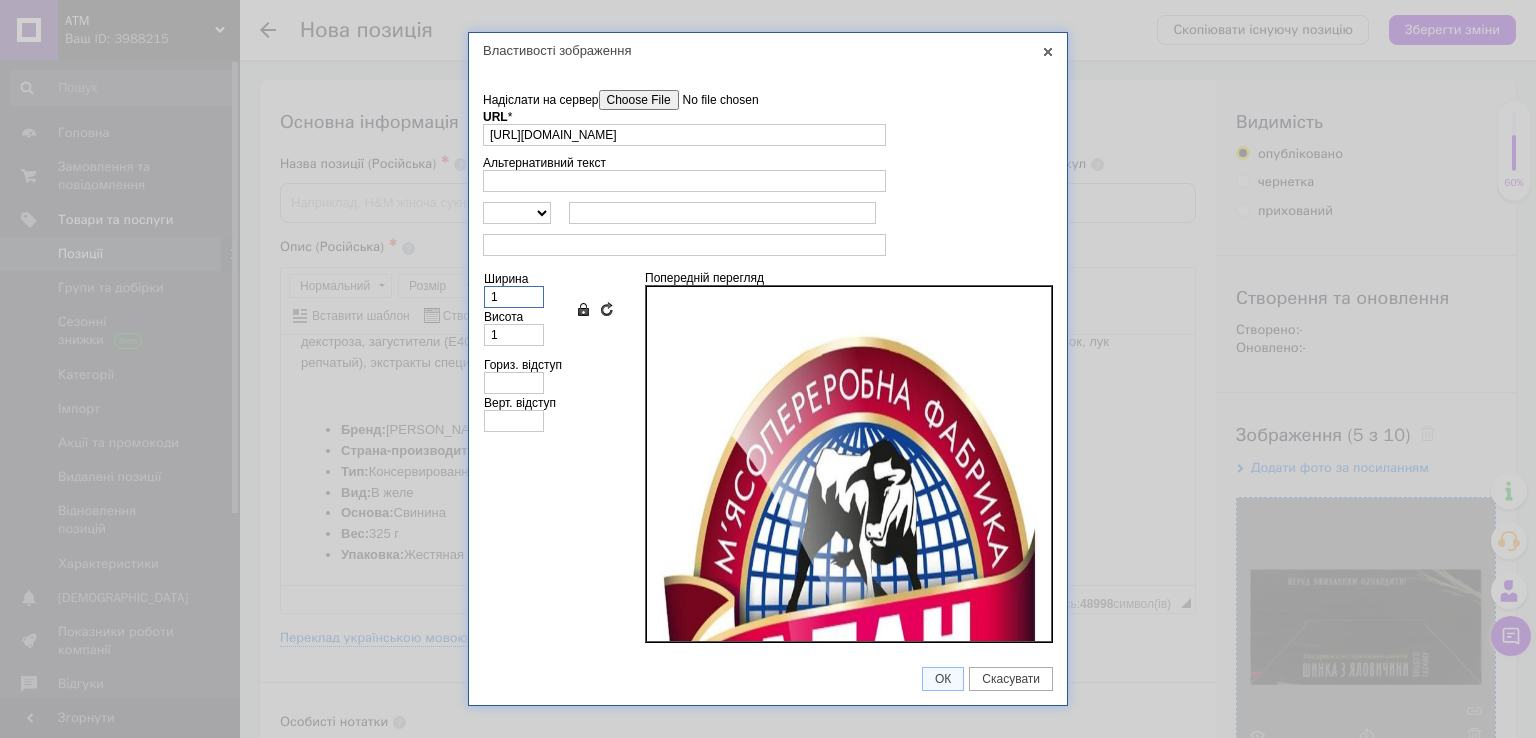type on "10" 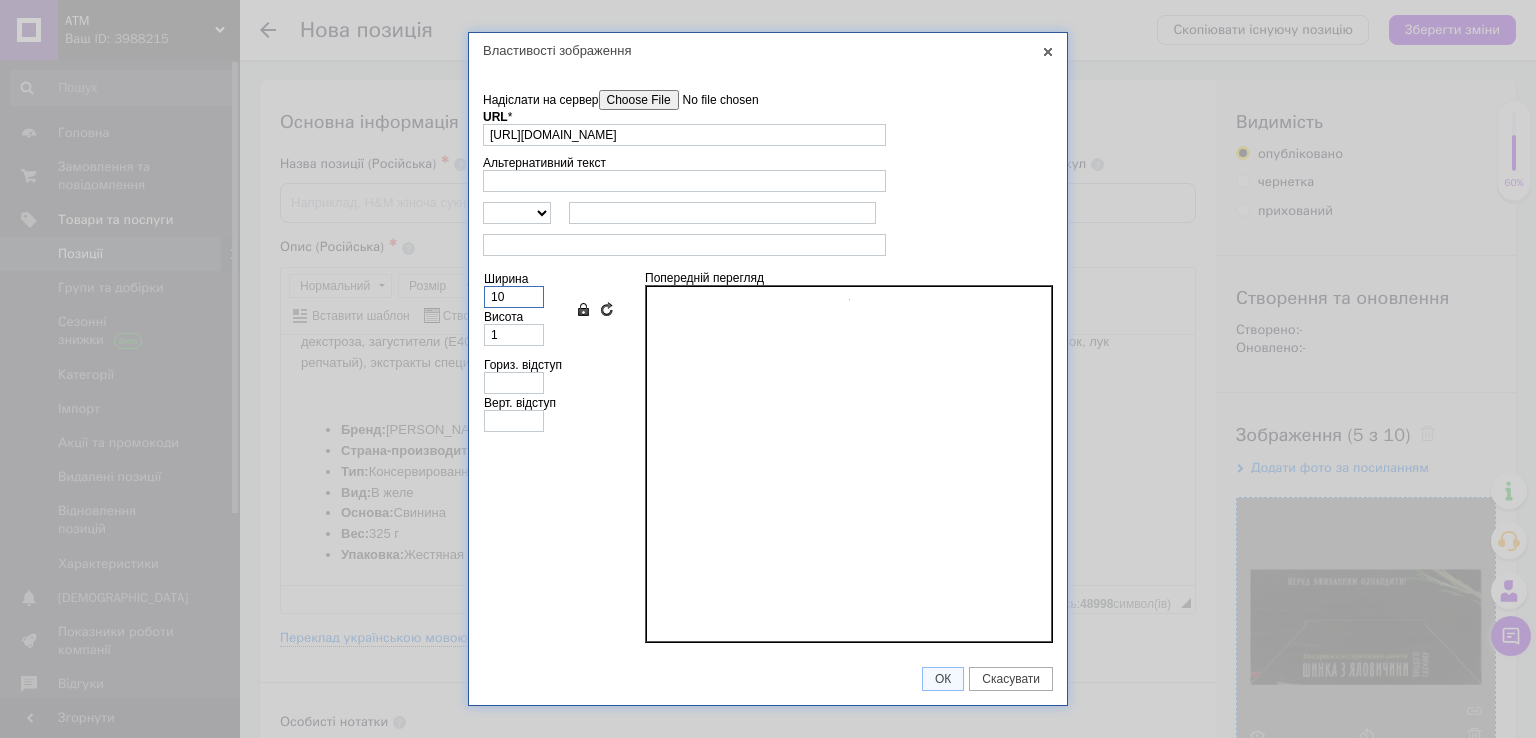 type on "10" 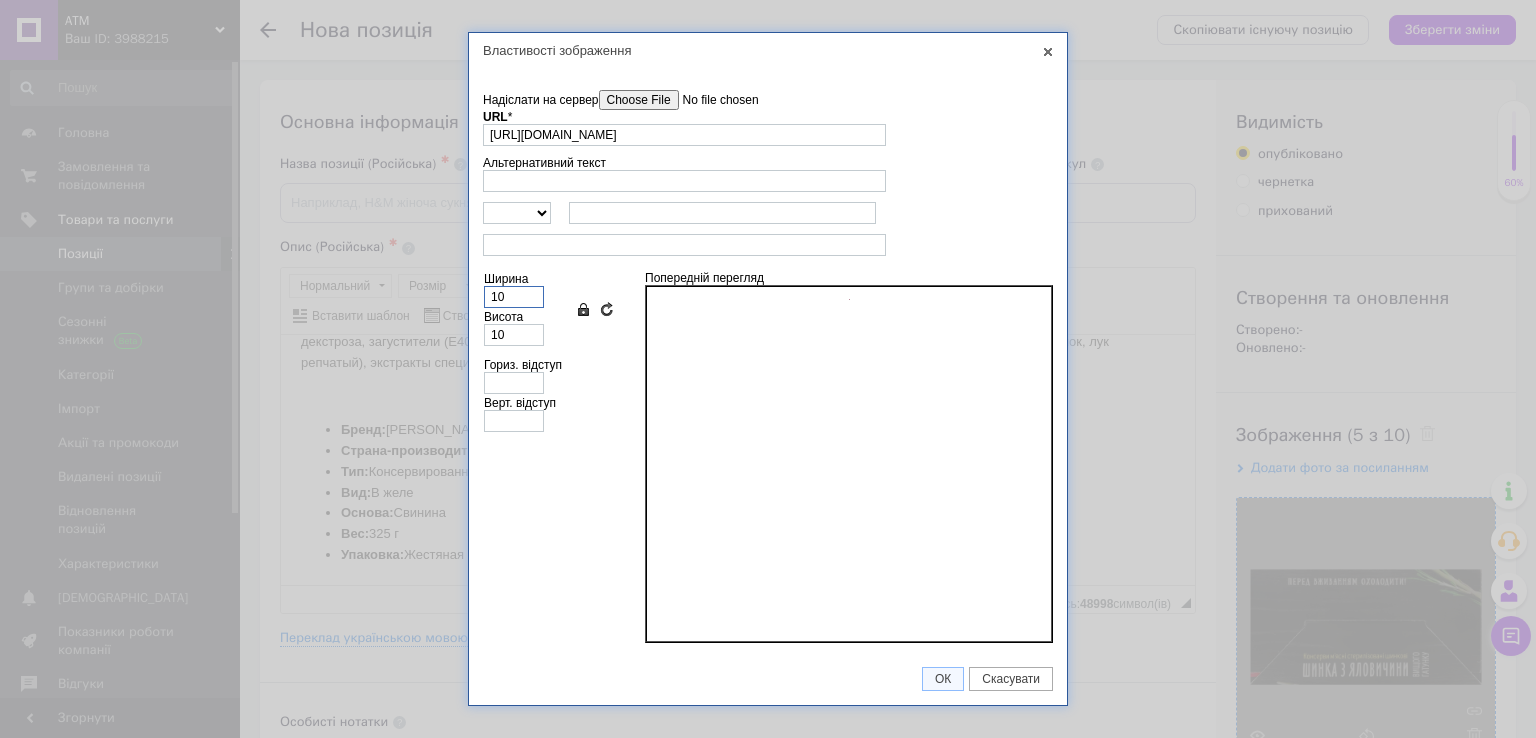 type on "100" 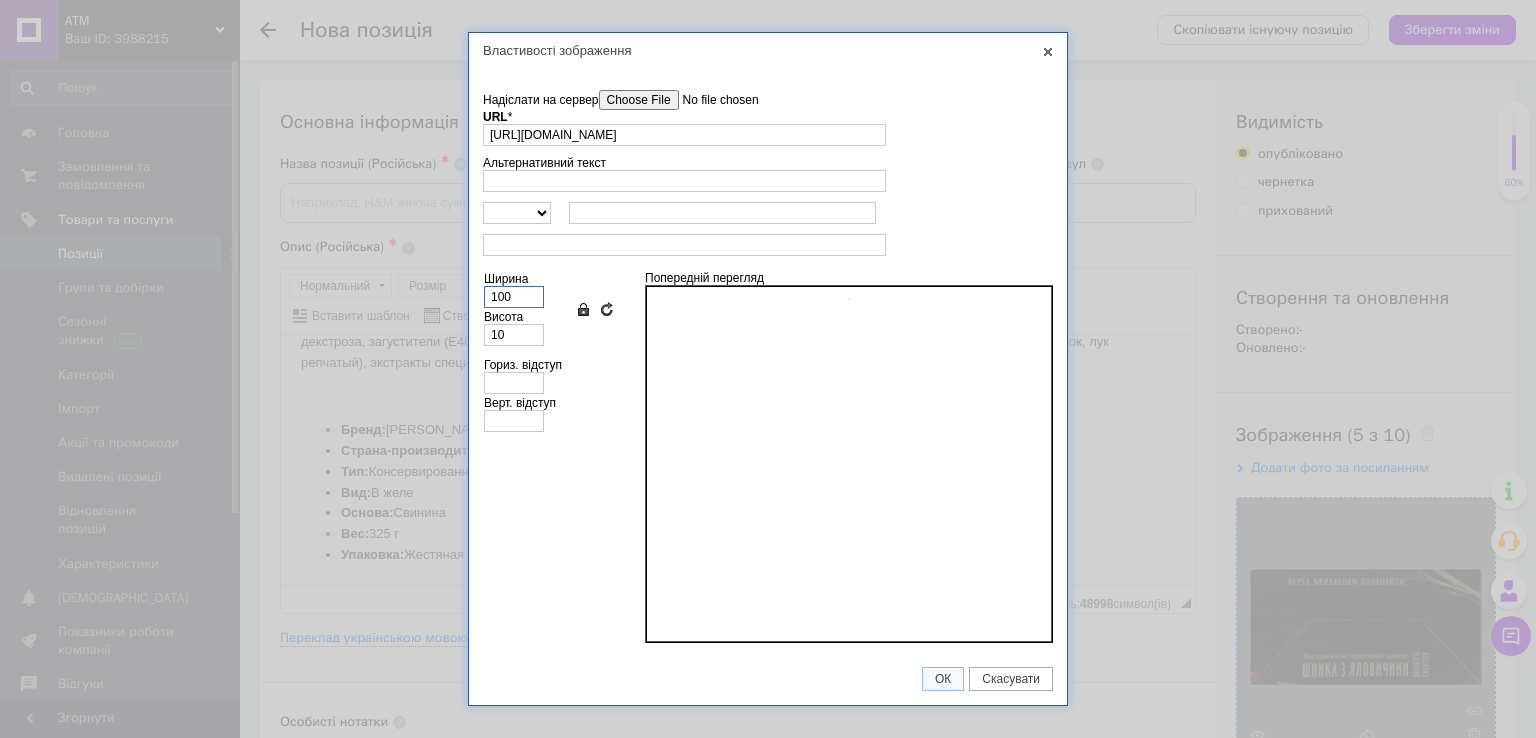 type on "100" 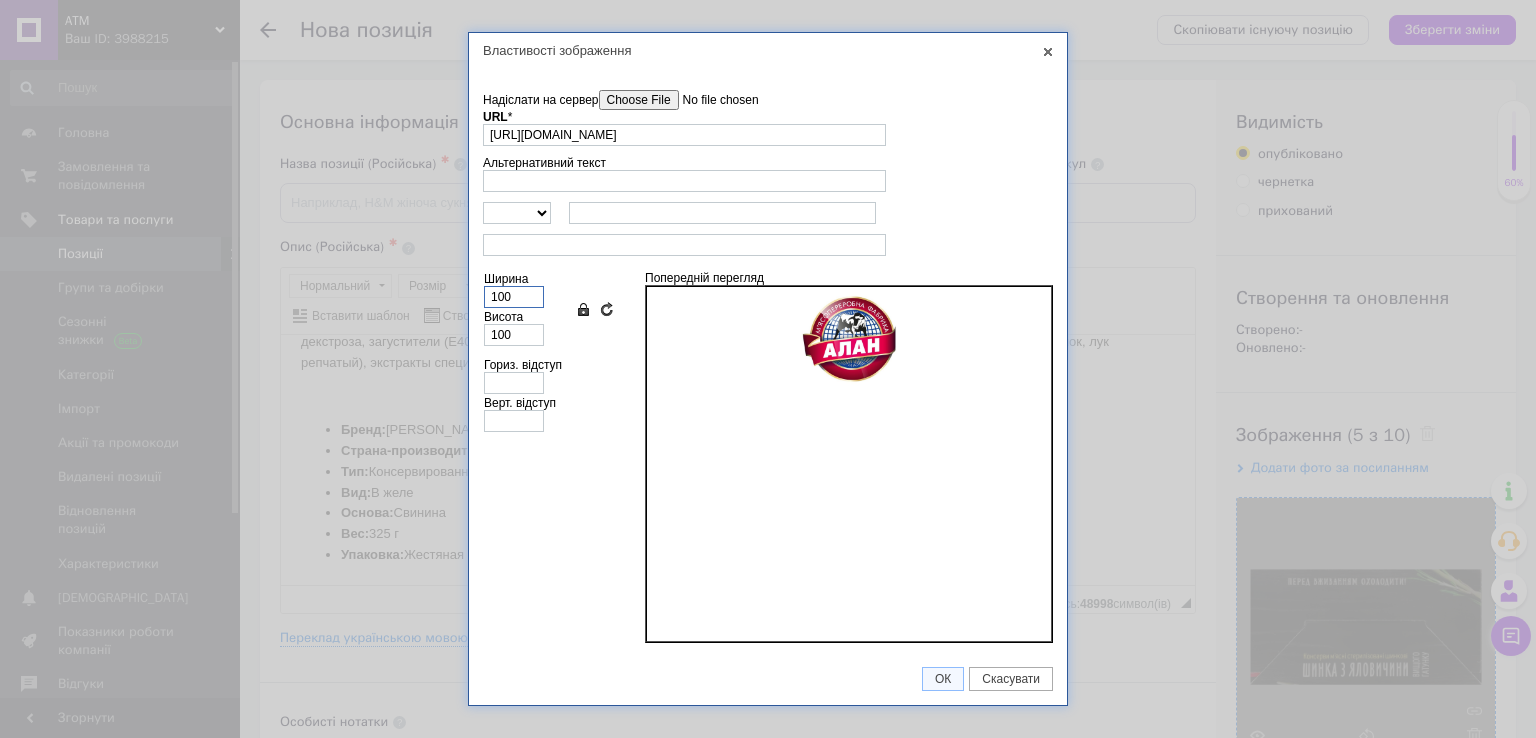 type on "100" 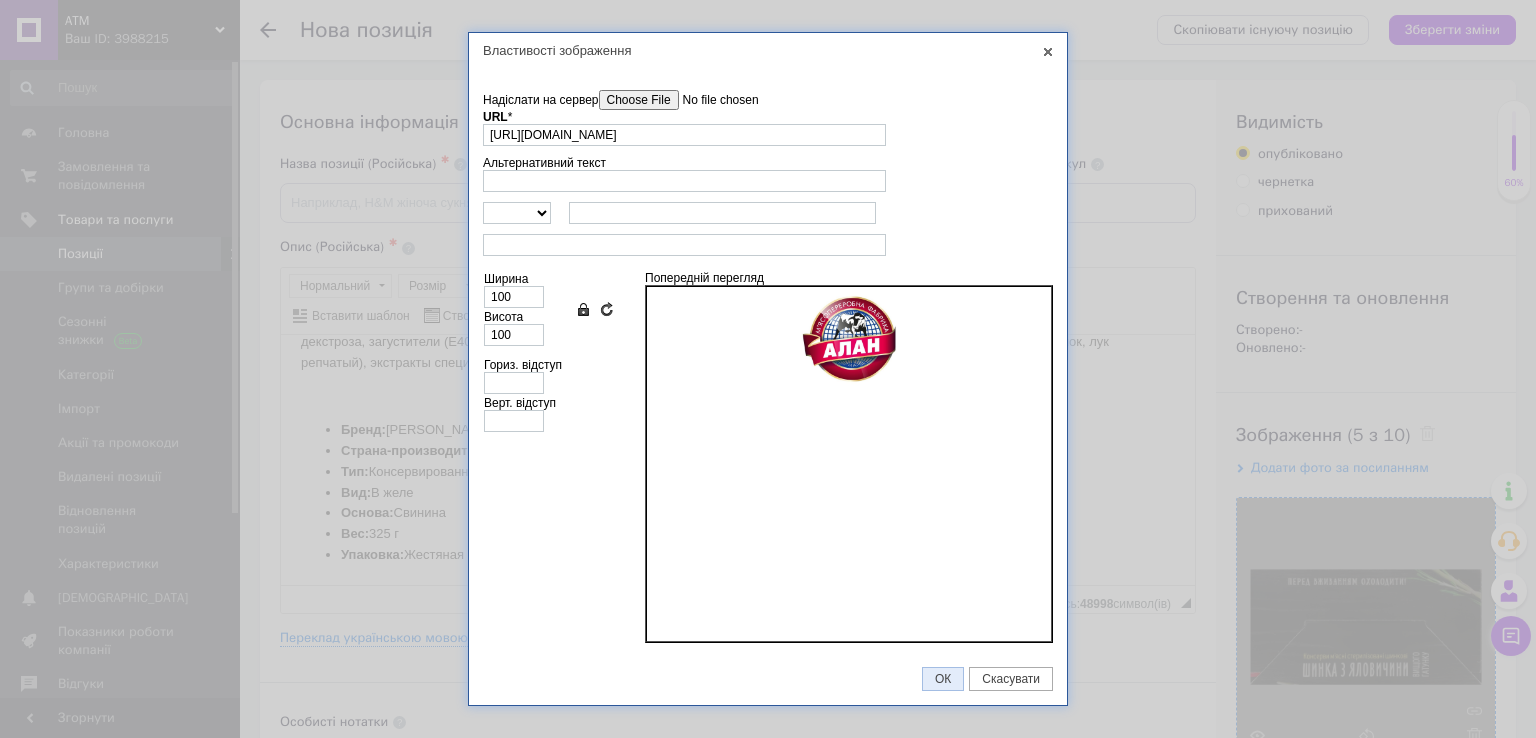 click on "ОК" at bounding box center [943, 679] 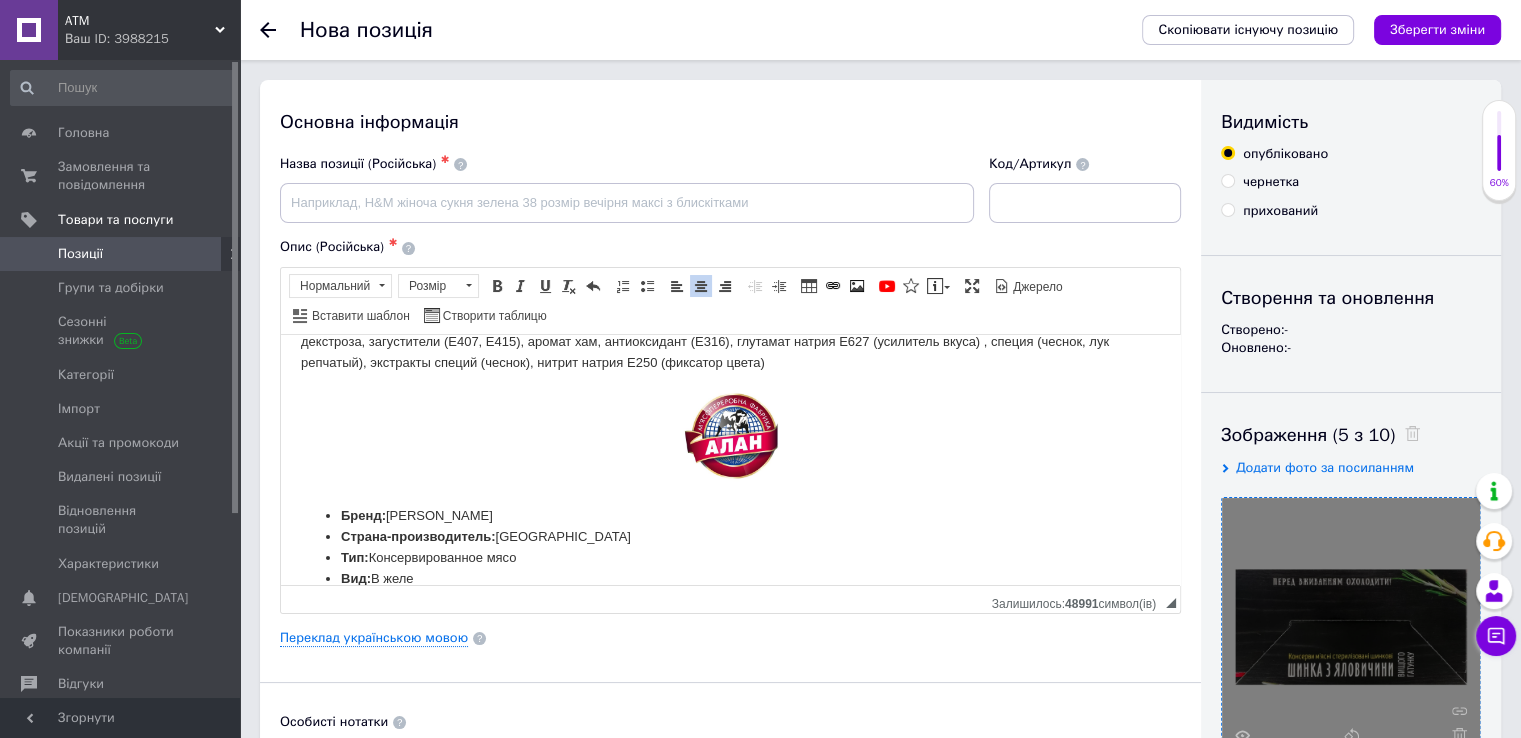 click on "​​​​​​​" at bounding box center (730, 438) 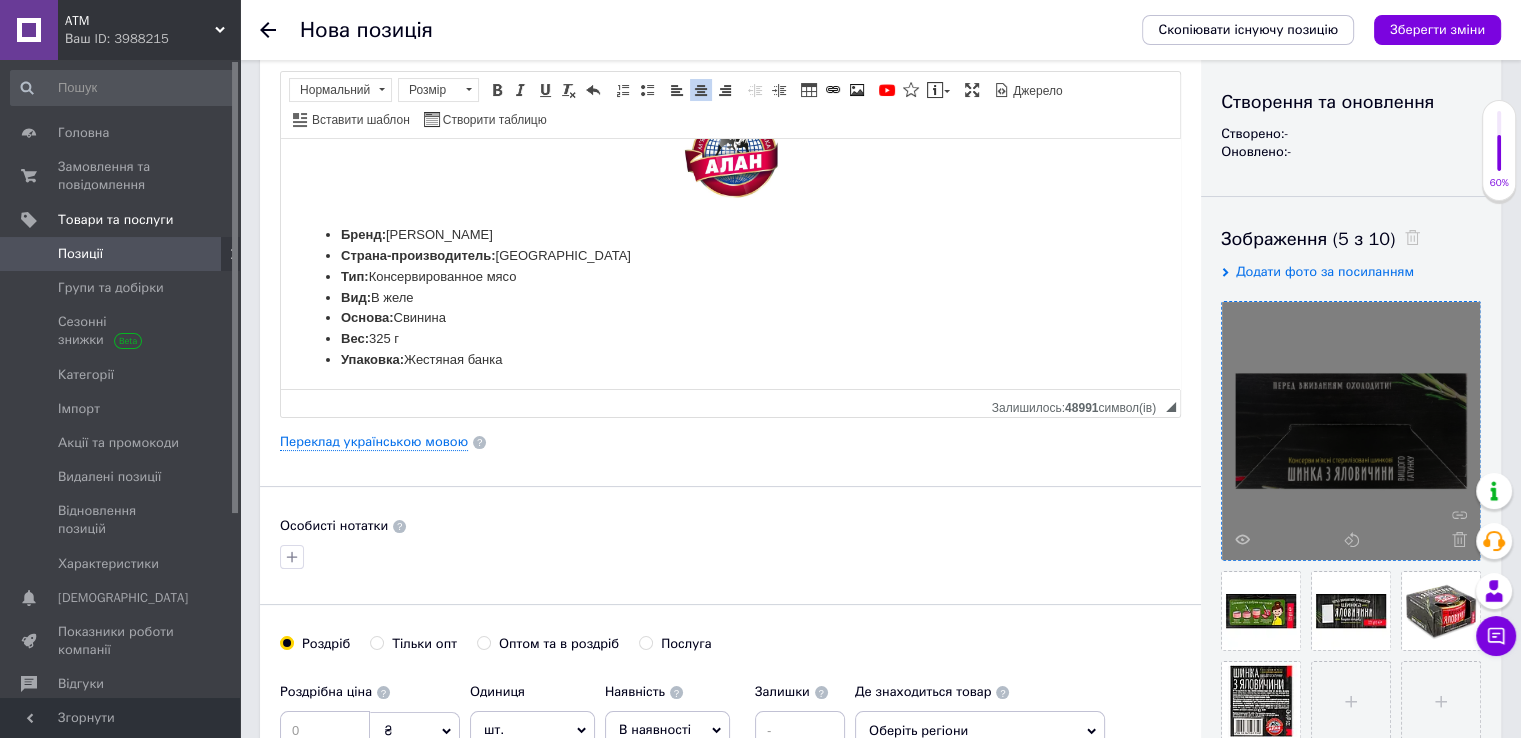 scroll, scrollTop: 200, scrollLeft: 0, axis: vertical 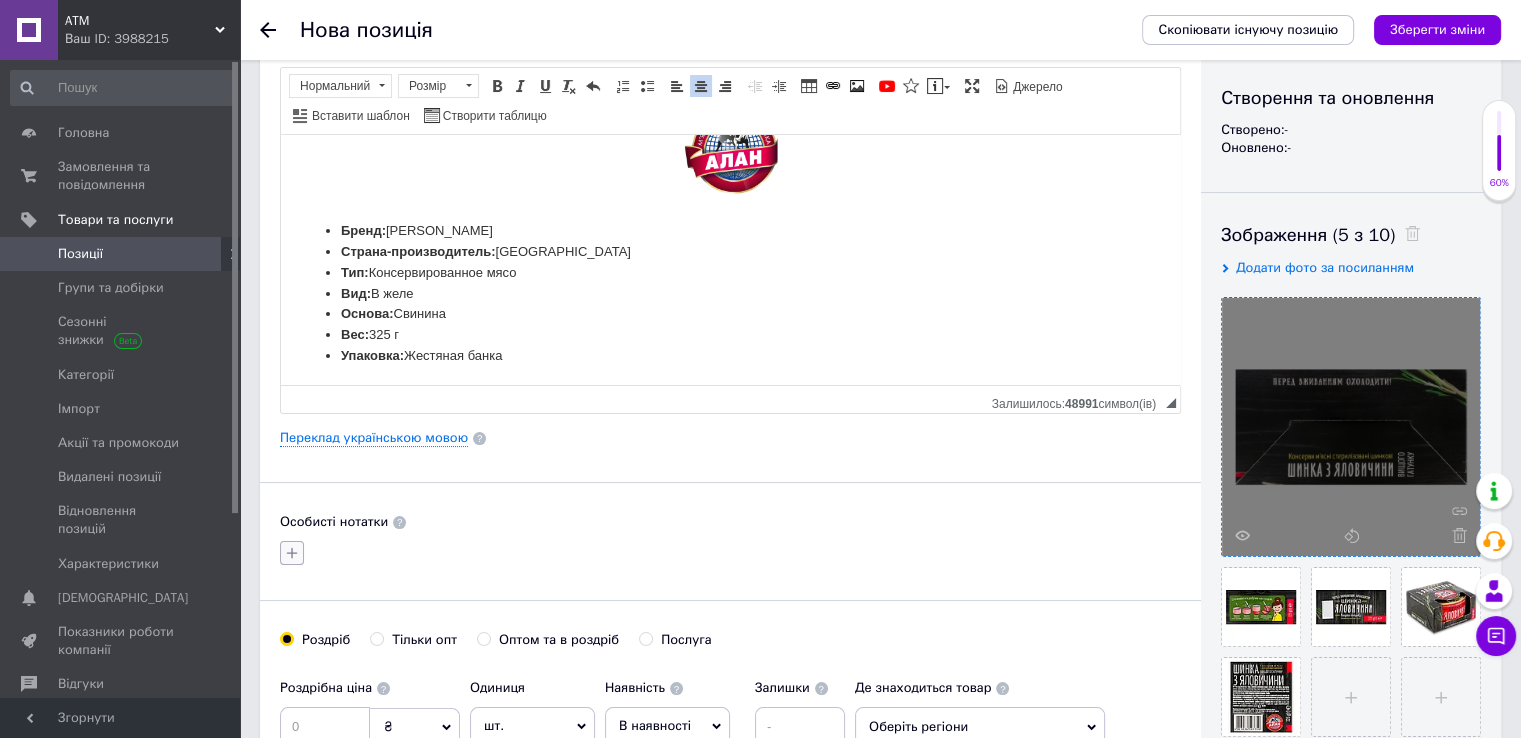 click at bounding box center [292, 553] 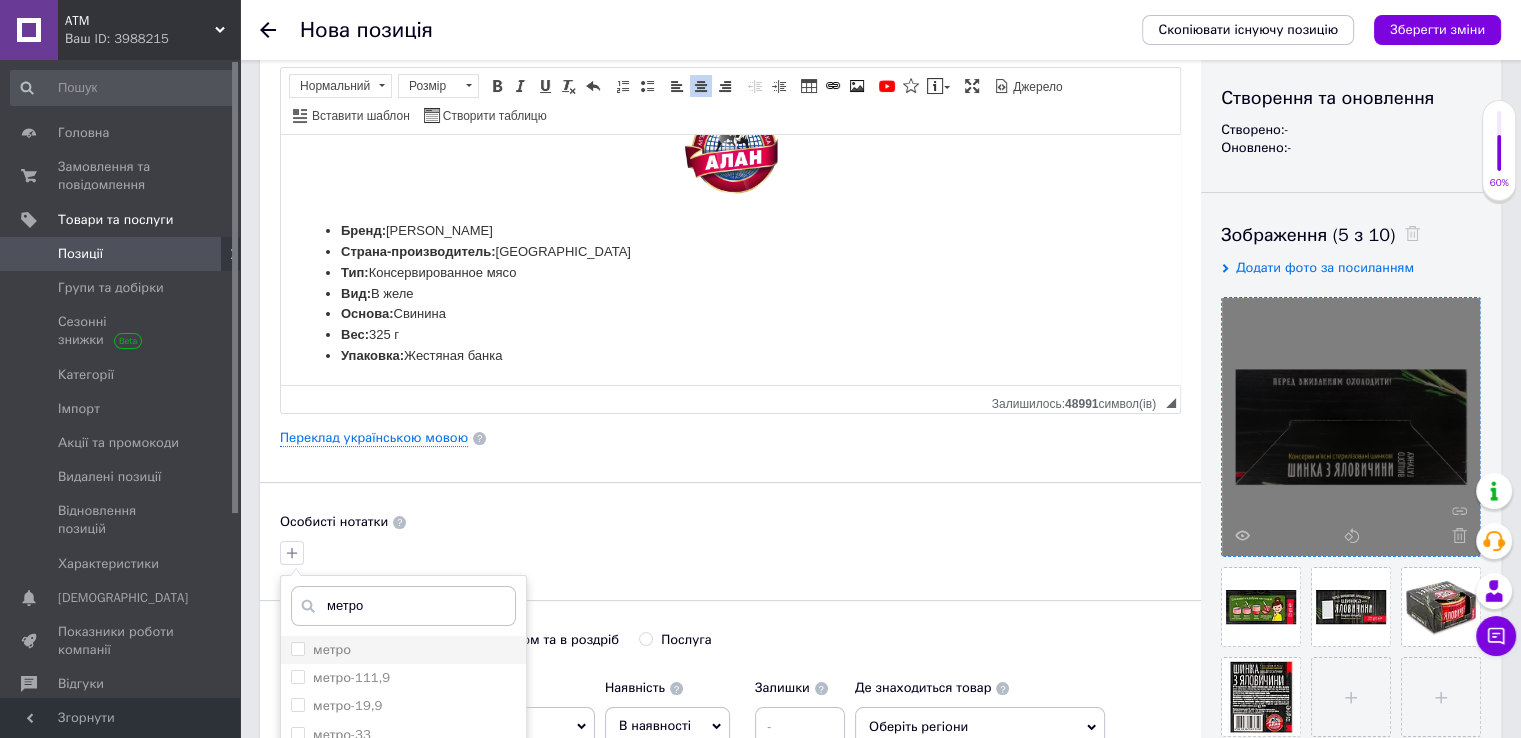 type on "метро" 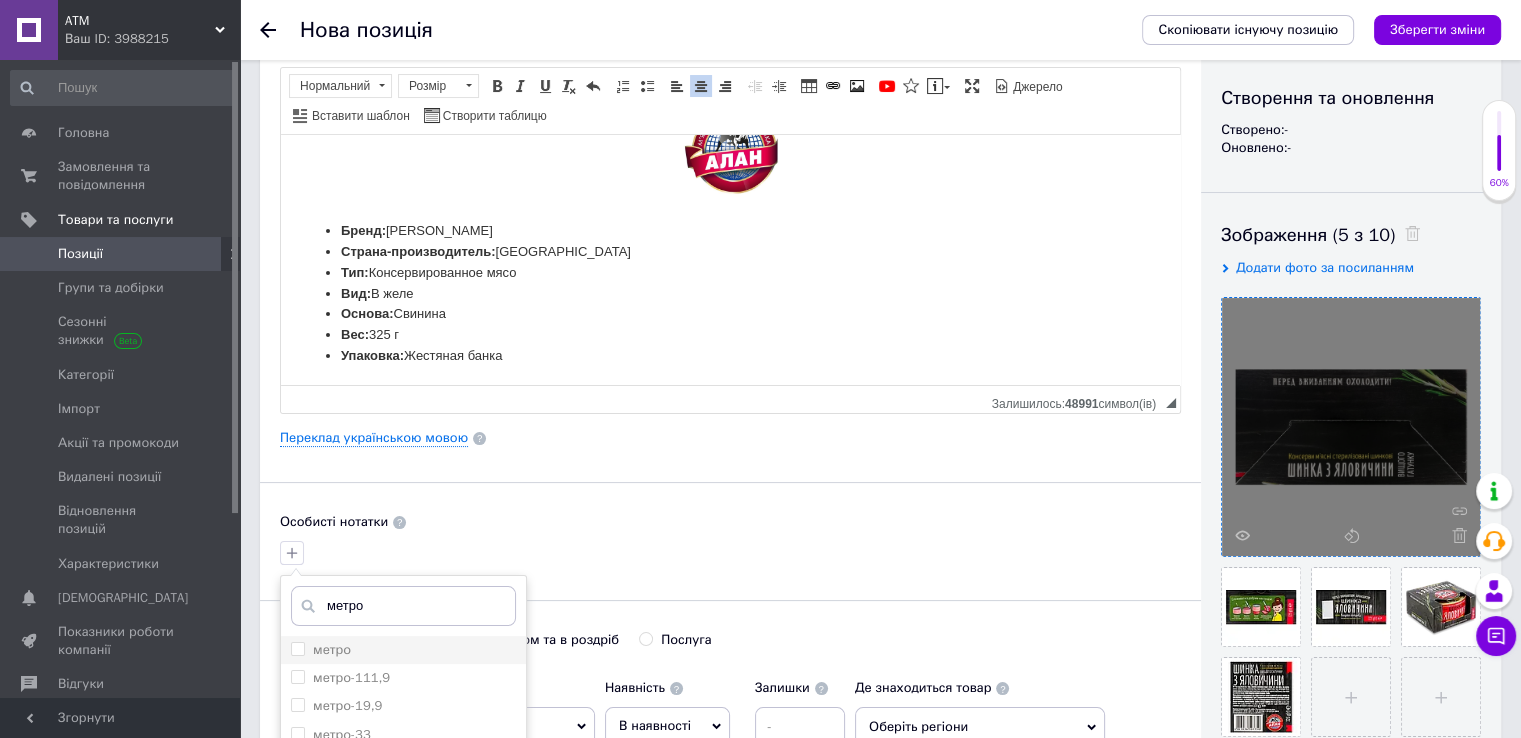 click on "метро" at bounding box center (297, 648) 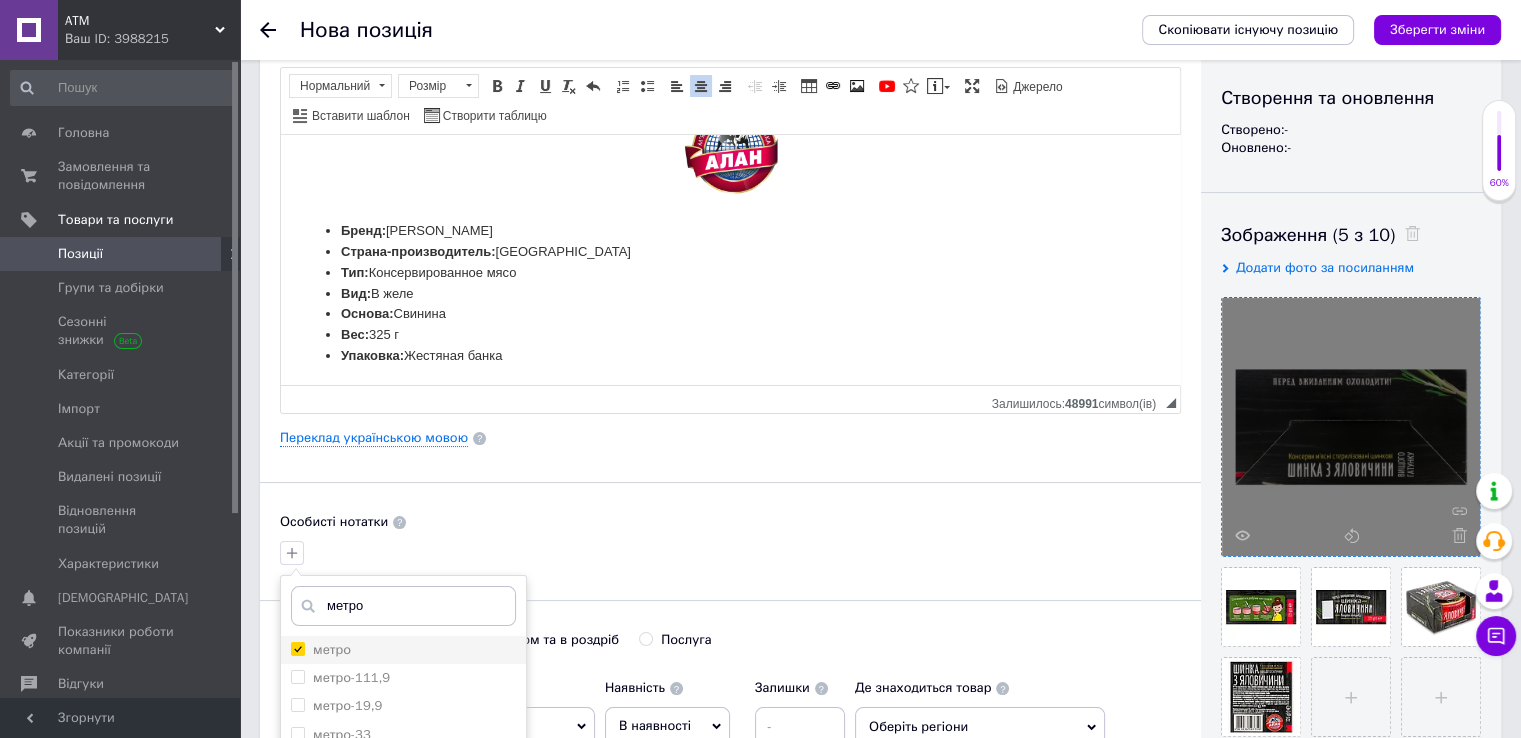 checkbox on "true" 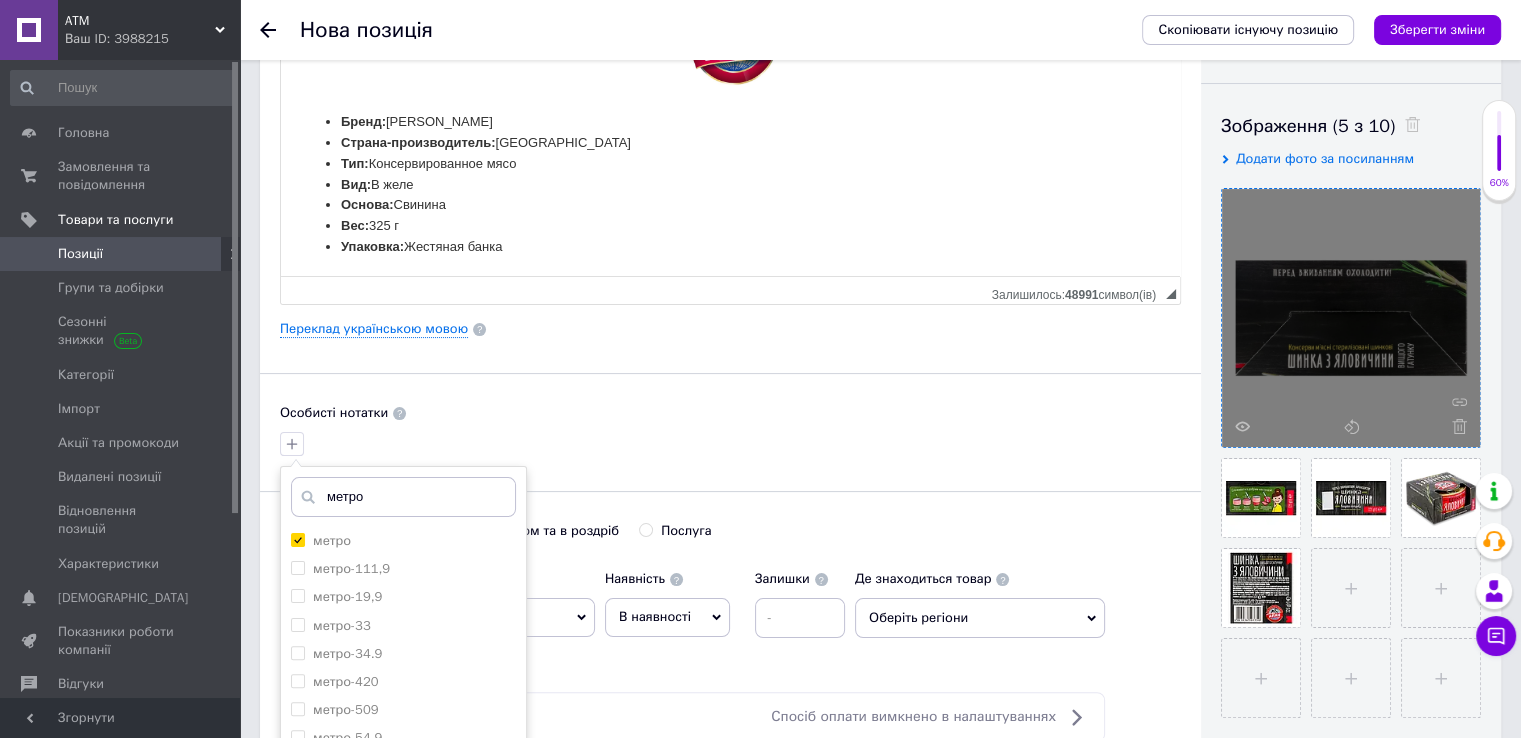 scroll, scrollTop: 500, scrollLeft: 0, axis: vertical 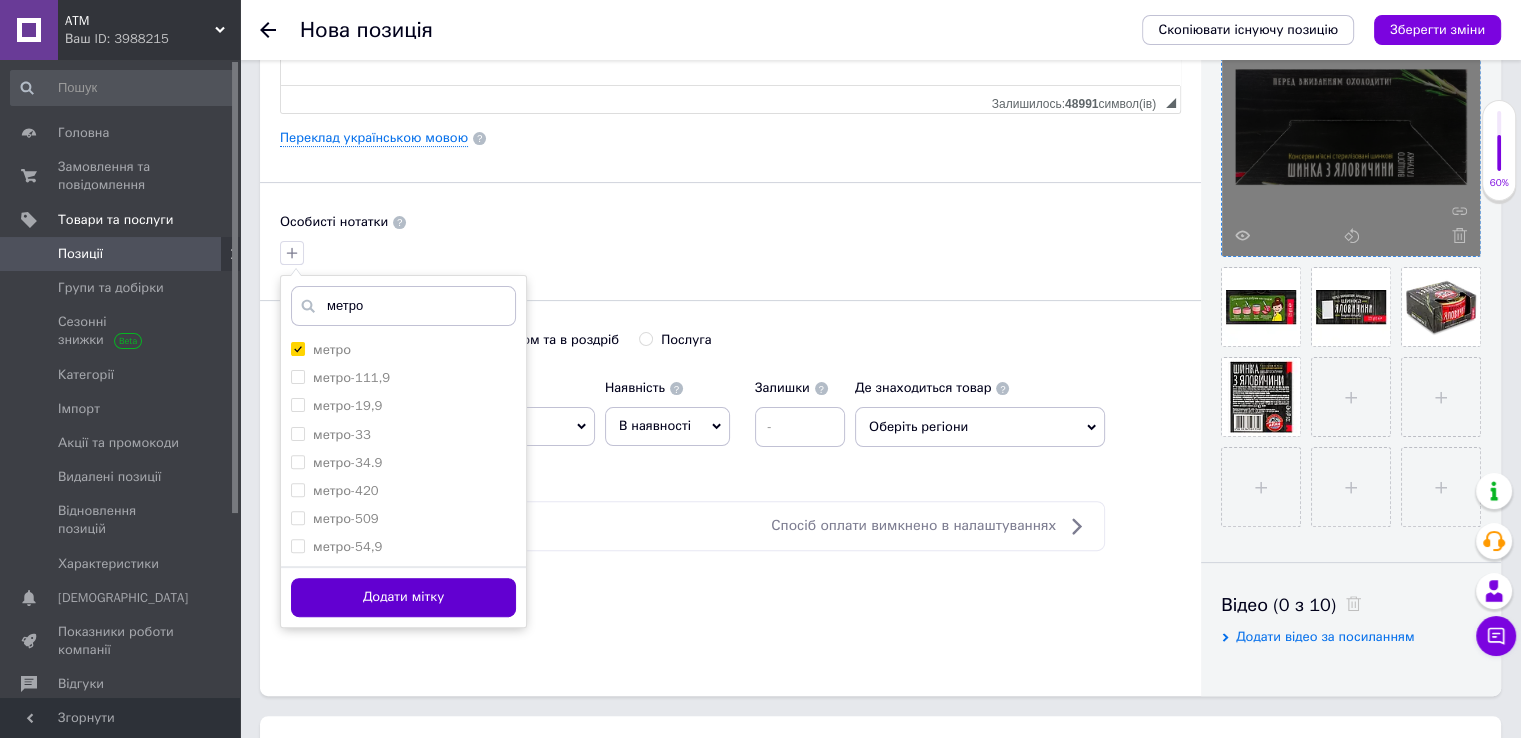 click on "Додати мітку" at bounding box center [403, 597] 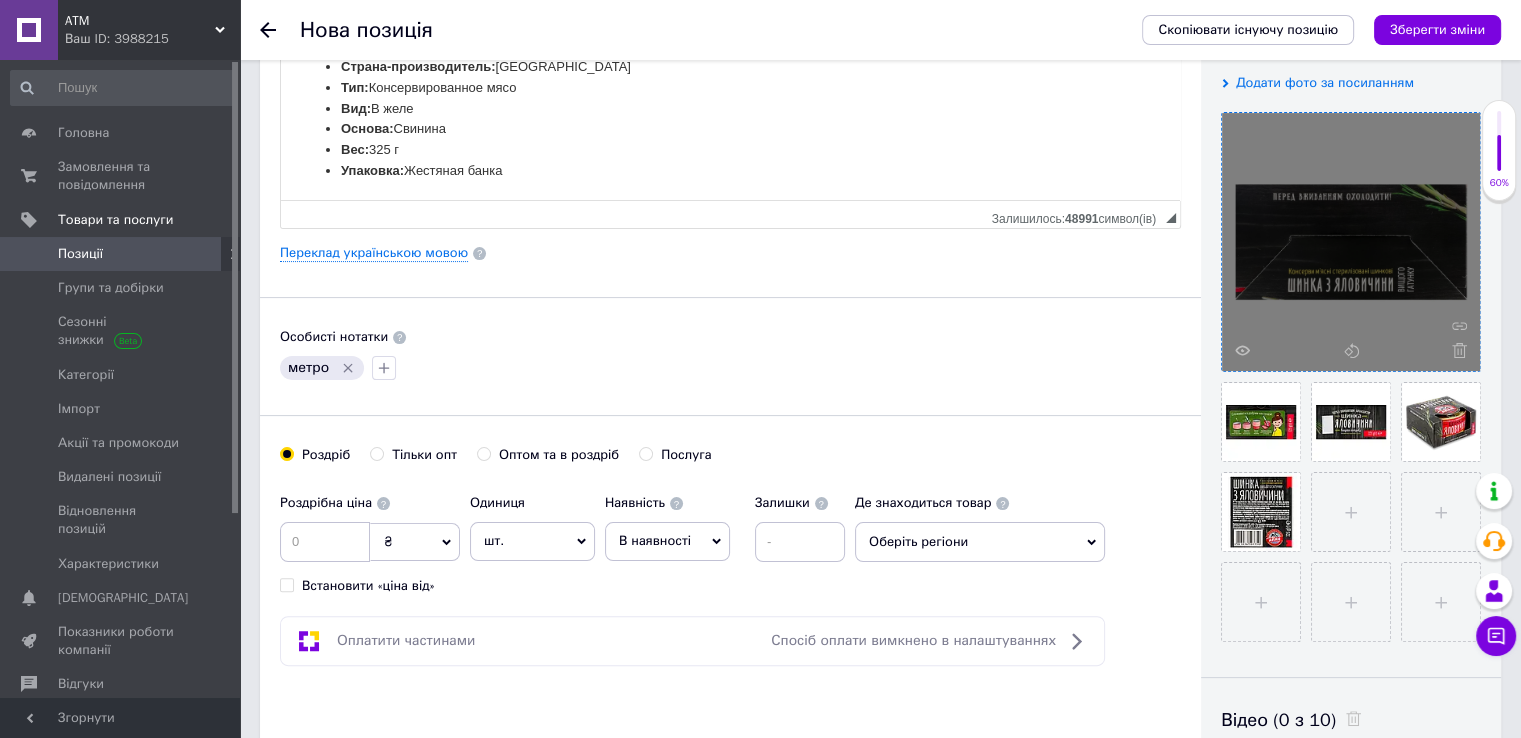 scroll, scrollTop: 200, scrollLeft: 0, axis: vertical 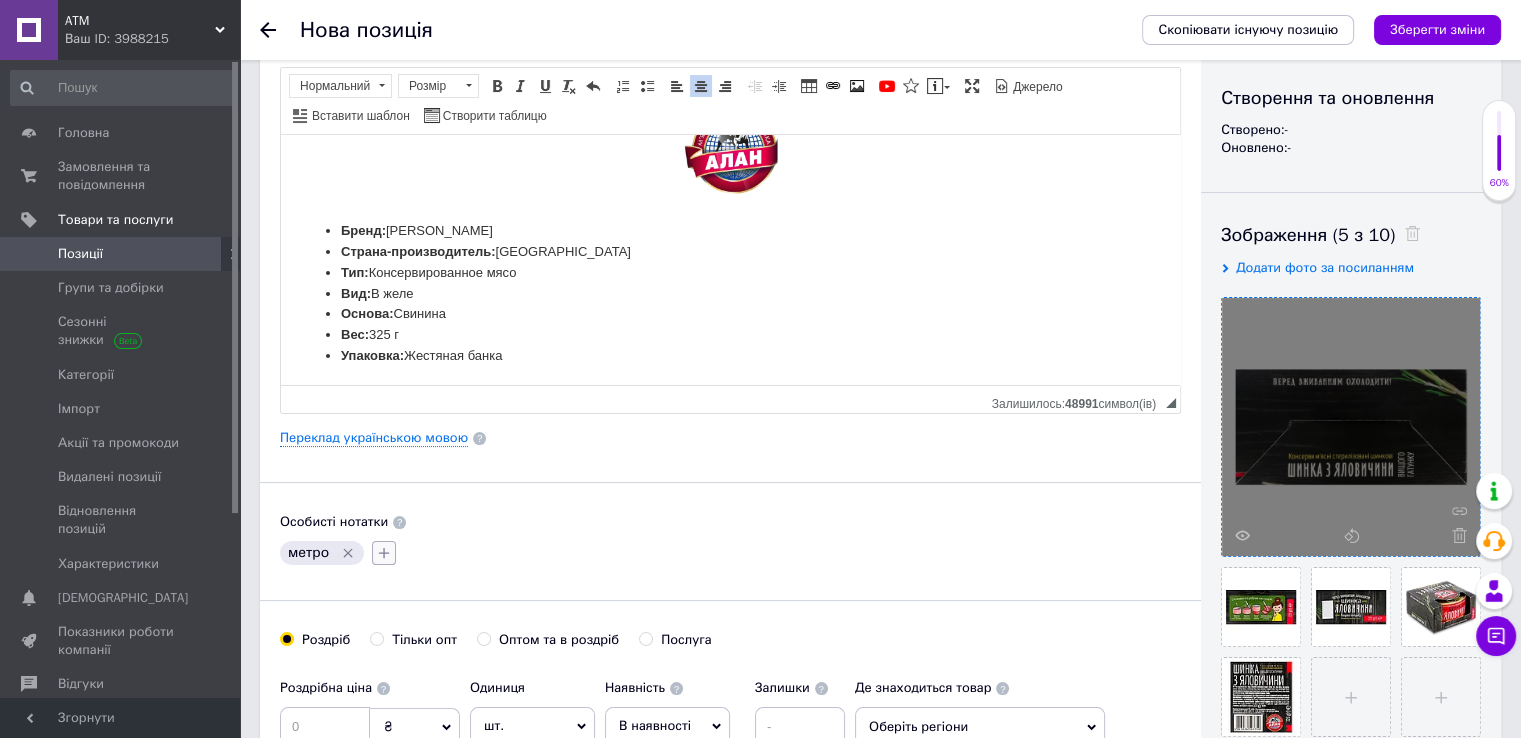 click 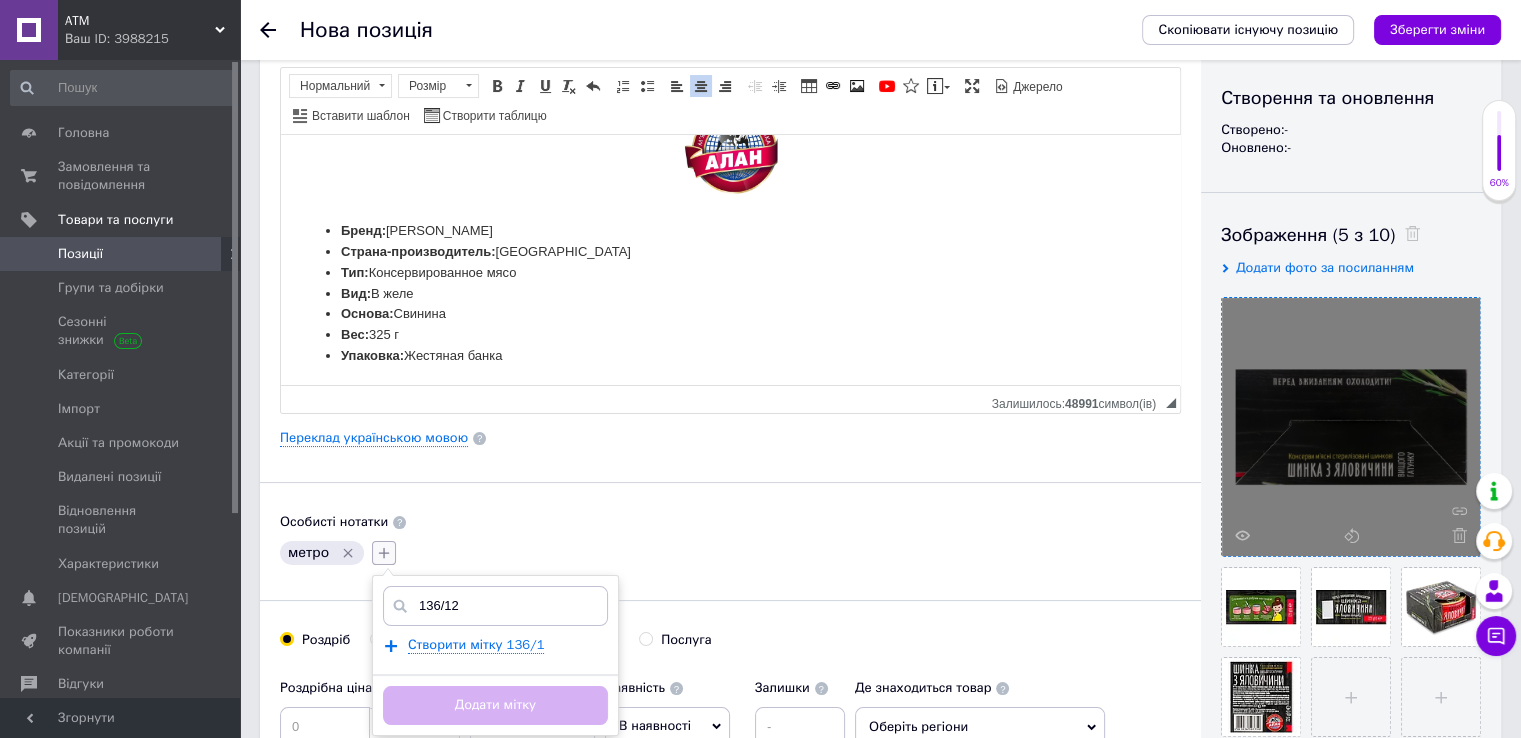 type on "136/122" 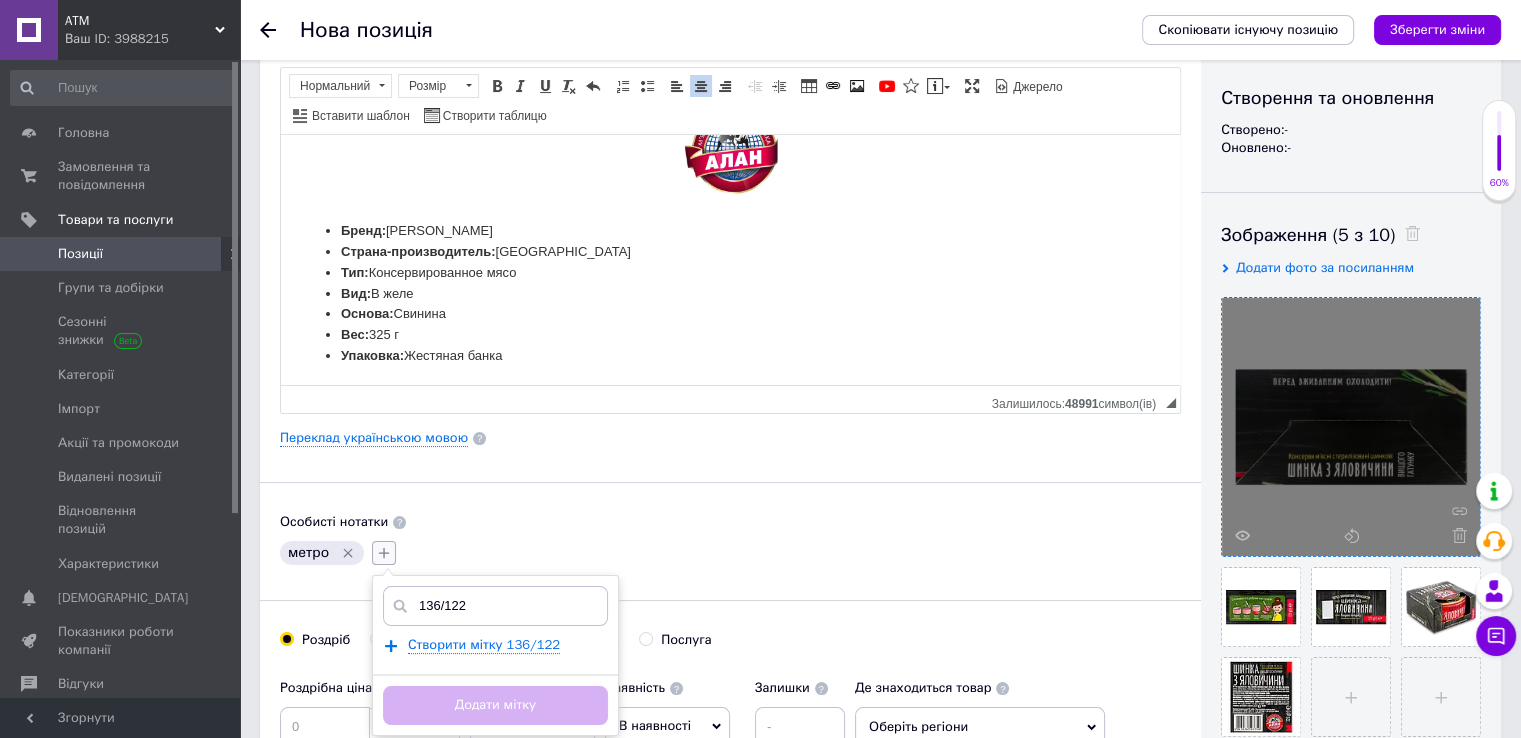 type 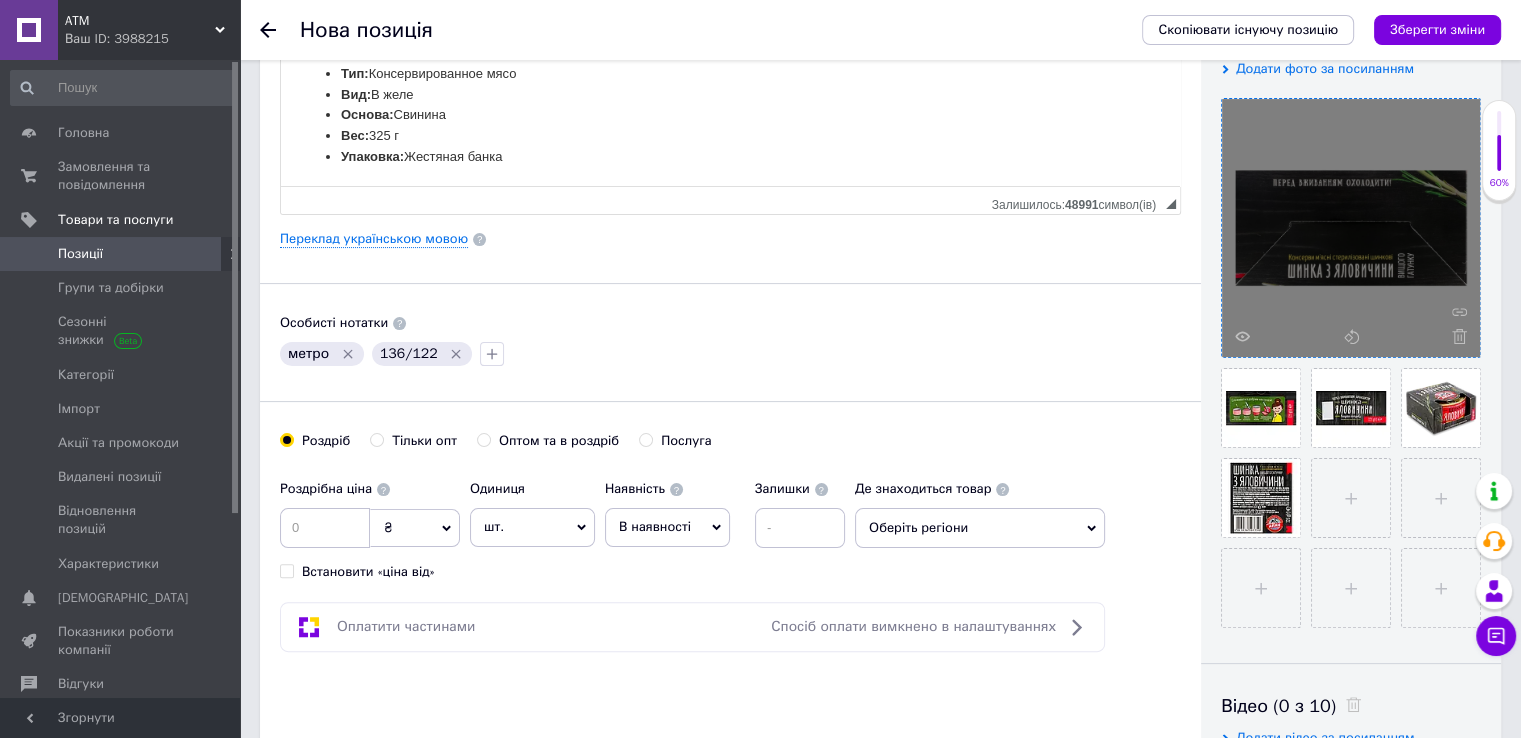 scroll, scrollTop: 400, scrollLeft: 0, axis: vertical 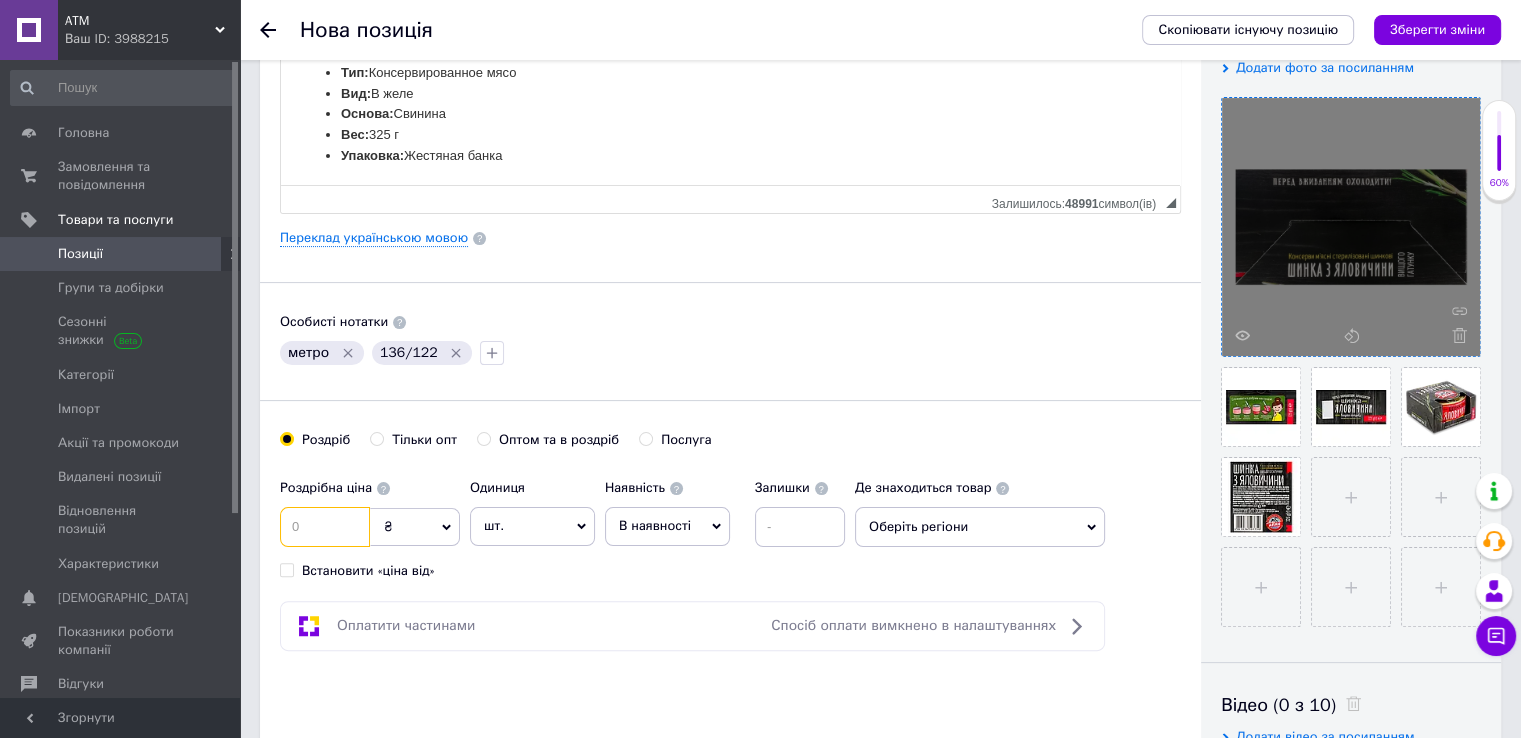 click at bounding box center (325, 527) 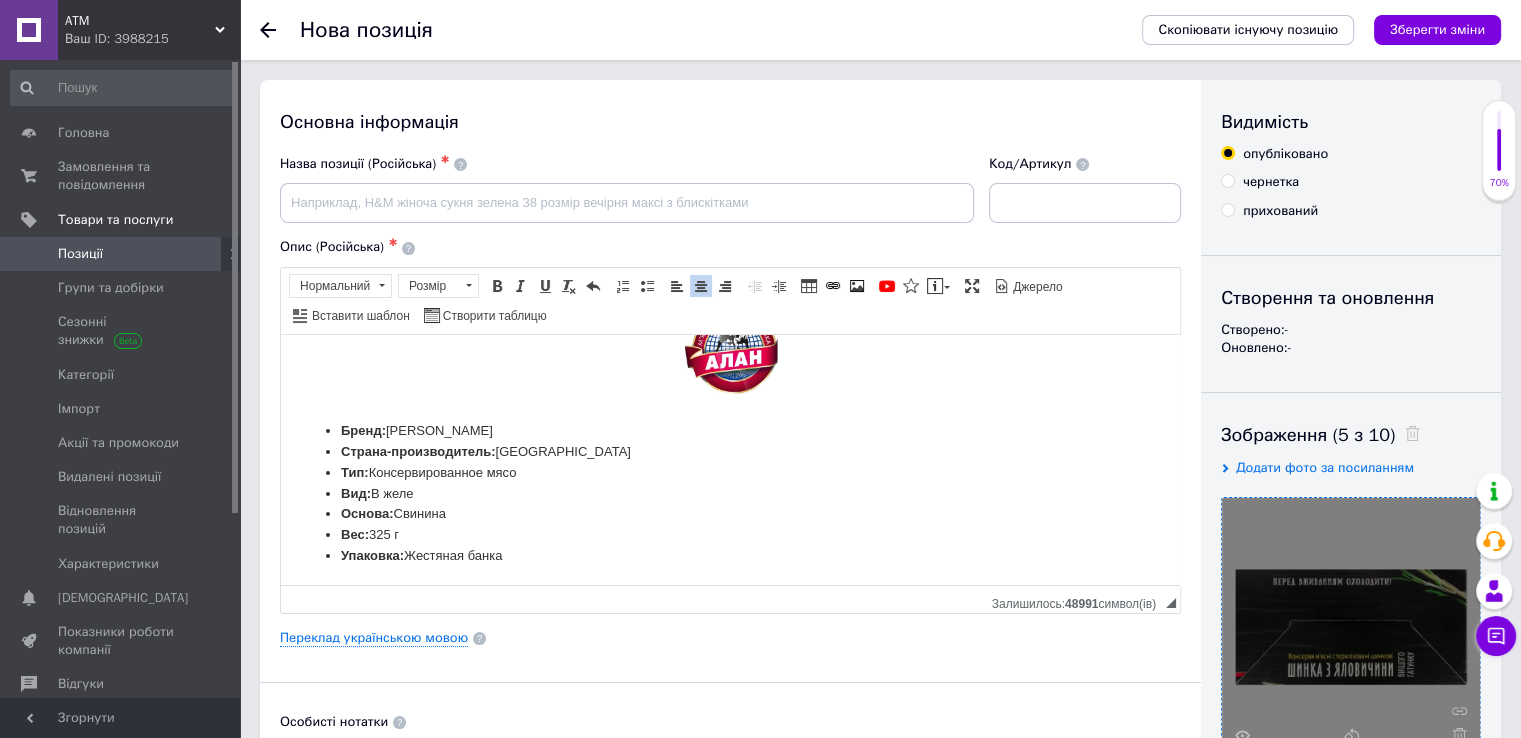 scroll, scrollTop: 0, scrollLeft: 0, axis: both 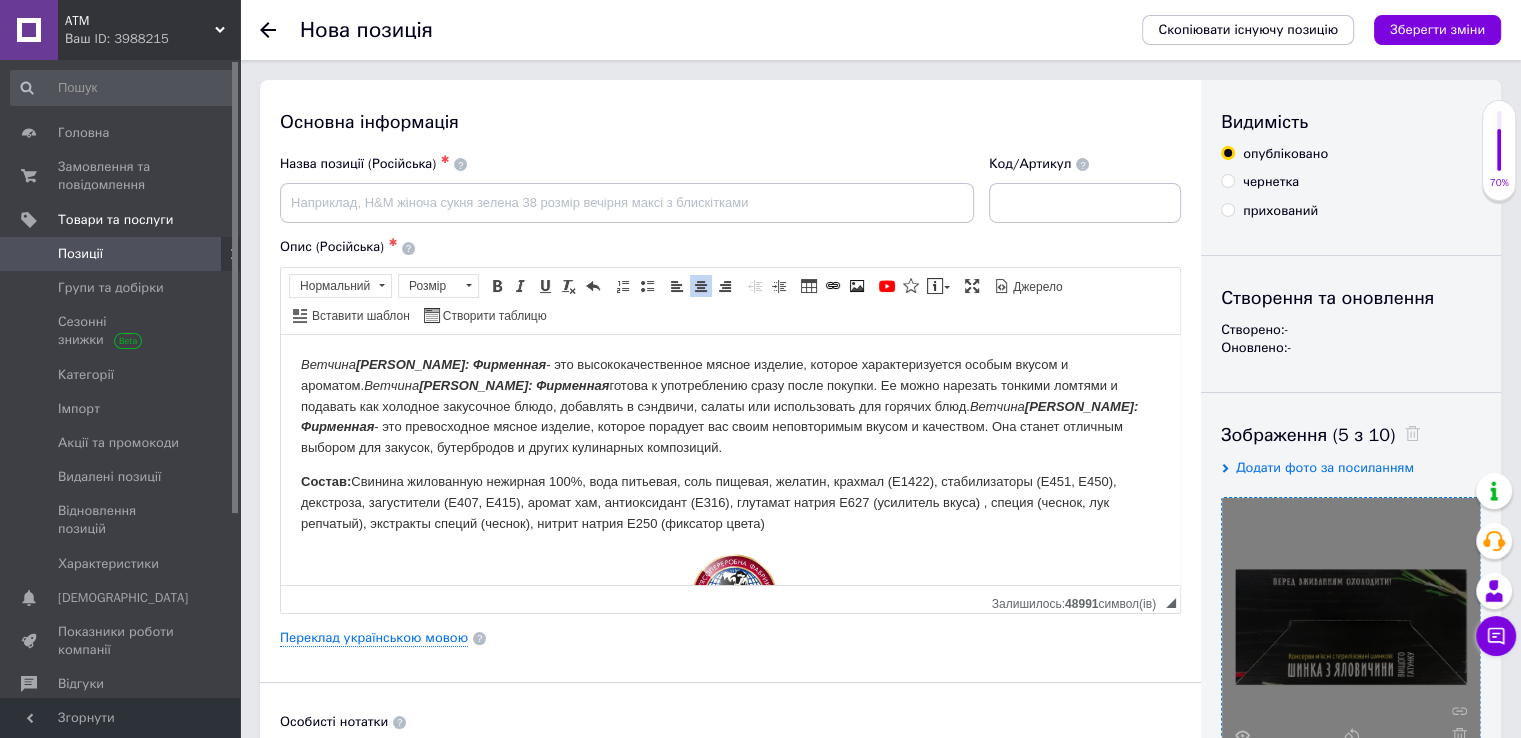 type on "250" 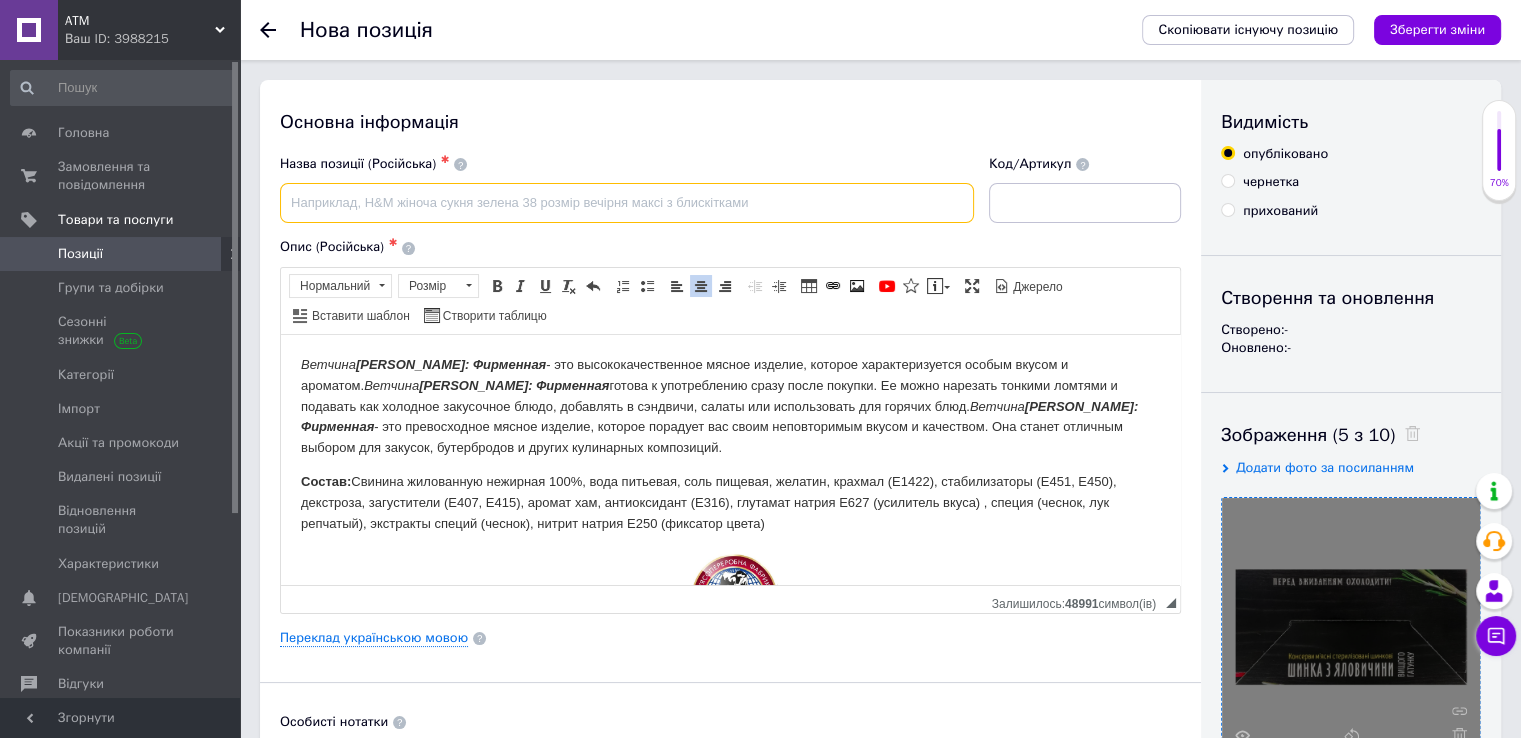 click at bounding box center [627, 203] 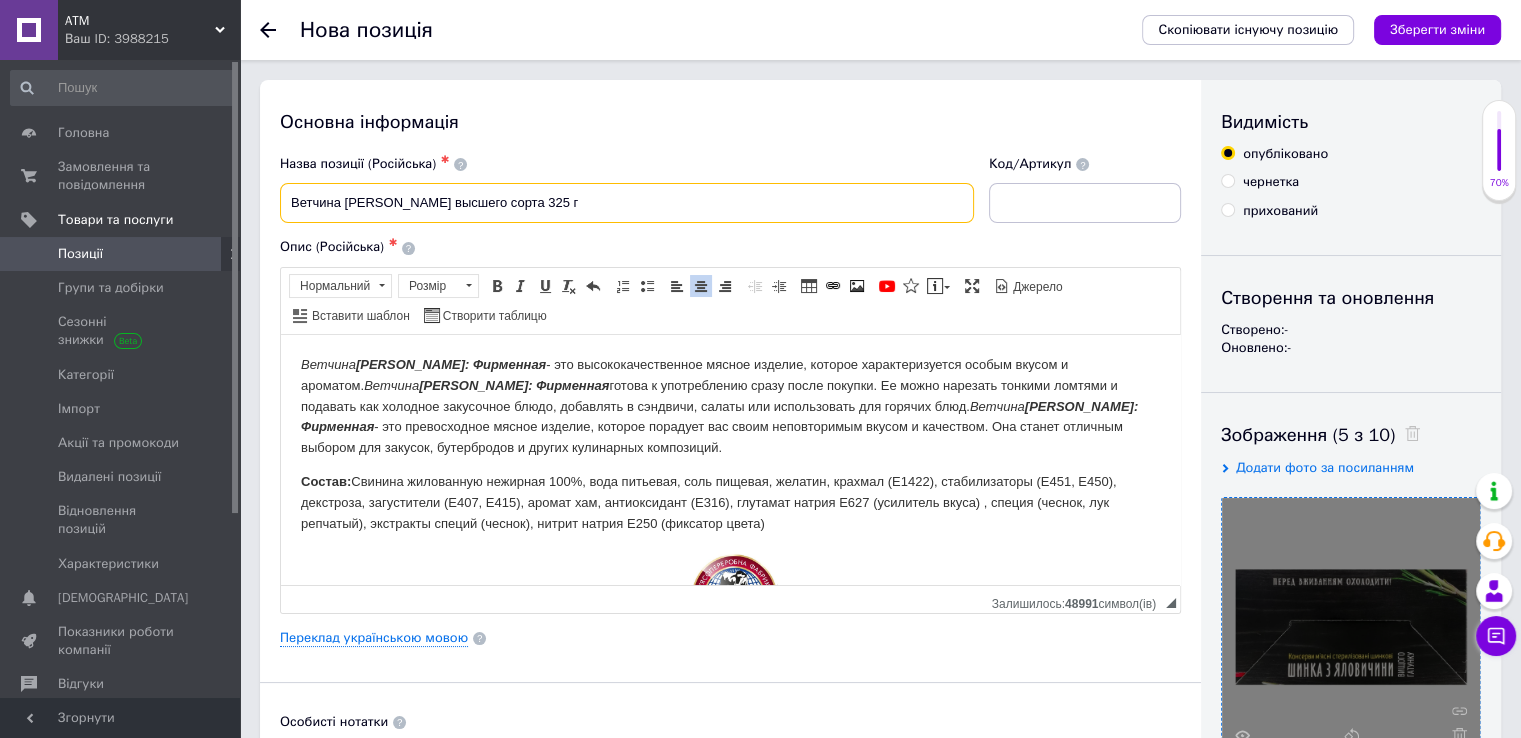 click on "Ветчина [PERSON_NAME] высшего сорта 325 г" at bounding box center (627, 203) 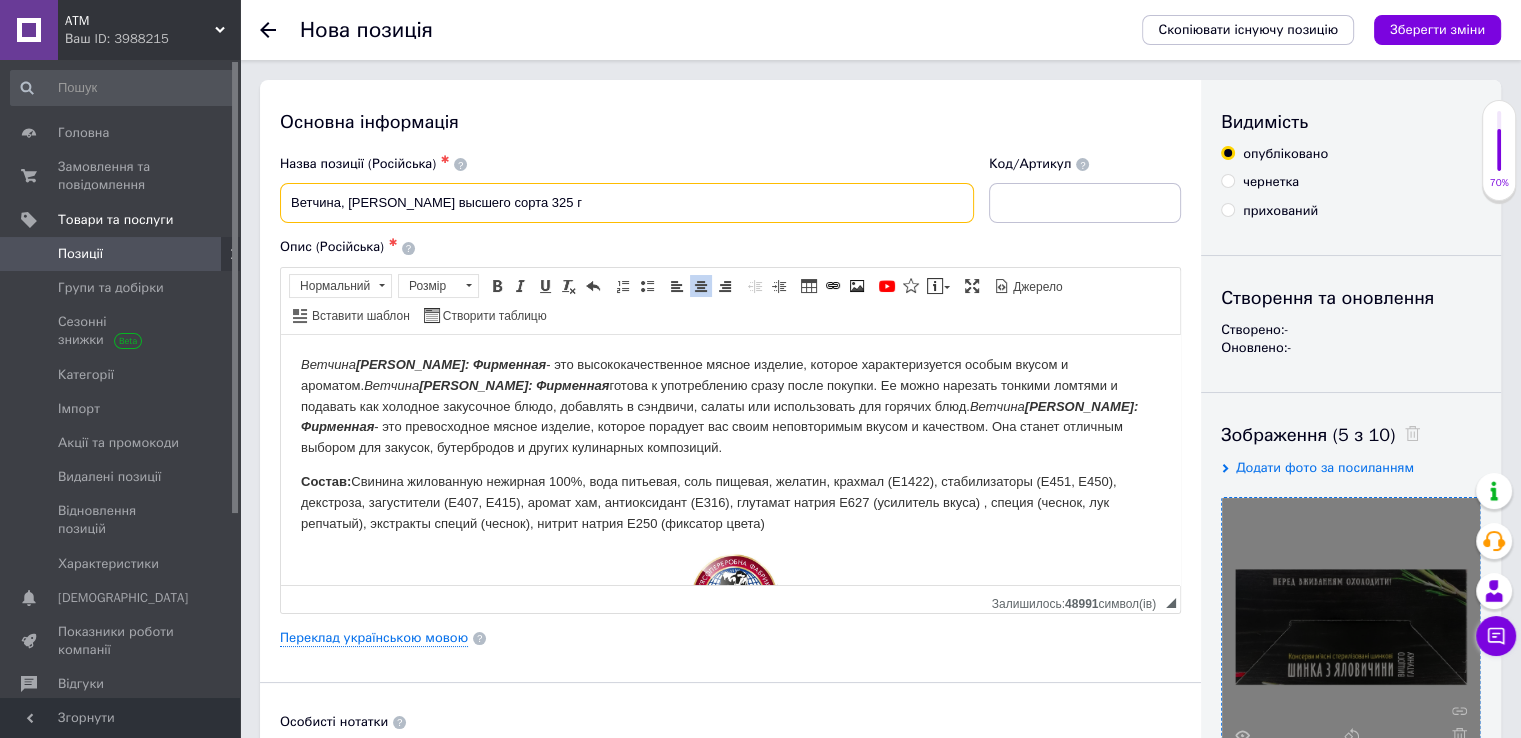 click on "Ветчина, [PERSON_NAME] высшего сорта 325 г" at bounding box center (627, 203) 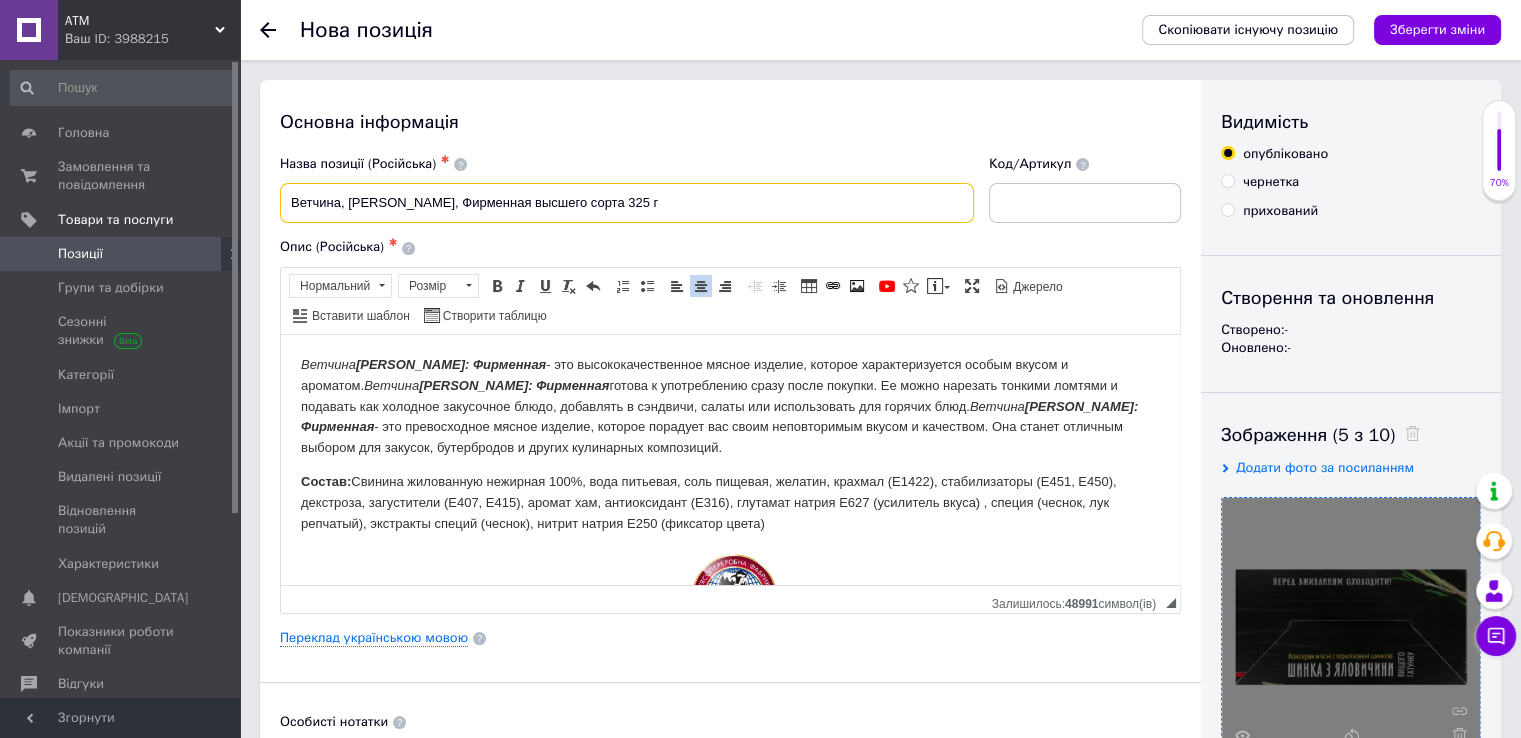 click on "Ветчина, [PERSON_NAME], Фирменная высшего сорта 325 г" at bounding box center [627, 203] 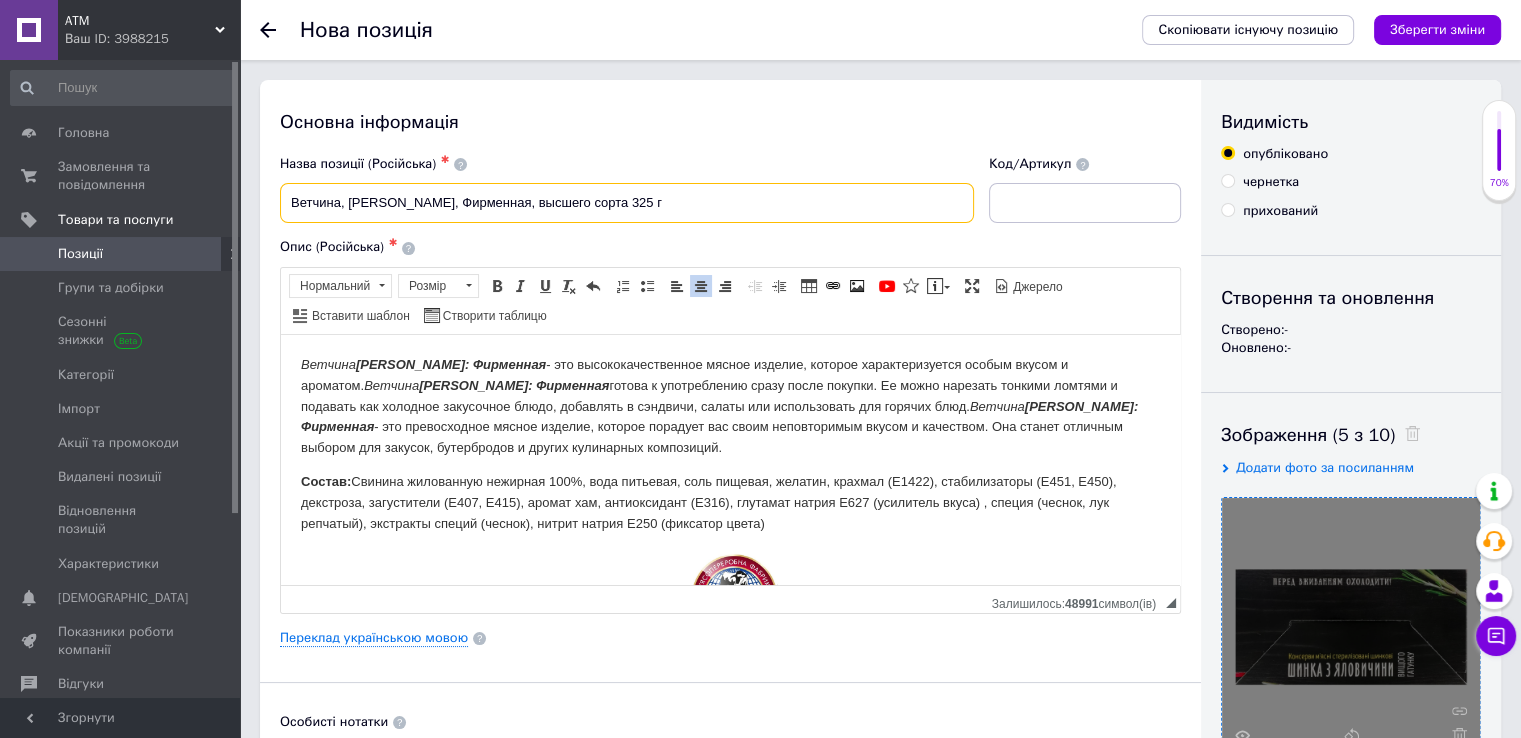 click on "Ветчина, [PERSON_NAME], Фирменная, высшего сорта 325 г" at bounding box center (627, 203) 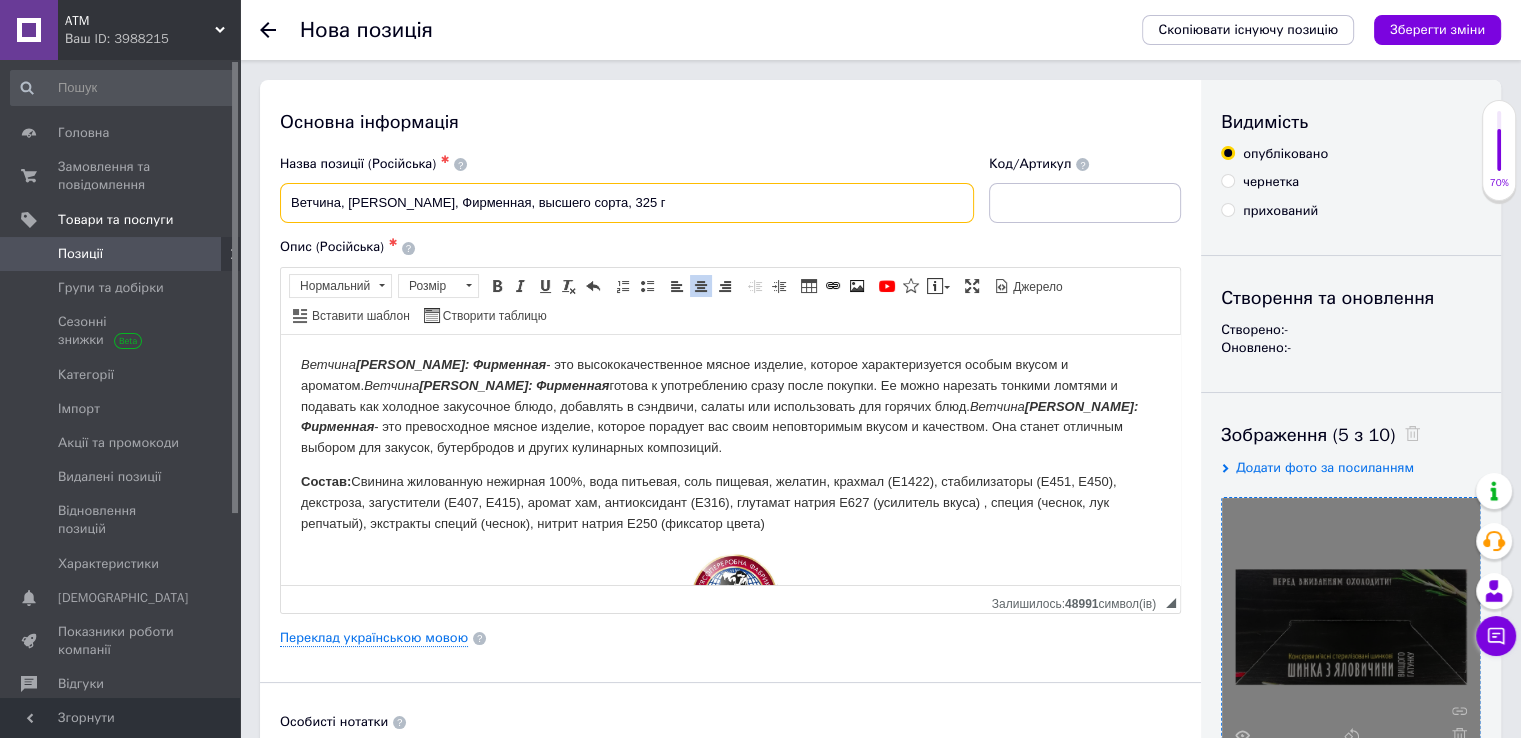 click on "Ветчина, [PERSON_NAME], Фирменная, высшего сорта, 325 г" at bounding box center [627, 203] 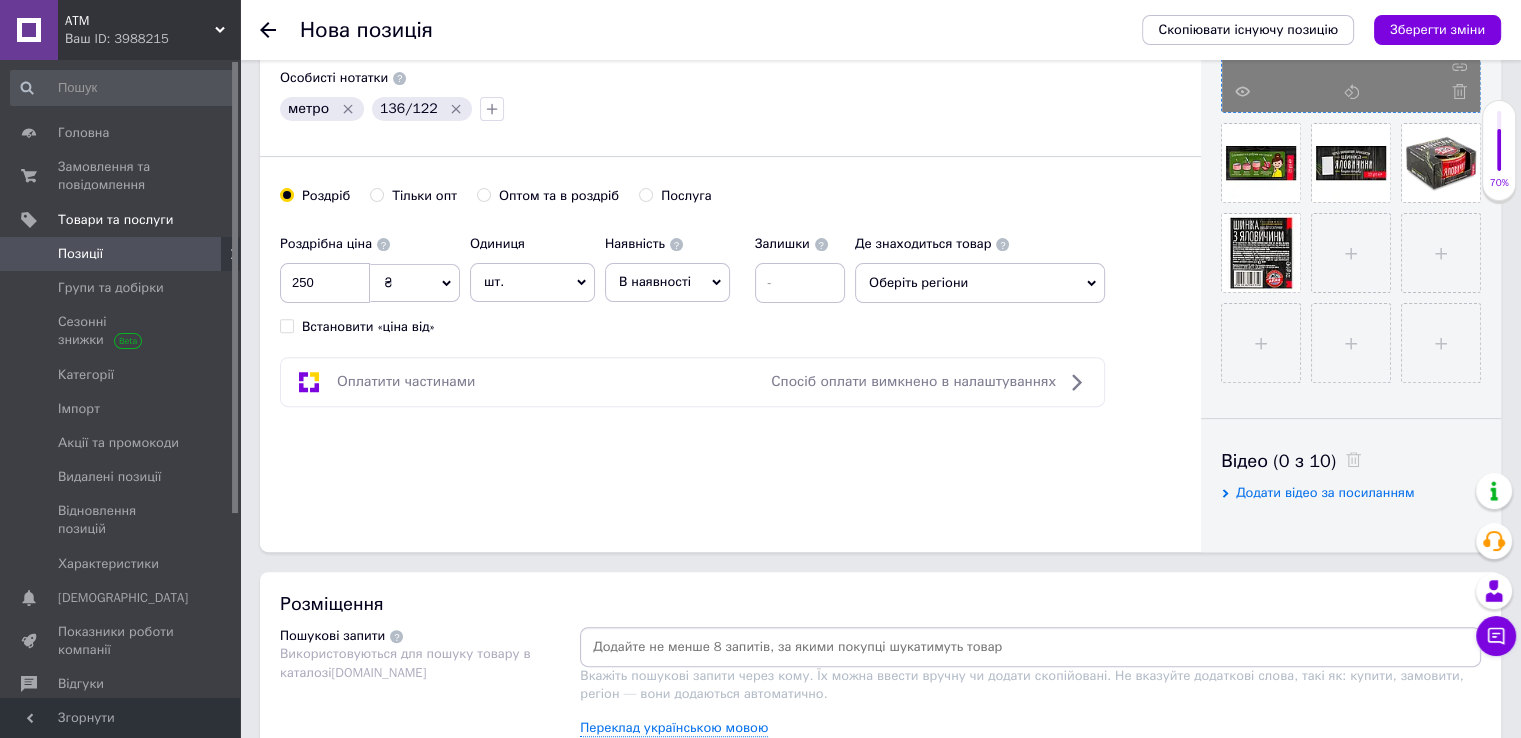type on "Ветчина, [PERSON_NAME], Фирменная, высшего сорта, 325 г" 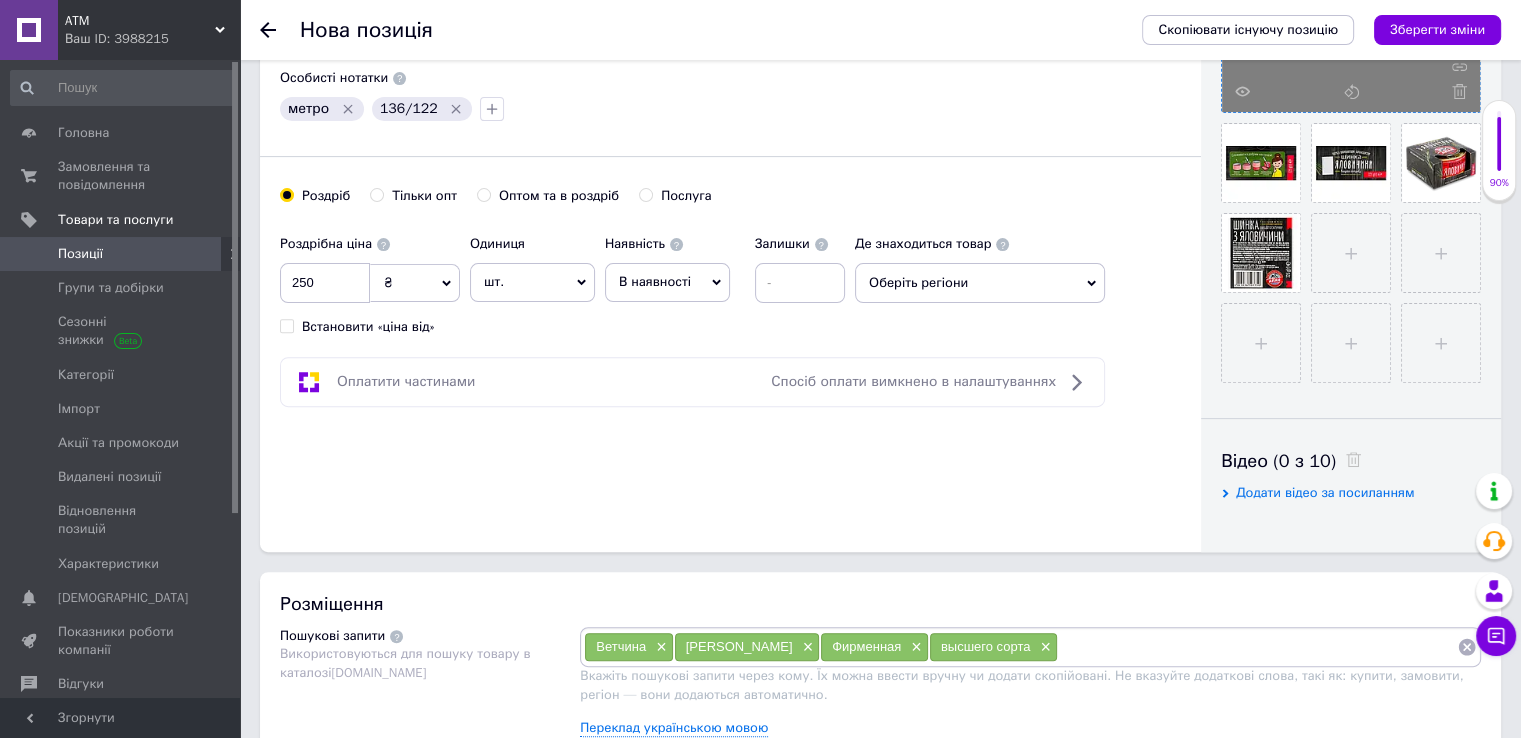 click at bounding box center (1257, 647) 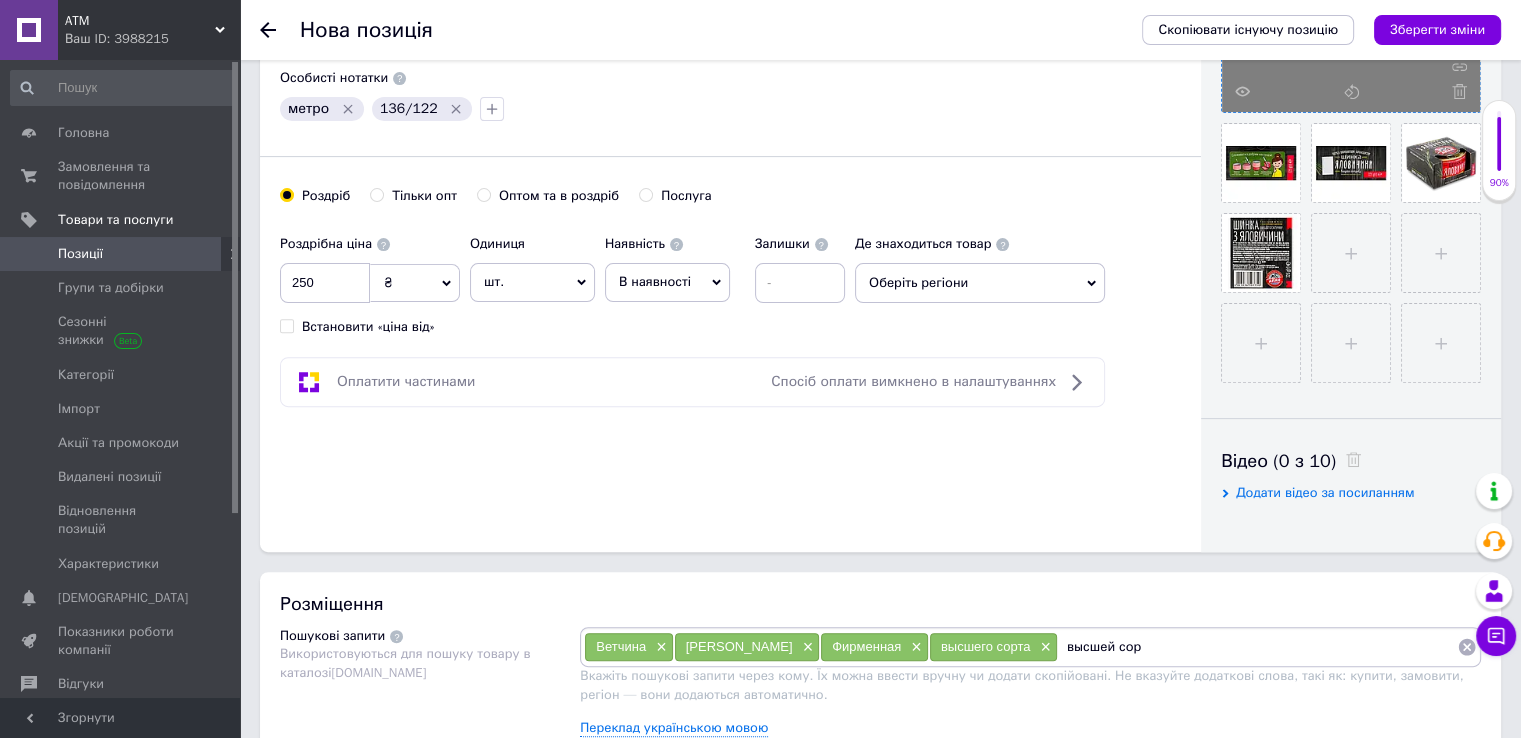 type on "высшей сорт" 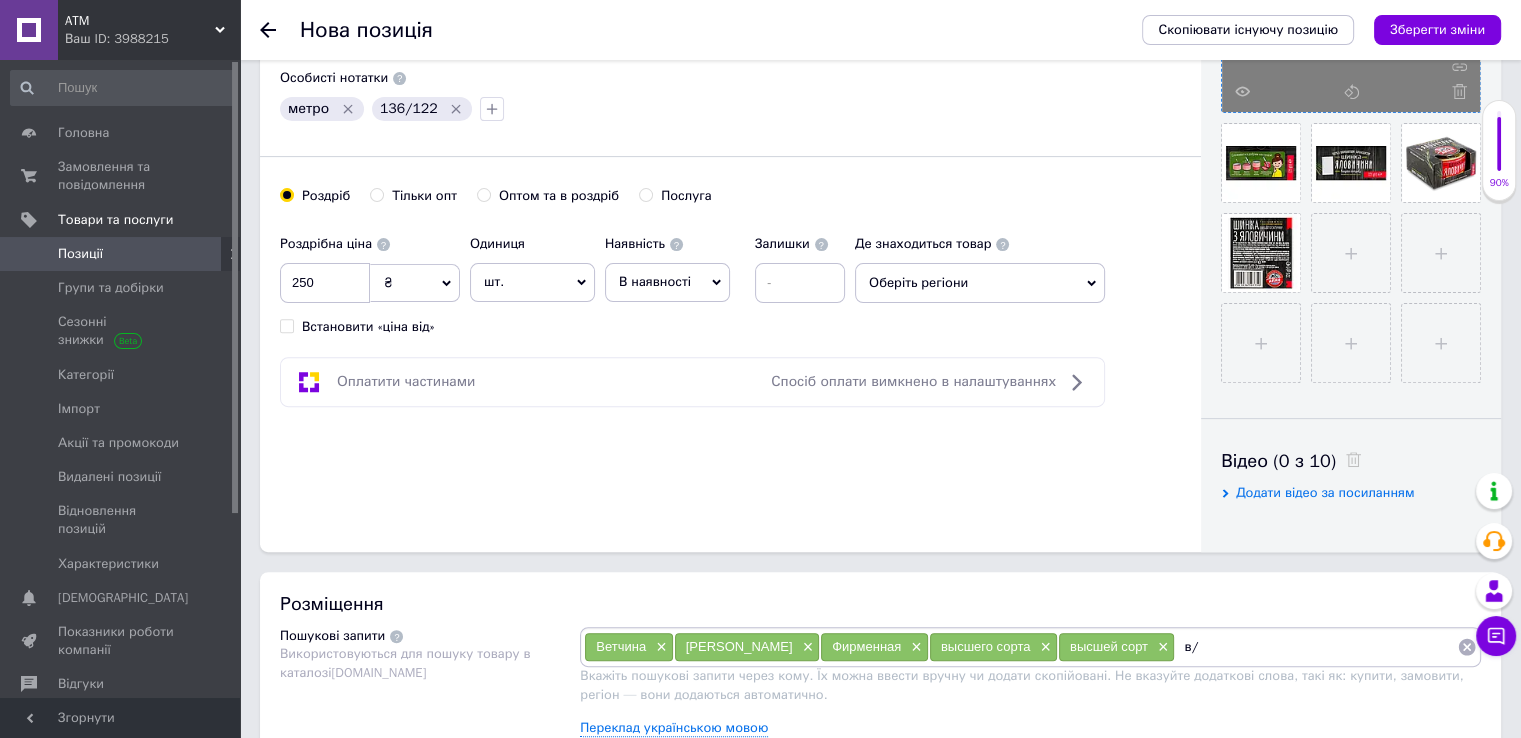 type on "в/с" 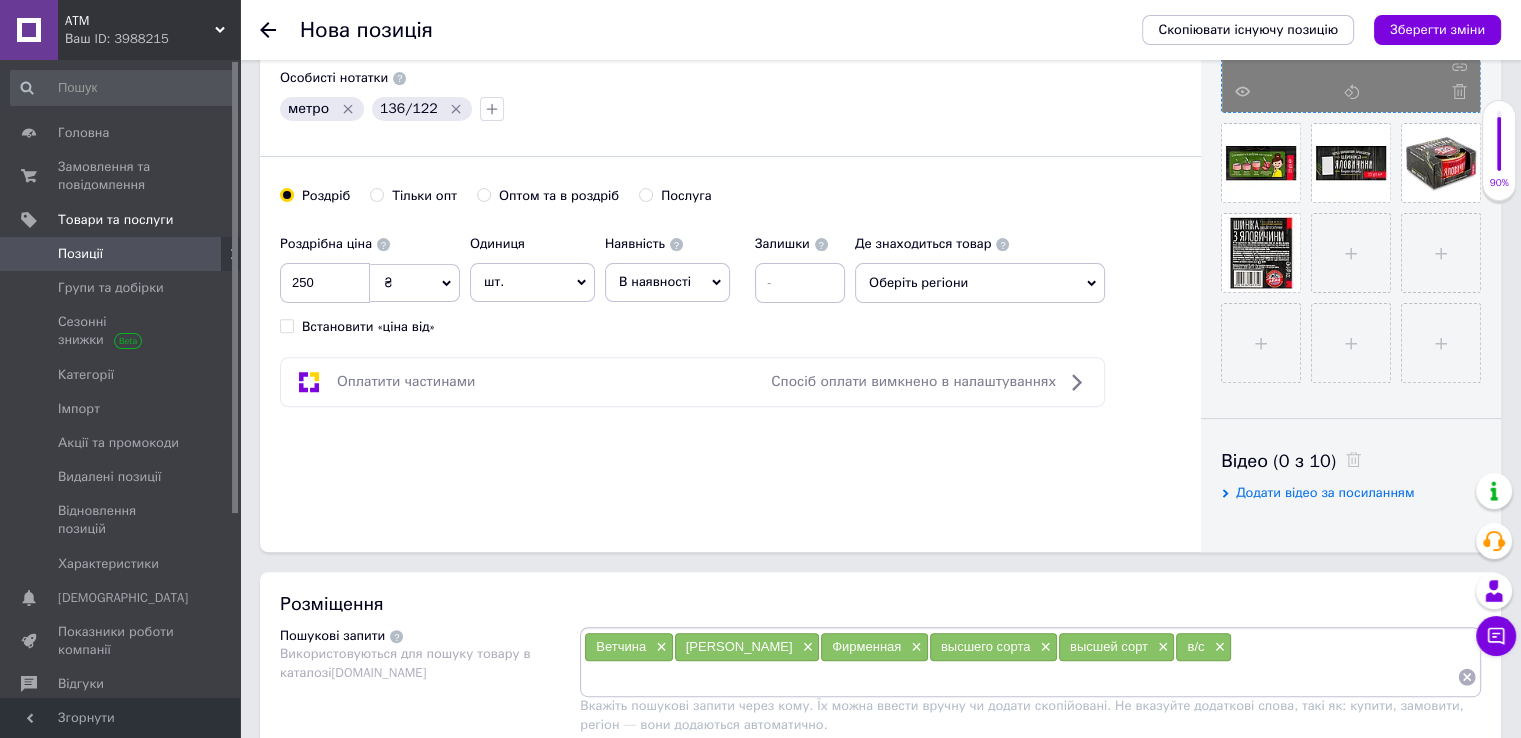 scroll, scrollTop: 944, scrollLeft: 0, axis: vertical 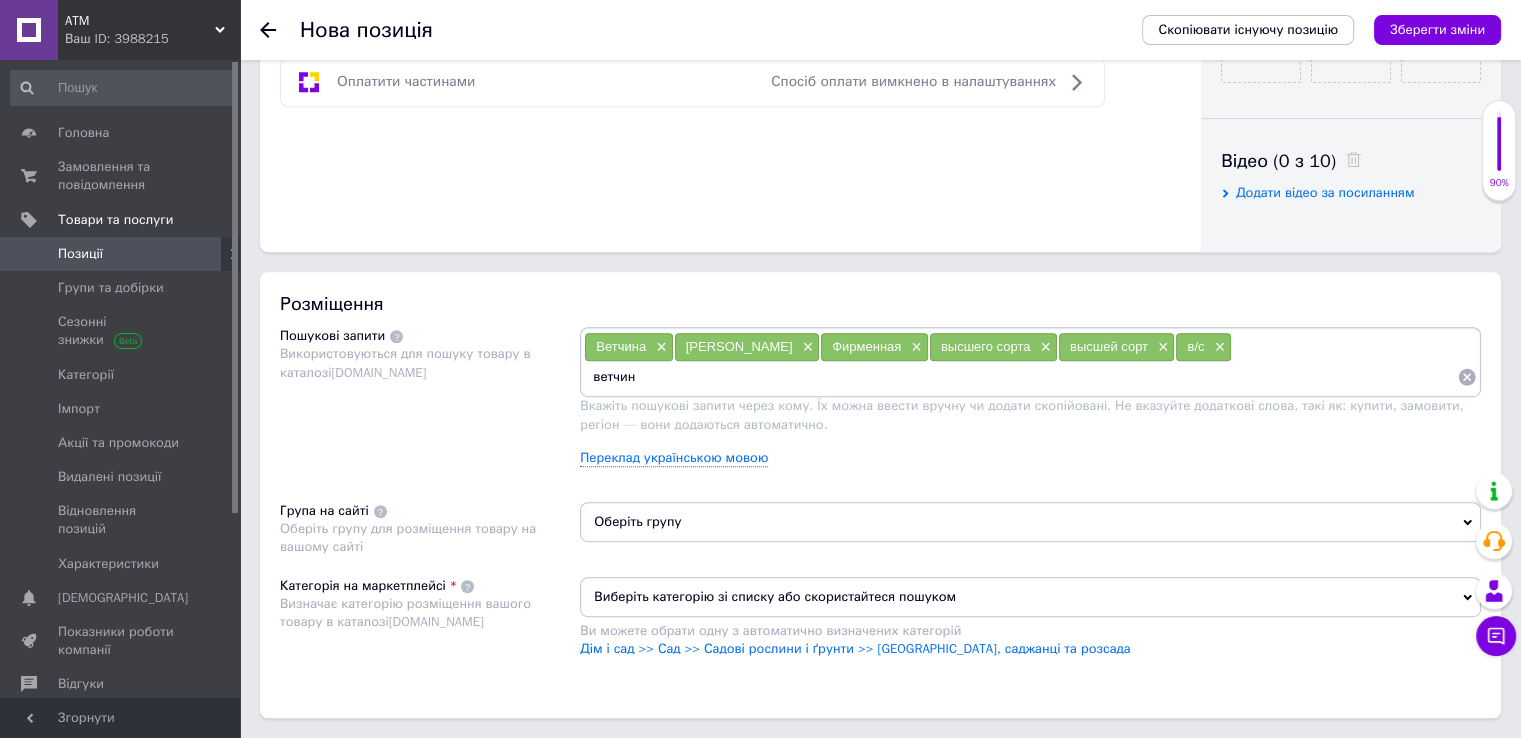 type on "ветчина" 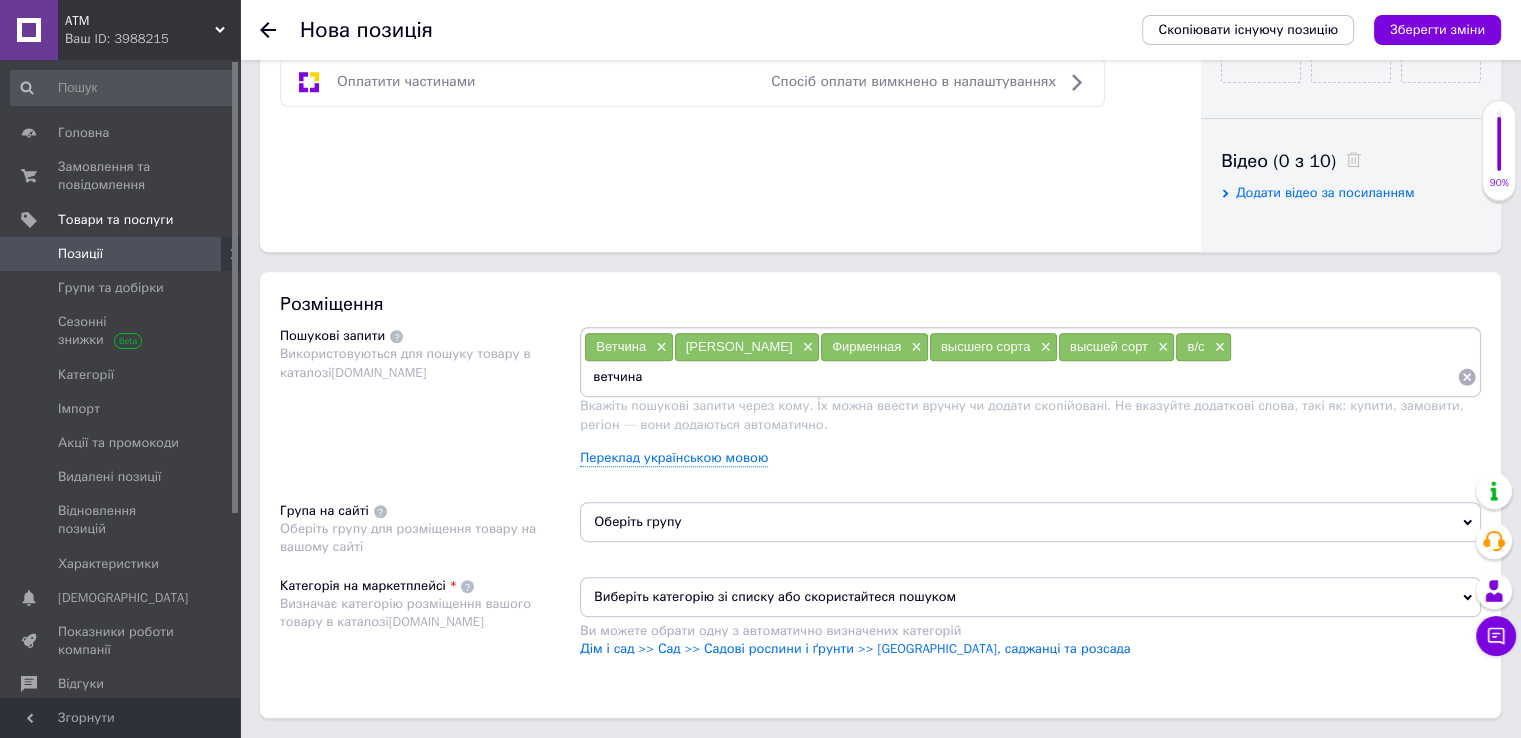 type 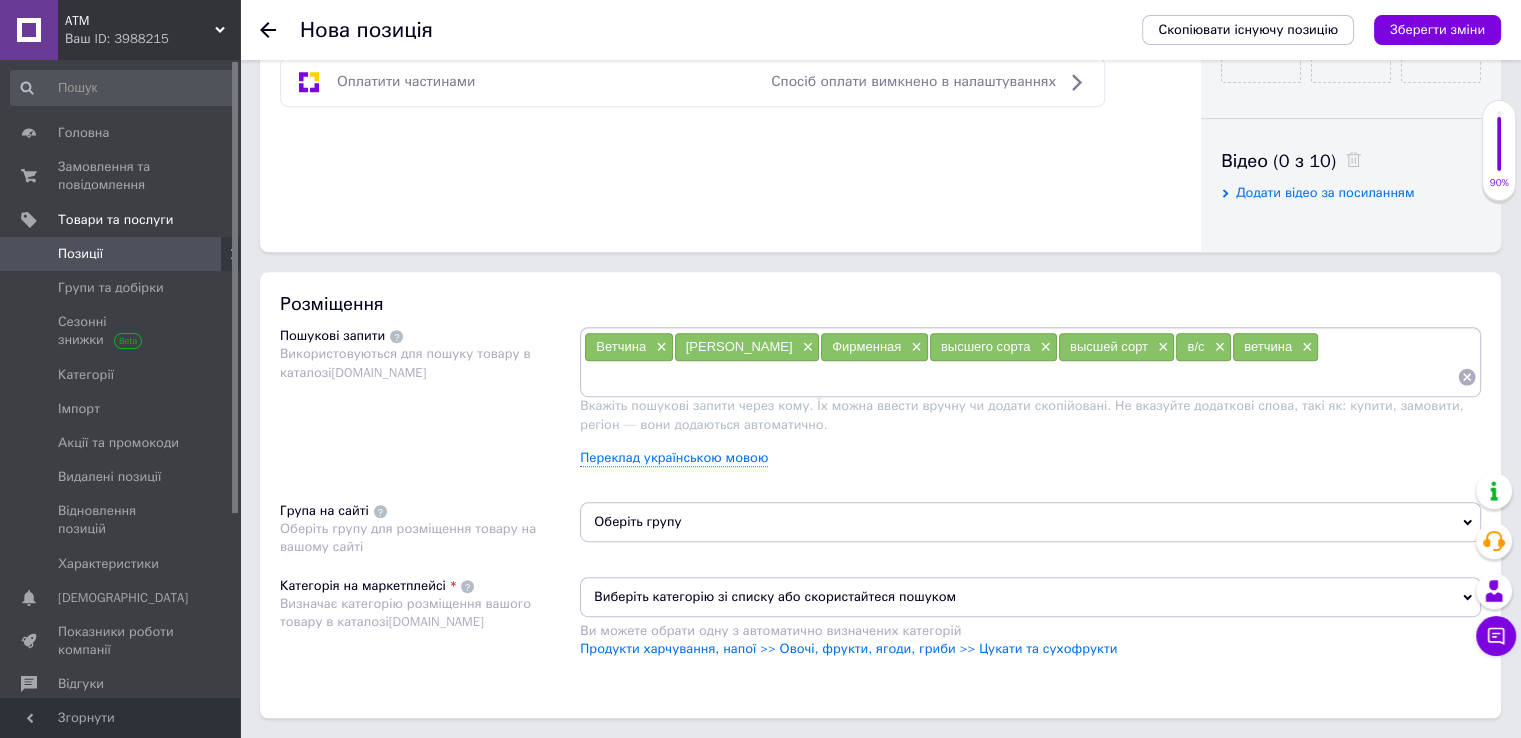 click on "Виберіть категорію зі списку або скористайтеся пошуком" at bounding box center [1030, 597] 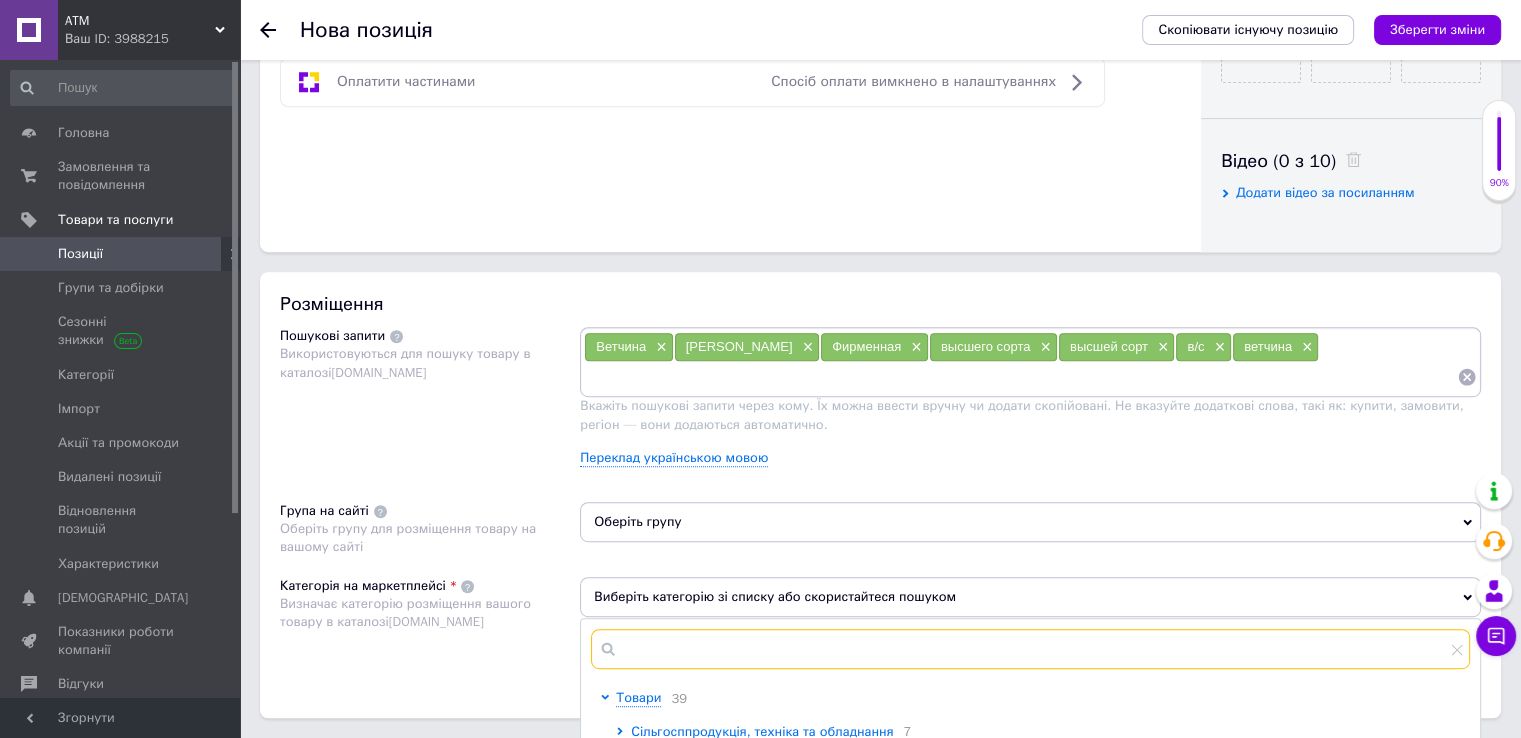 click at bounding box center [1030, 649] 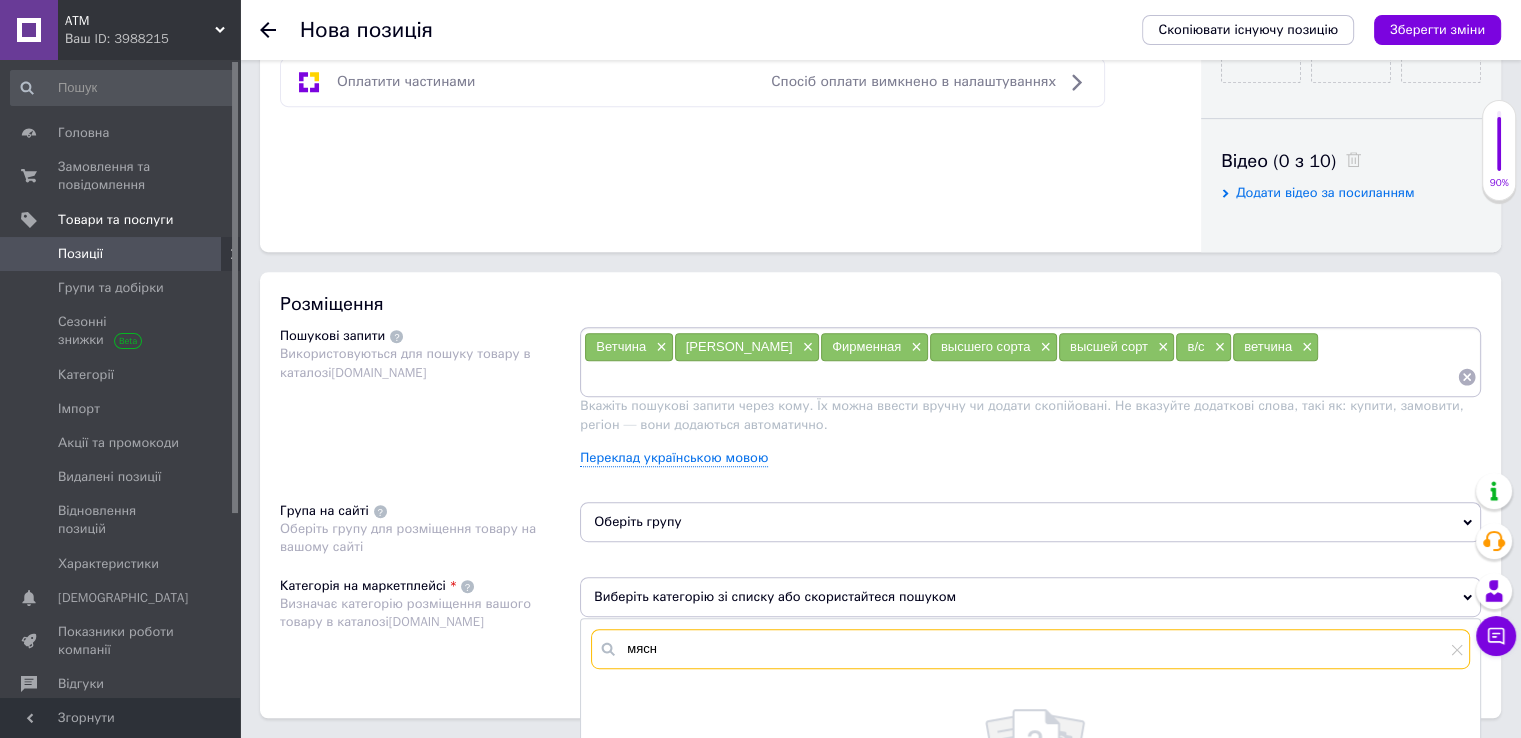 drag, startPoint x: 665, startPoint y: 633, endPoint x: 596, endPoint y: 633, distance: 69 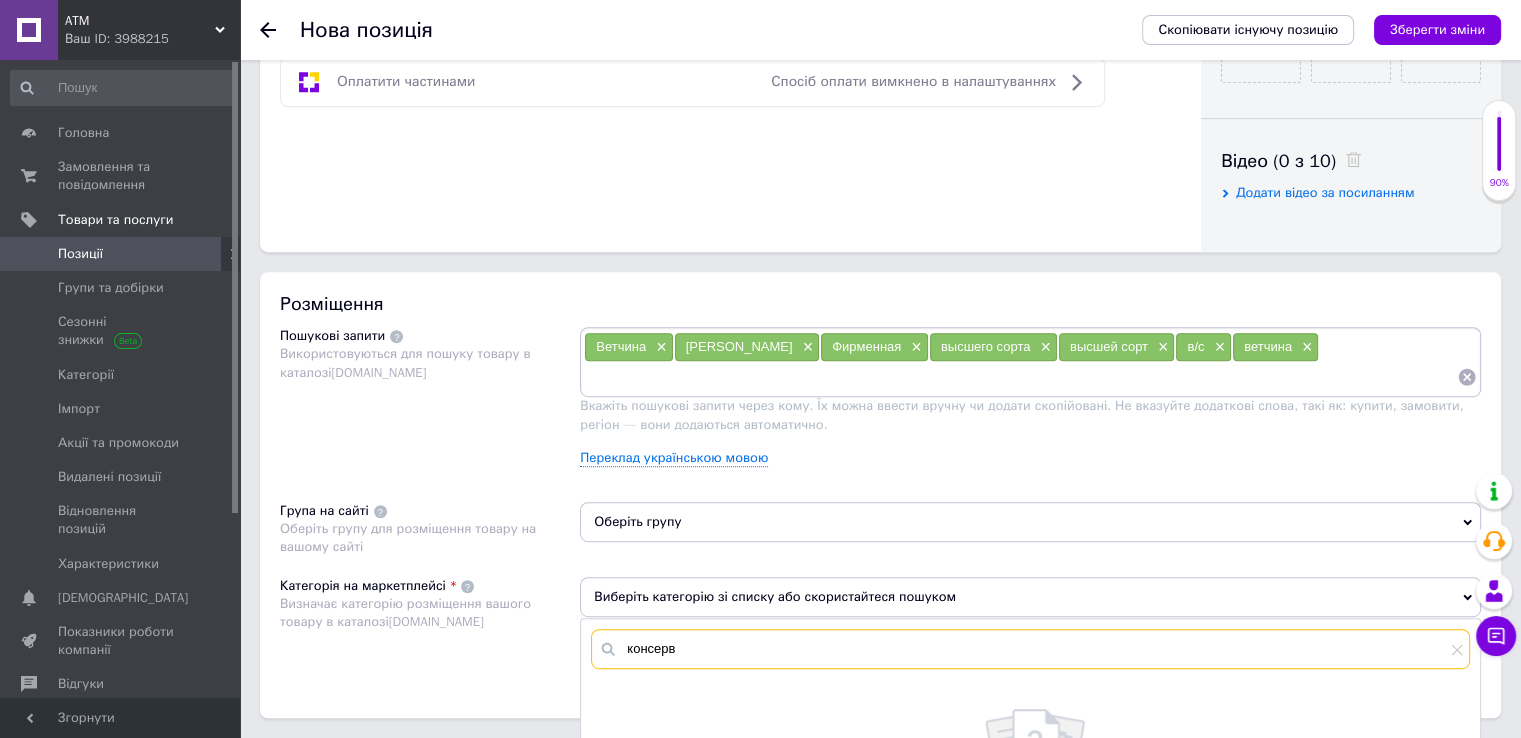 scroll, scrollTop: 1044, scrollLeft: 0, axis: vertical 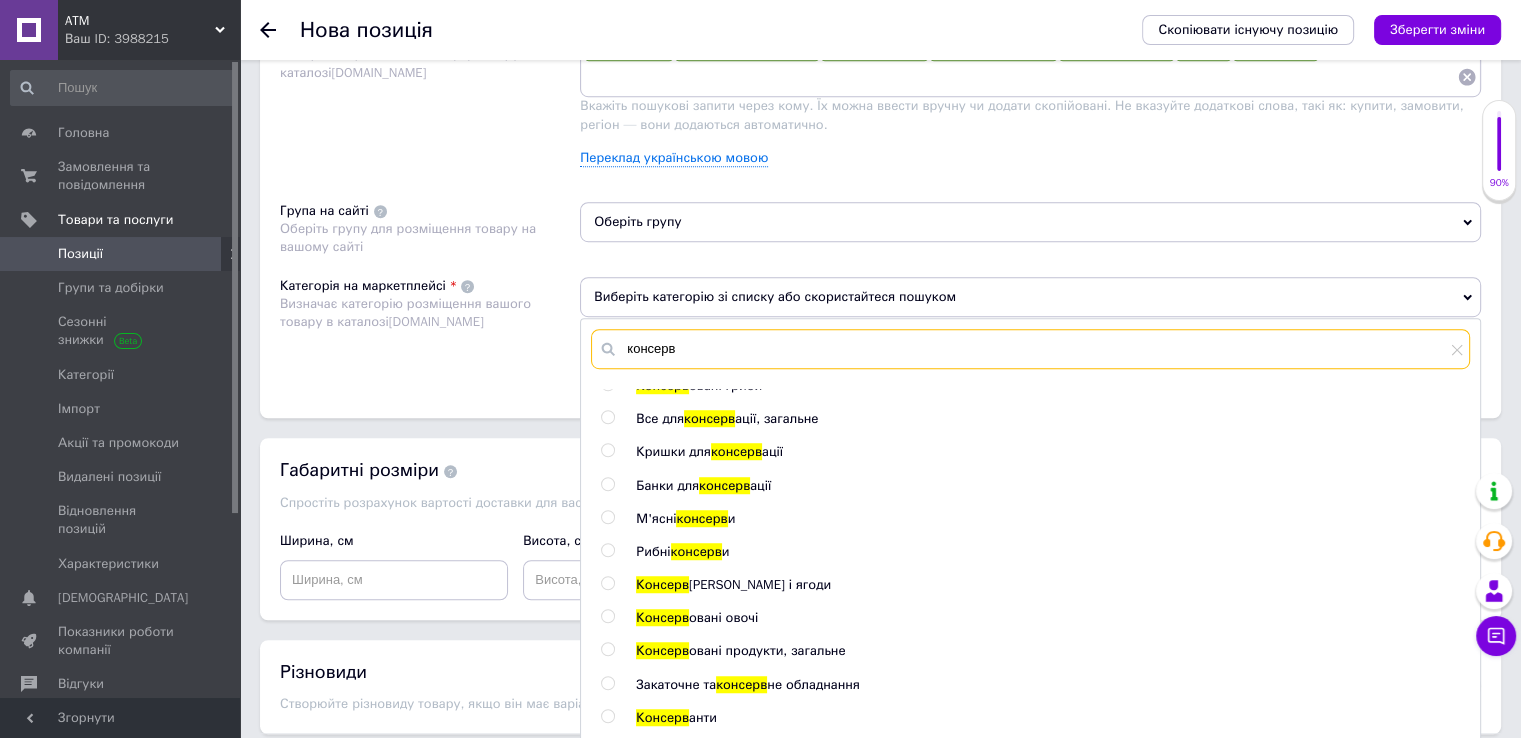 type on "консерв" 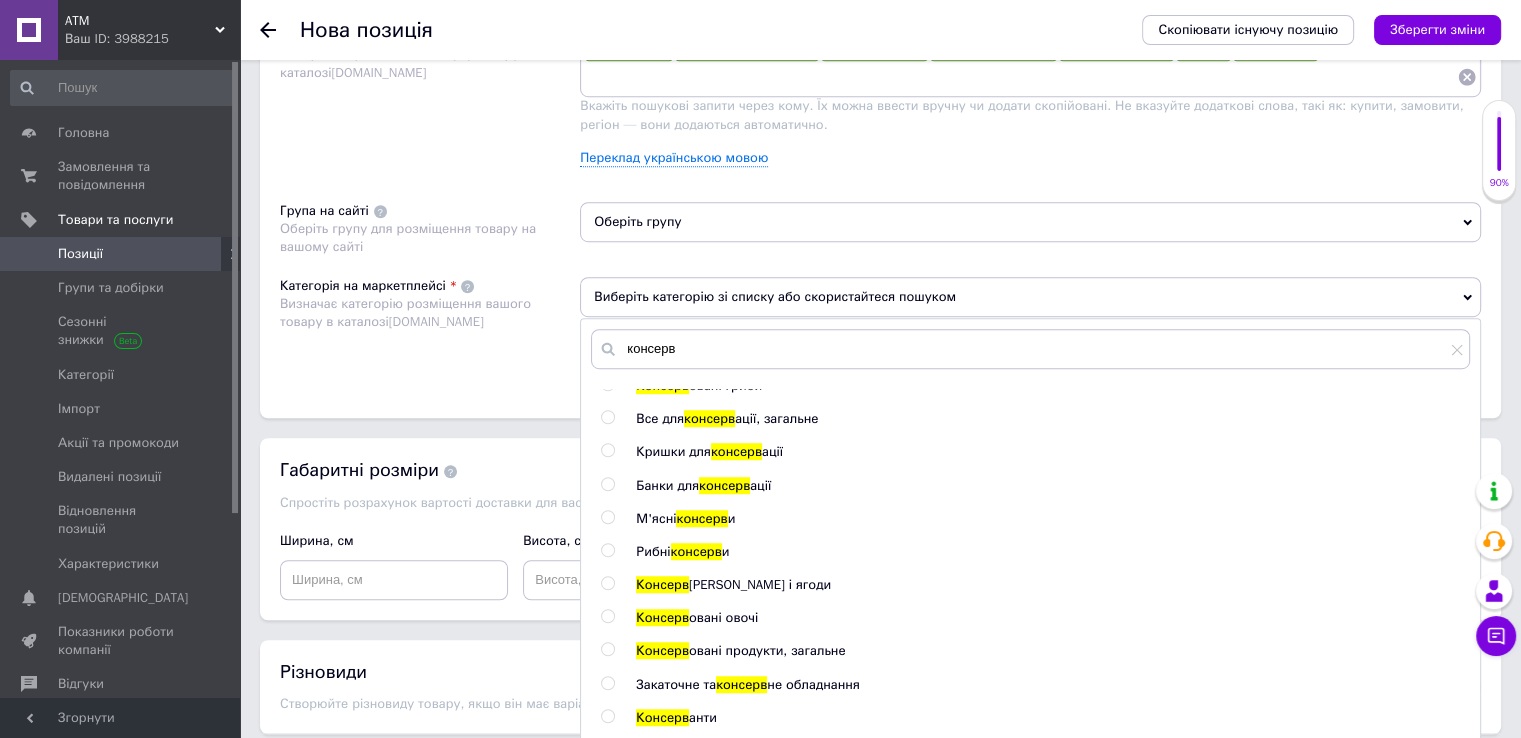 click at bounding box center [607, 517] 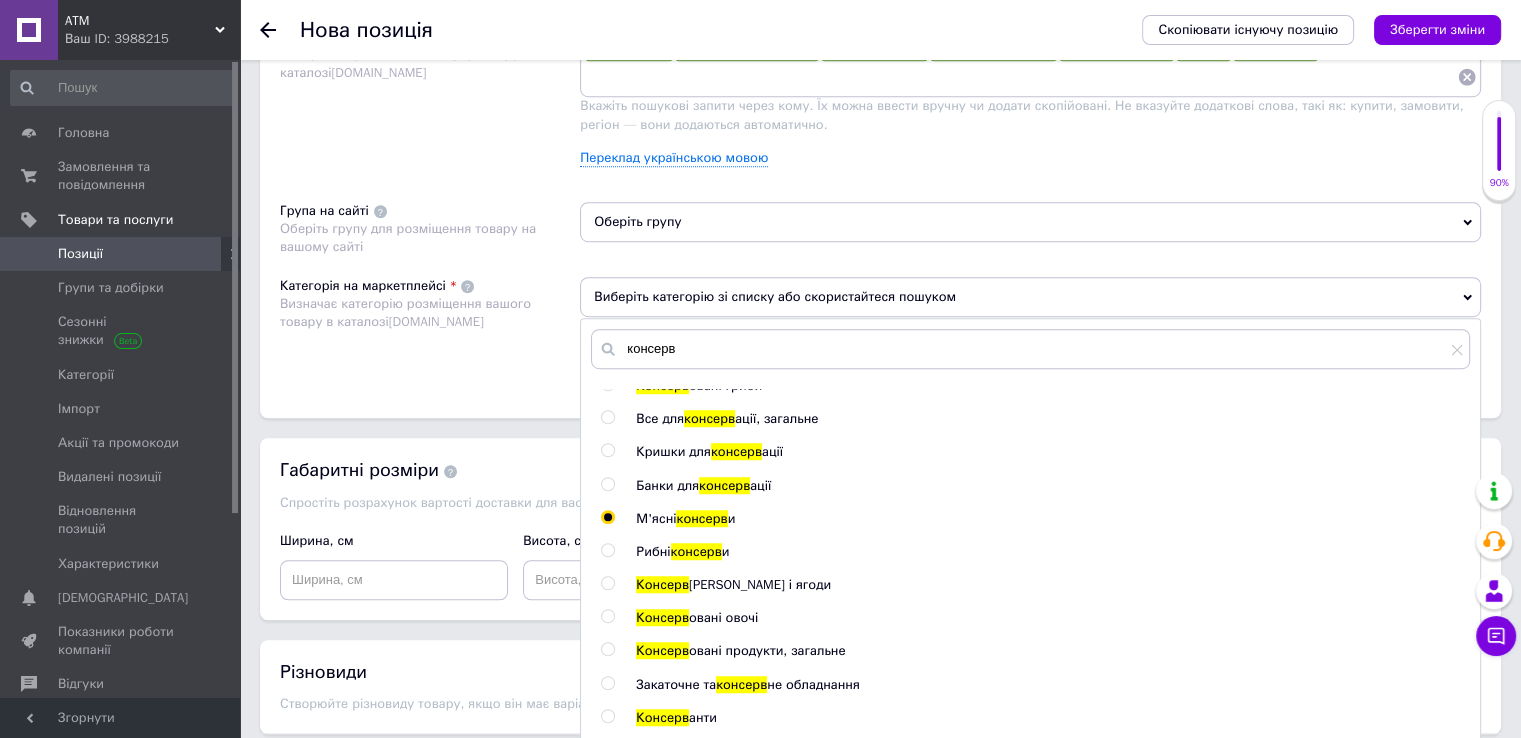 radio on "true" 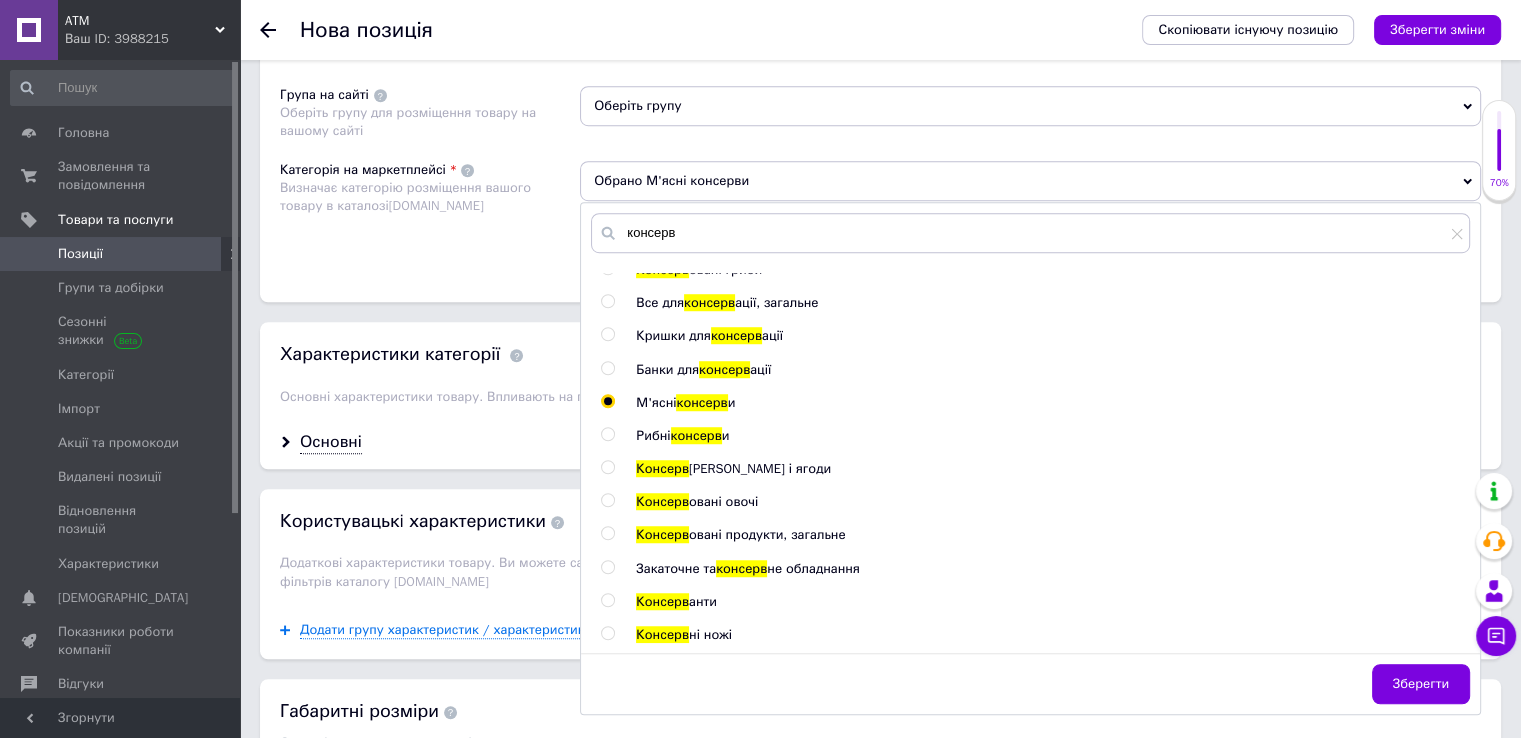 scroll, scrollTop: 1444, scrollLeft: 0, axis: vertical 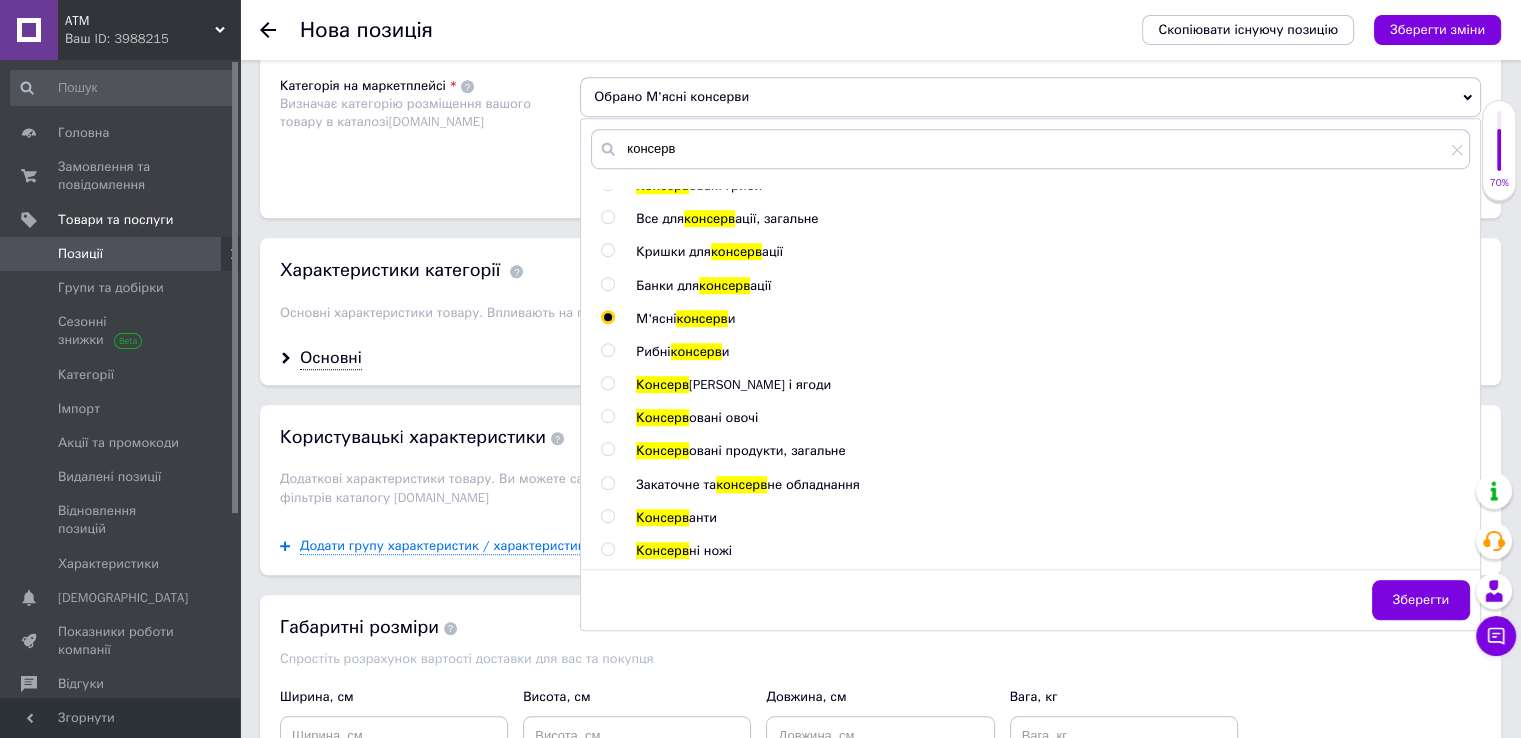 click on "Зберегти" at bounding box center (1421, 600) 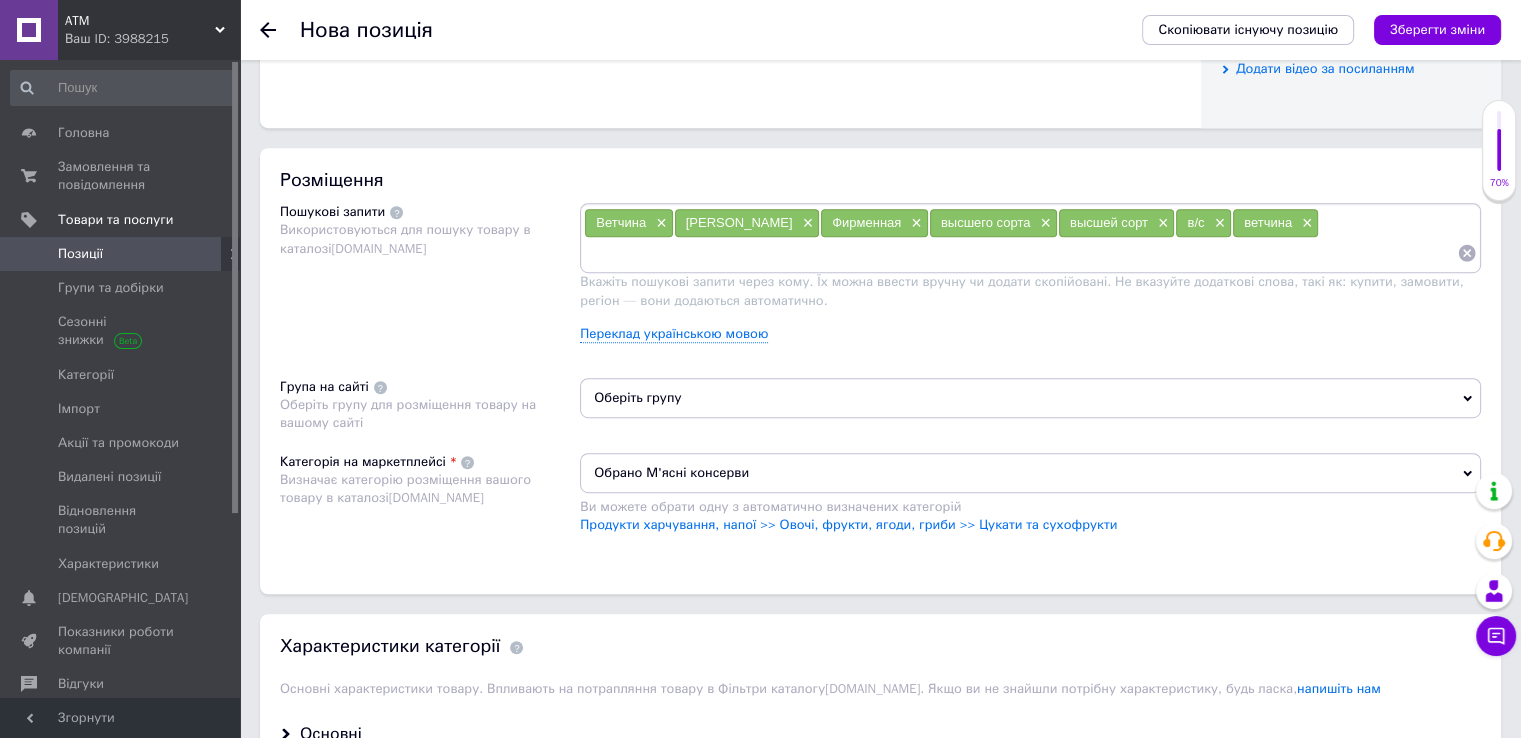 scroll, scrollTop: 1044, scrollLeft: 0, axis: vertical 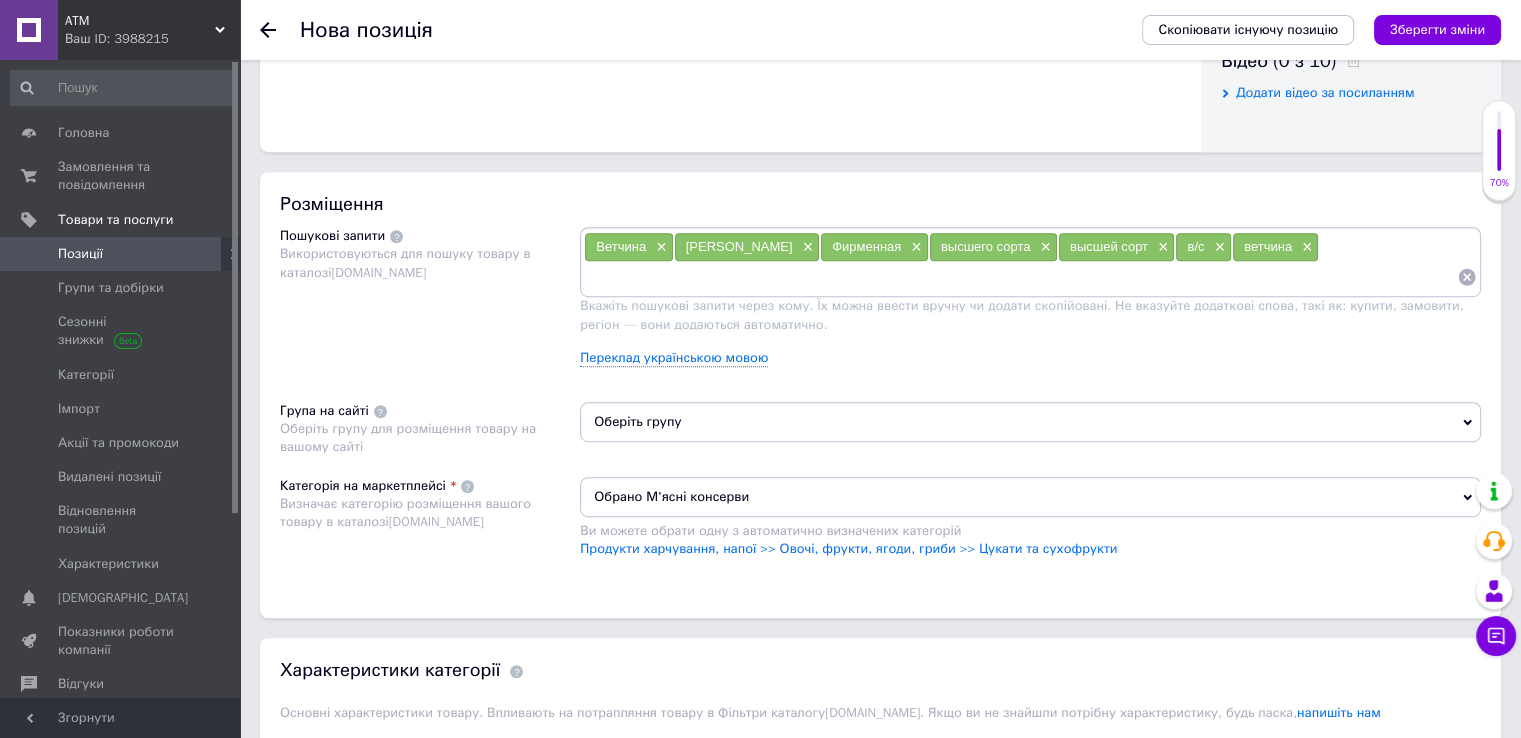 click on "Оберіть групу" at bounding box center [1030, 422] 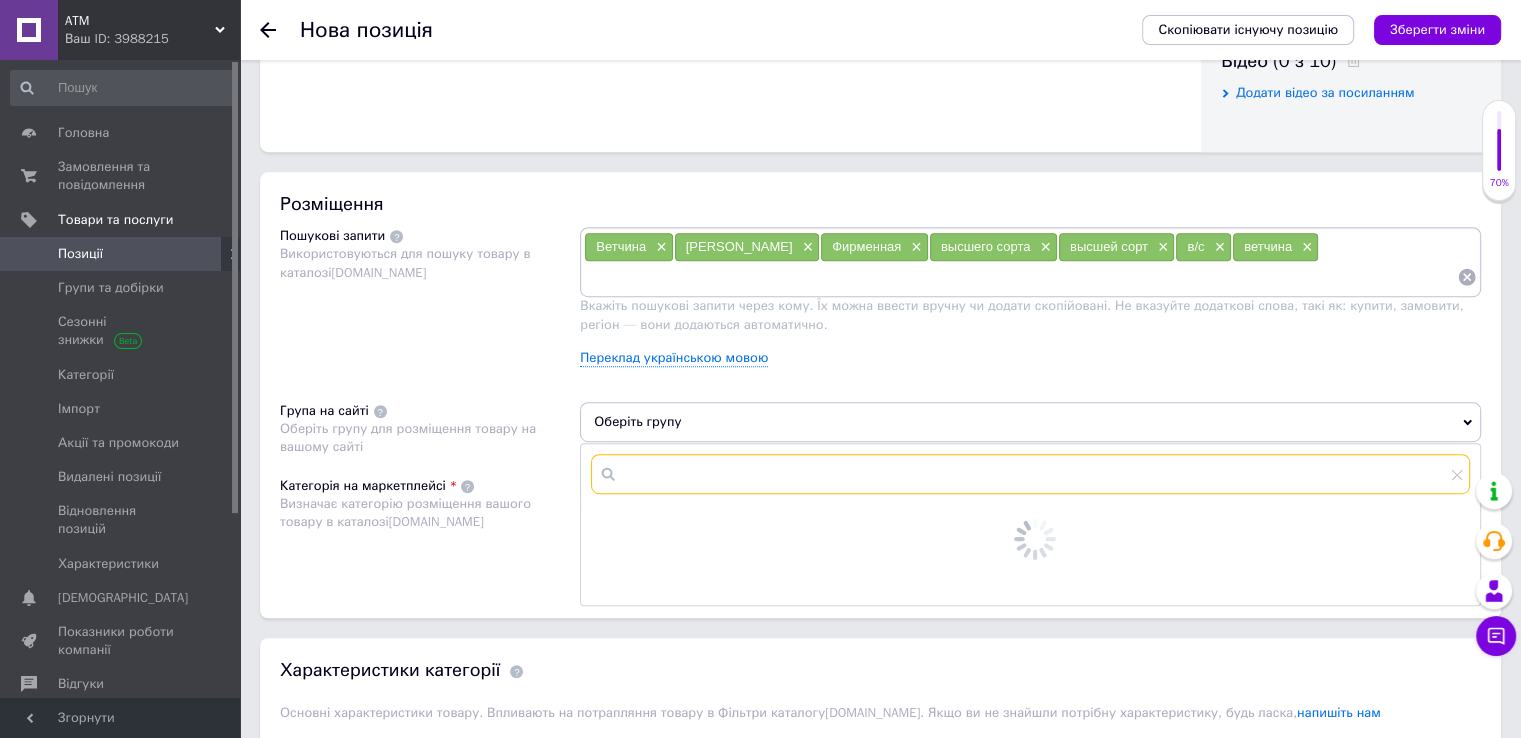 click at bounding box center [1030, 474] 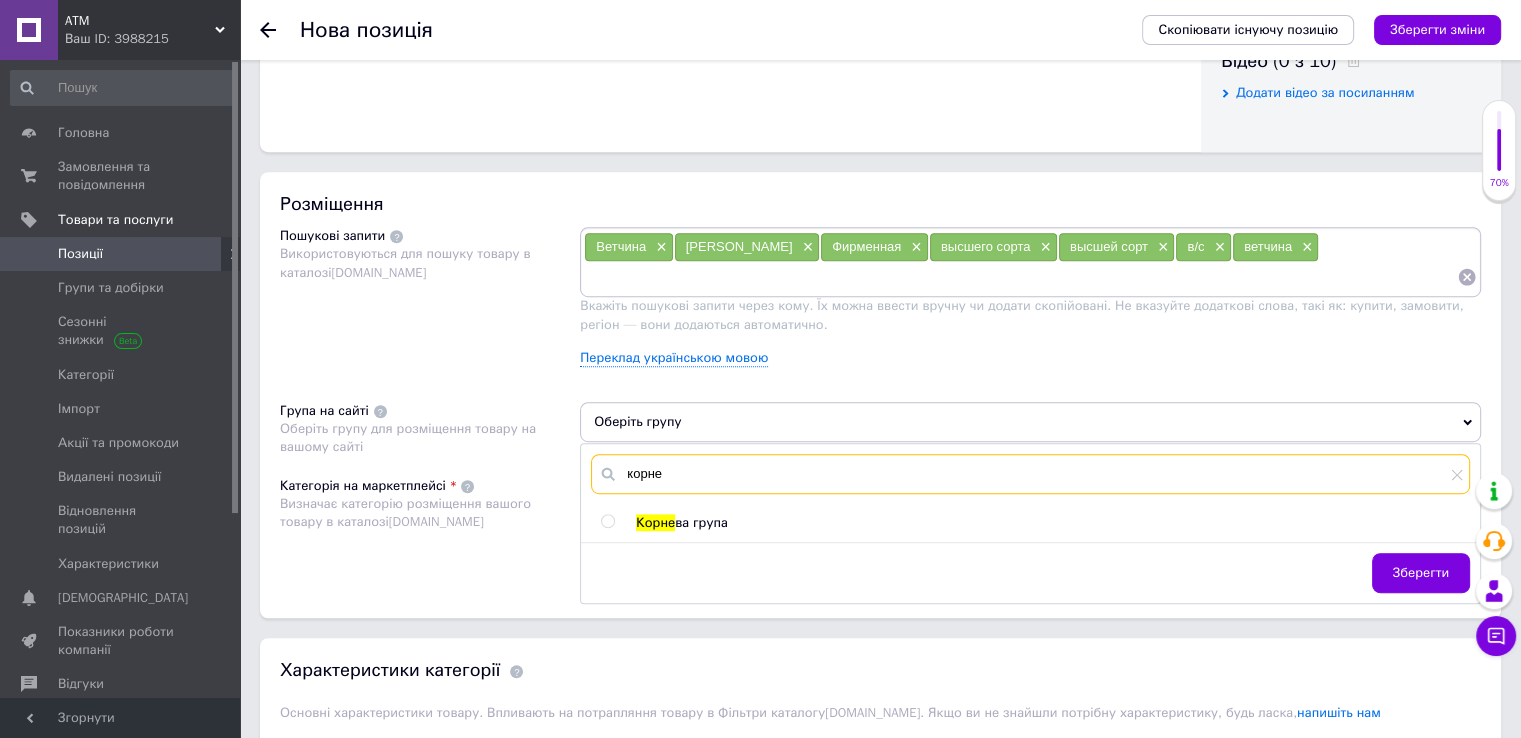 type on "корне" 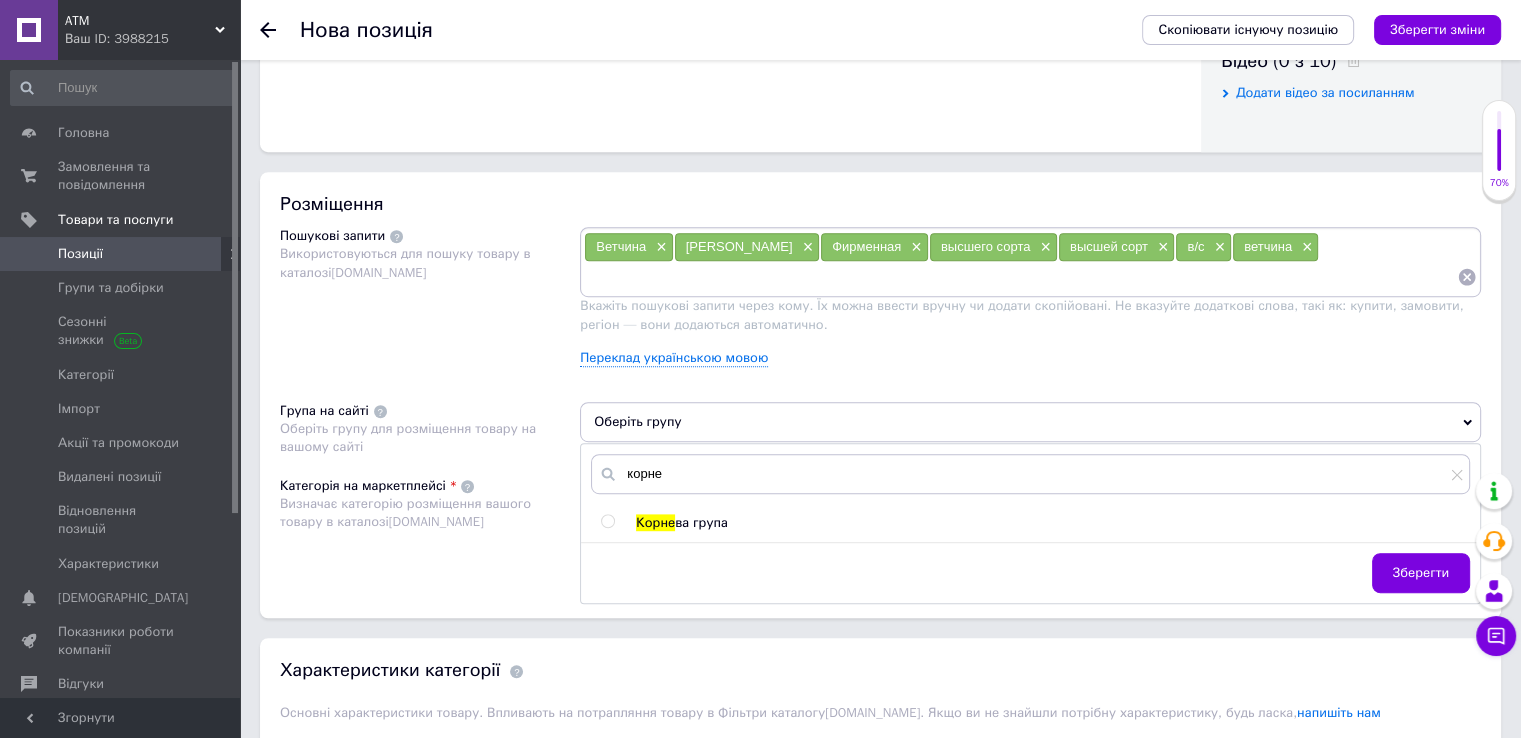 click at bounding box center (607, 521) 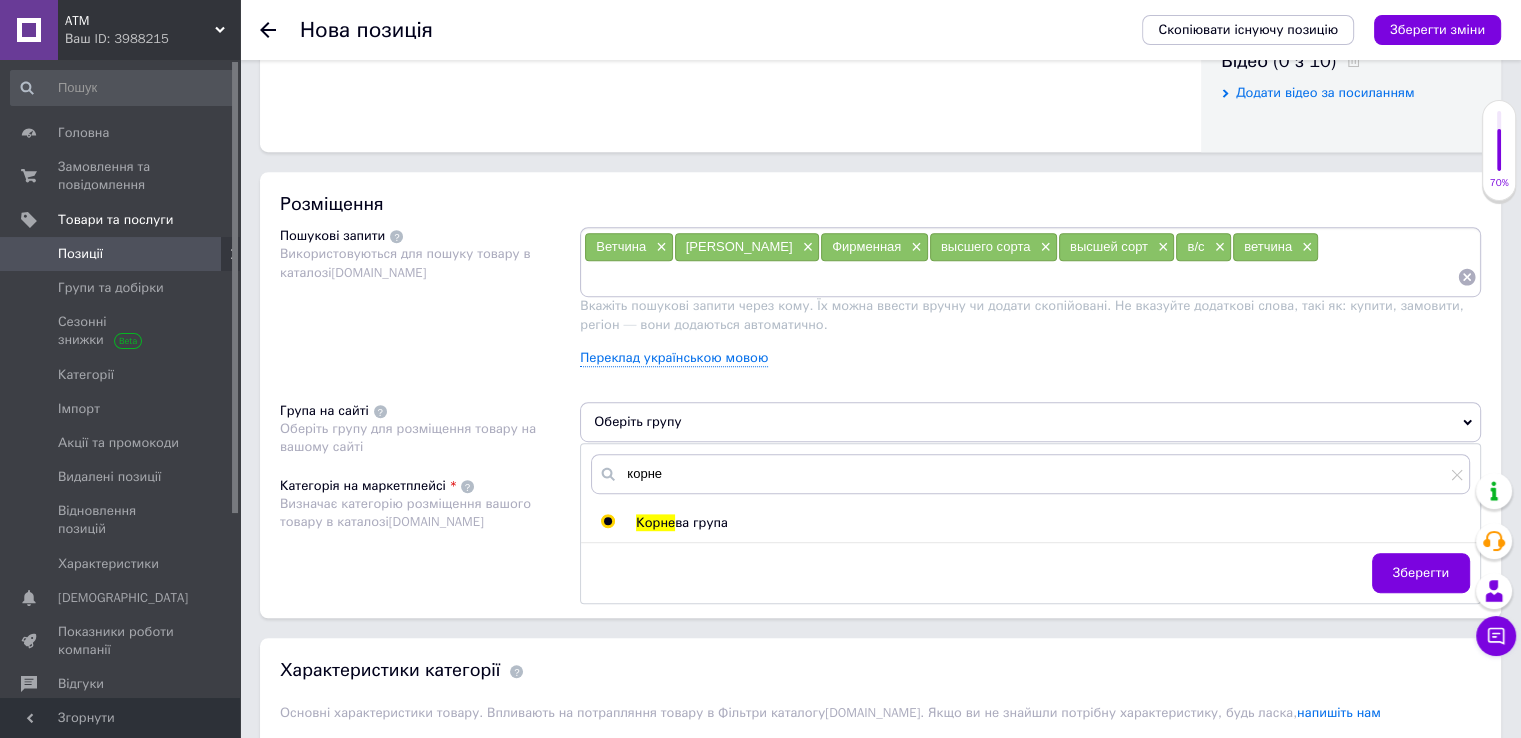 radio on "true" 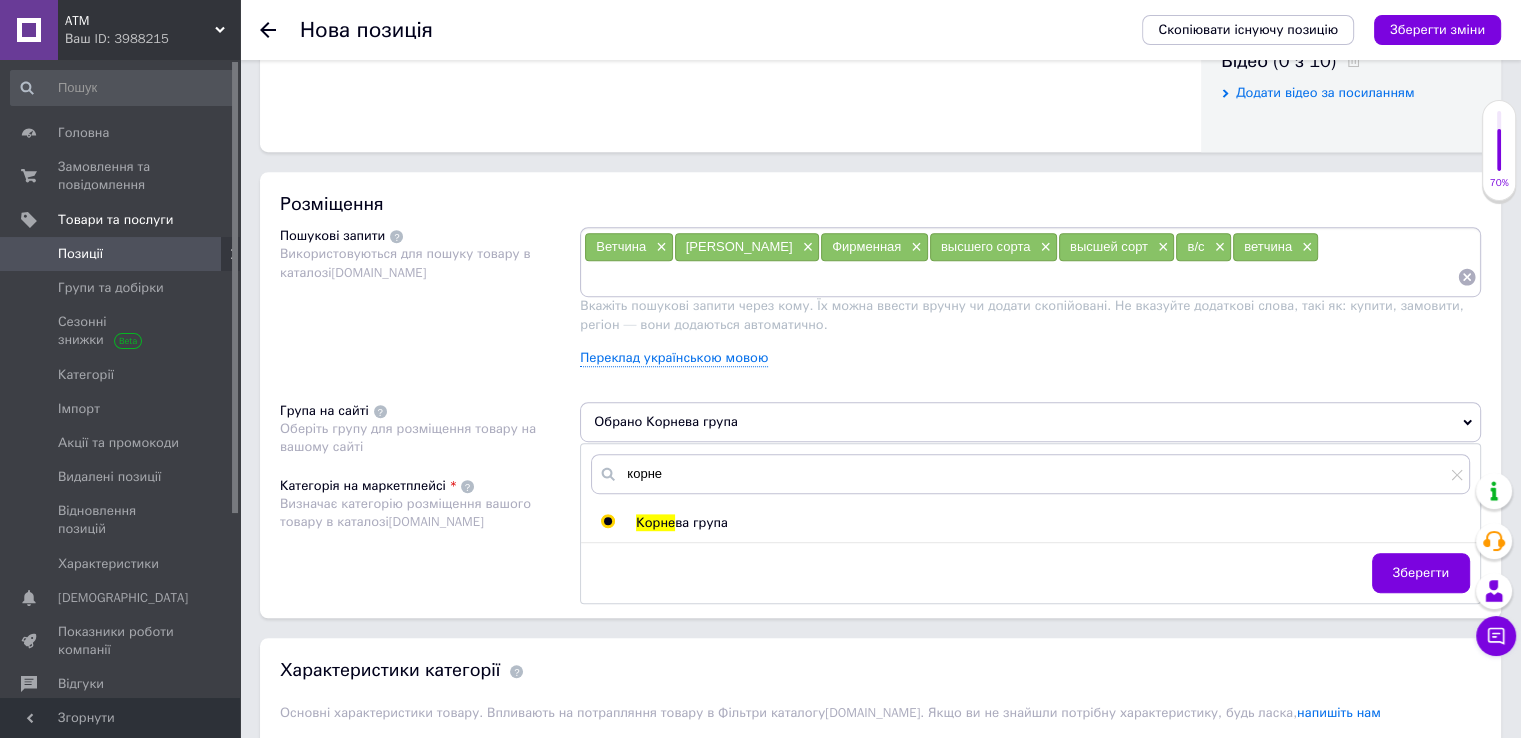 click on "Зберегти" at bounding box center (1421, 573) 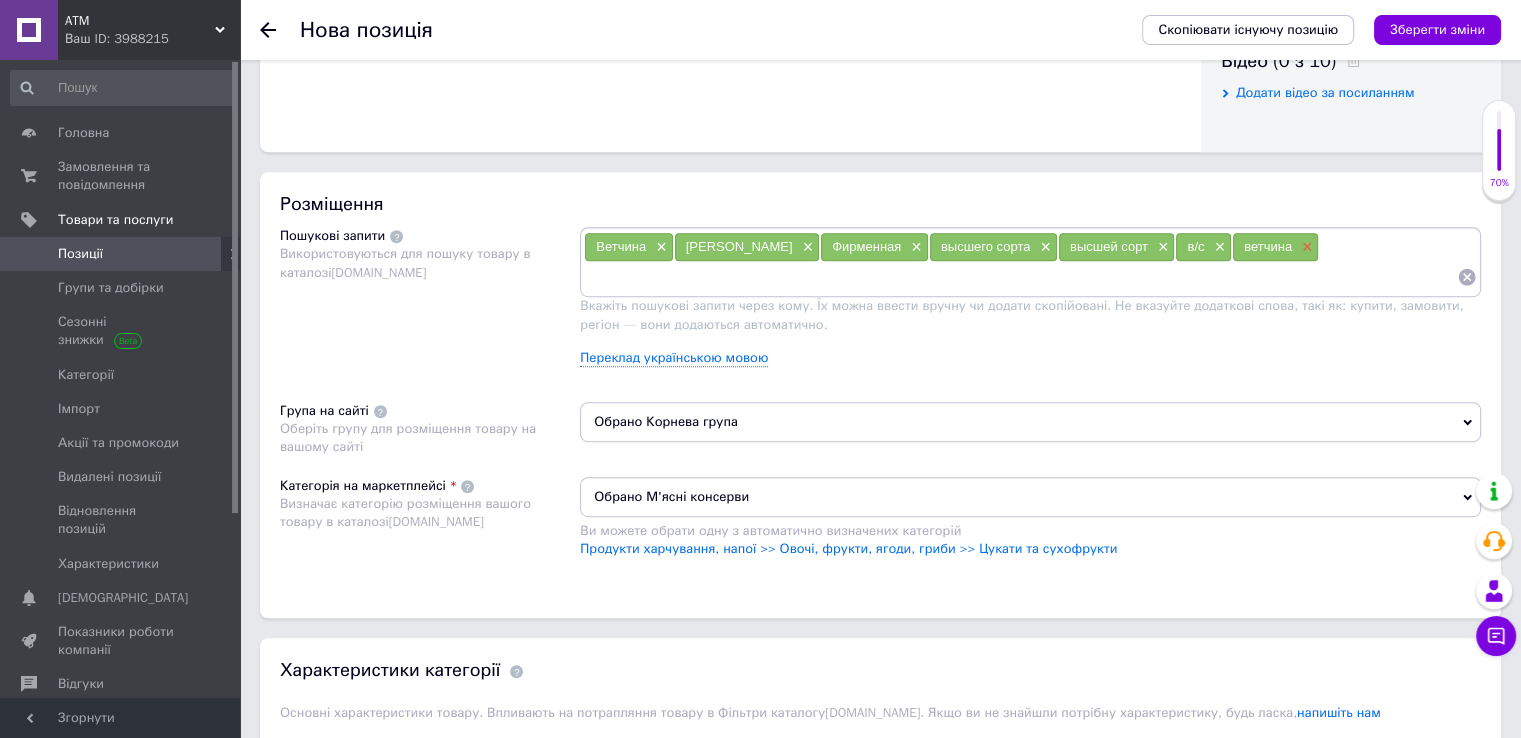 click on "×" at bounding box center [1305, 247] 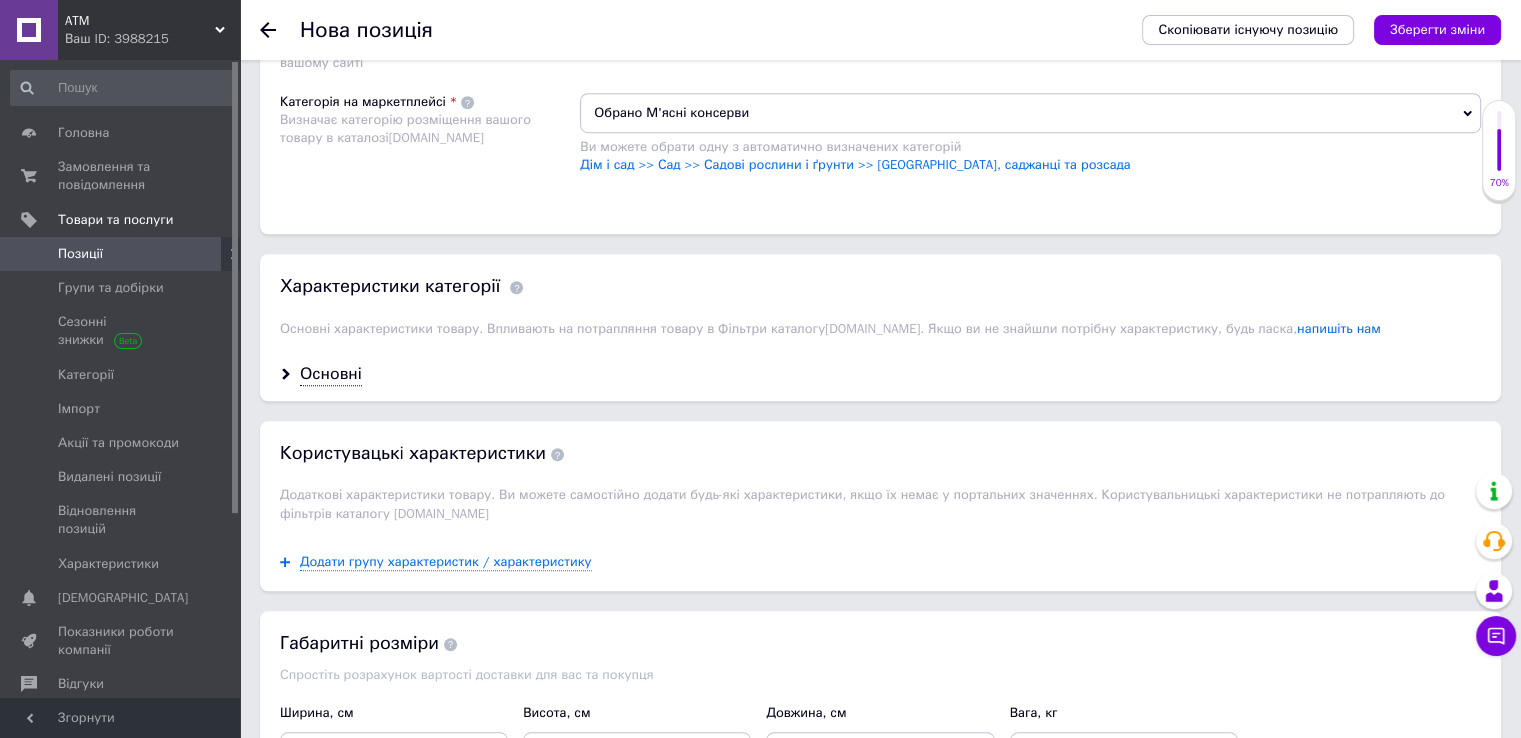 scroll, scrollTop: 1444, scrollLeft: 0, axis: vertical 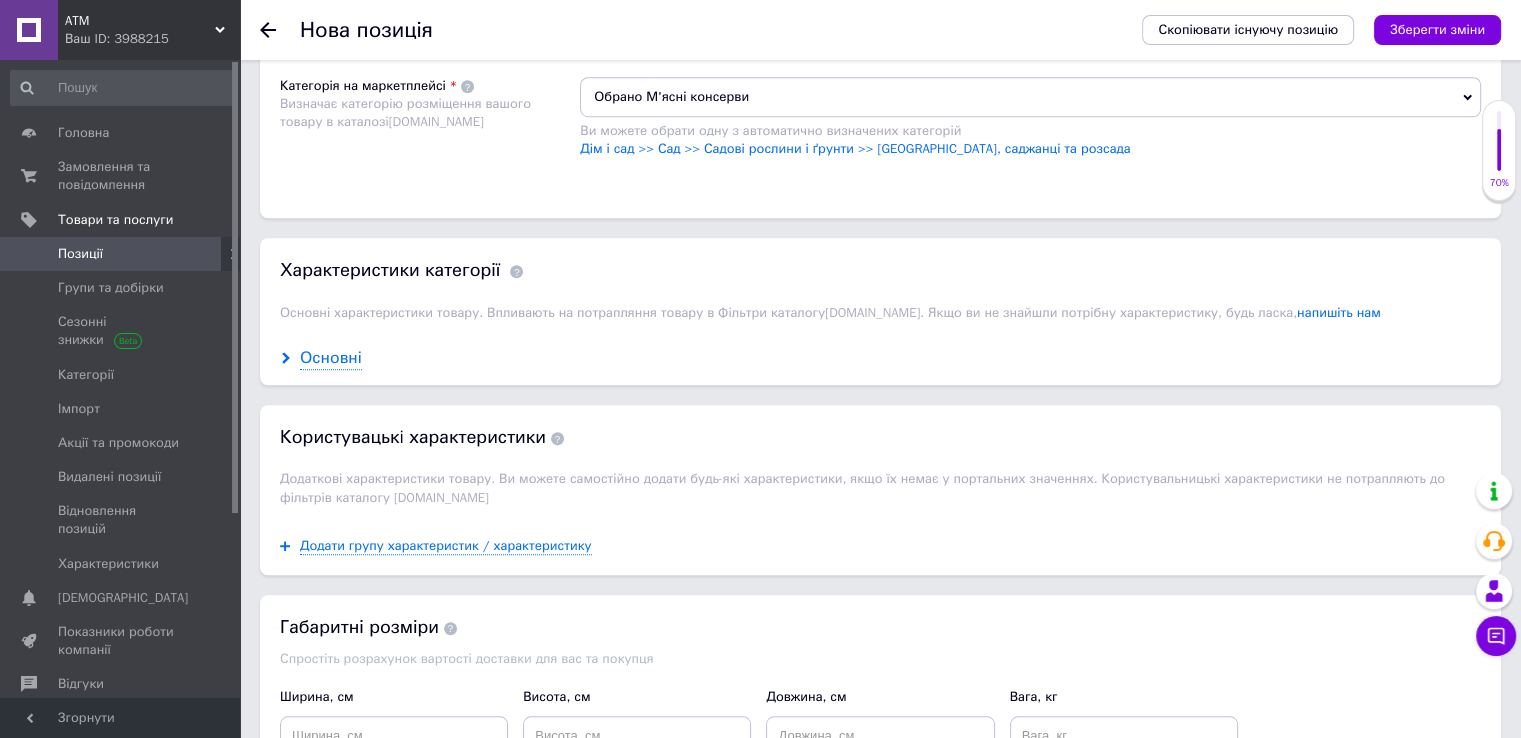 click on "Основні" at bounding box center [331, 358] 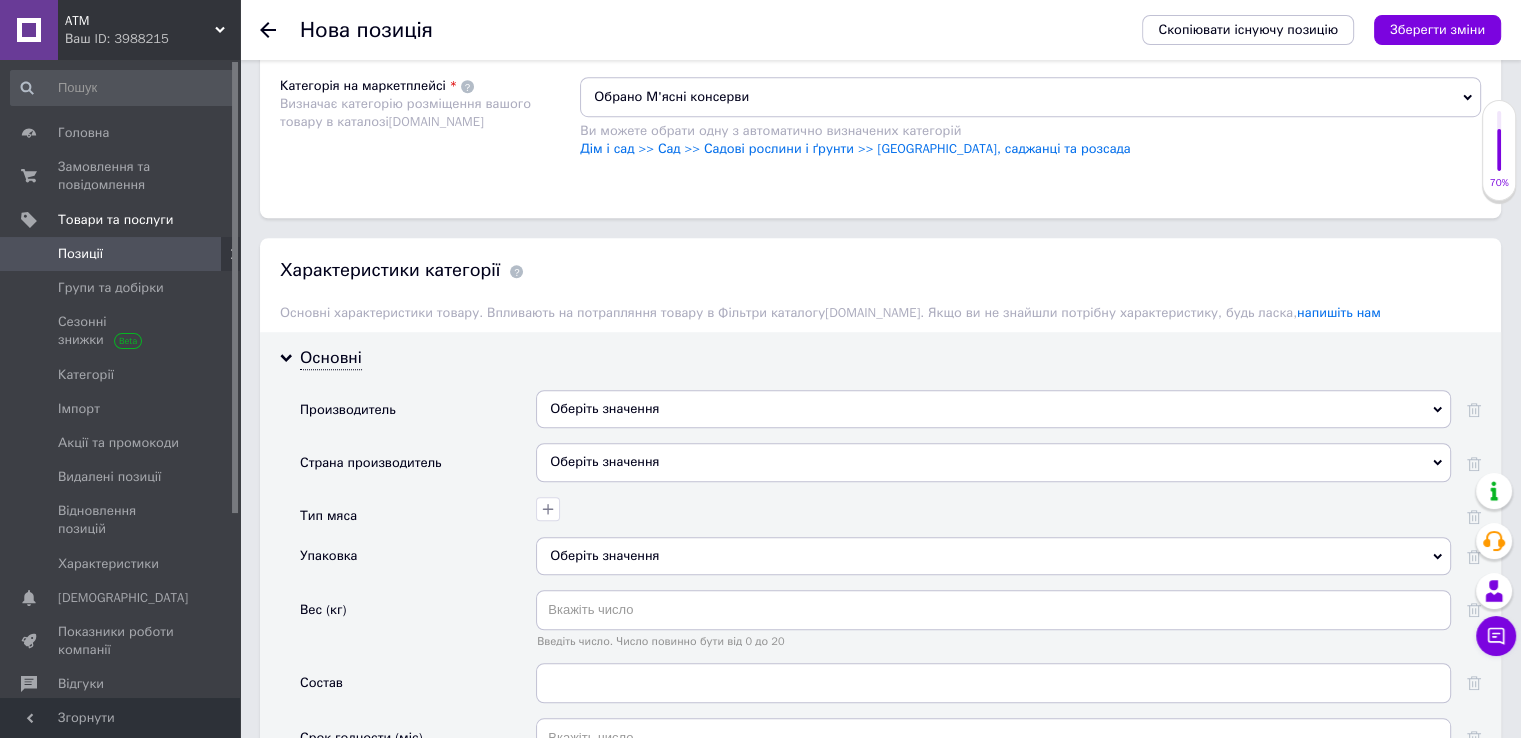 click on "Оберіть значення" at bounding box center [993, 409] 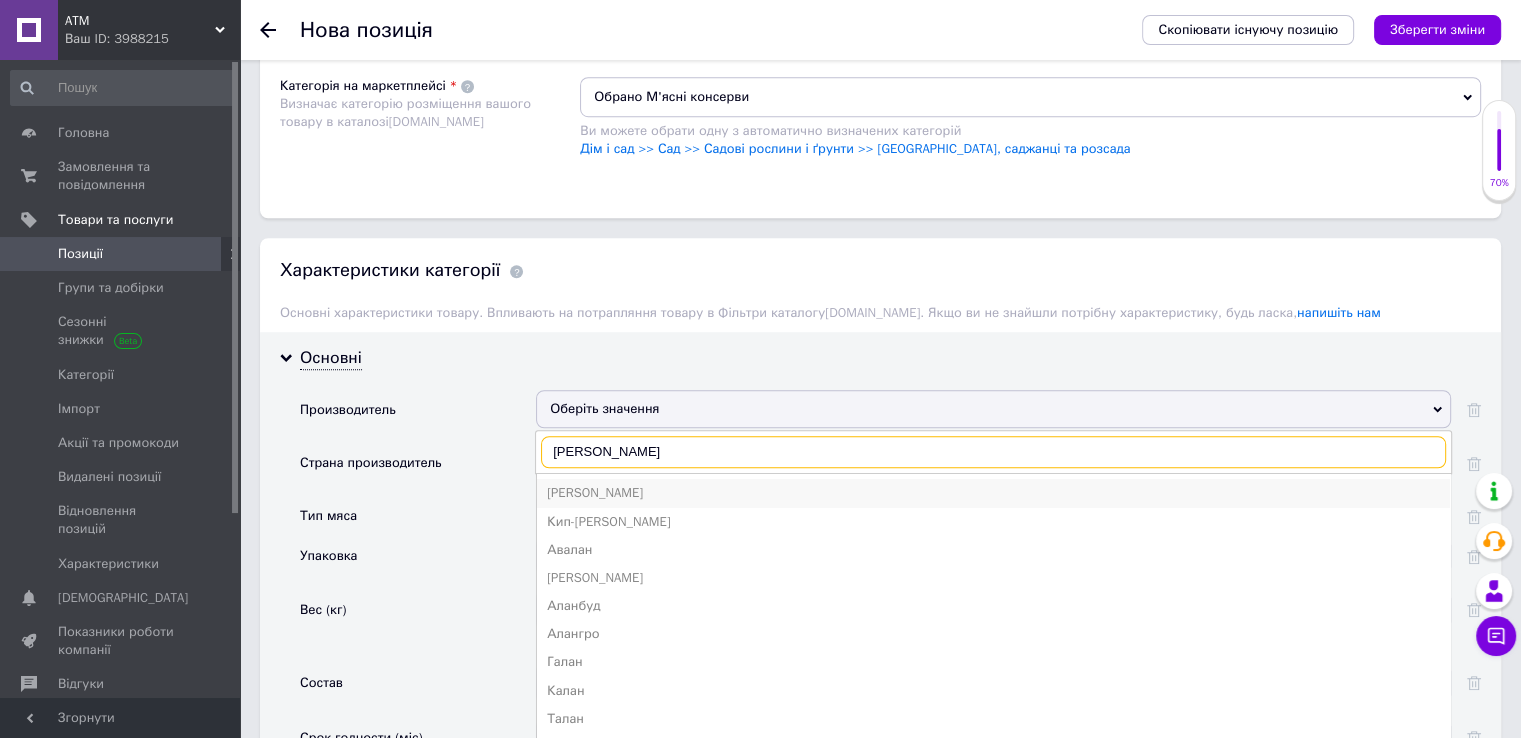 type on "[PERSON_NAME]" 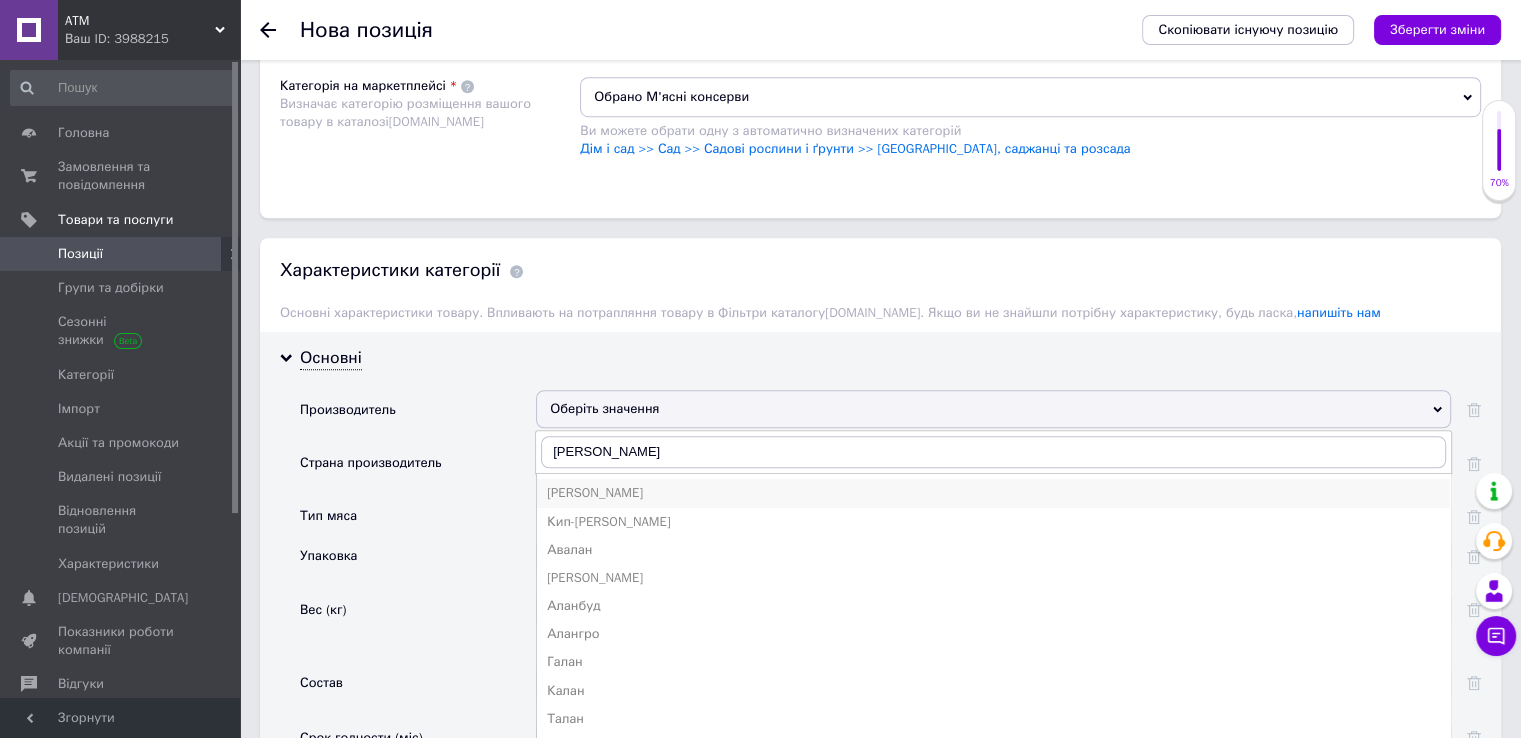 click on "[PERSON_NAME]" at bounding box center (993, 493) 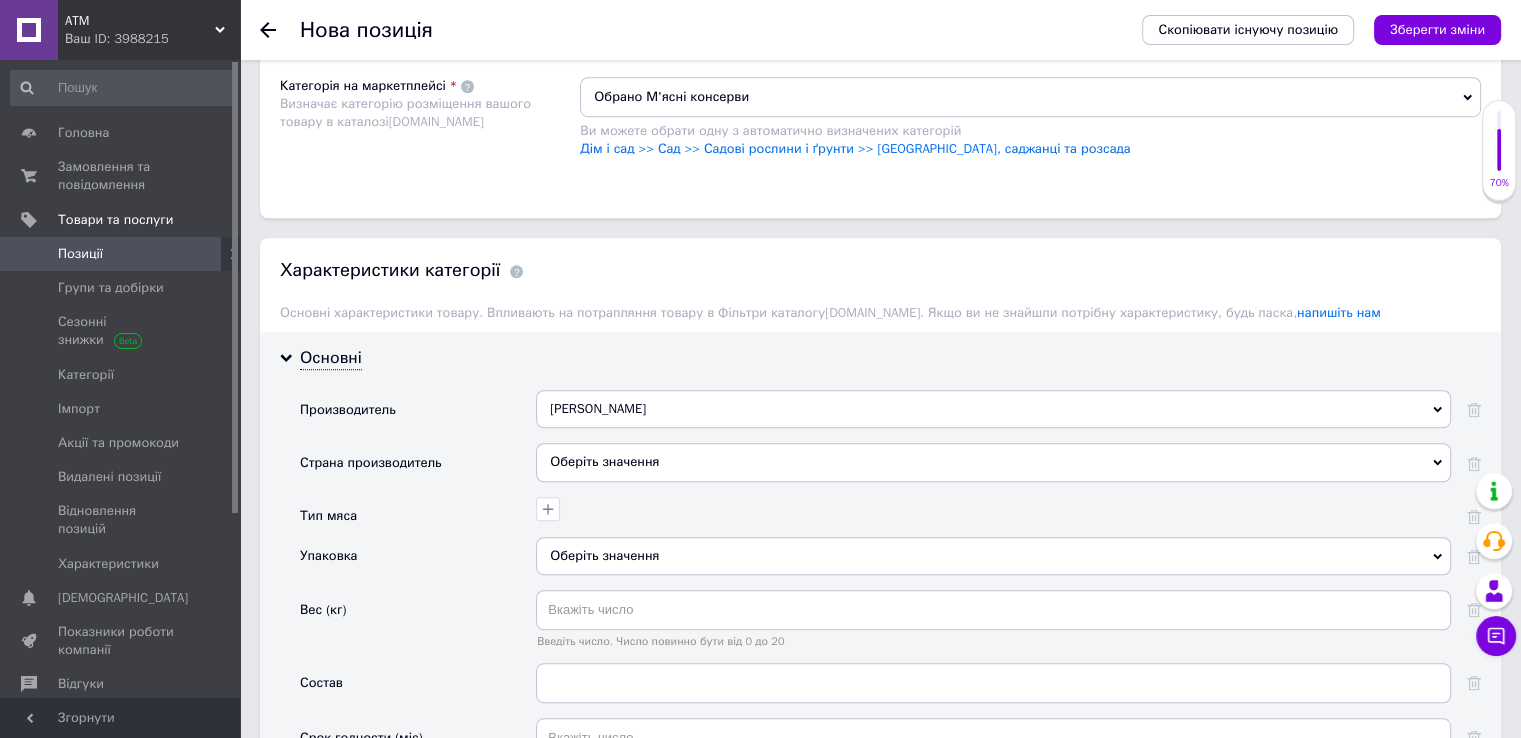 click on "Оберіть значення" at bounding box center [993, 462] 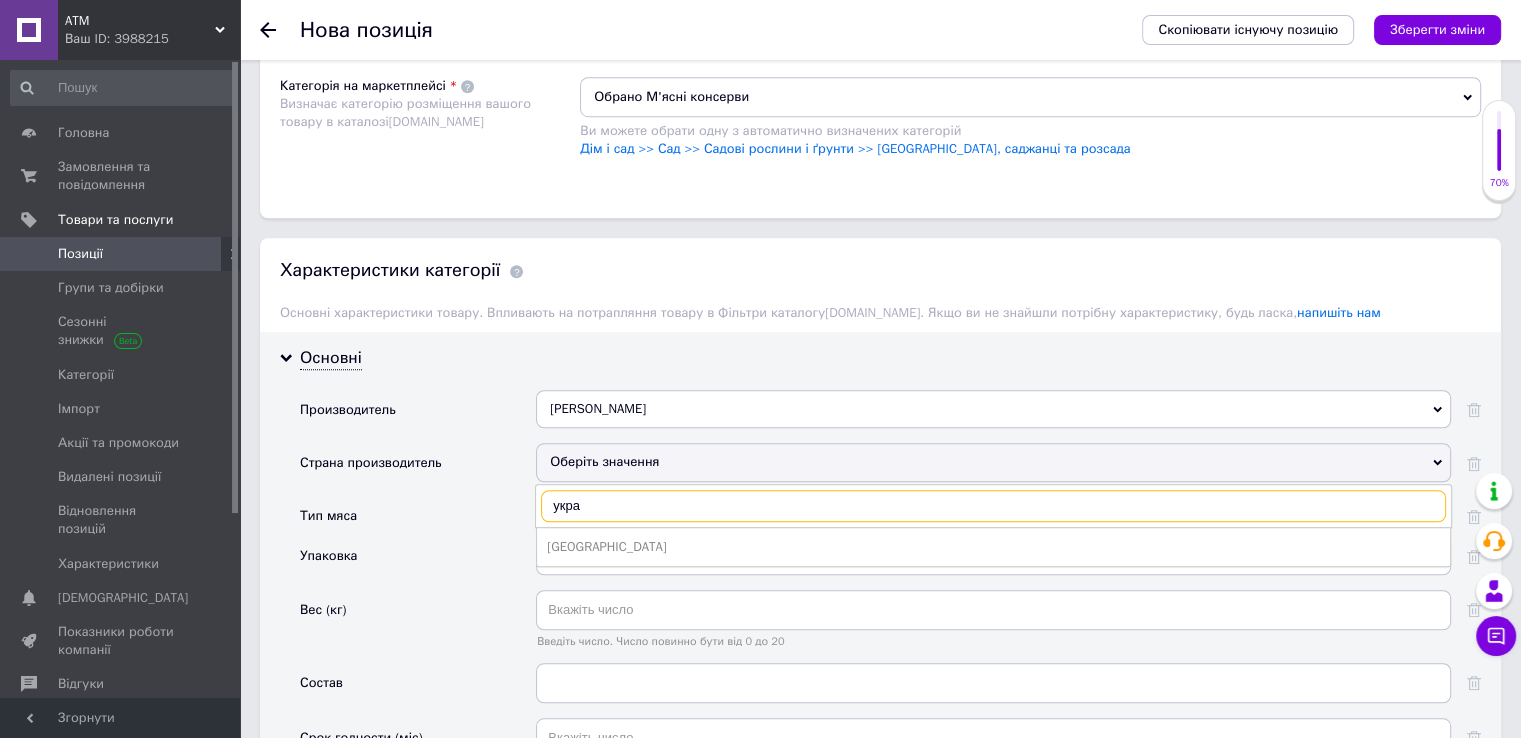 type on "укра" 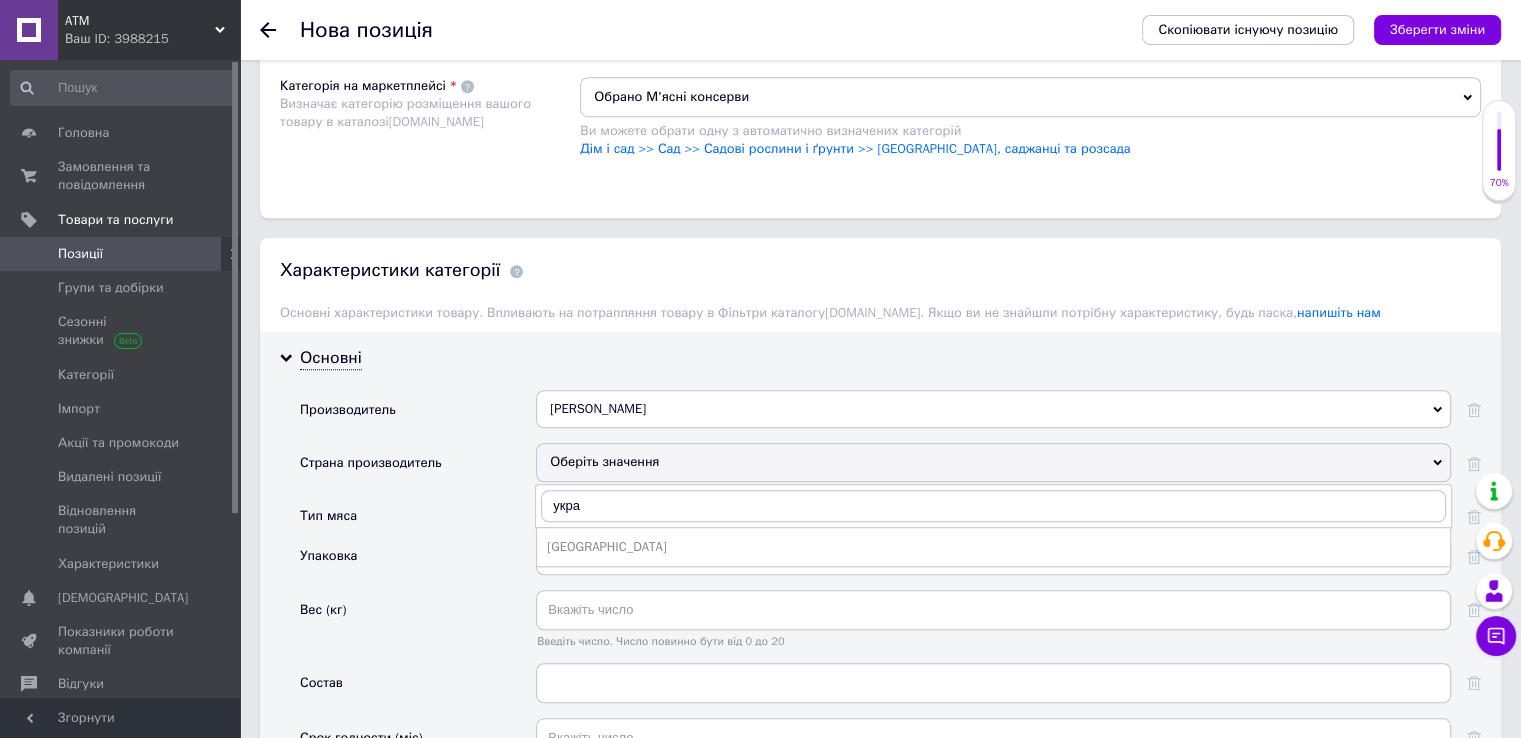 click on "[GEOGRAPHIC_DATA]" at bounding box center (993, 547) 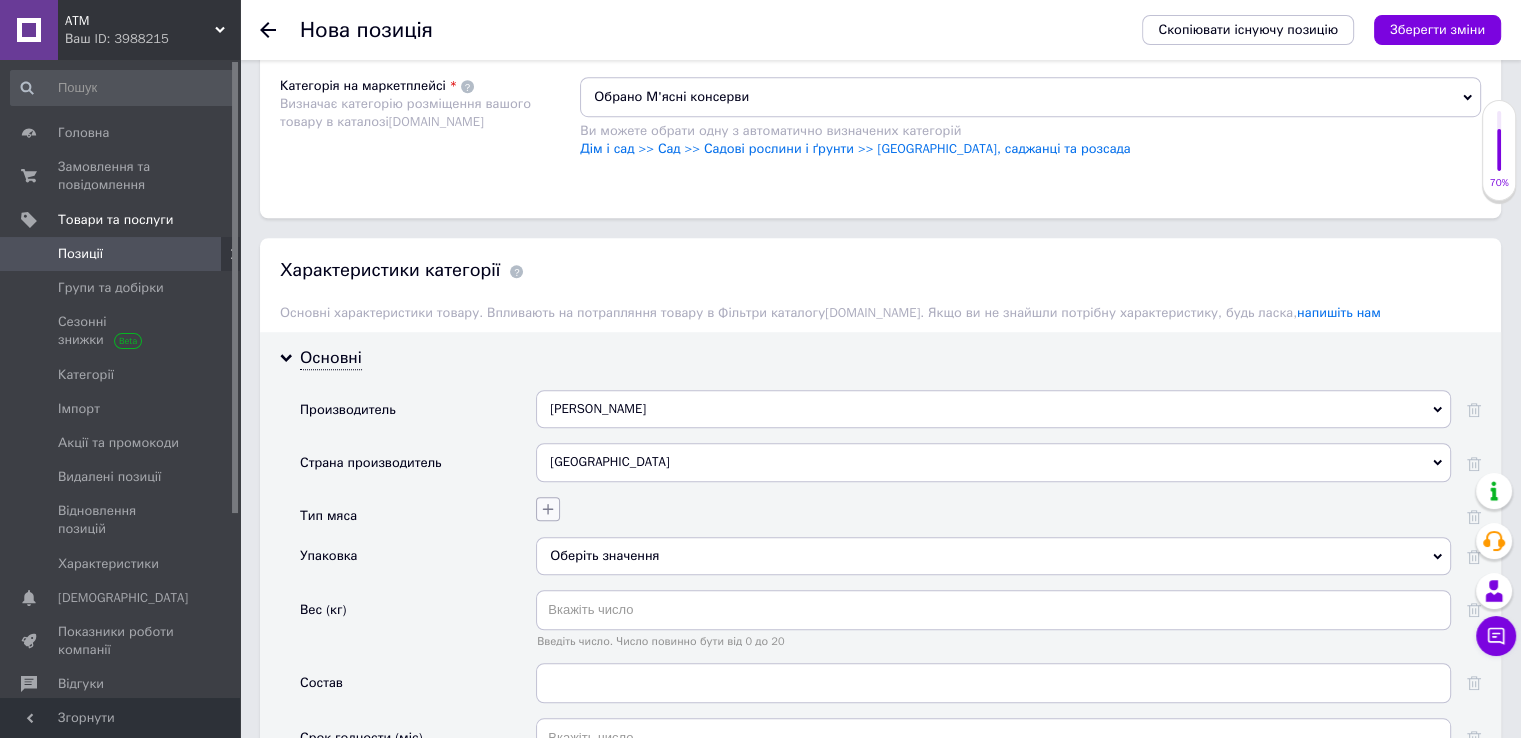 click 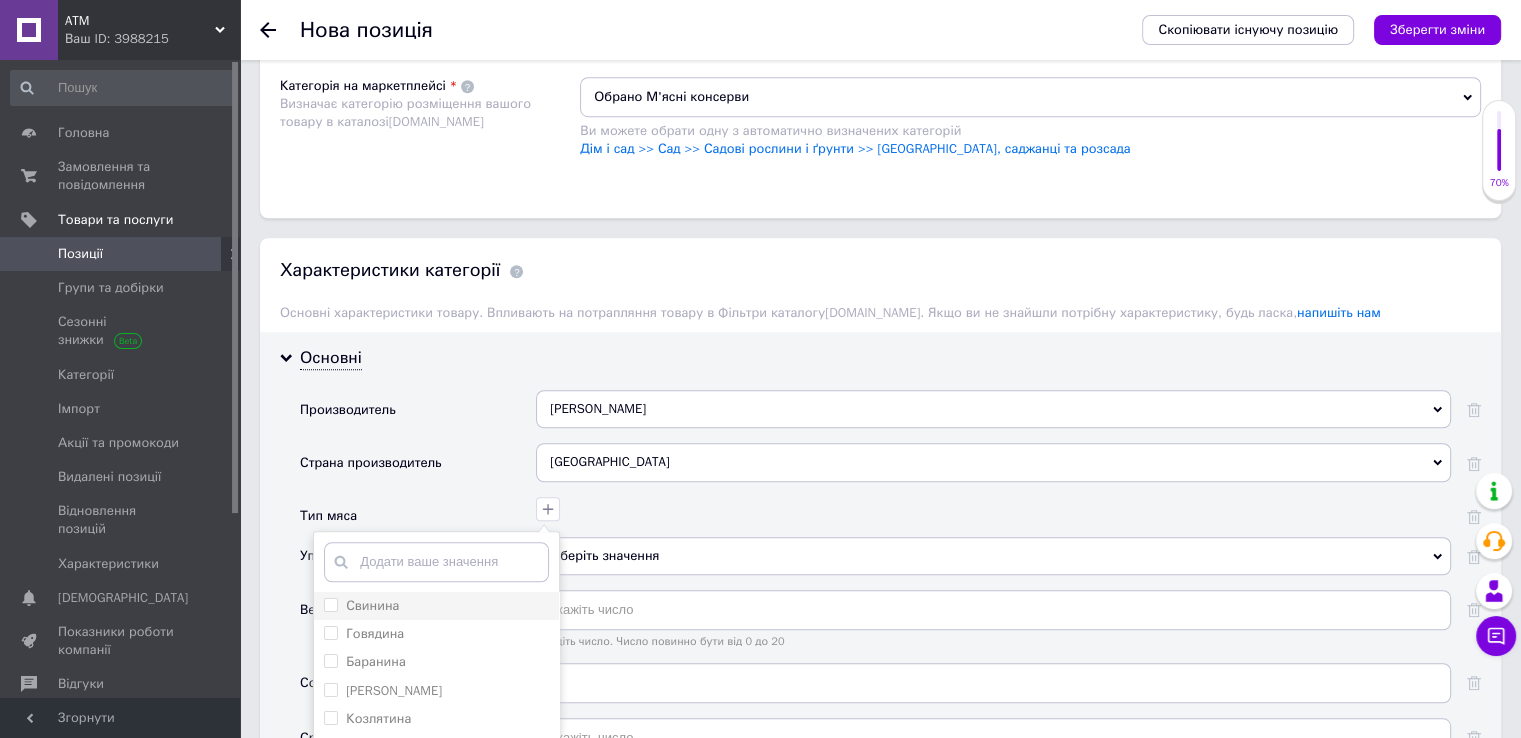 click on "Свинина" at bounding box center (330, 604) 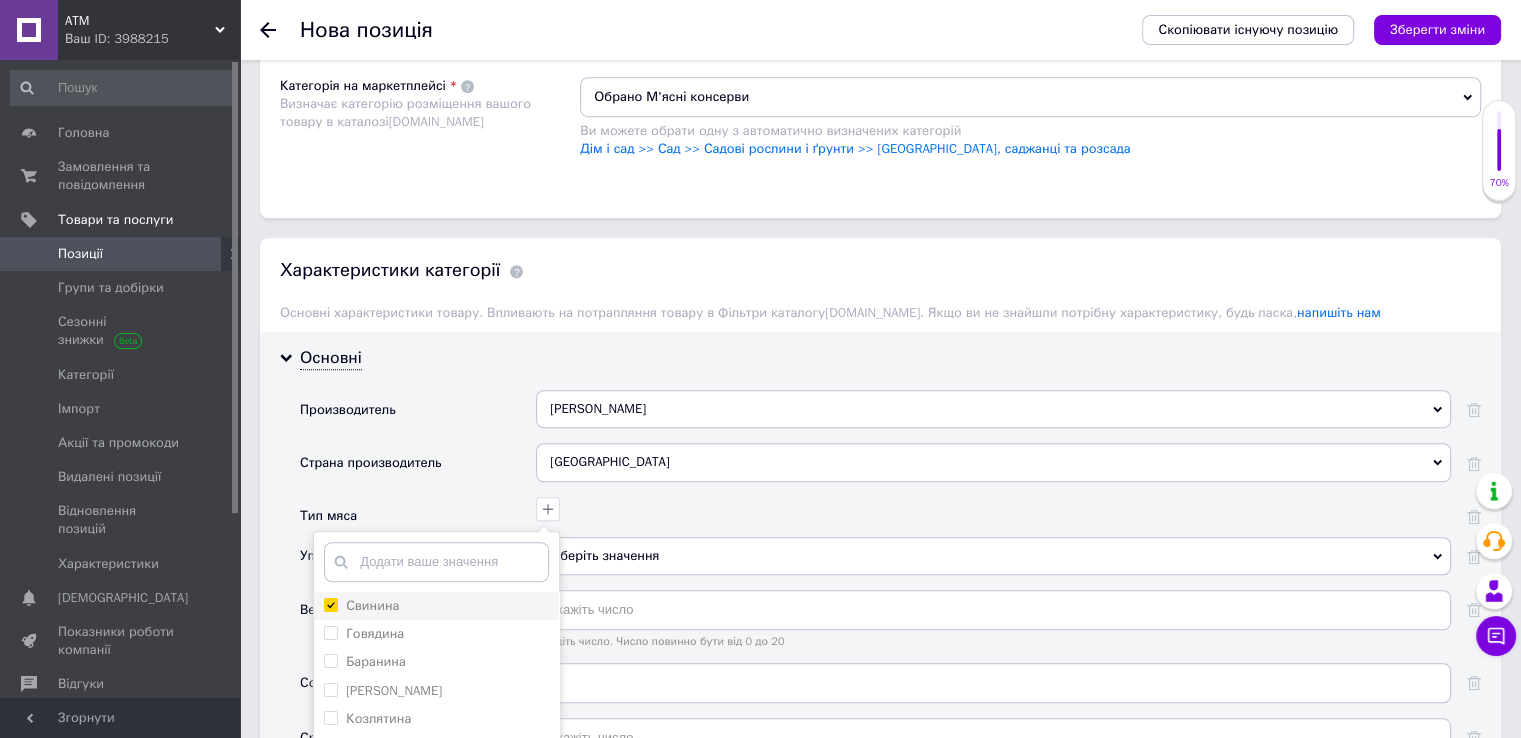 checkbox on "true" 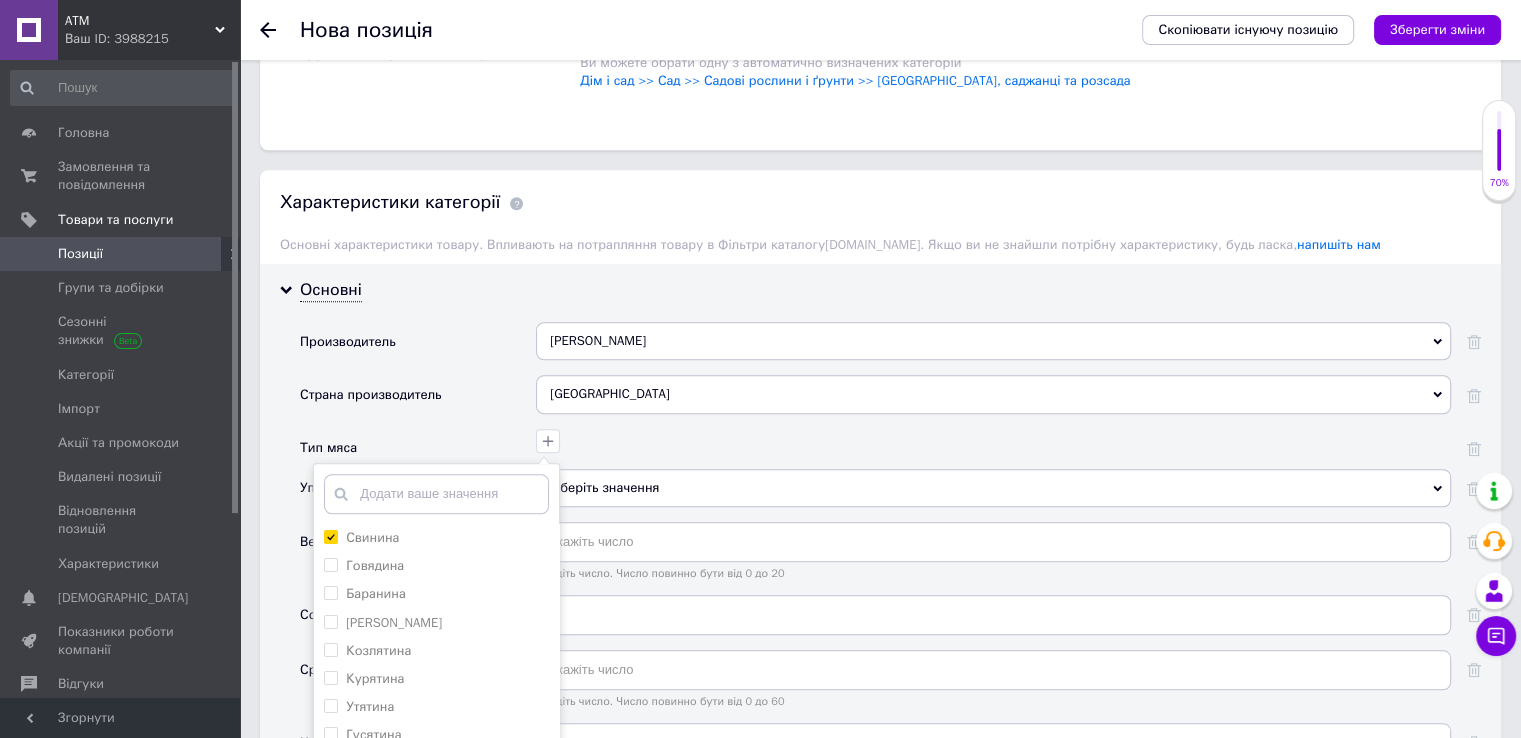 scroll, scrollTop: 1644, scrollLeft: 0, axis: vertical 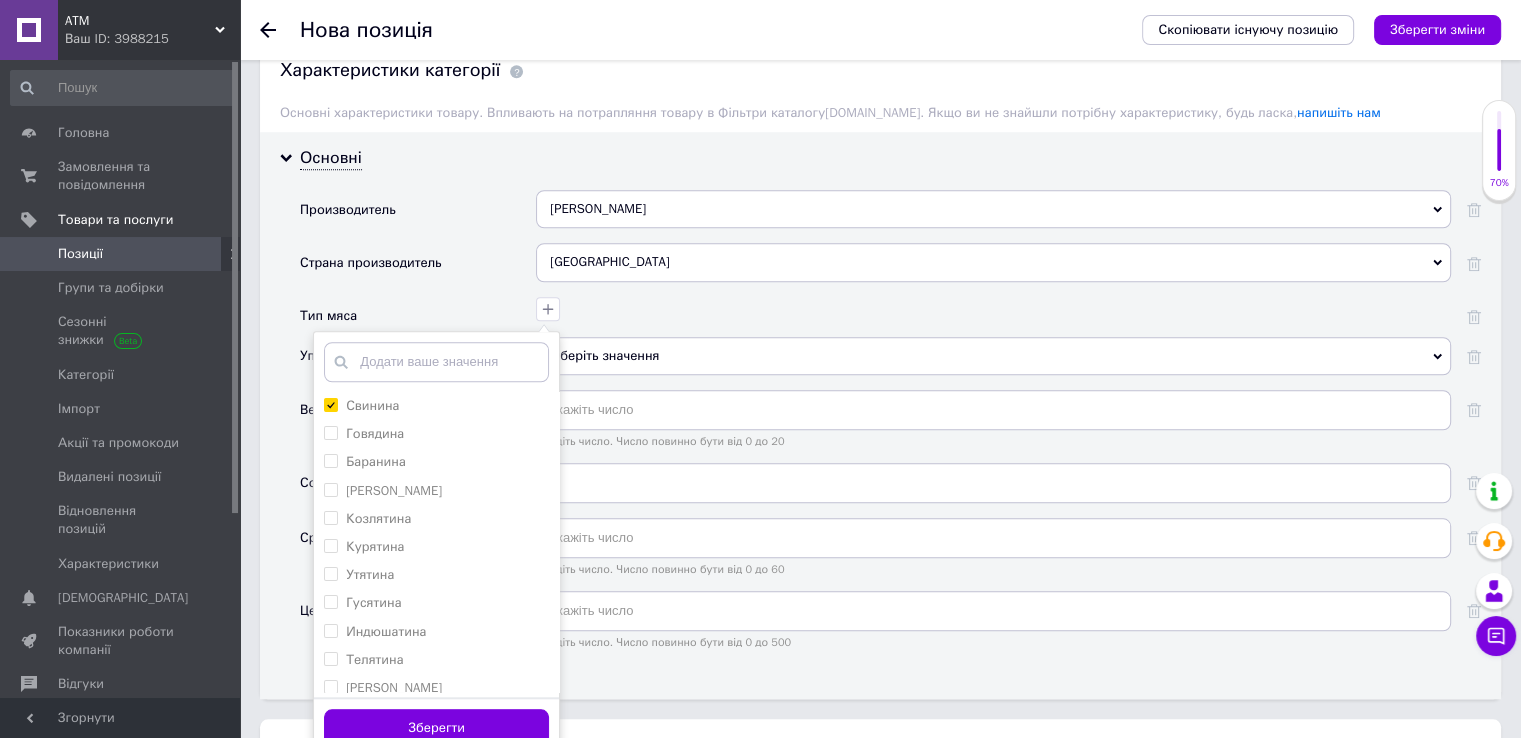 click on "Зберегти" at bounding box center (436, 728) 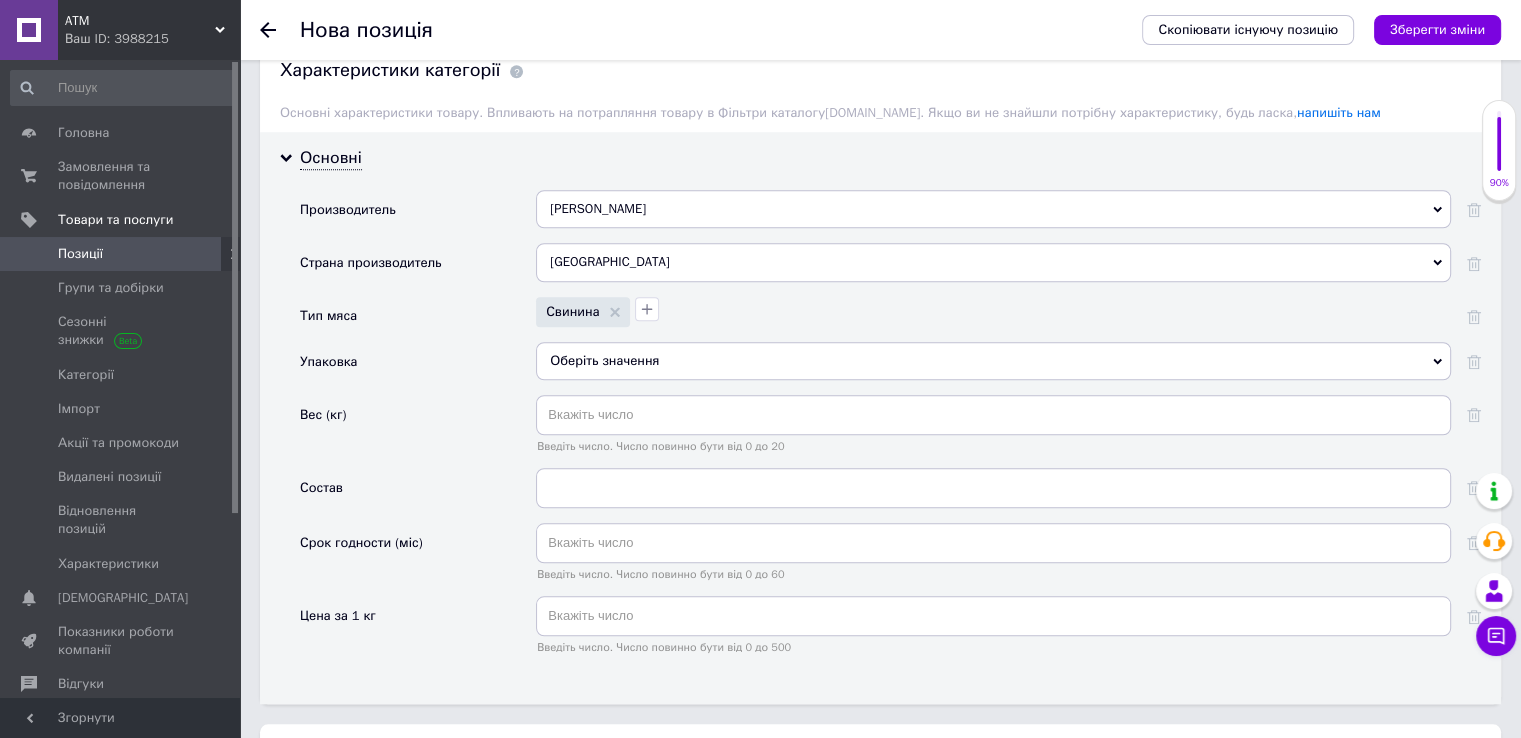 click on "Оберіть значення" at bounding box center [993, 361] 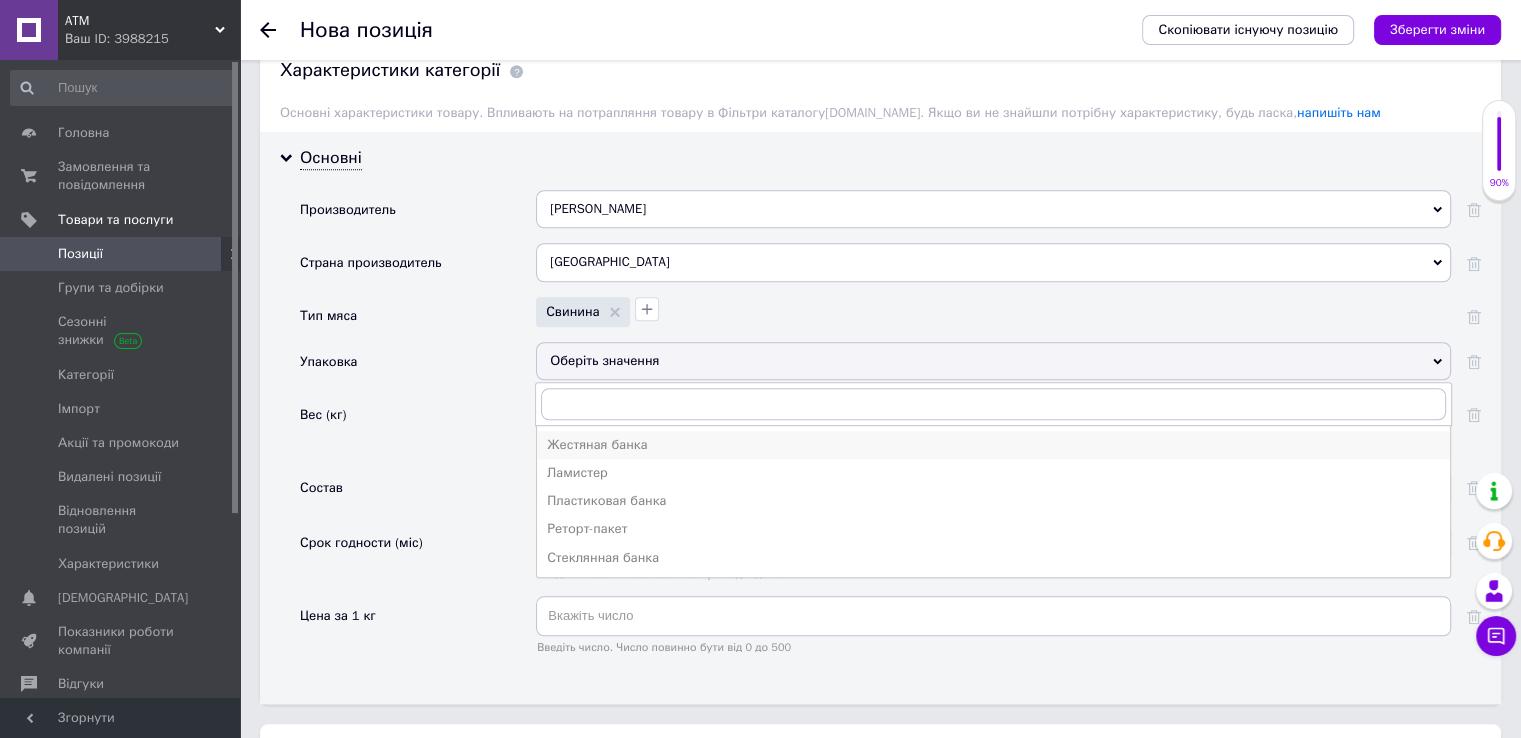 click on "Жестяная банка" at bounding box center [993, 445] 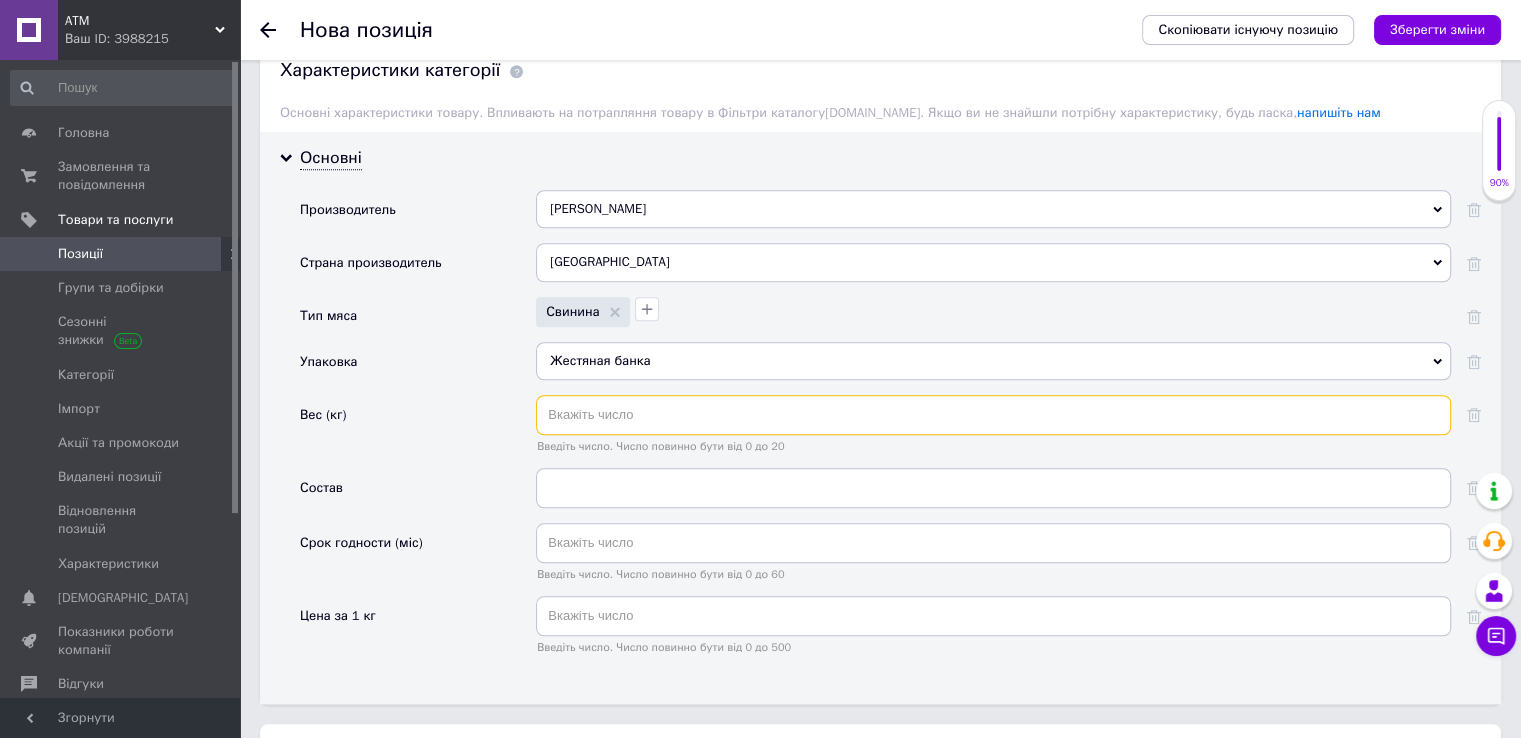 click at bounding box center (993, 415) 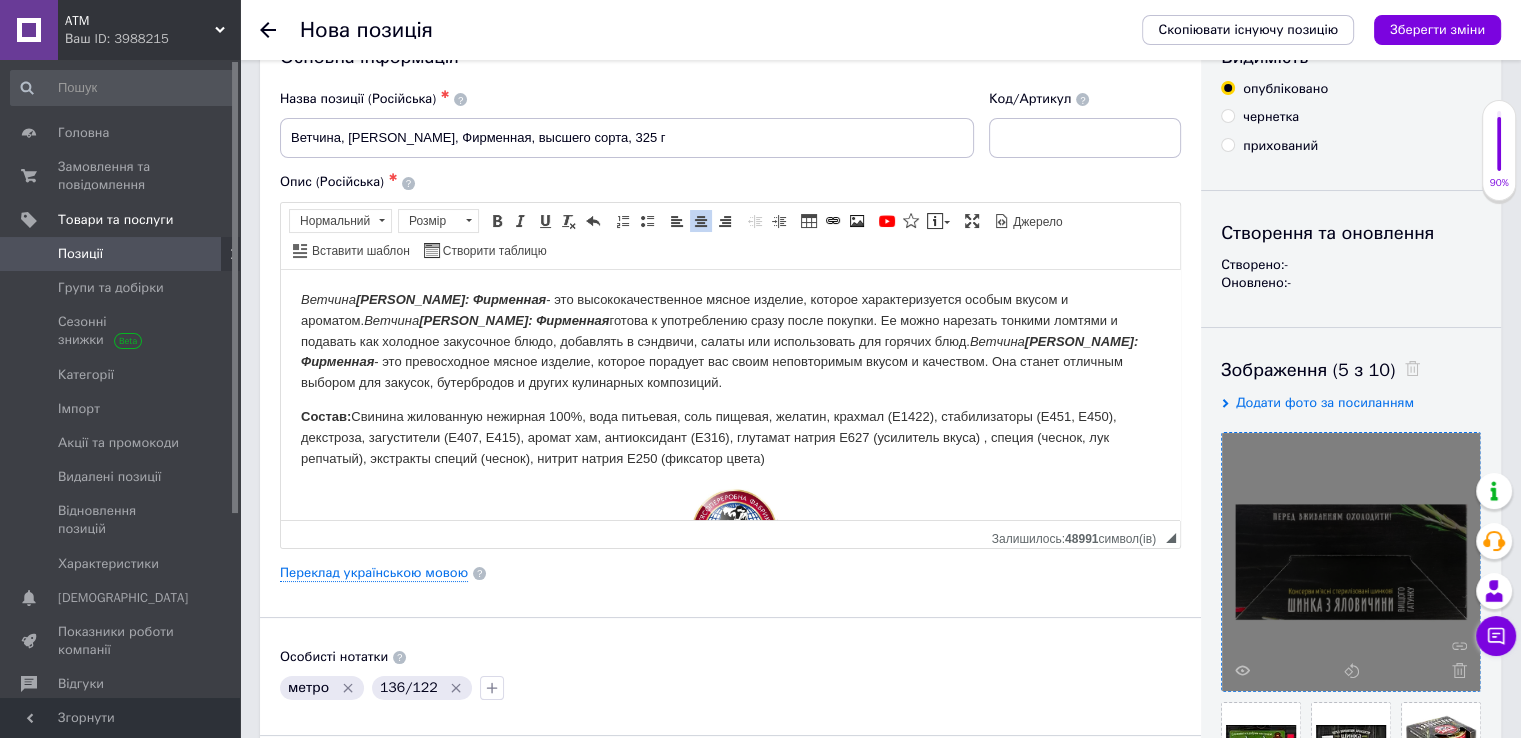 scroll, scrollTop: 0, scrollLeft: 0, axis: both 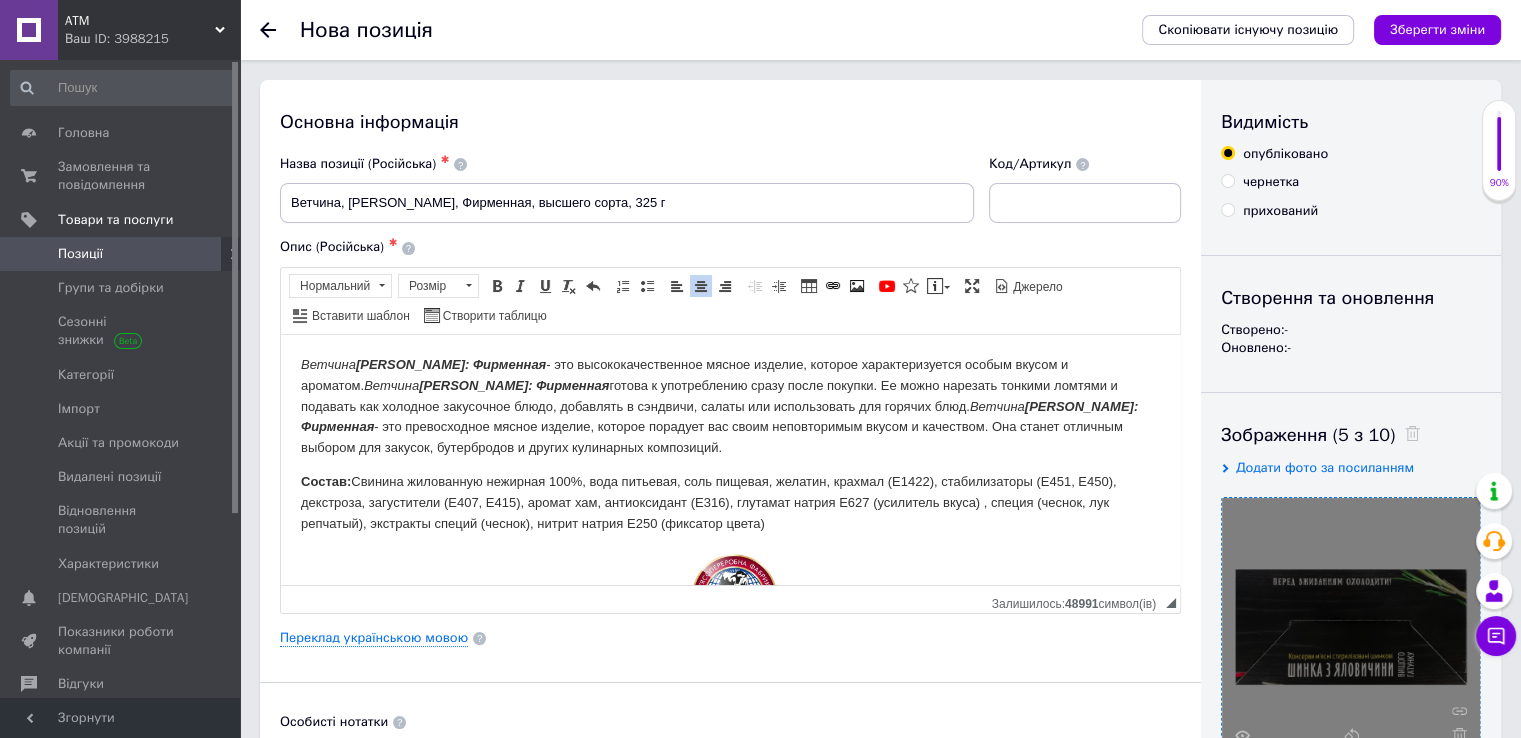 type on "325" 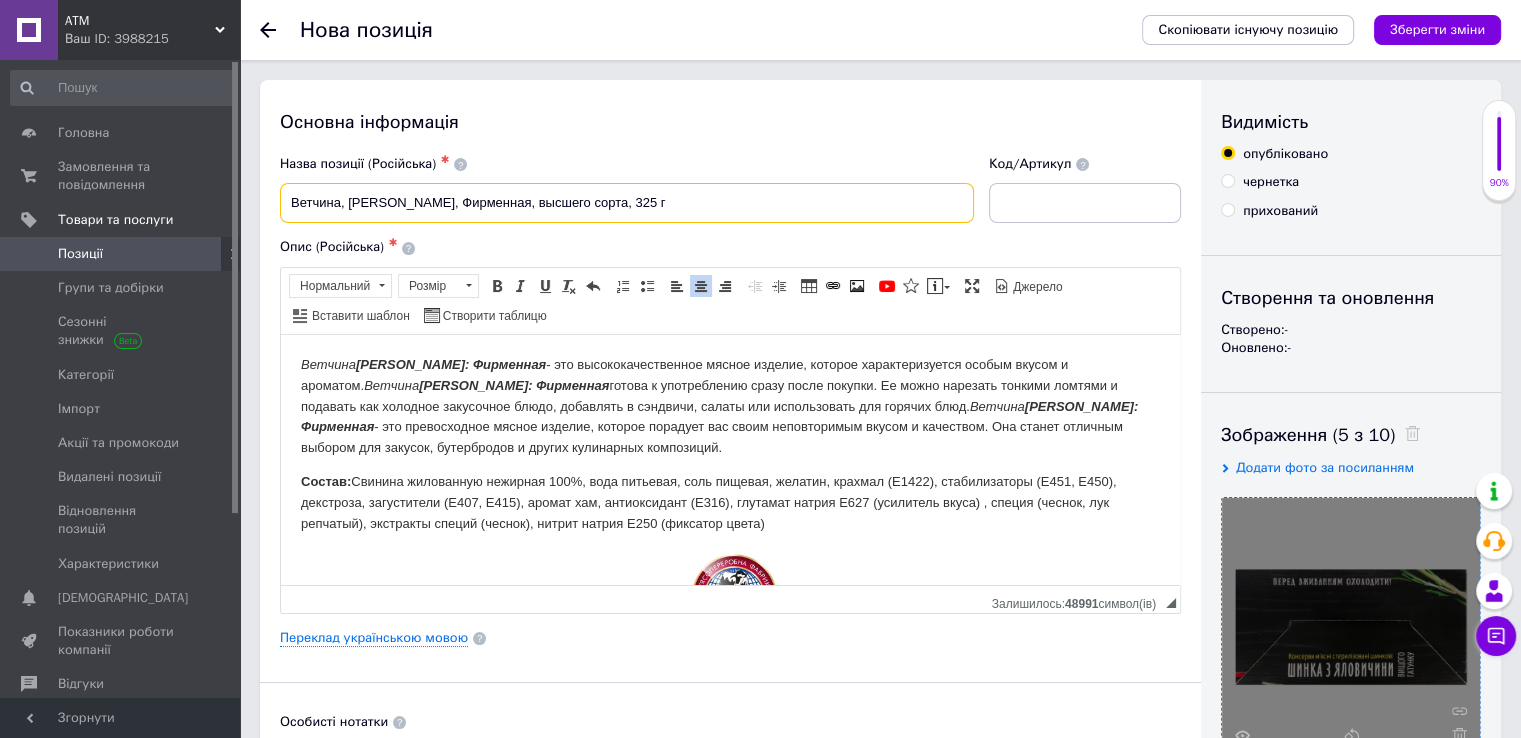 drag, startPoint x: 554, startPoint y: 195, endPoint x: 493, endPoint y: 201, distance: 61.294373 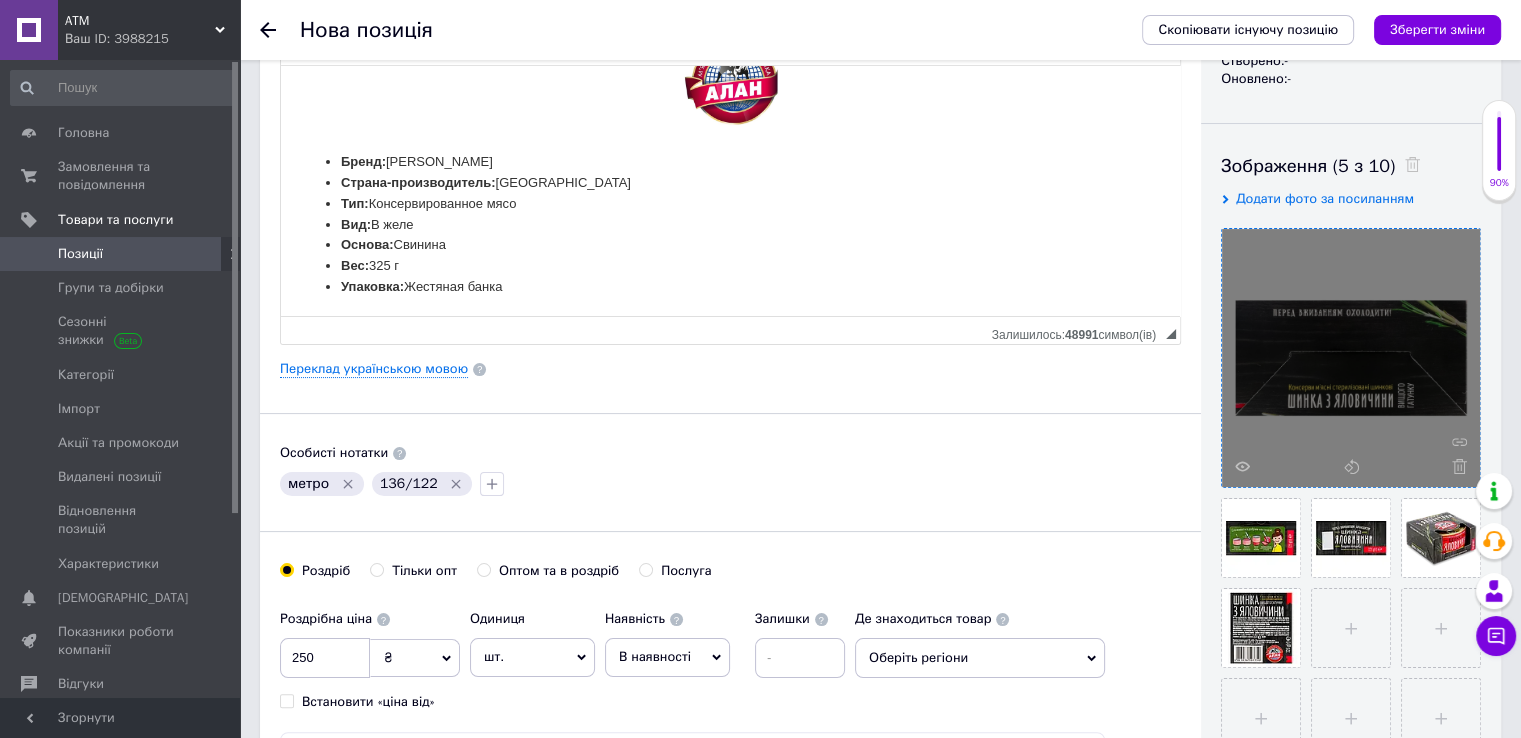 scroll, scrollTop: 300, scrollLeft: 0, axis: vertical 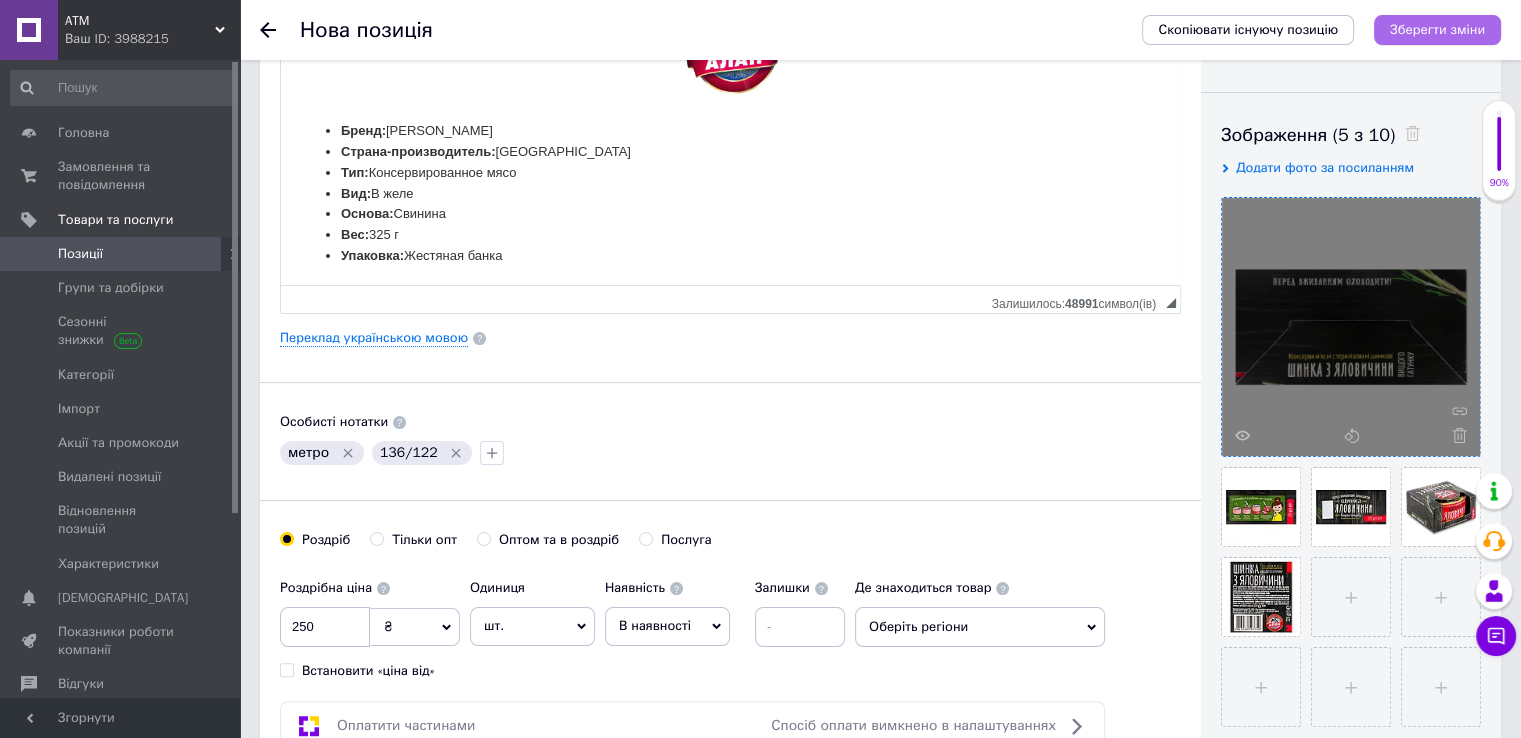 type on "Ветчина, [PERSON_NAME], Фирменная, 325 г" 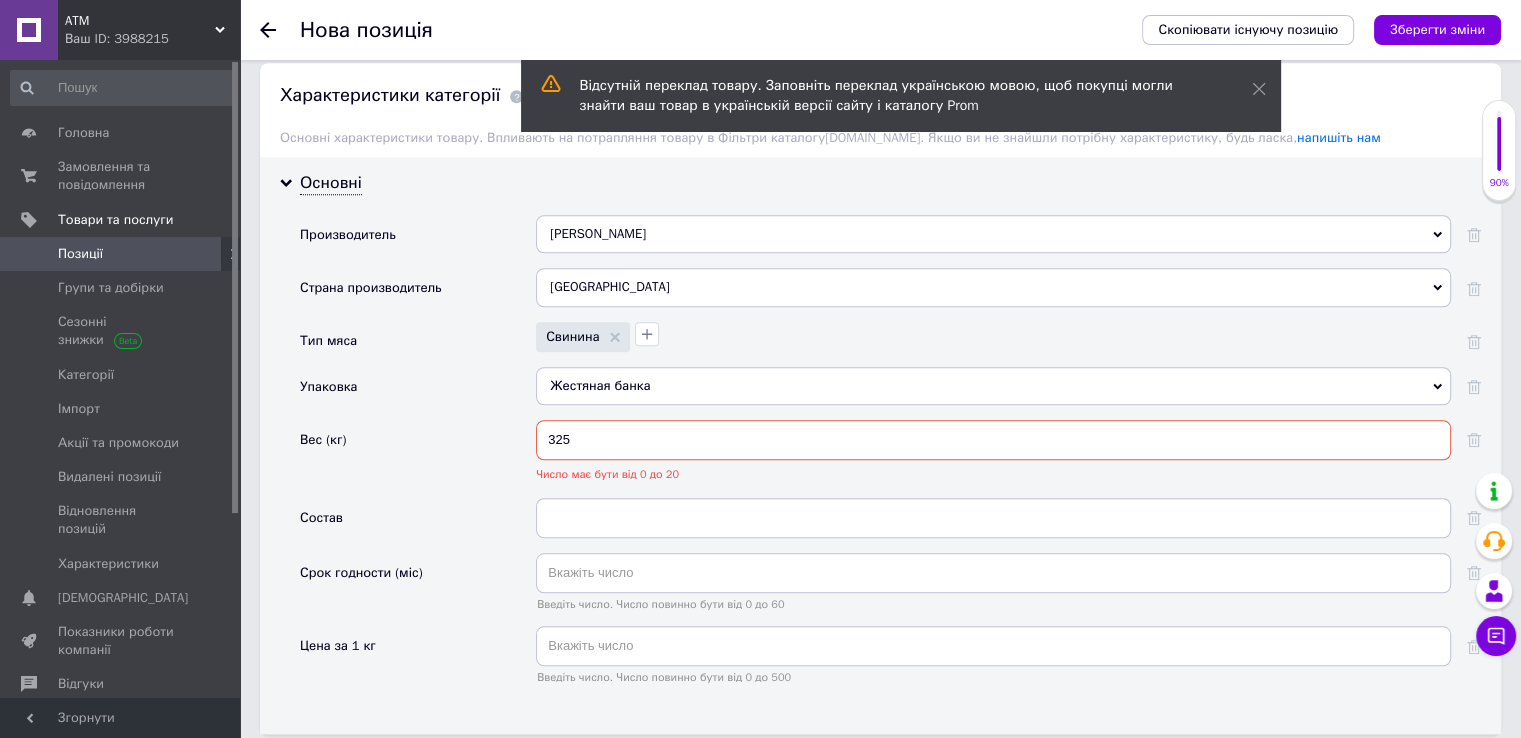 scroll, scrollTop: 1689, scrollLeft: 0, axis: vertical 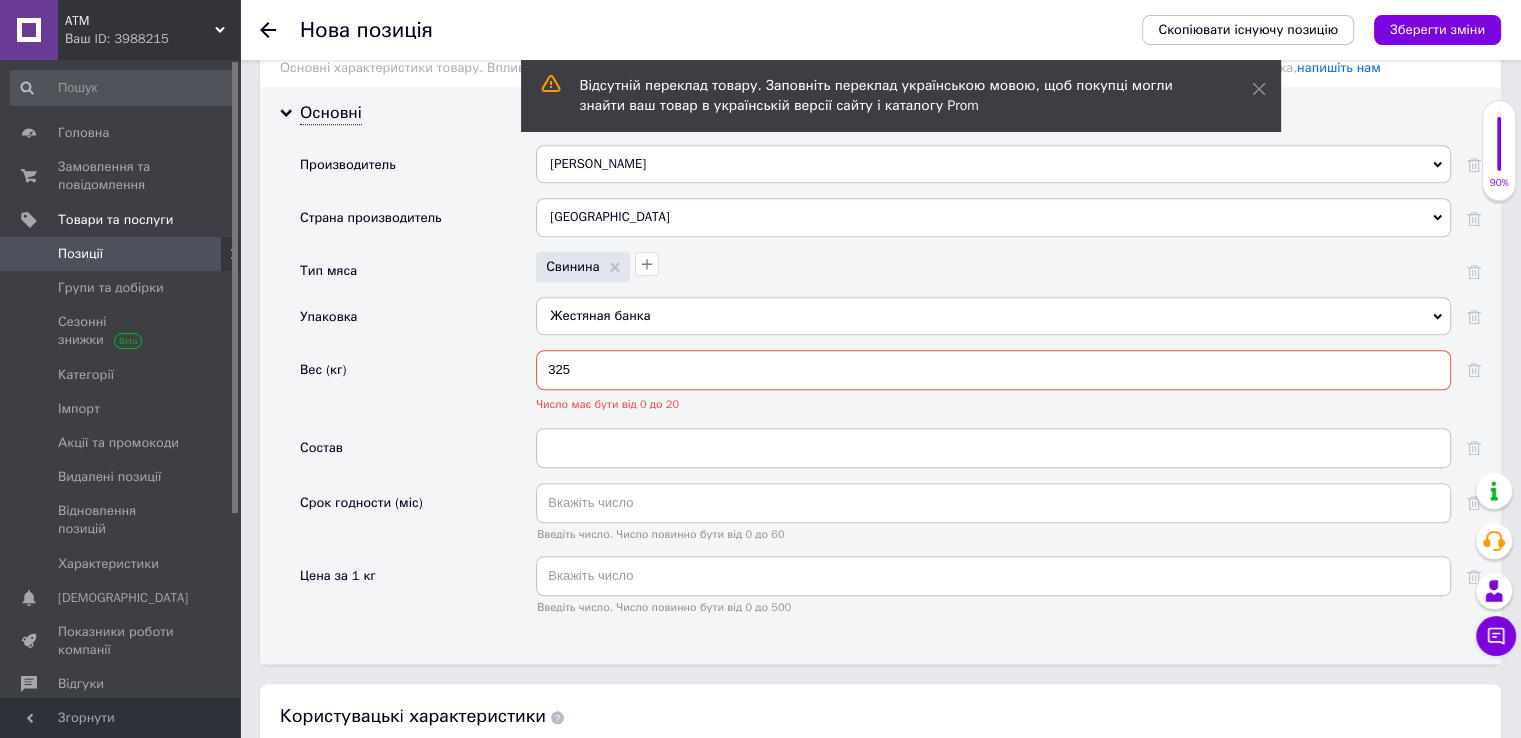 click on "325" at bounding box center (993, 370) 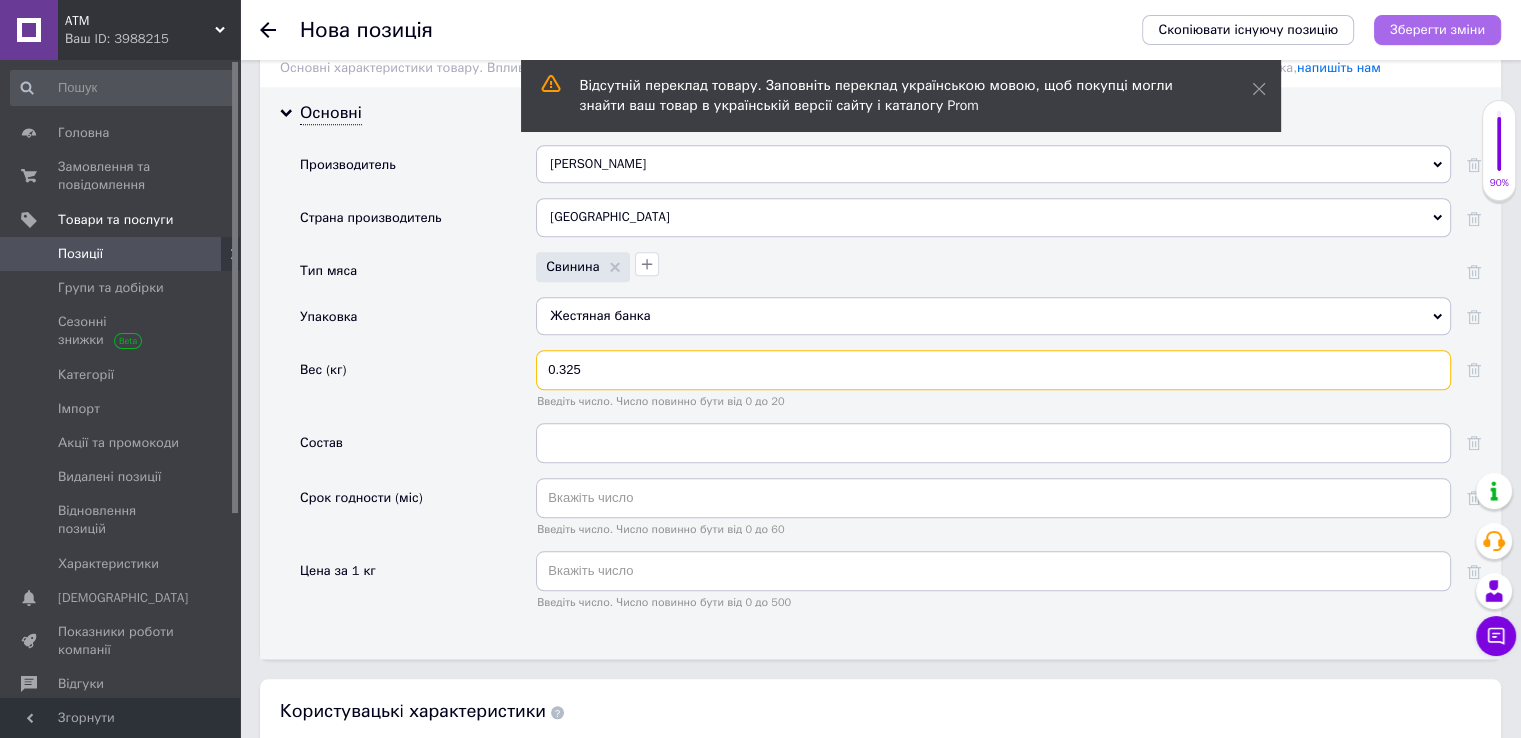 type on "0.325" 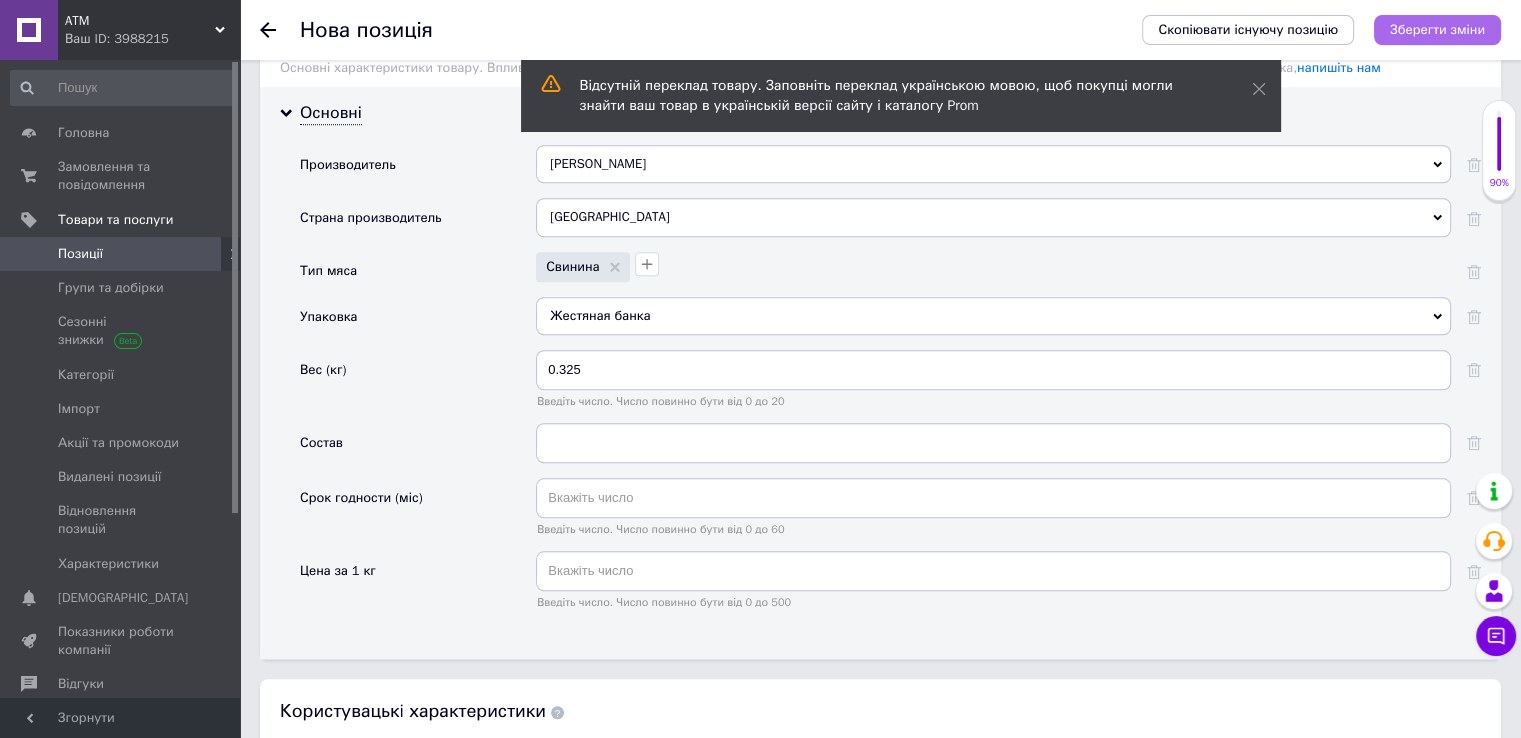 click on "Зберегти зміни" at bounding box center (1437, 29) 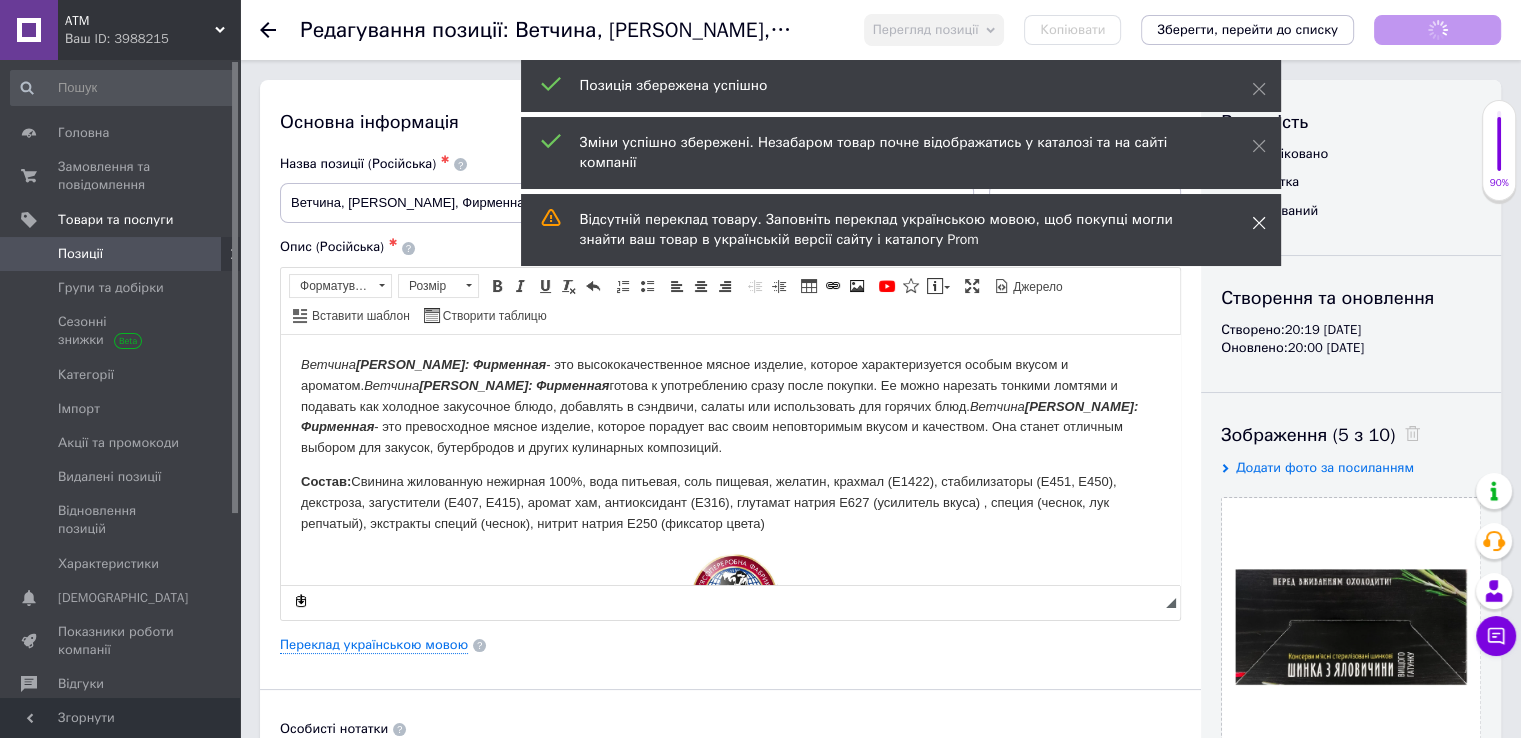 scroll, scrollTop: 0, scrollLeft: 0, axis: both 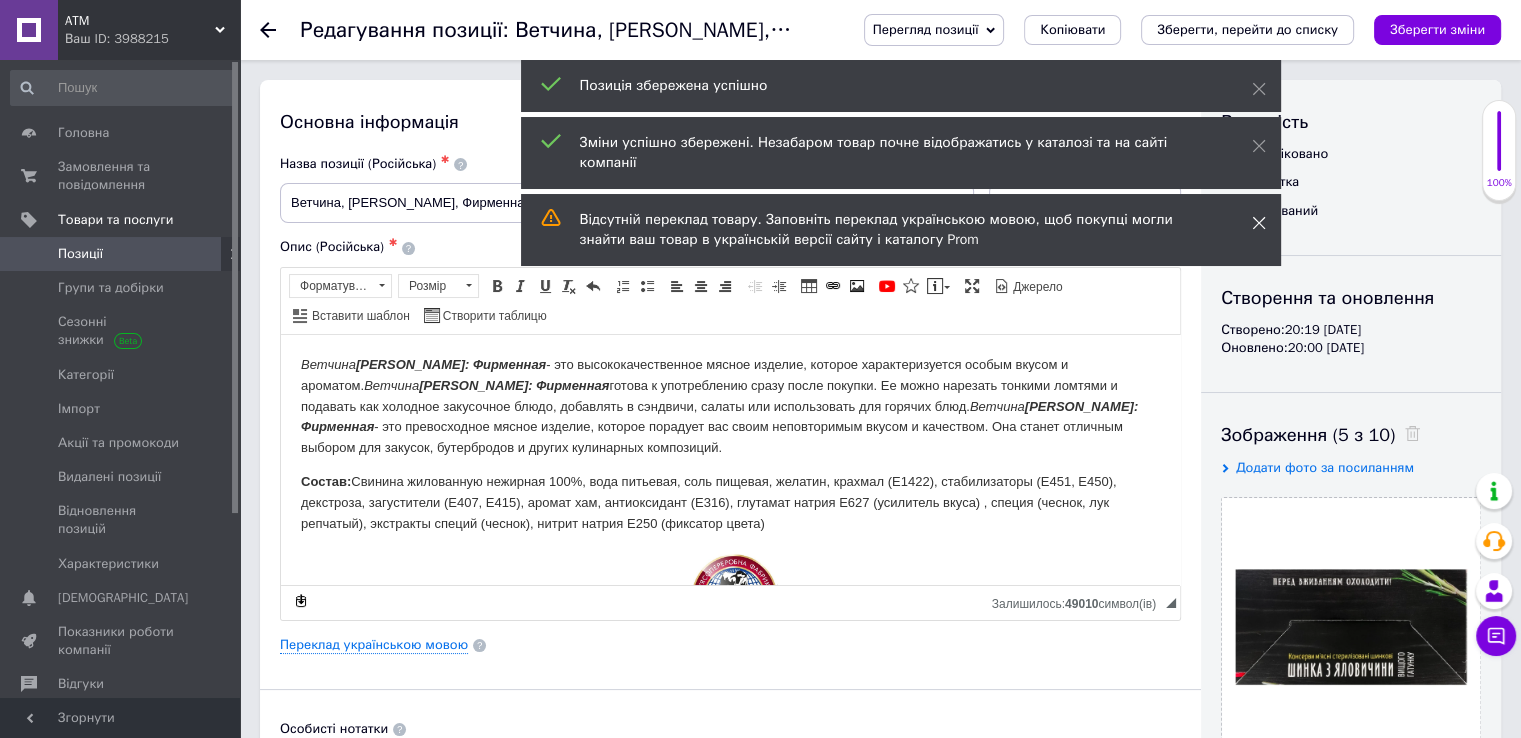 click 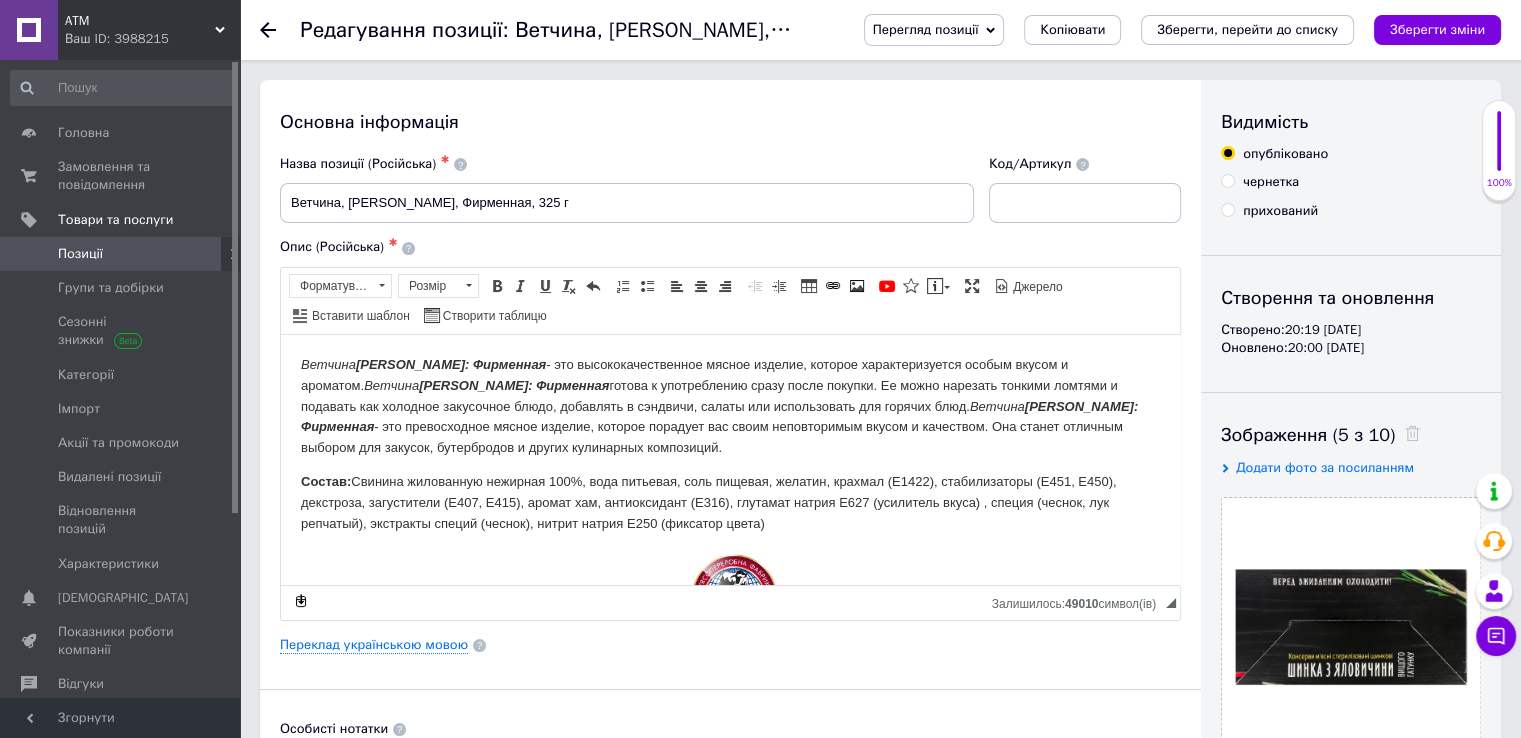 click on "Перегляд позиції" at bounding box center [926, 29] 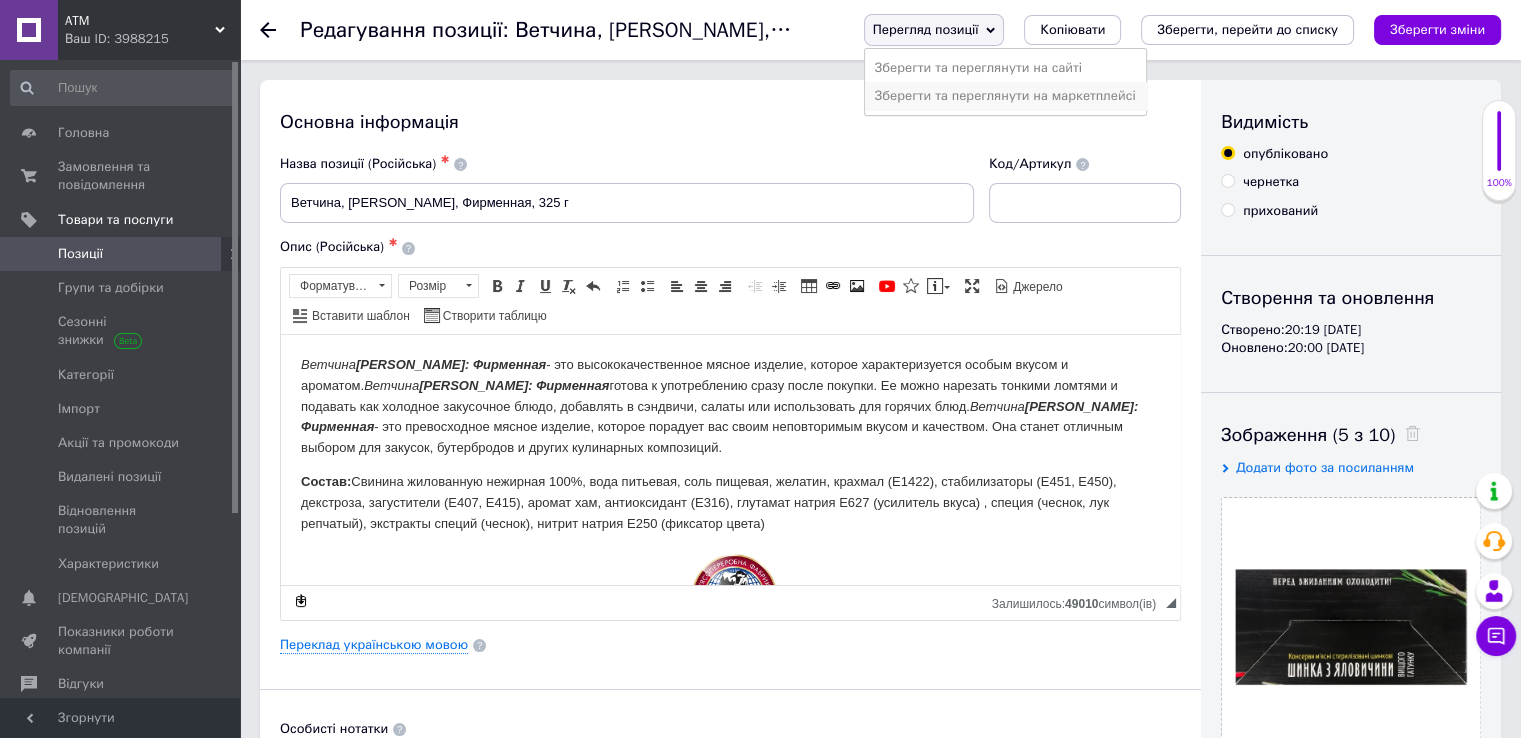 click on "Зберегти та переглянути на маркетплейсі" at bounding box center [1005, 96] 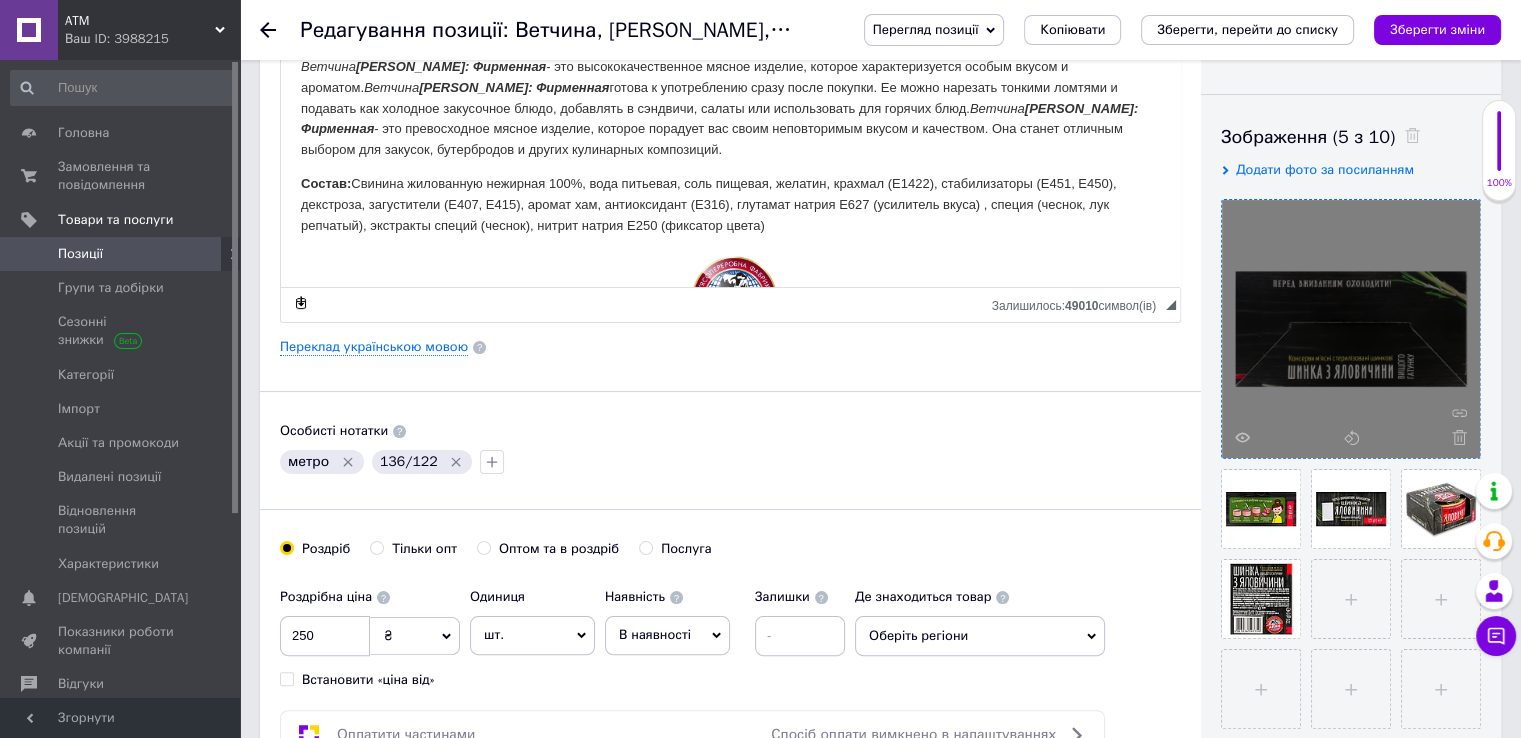 scroll, scrollTop: 300, scrollLeft: 0, axis: vertical 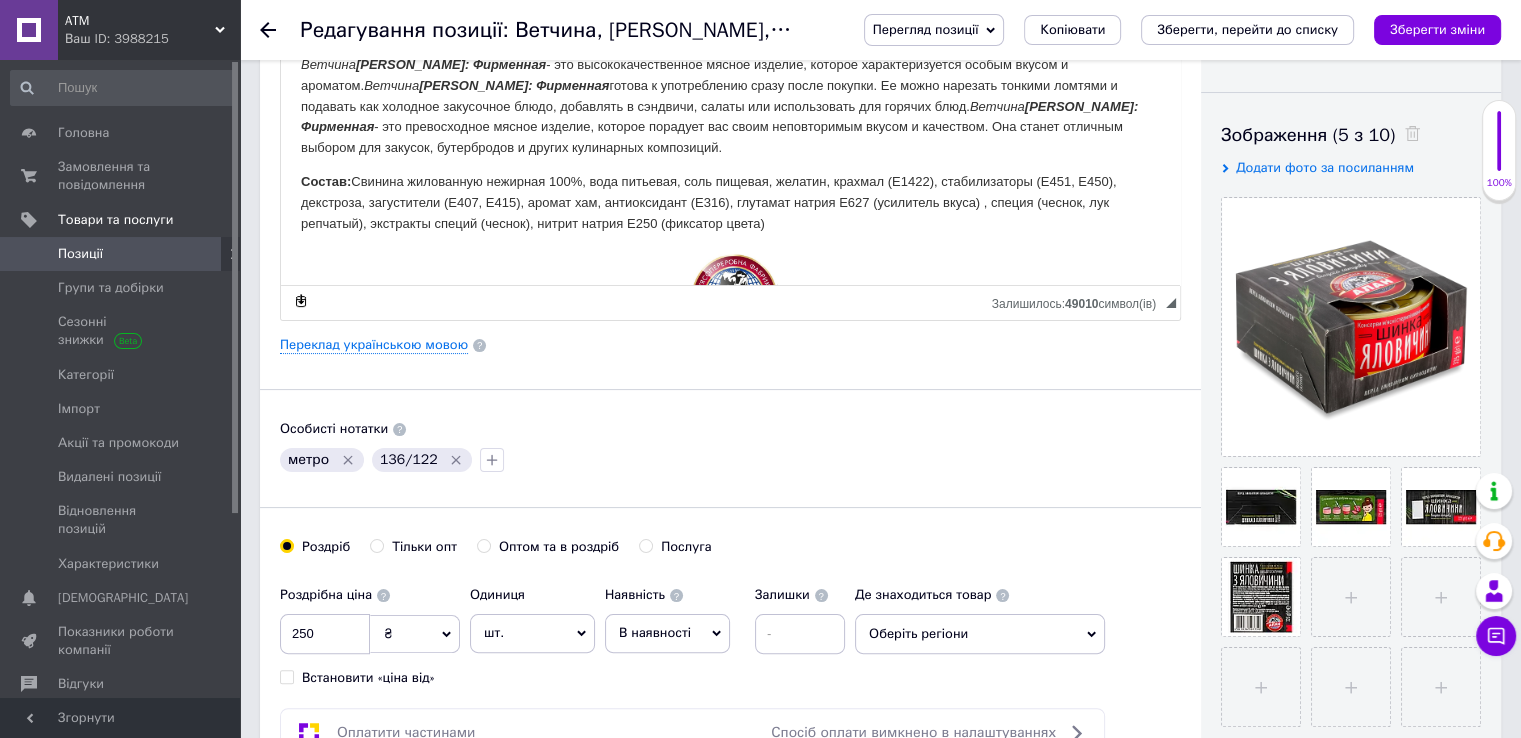 click on "Перегляд позиції Зберегти та переглянути на сайті Зберегти та переглянути на маркетплейсі Копіювати Зберегти, перейти до списку Зберегти зміни" at bounding box center [1162, 30] 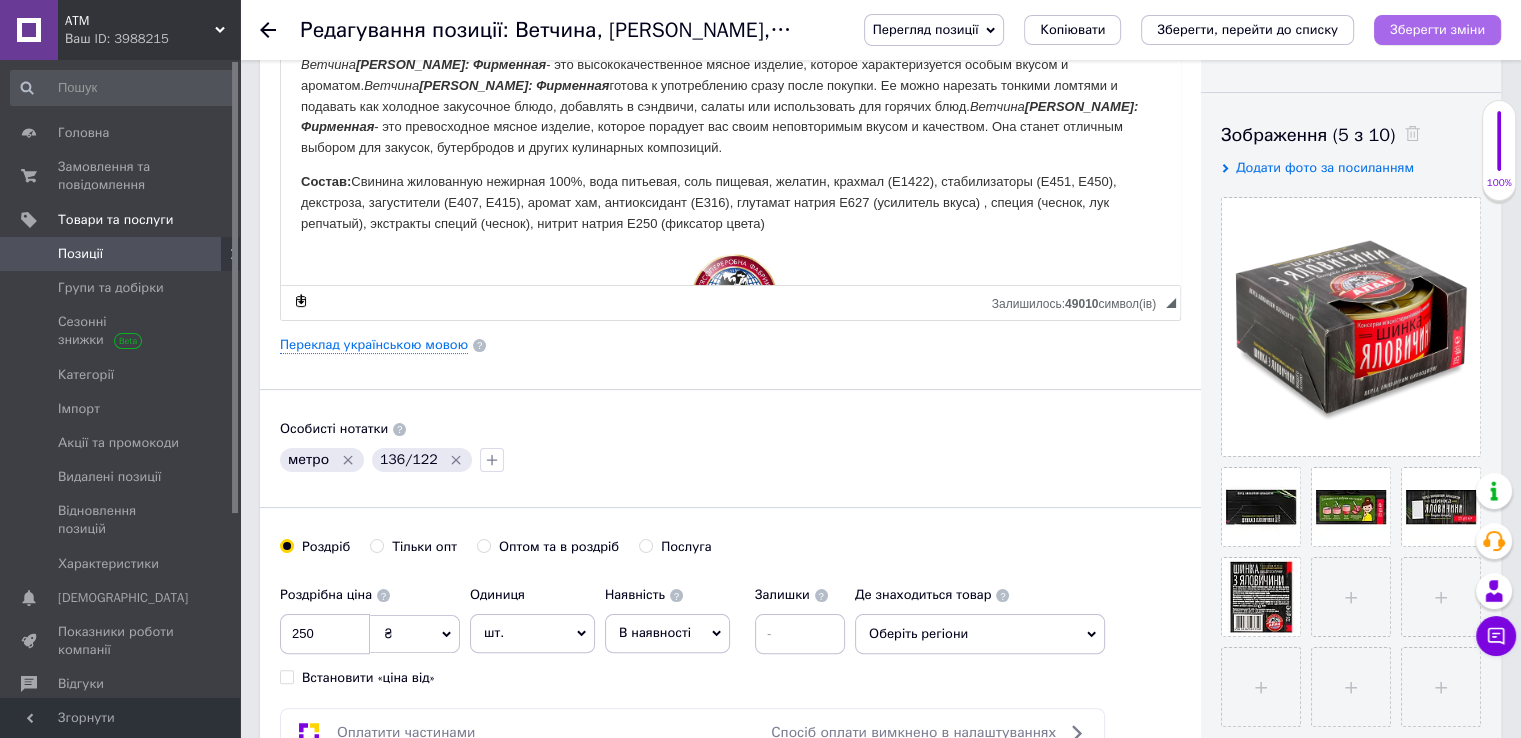 click on "Зберегти зміни" at bounding box center (1437, 29) 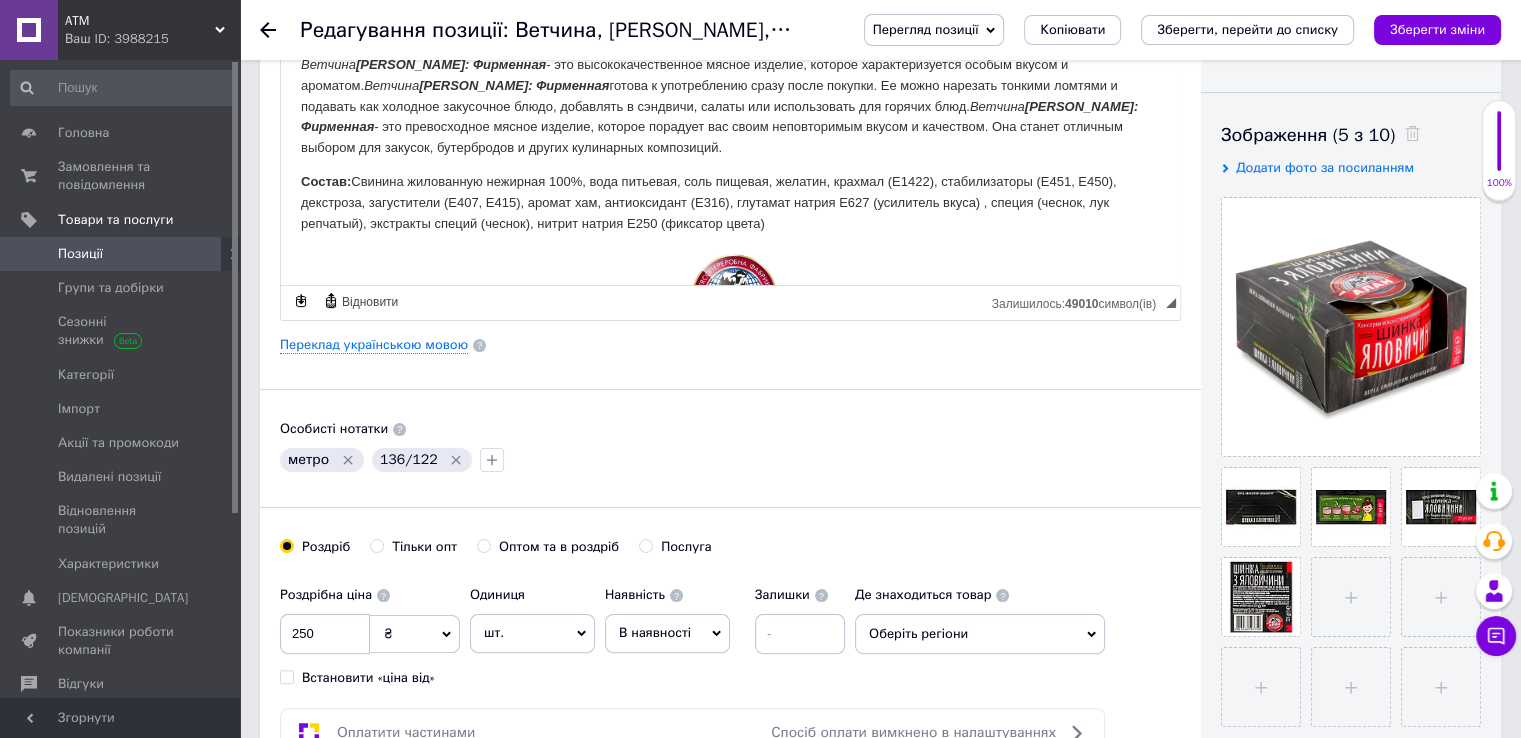 click on "Позиції" at bounding box center (121, 254) 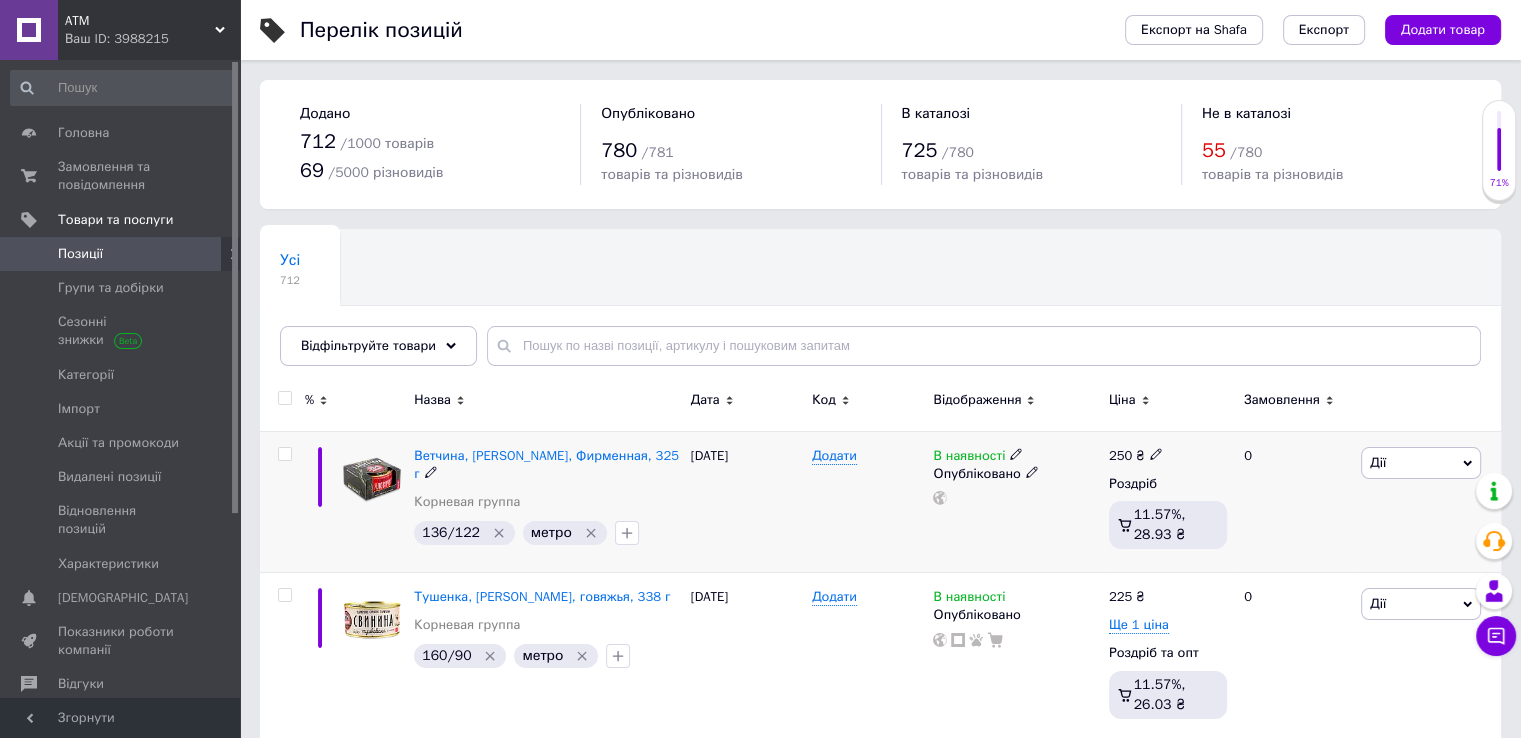 click 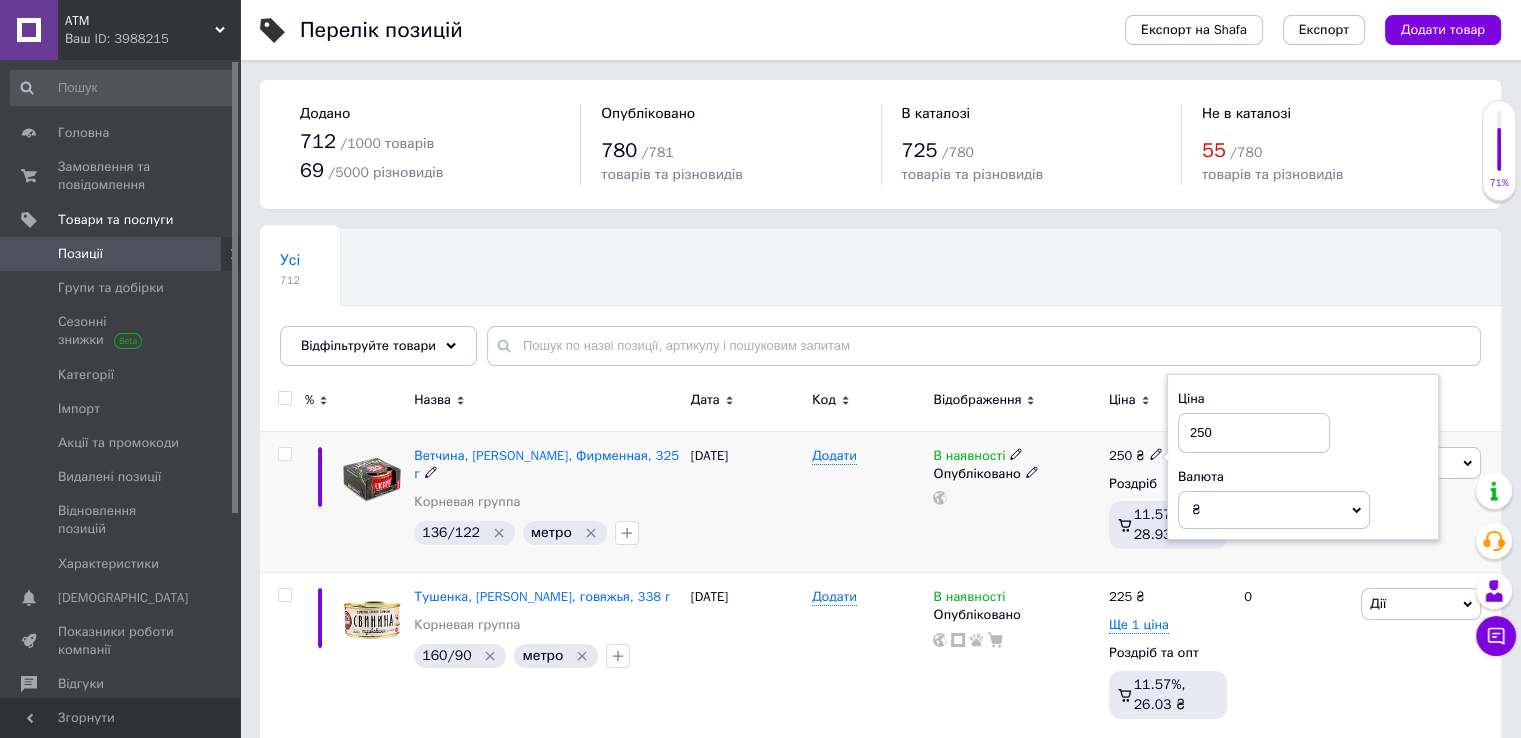 click on "250" at bounding box center [1254, 433] 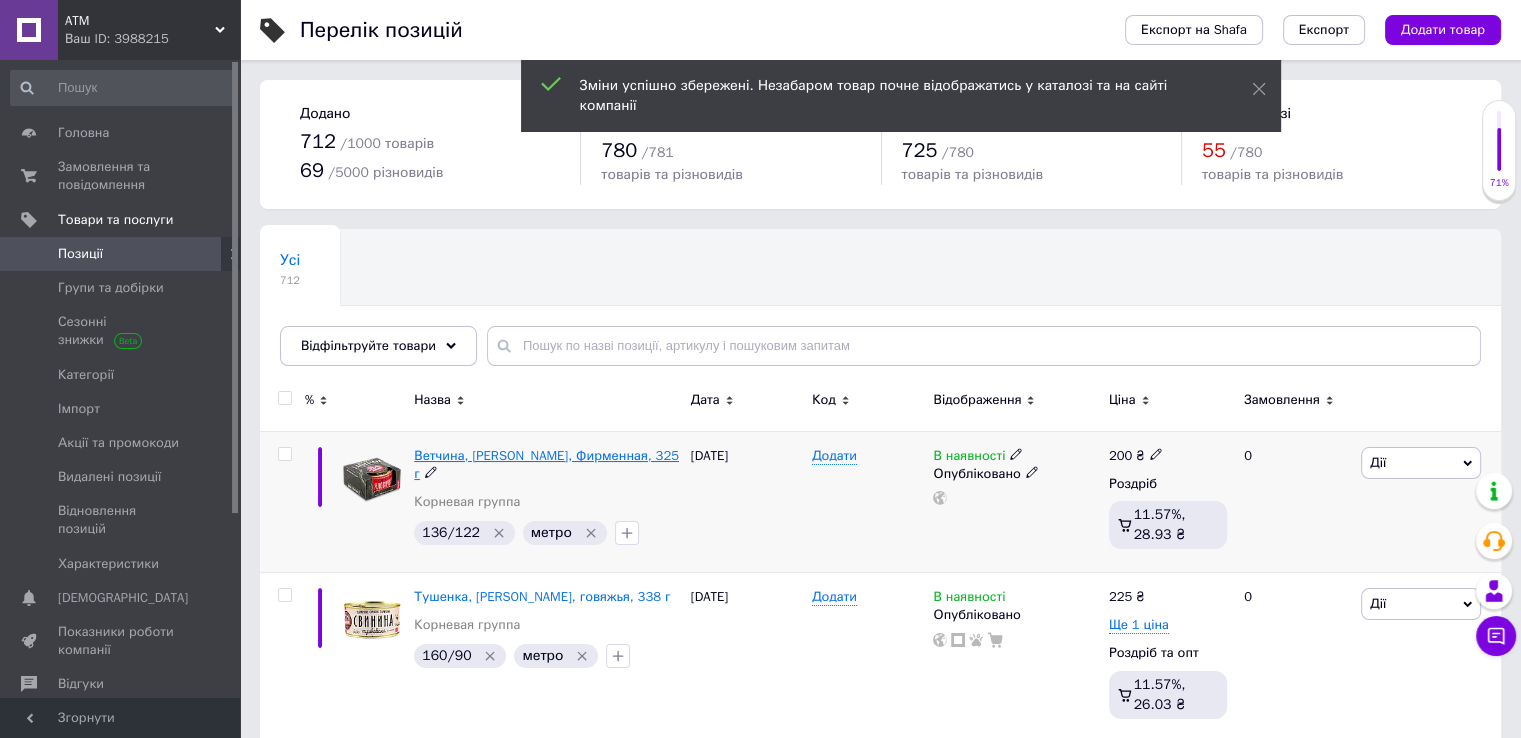 click on "Ветчина, [PERSON_NAME], Фирменная, 325 г" at bounding box center [546, 464] 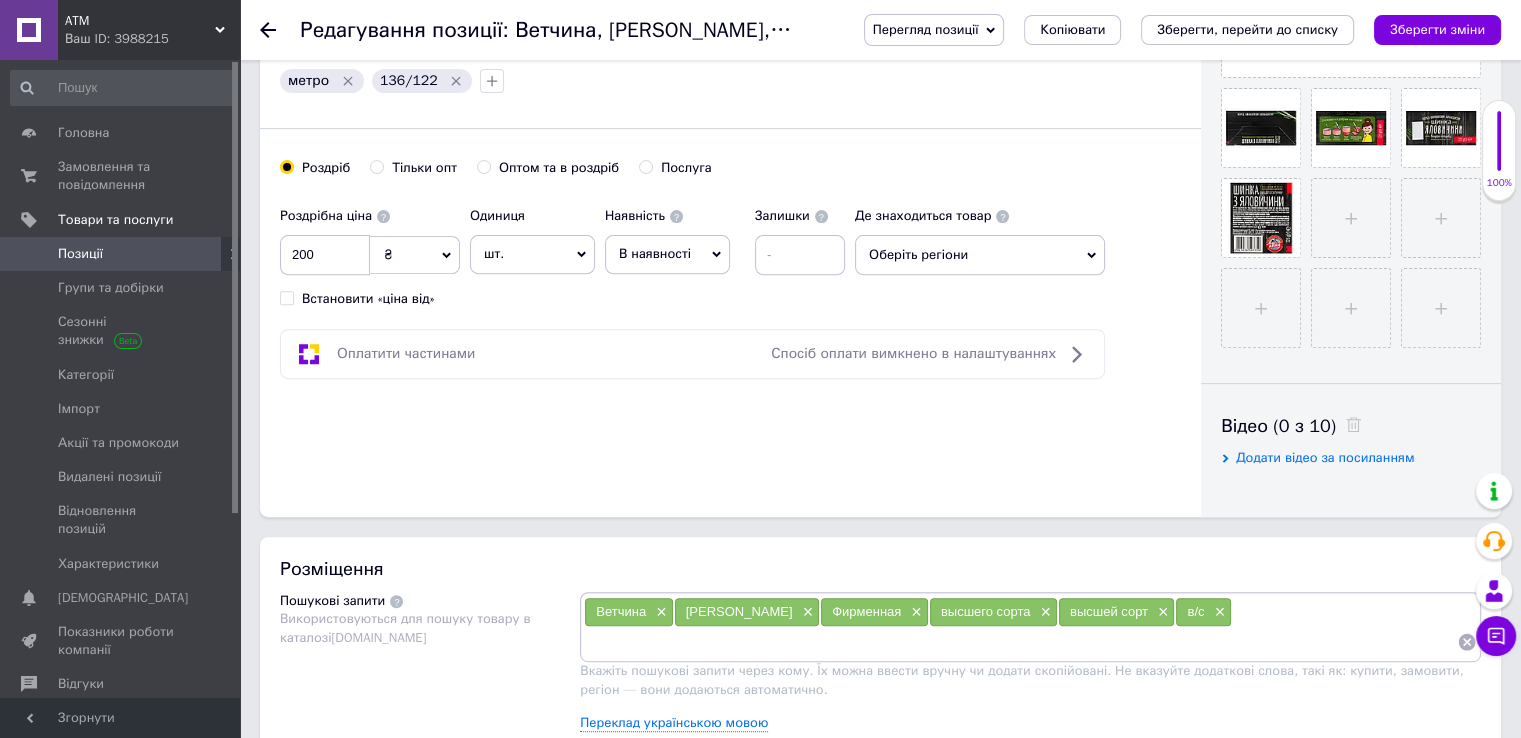scroll, scrollTop: 700, scrollLeft: 0, axis: vertical 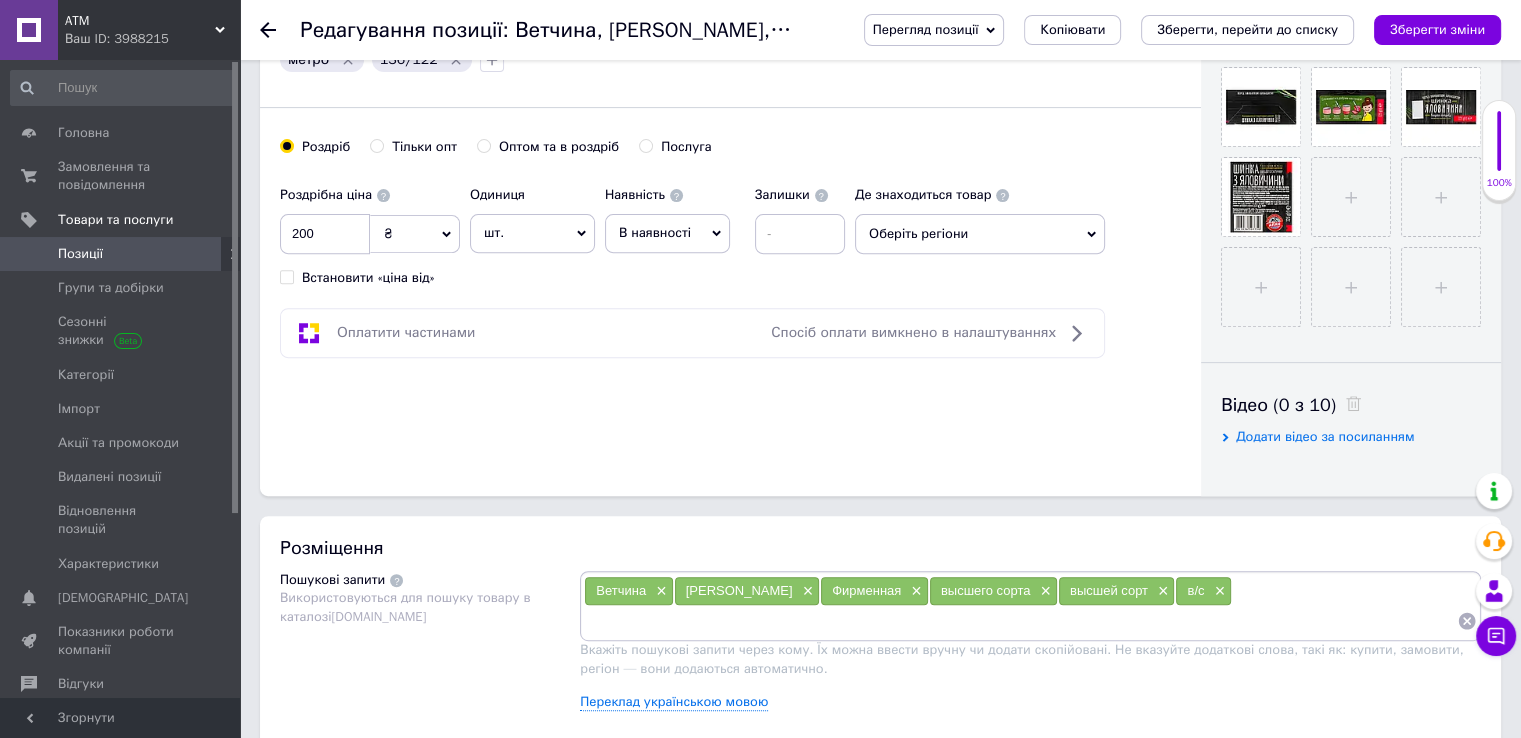 click on "Оптом та в роздріб" at bounding box center [483, 145] 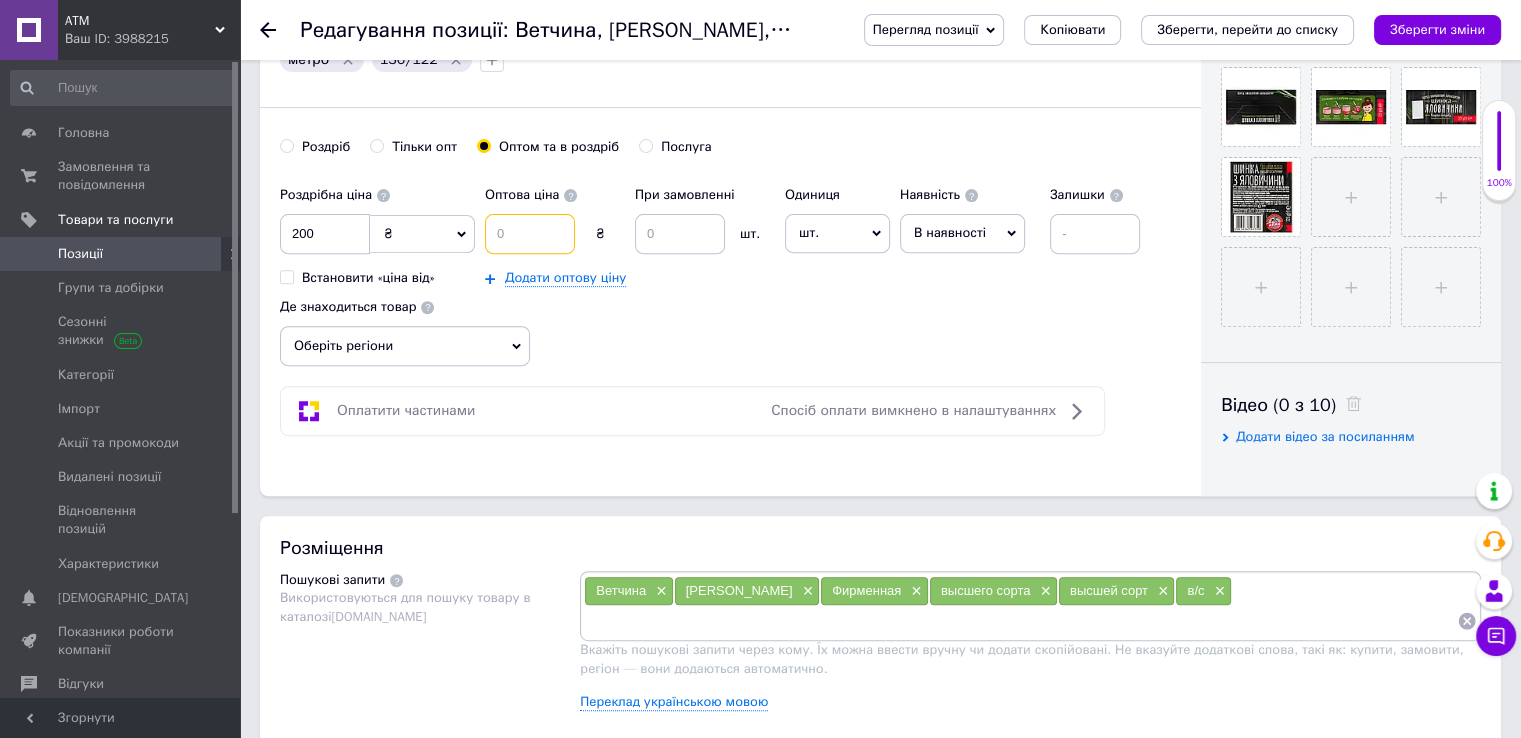 click at bounding box center [530, 234] 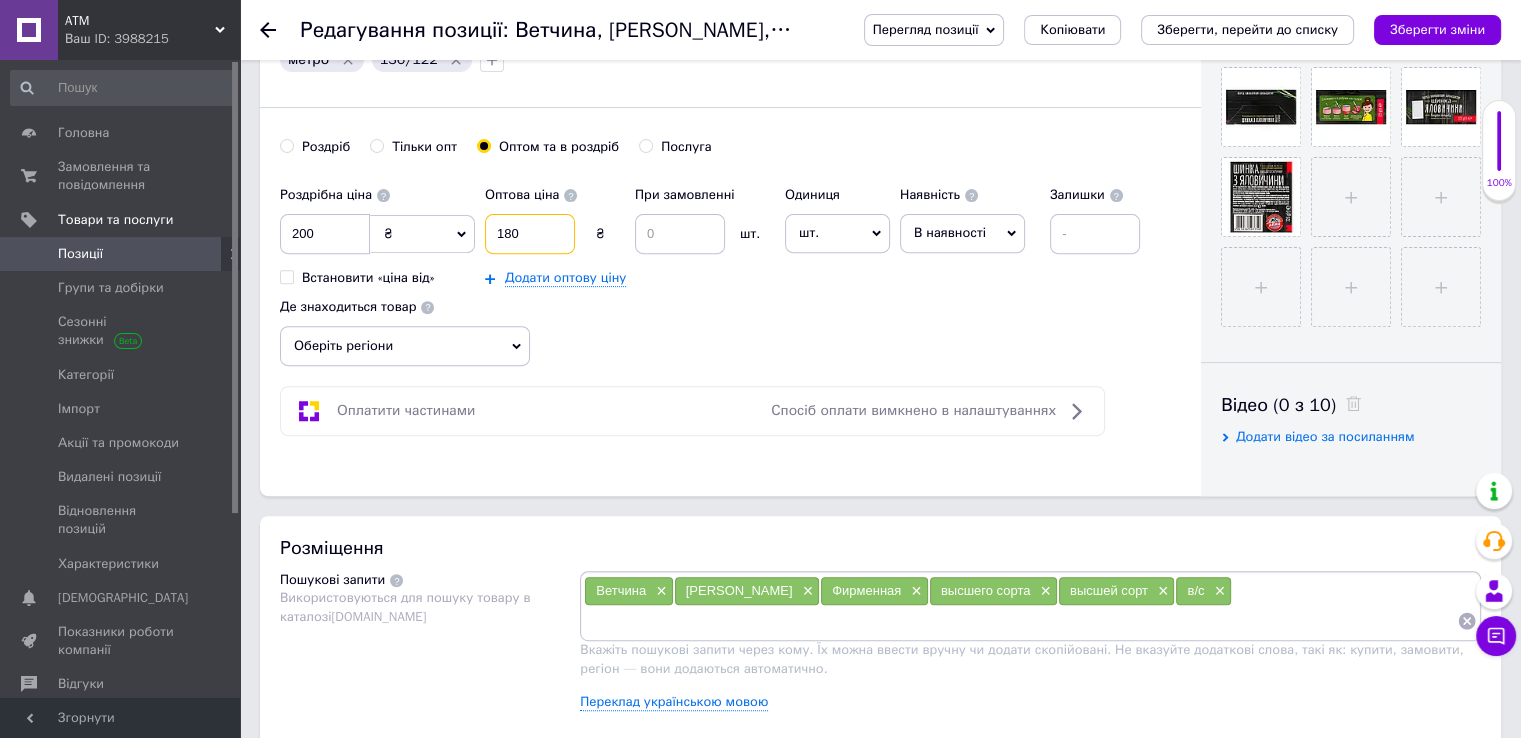 type on "180" 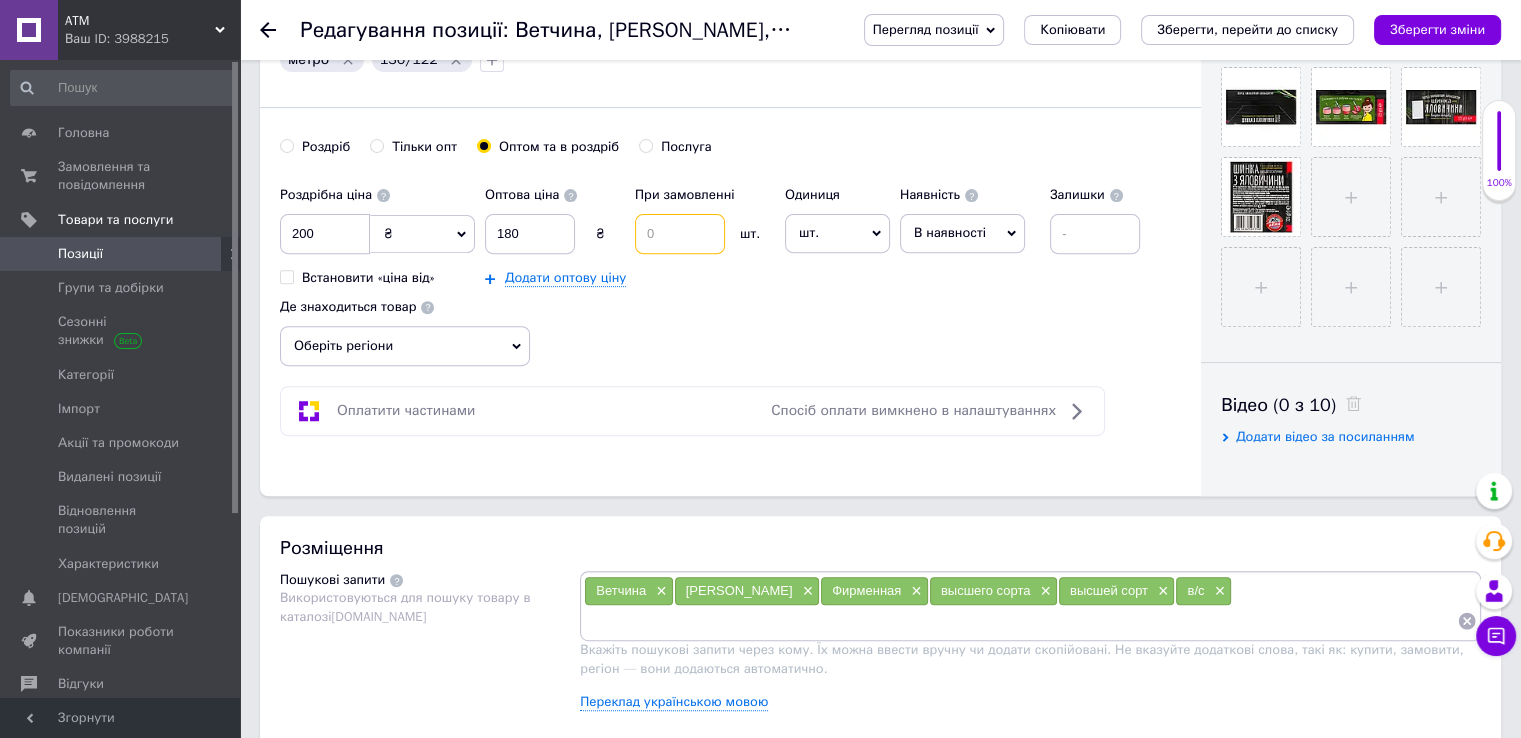 click at bounding box center (680, 234) 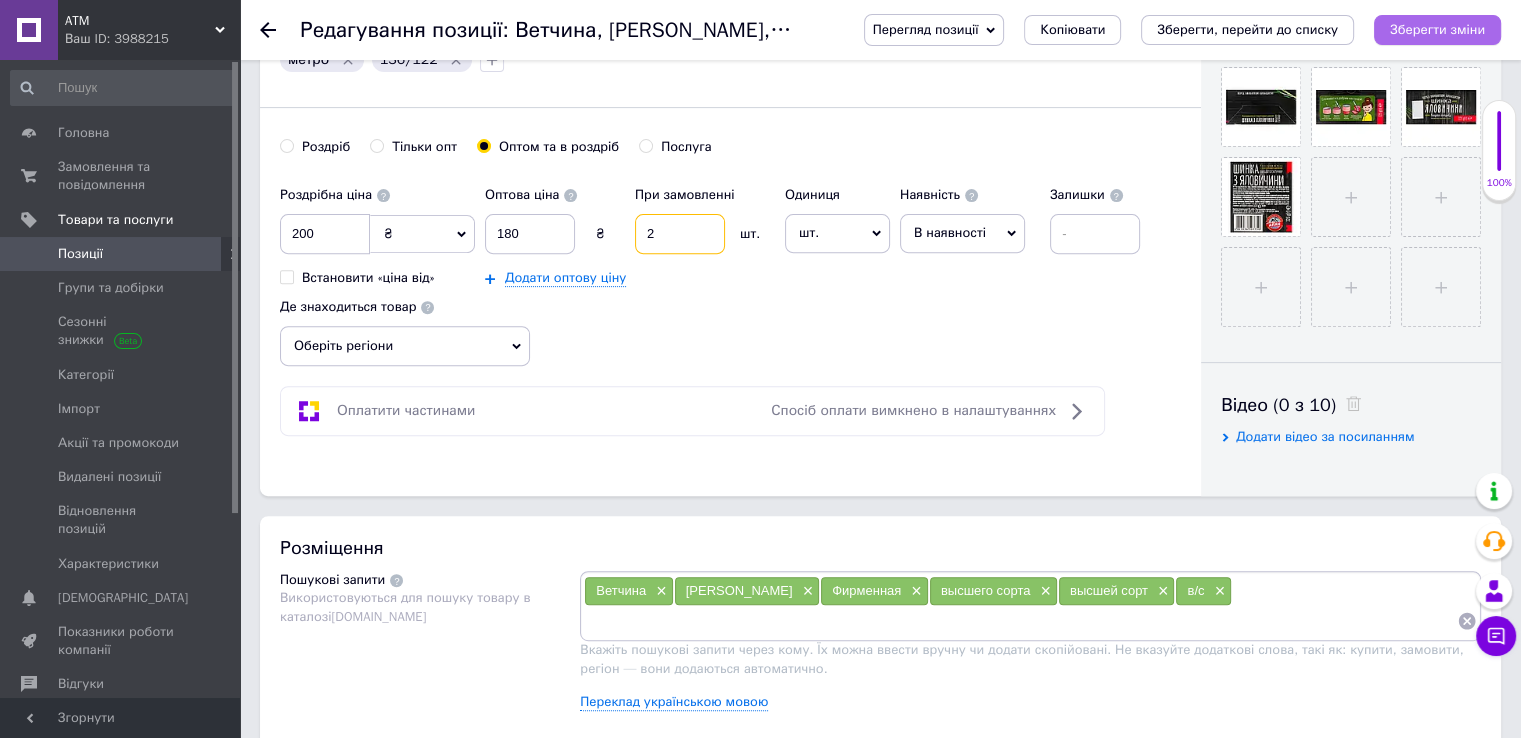 type on "2" 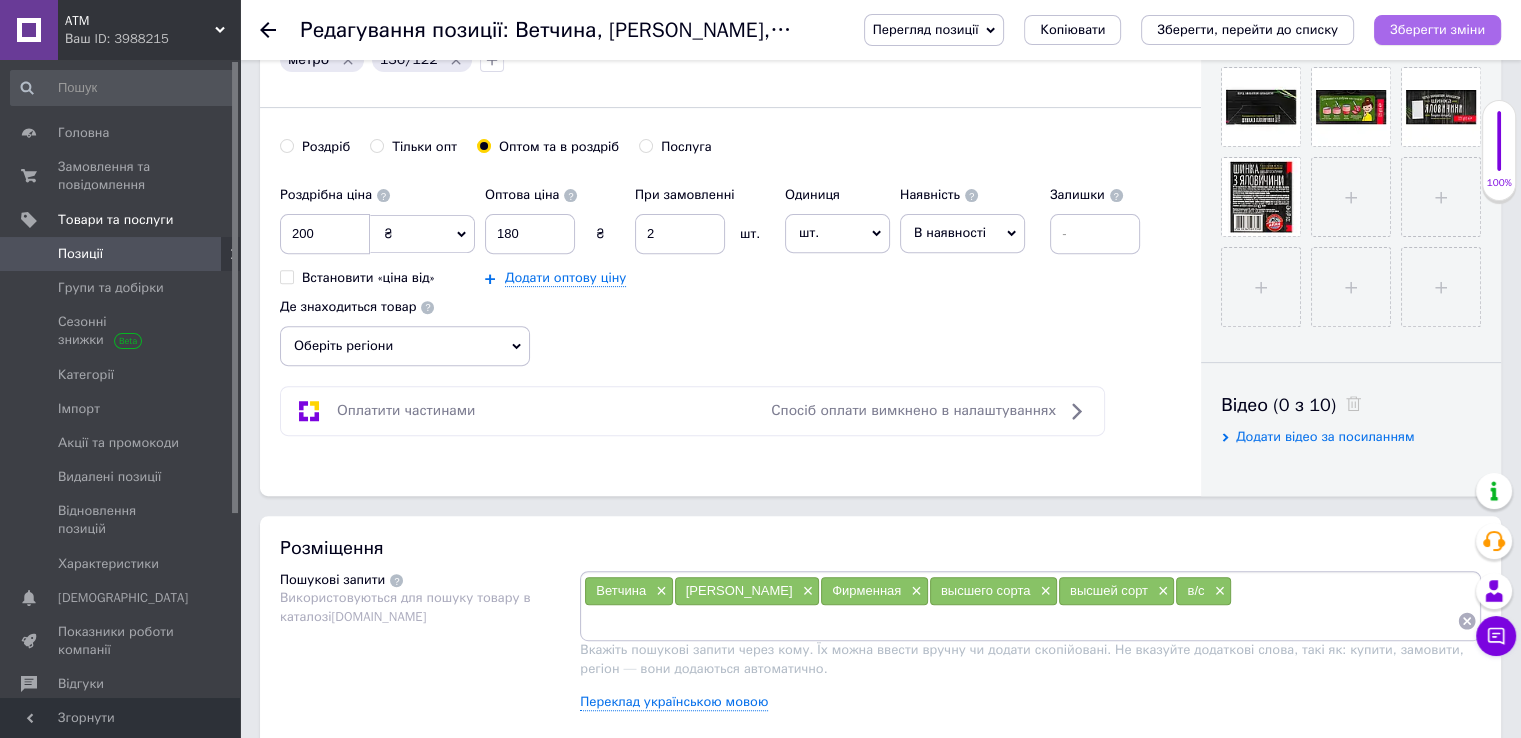 click on "Зберегти зміни" at bounding box center [1437, 29] 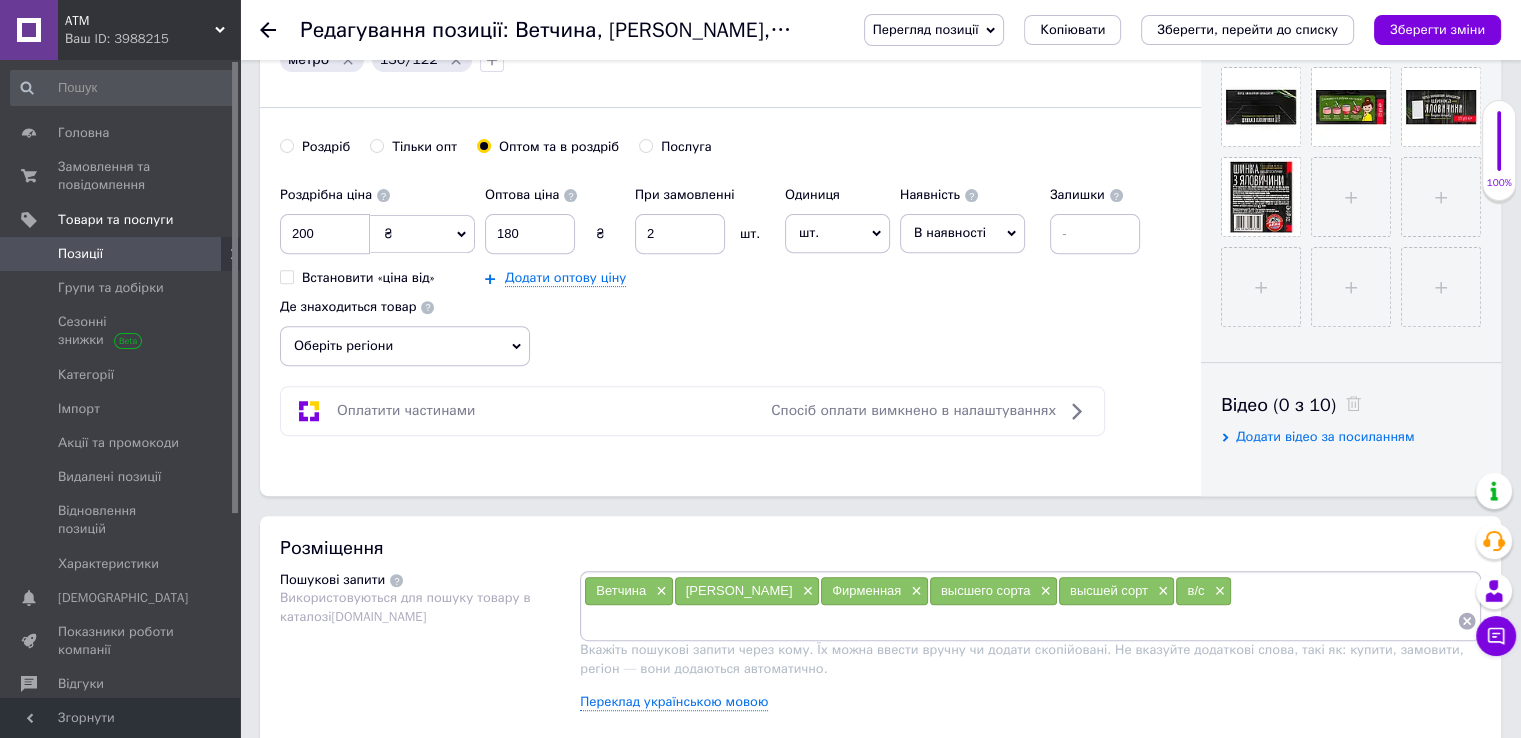 click on "Позиції" at bounding box center [121, 254] 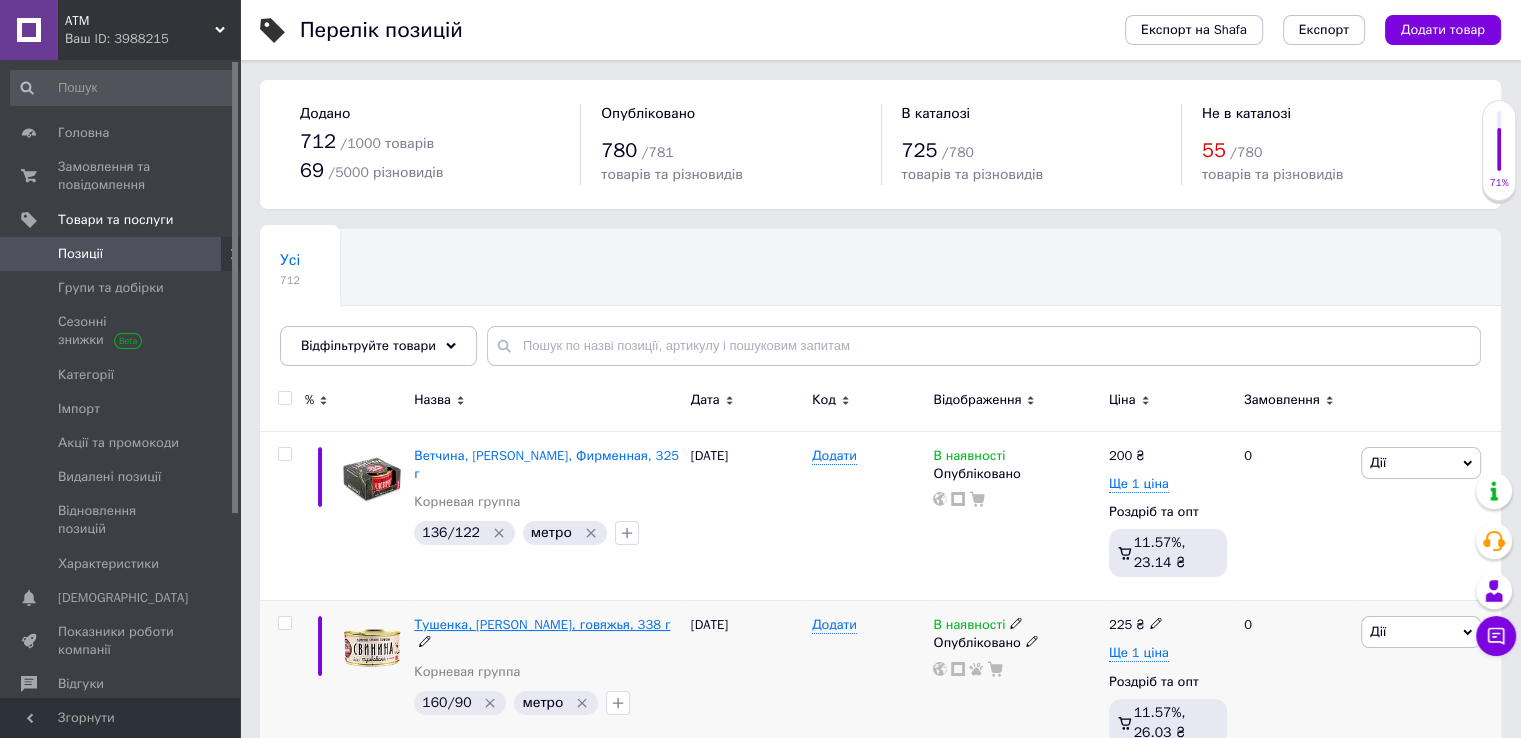 click on "Тушенка, [PERSON_NAME], говяжья, 338 г" at bounding box center [542, 624] 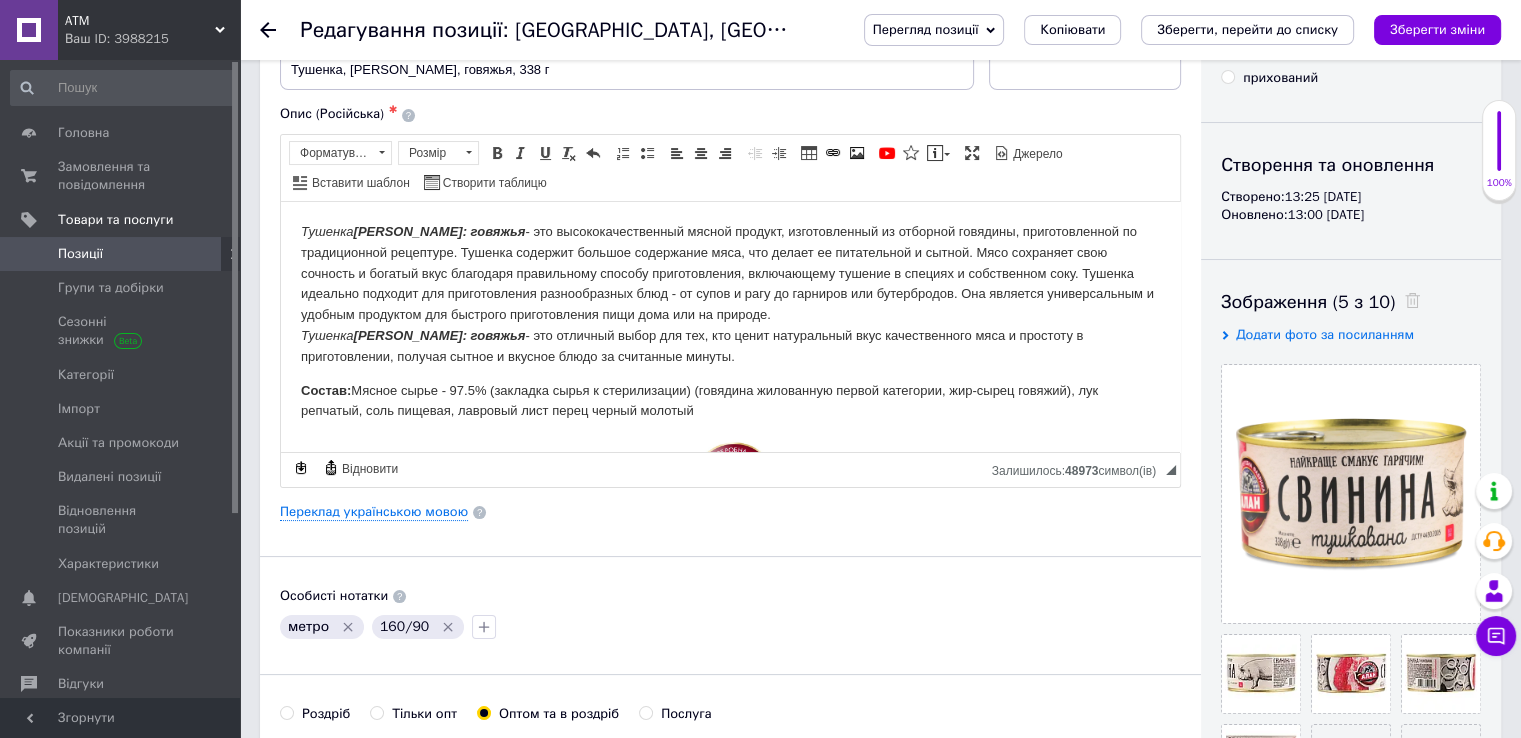 scroll, scrollTop: 100, scrollLeft: 0, axis: vertical 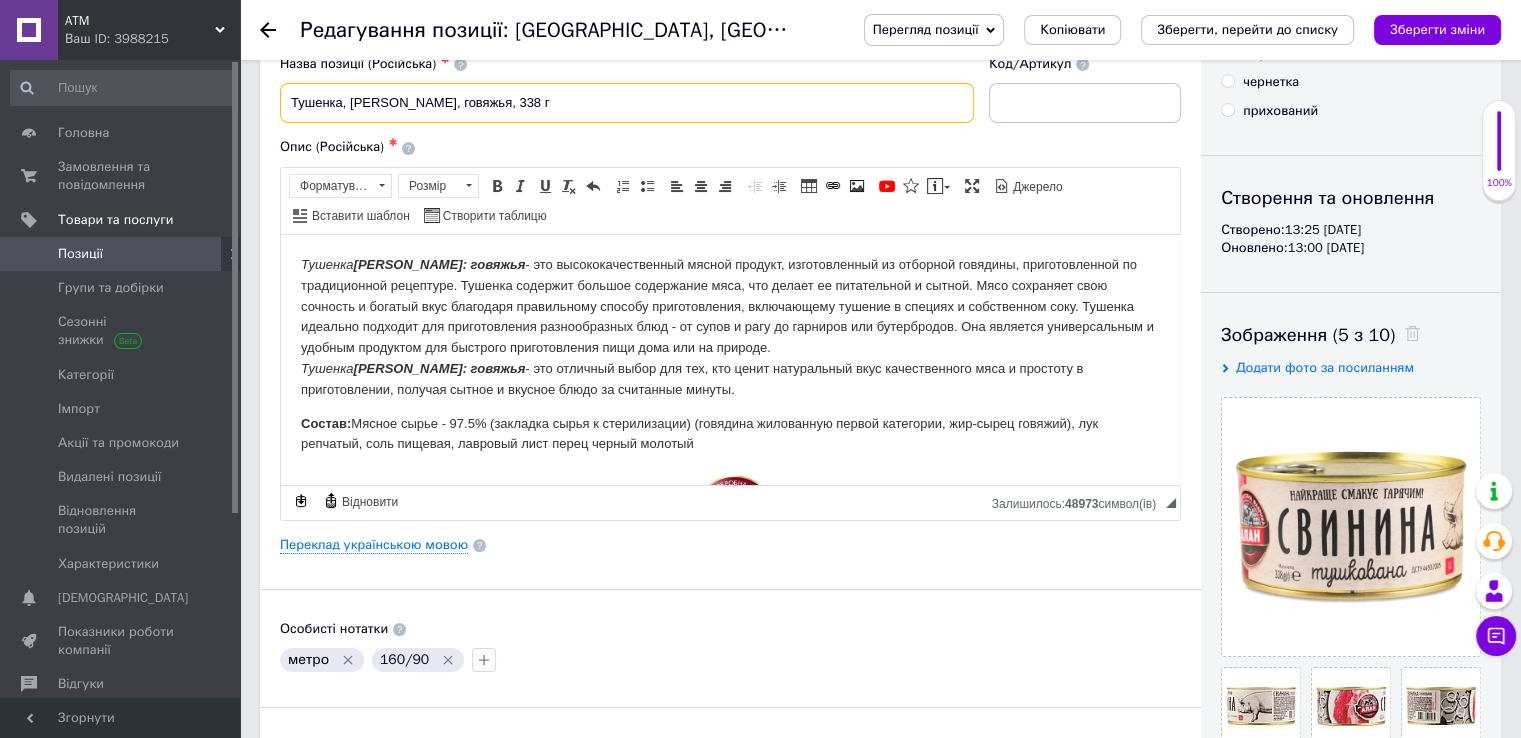 drag, startPoint x: 436, startPoint y: 101, endPoint x: 280, endPoint y: 99, distance: 156.01282 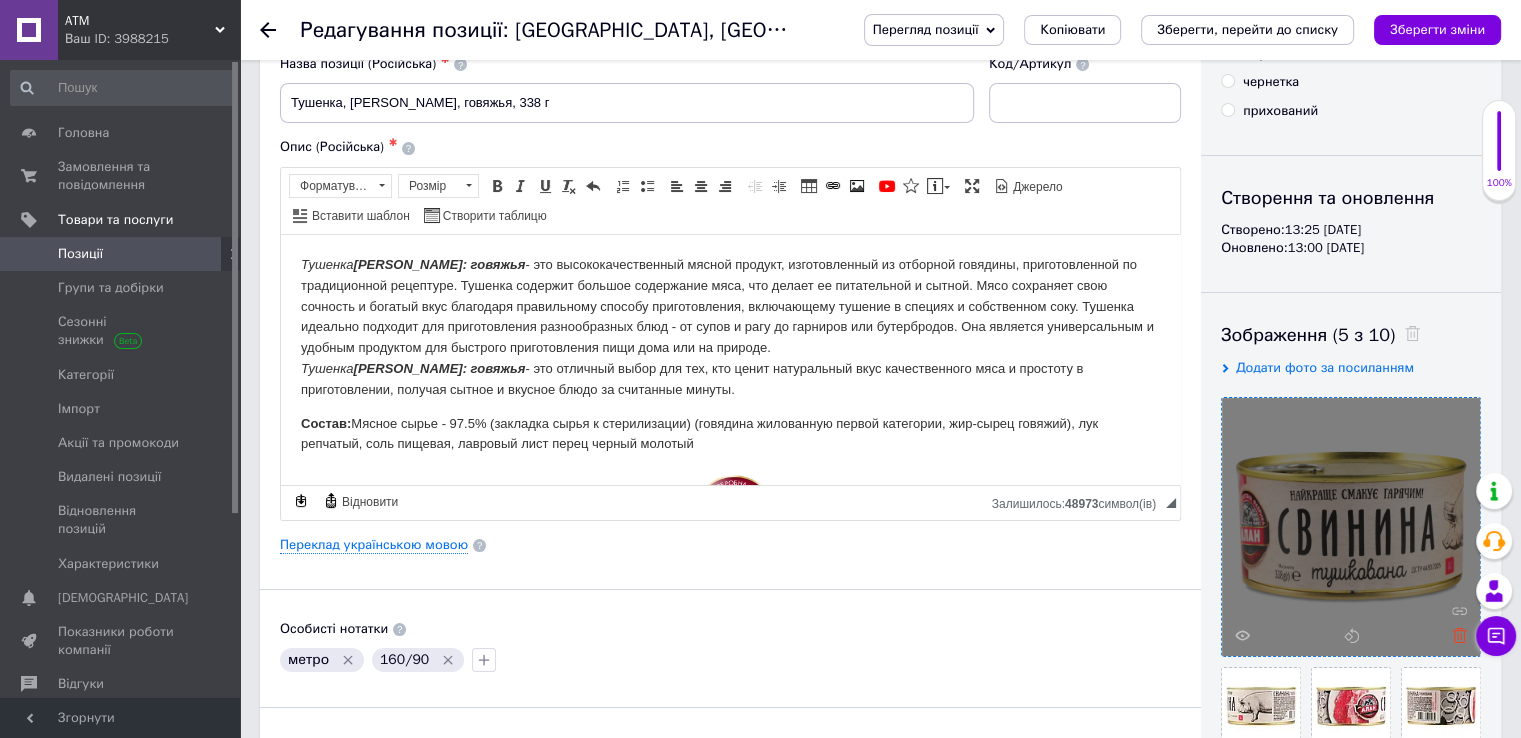 click 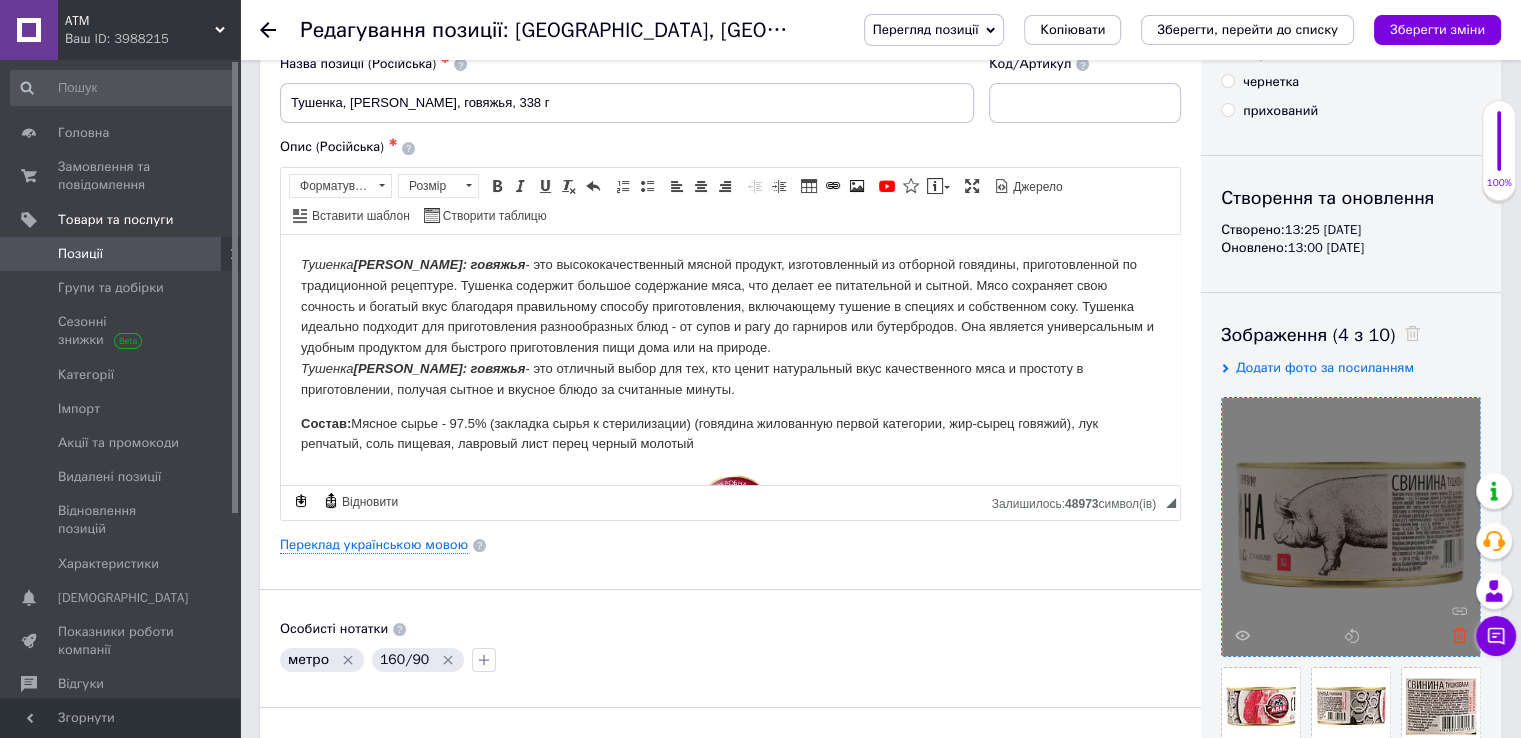 click 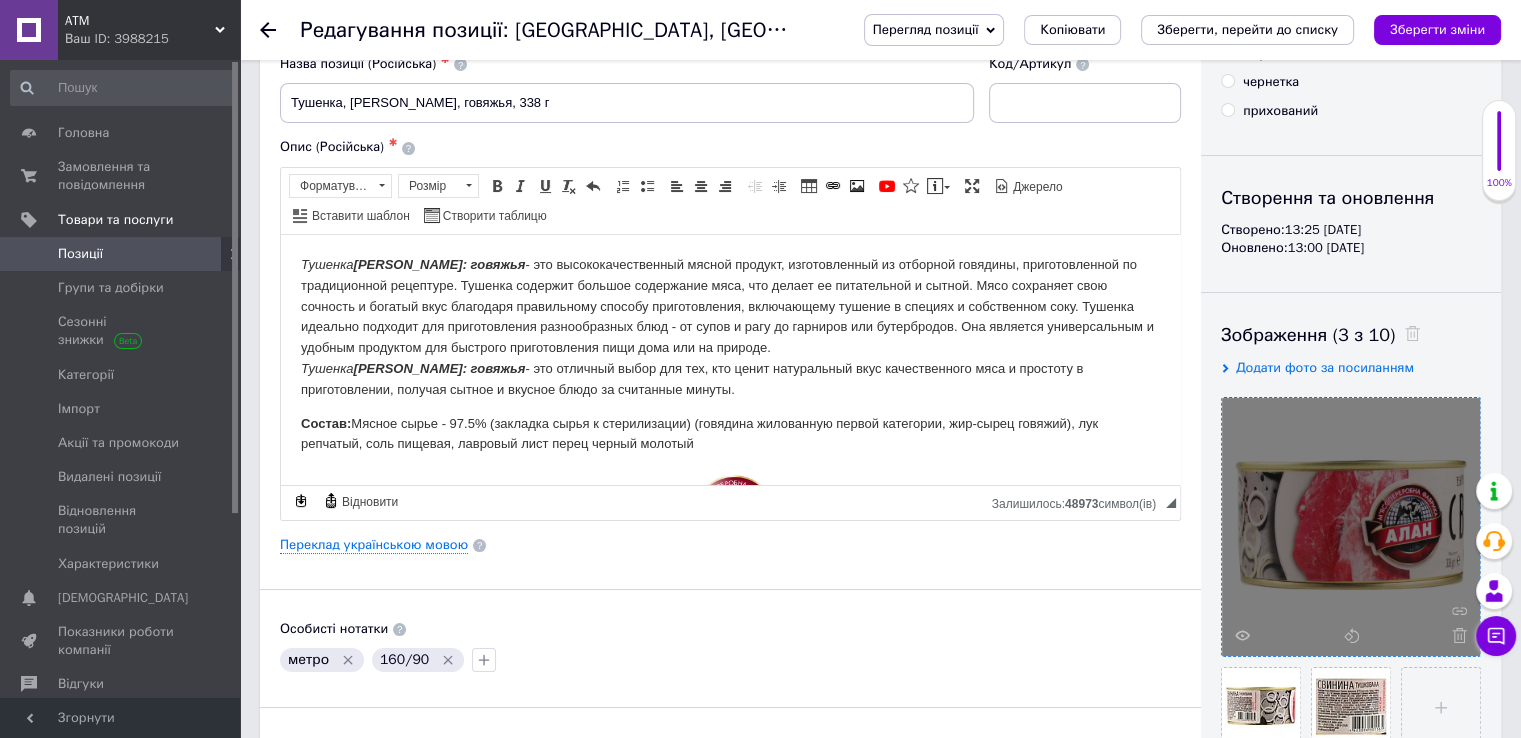 click 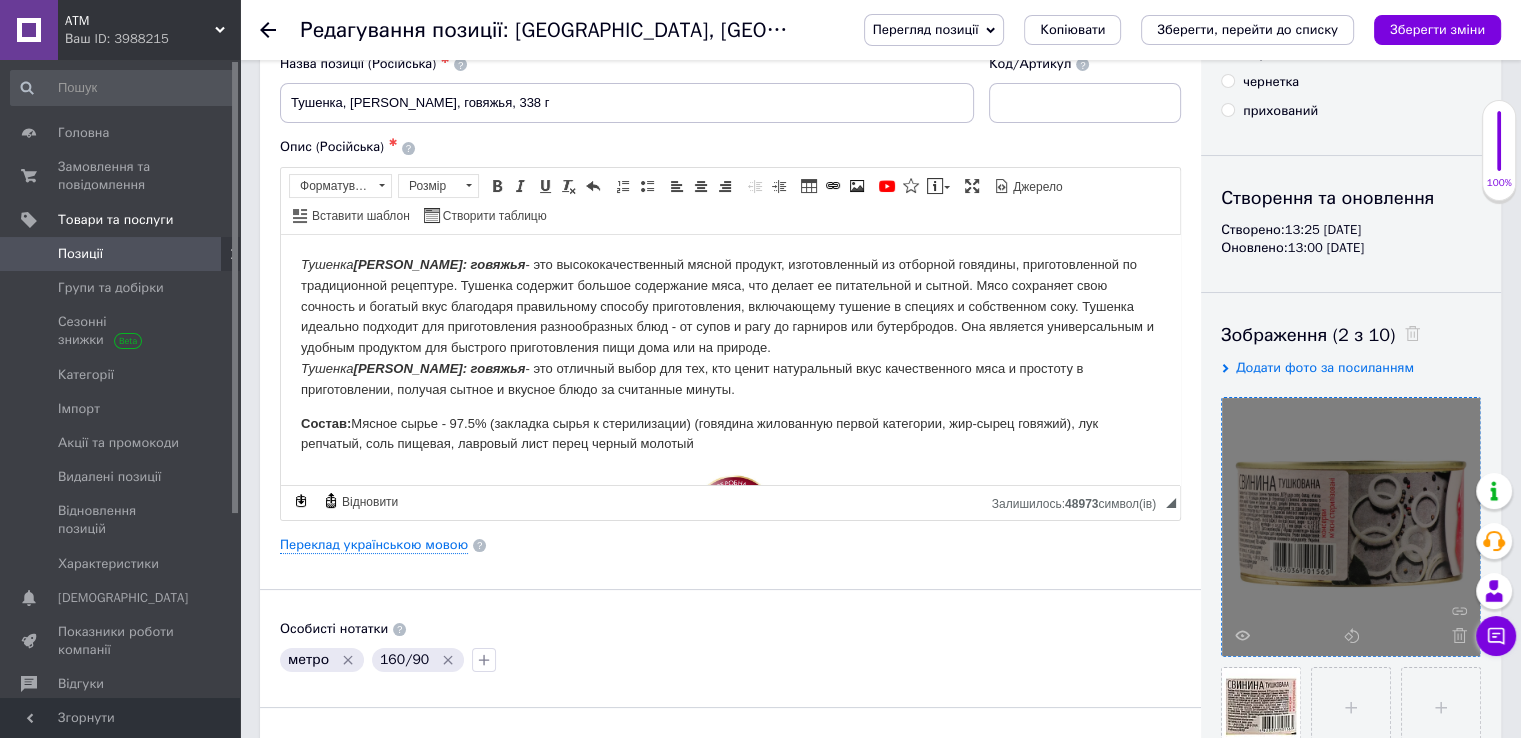 click 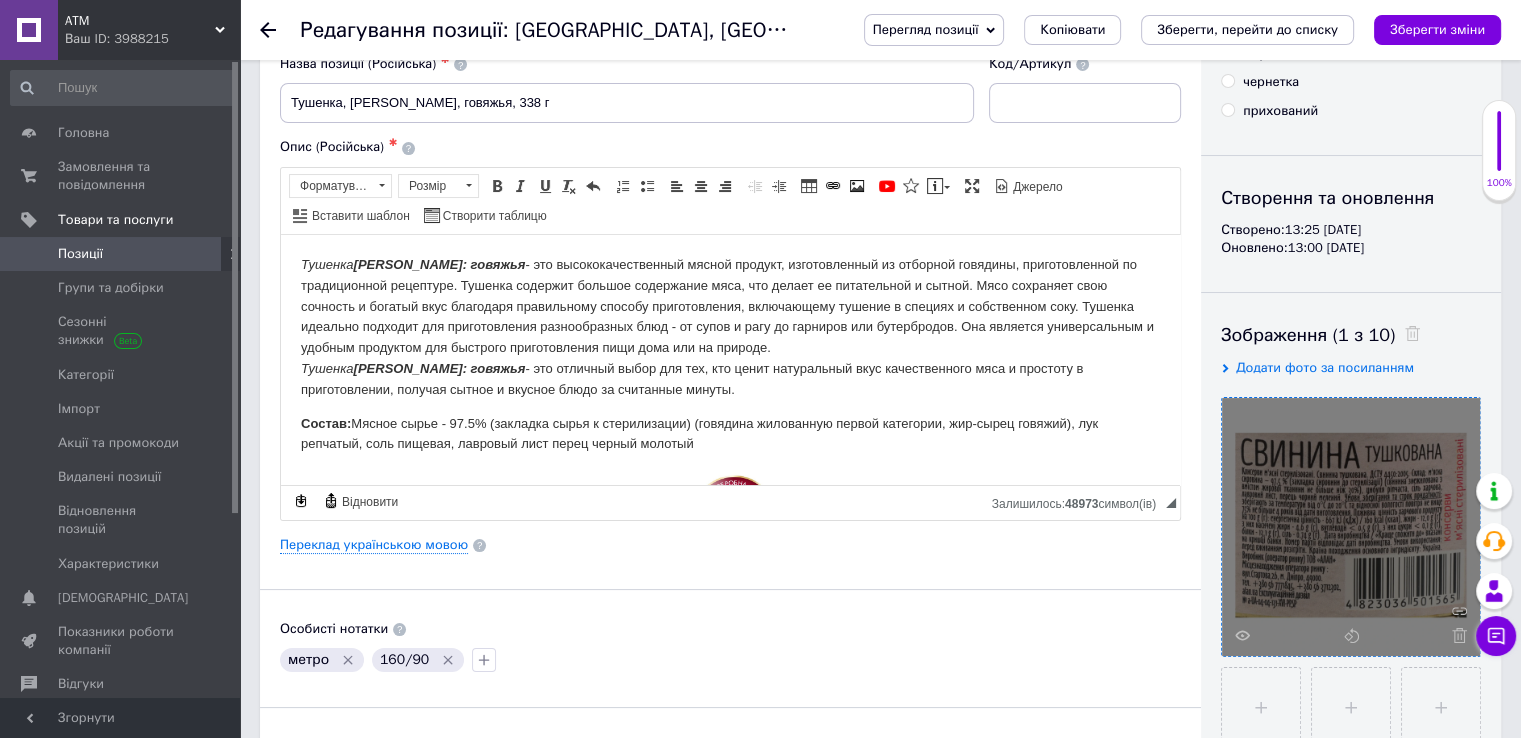 click at bounding box center (1351, 527) 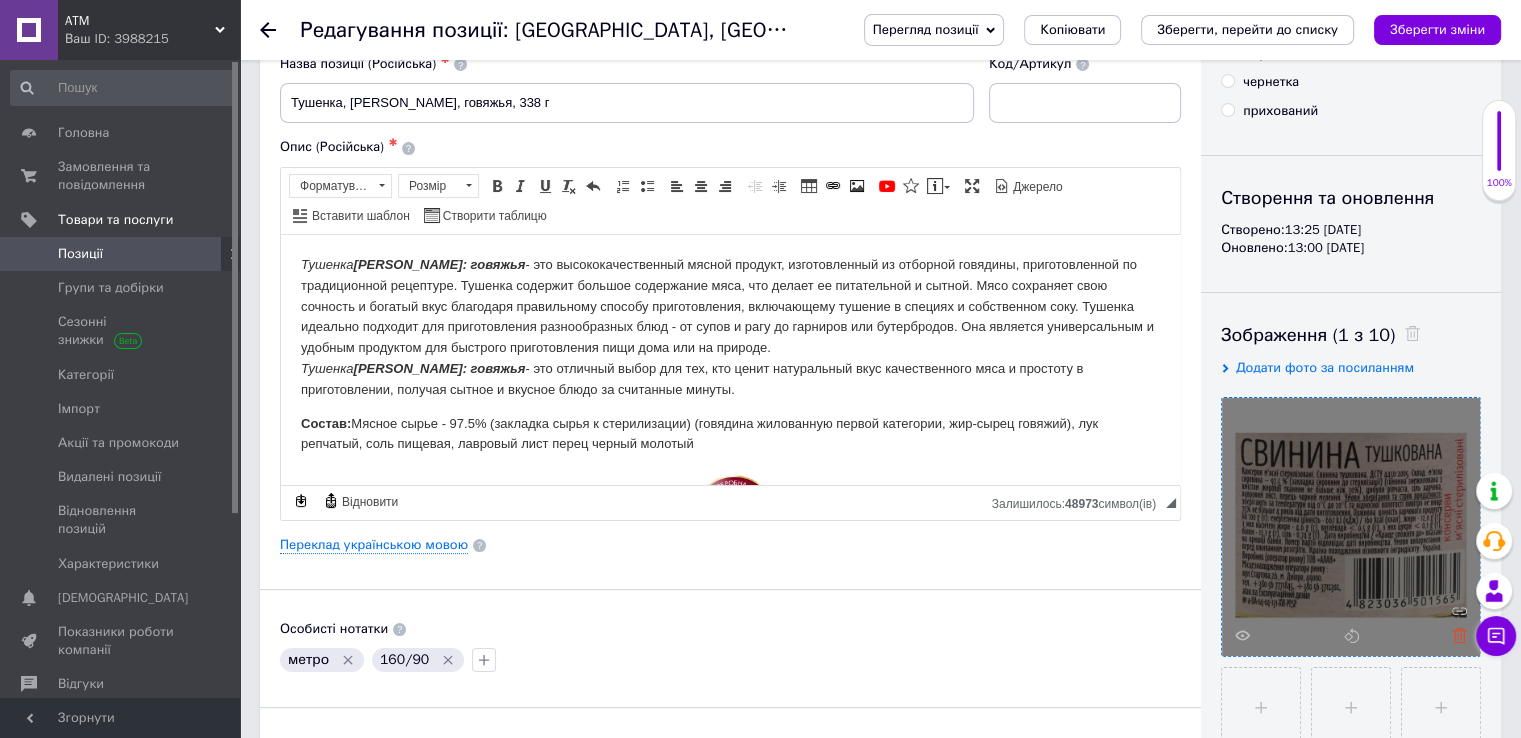 click 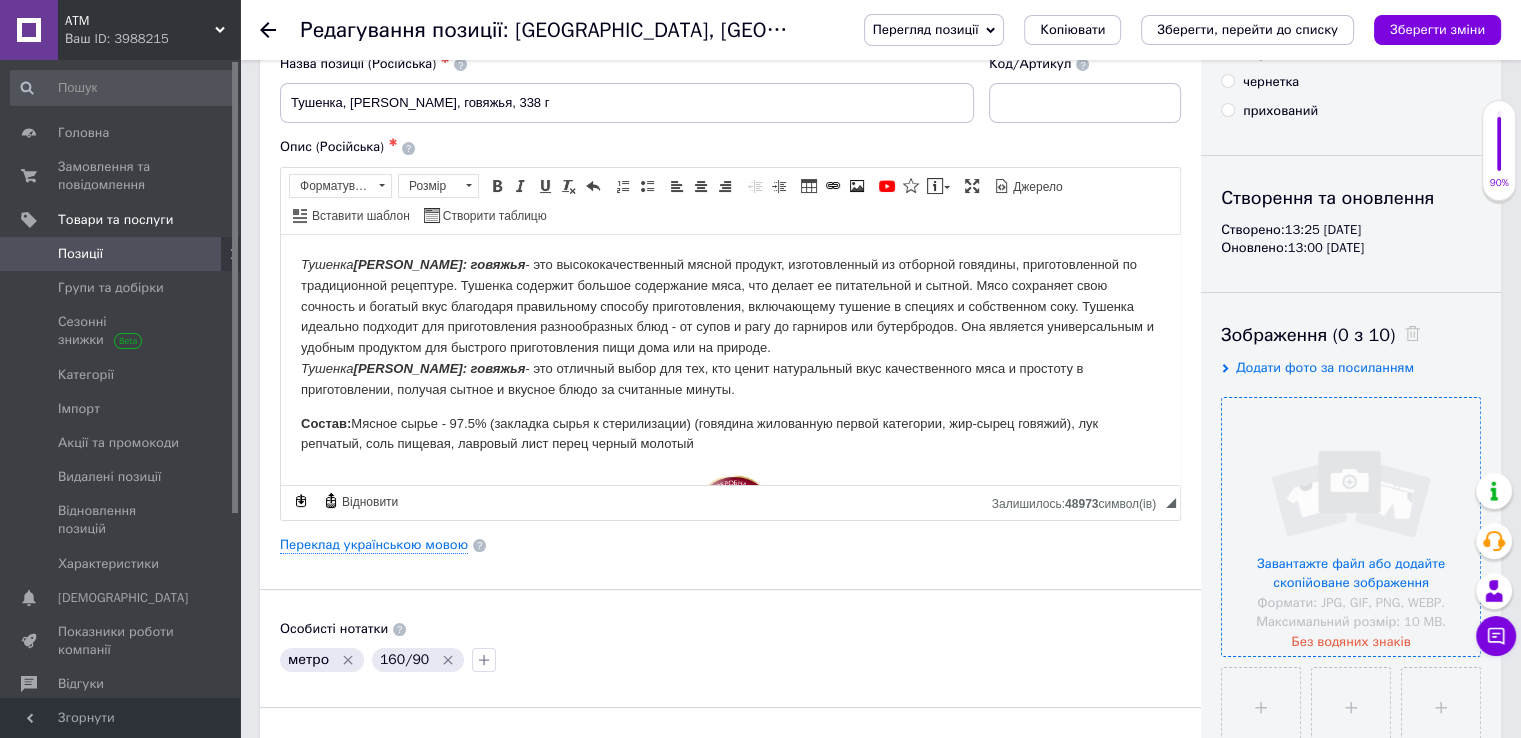 click at bounding box center (1351, 527) 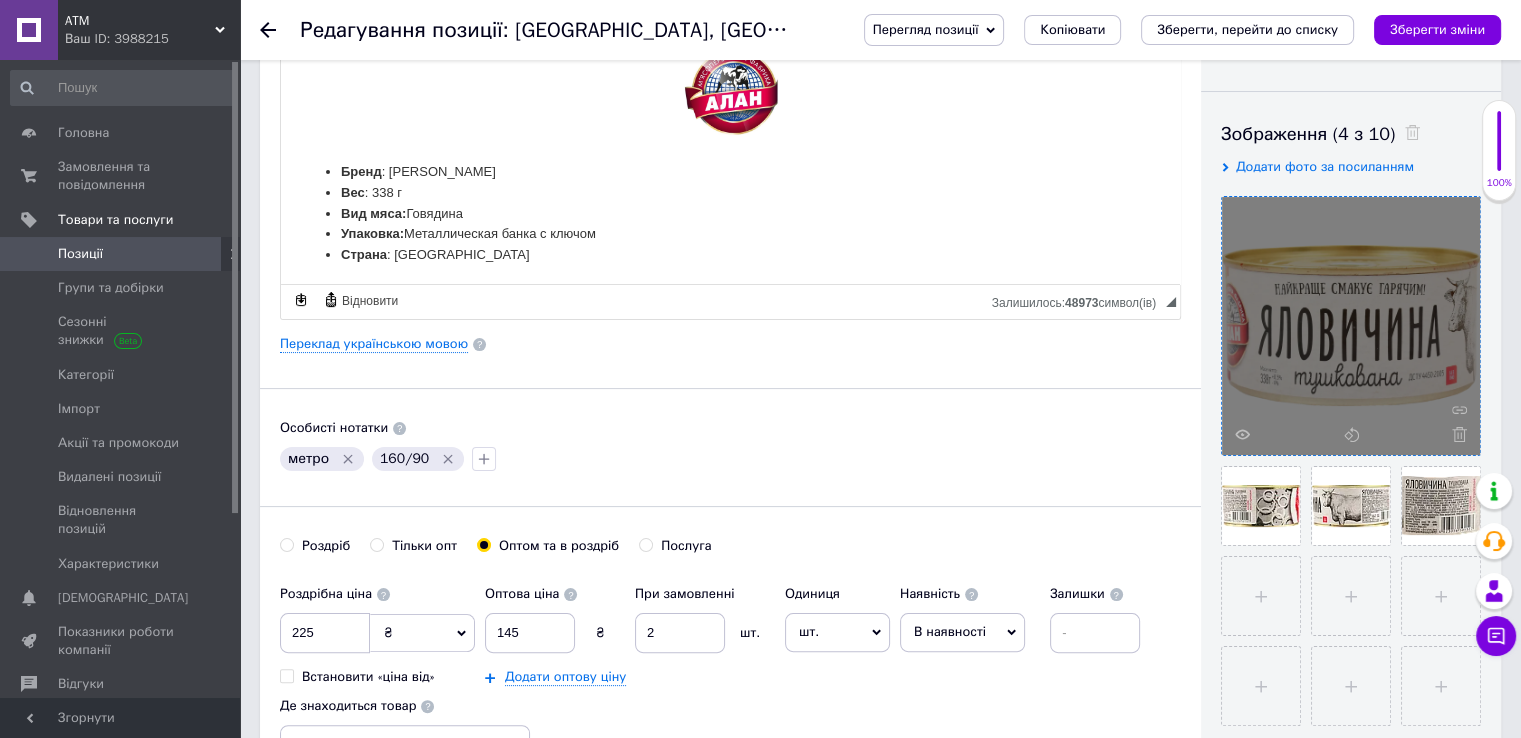 scroll, scrollTop: 200, scrollLeft: 0, axis: vertical 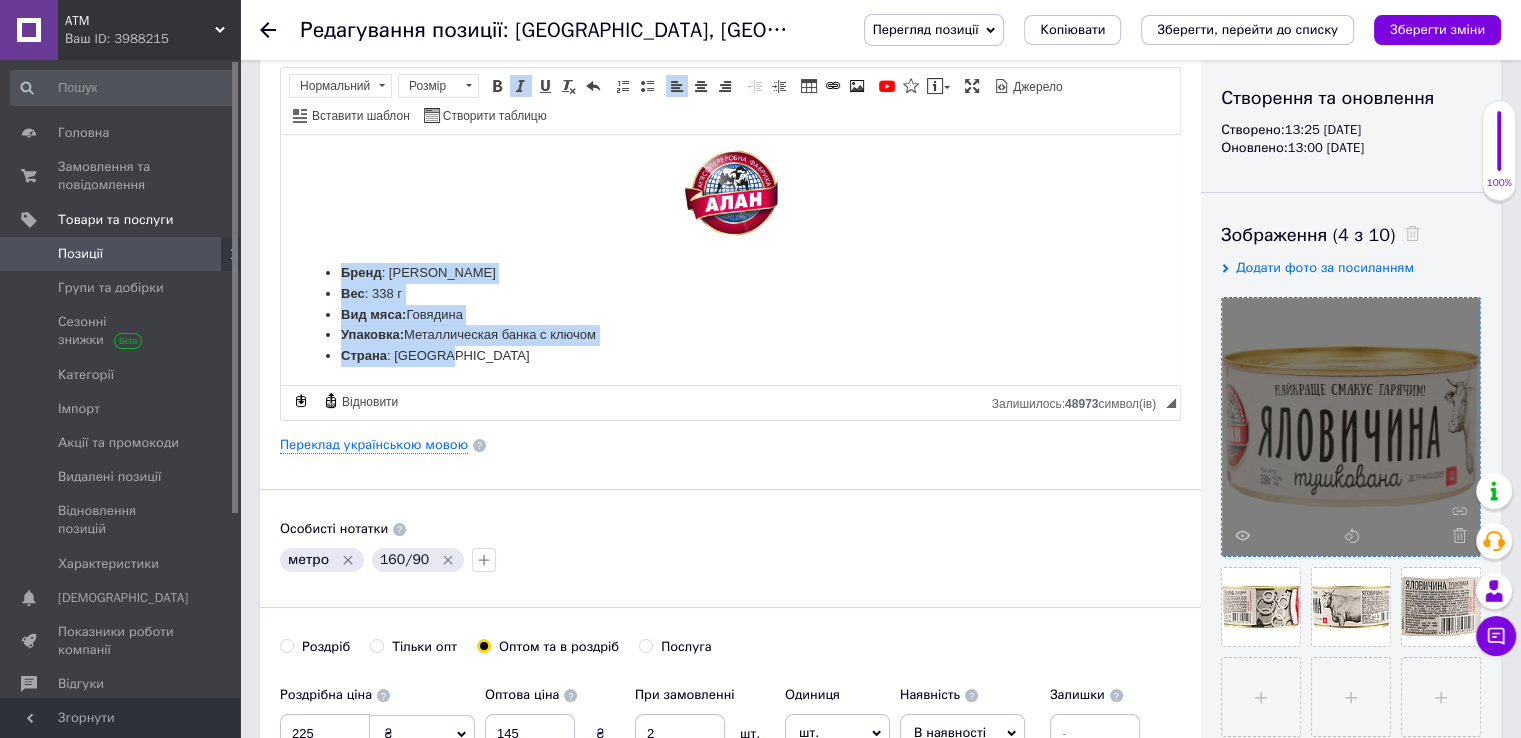 drag, startPoint x: 459, startPoint y: 352, endPoint x: 268, endPoint y: 280, distance: 204.12006 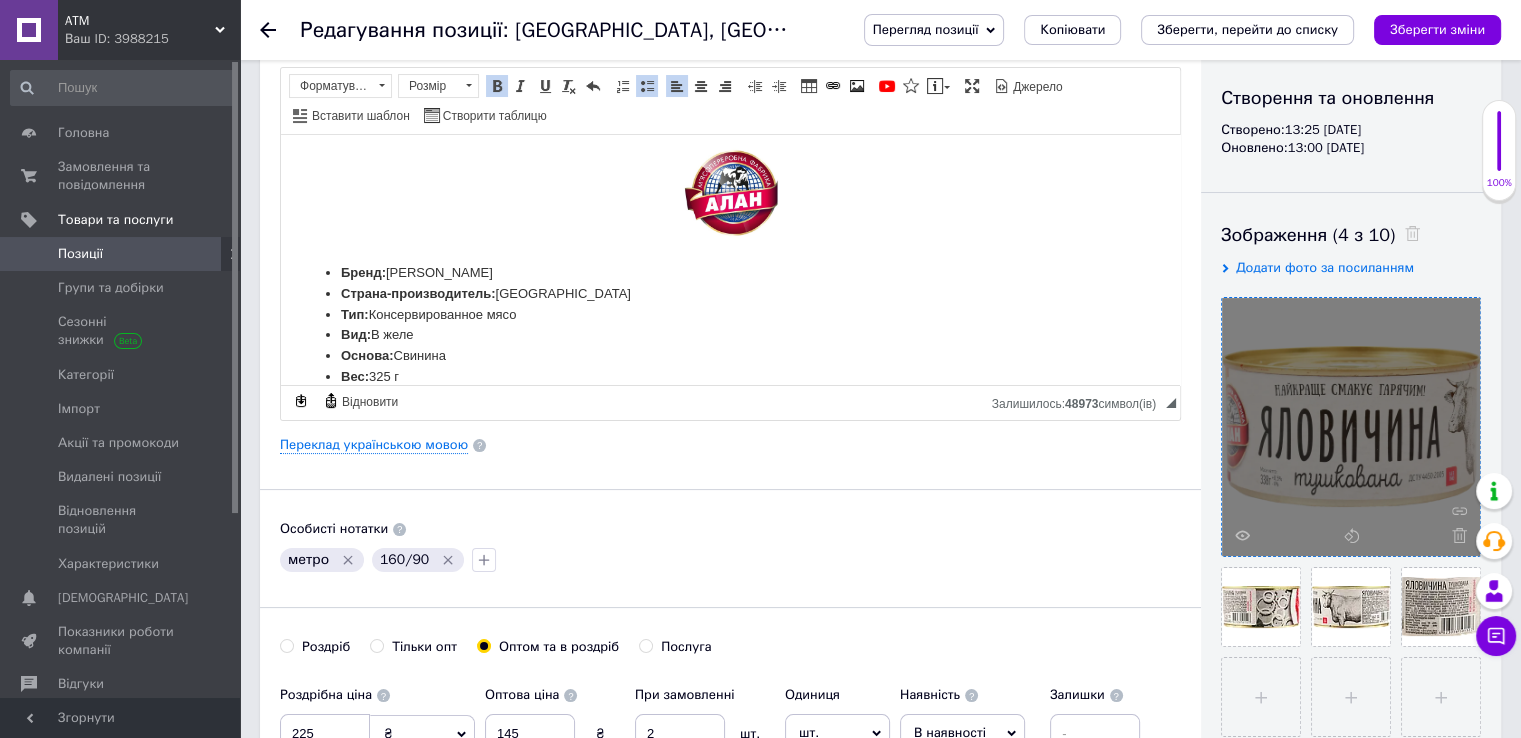 scroll, scrollTop: 244, scrollLeft: 0, axis: vertical 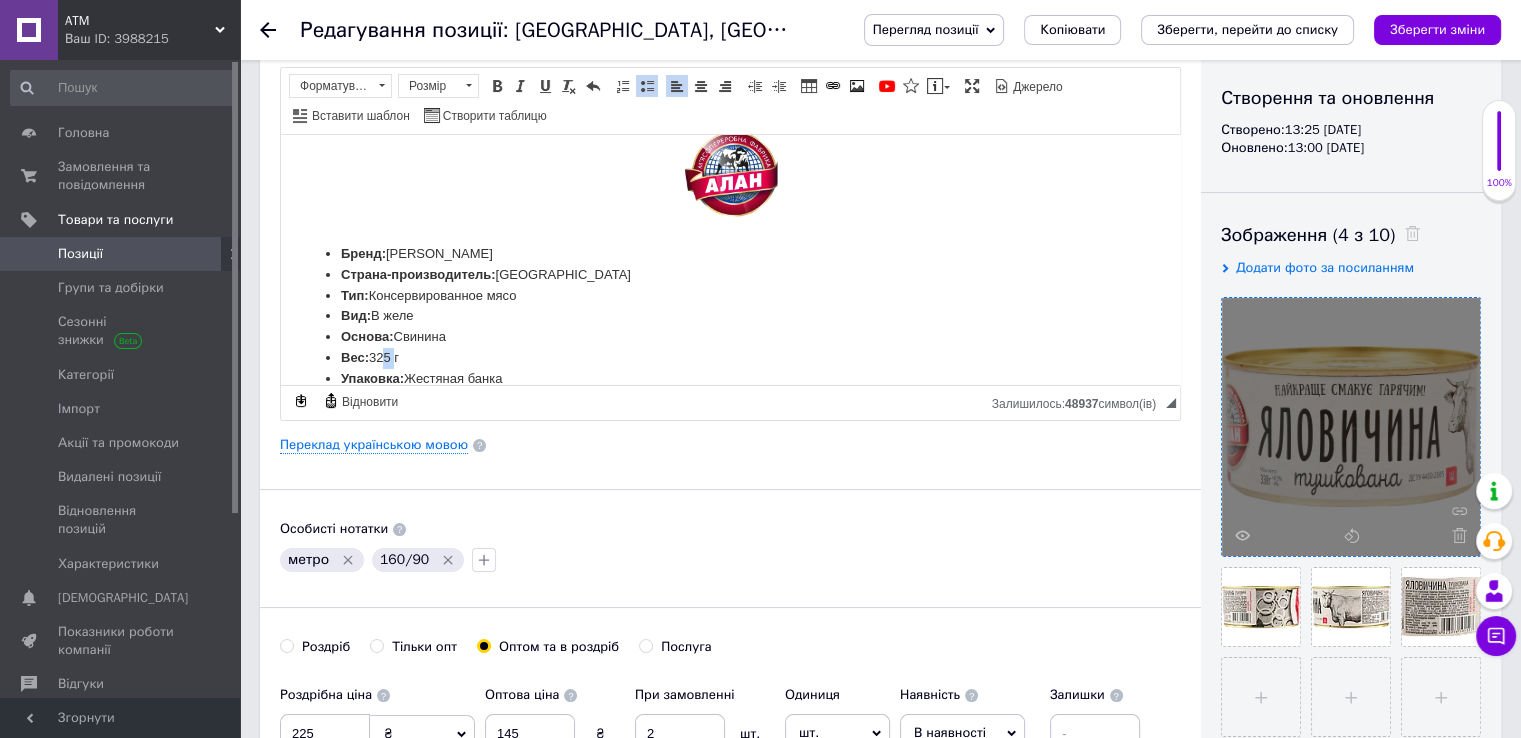 drag, startPoint x: 391, startPoint y: 349, endPoint x: 377, endPoint y: 349, distance: 14 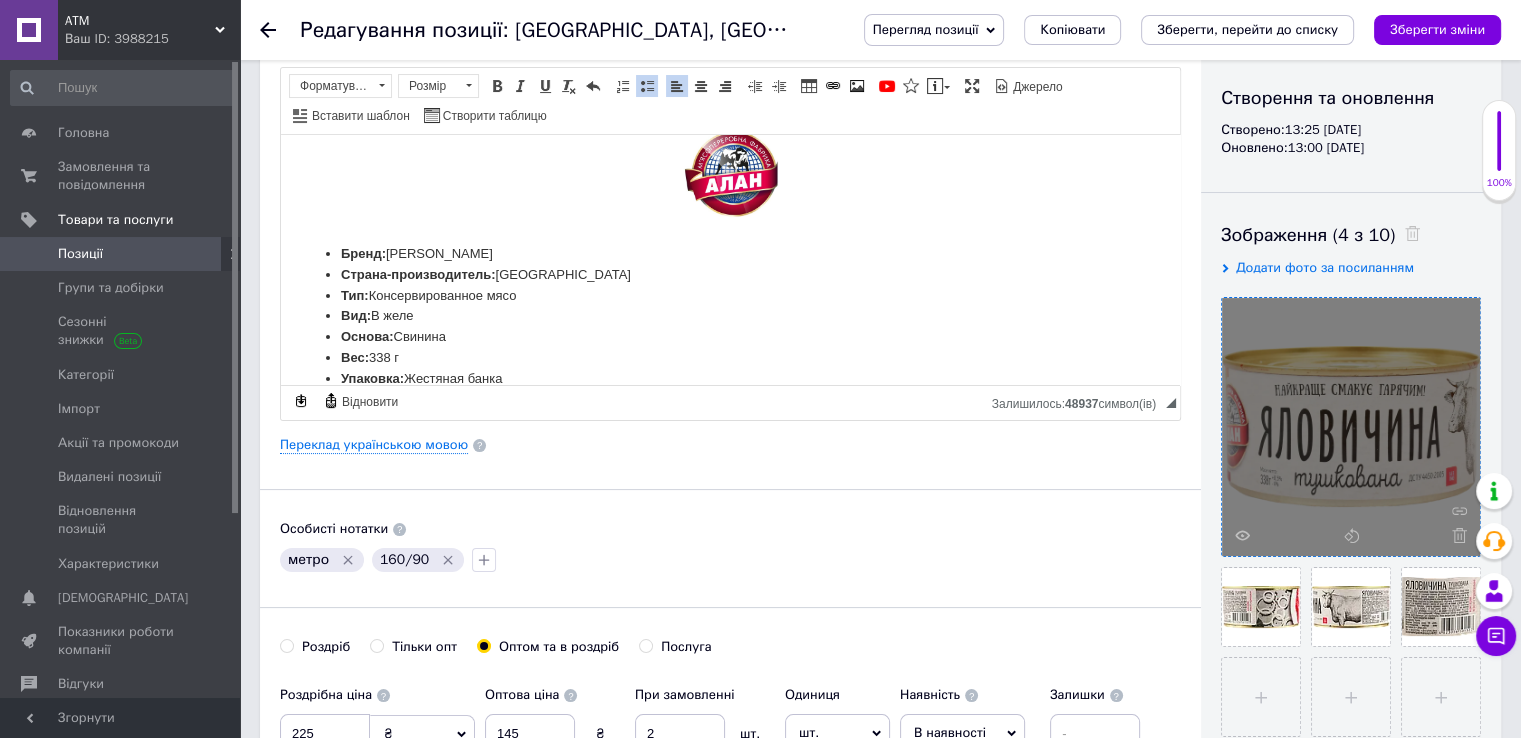 drag, startPoint x: 397, startPoint y: 330, endPoint x: 449, endPoint y: 333, distance: 52.086468 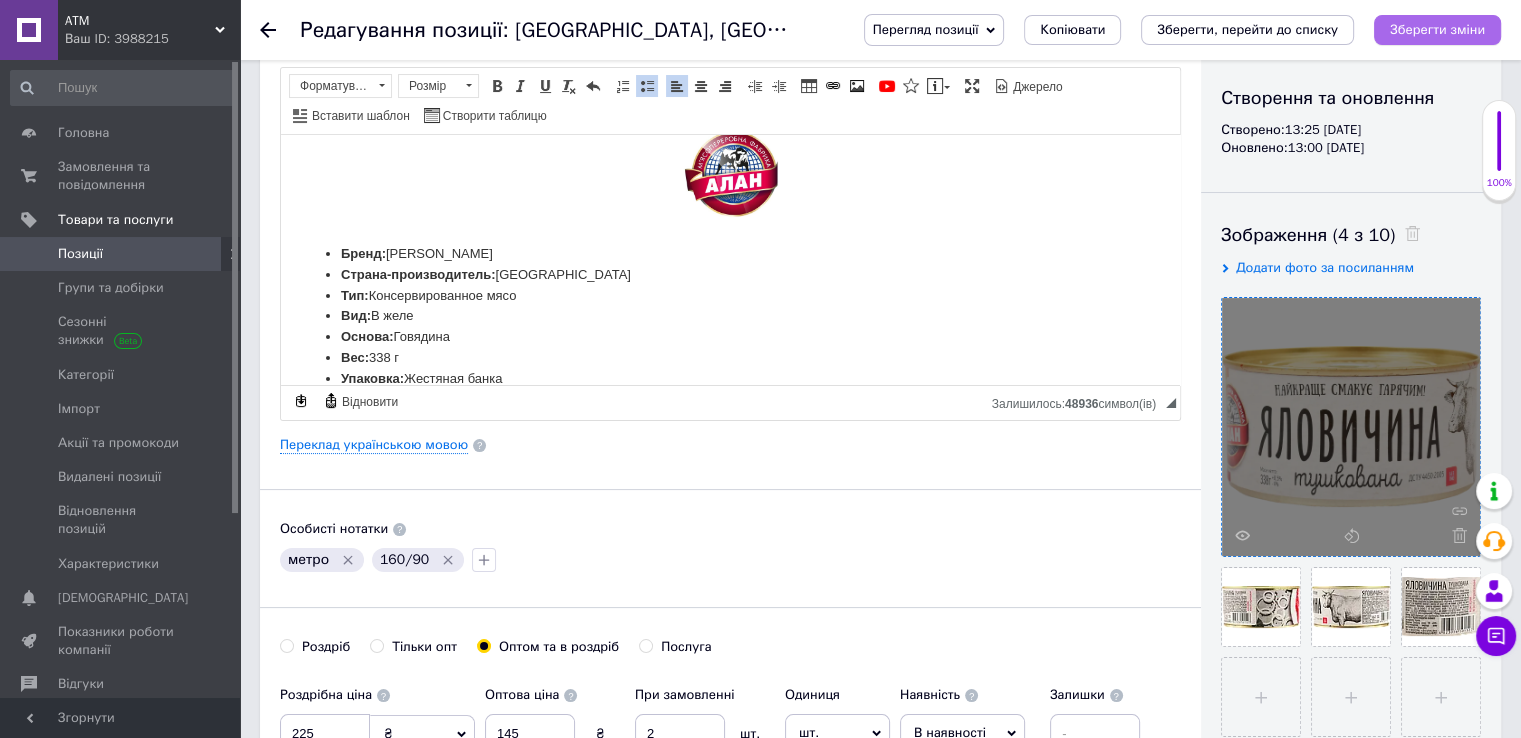click on "Зберегти зміни" at bounding box center (1437, 29) 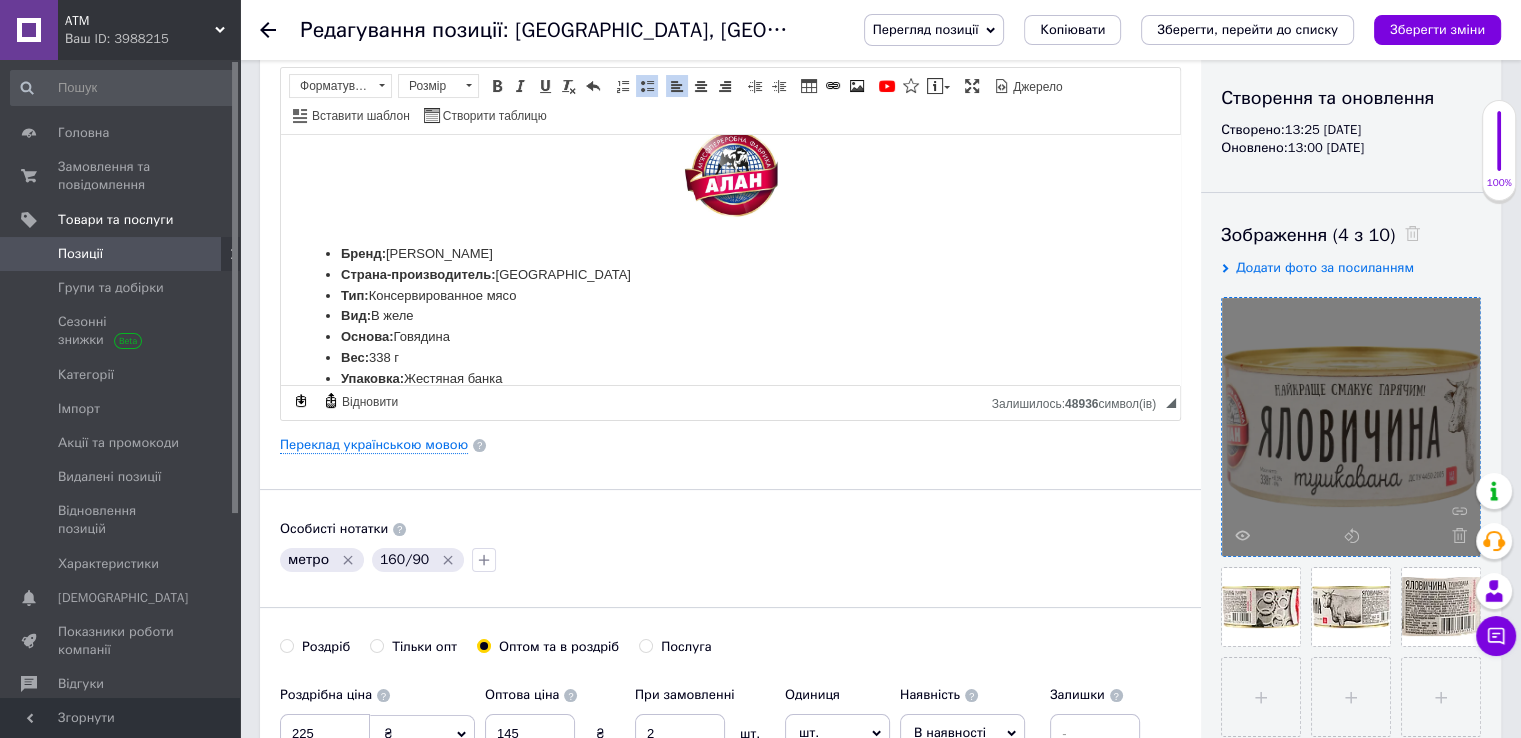 click on "Позиції" at bounding box center [121, 254] 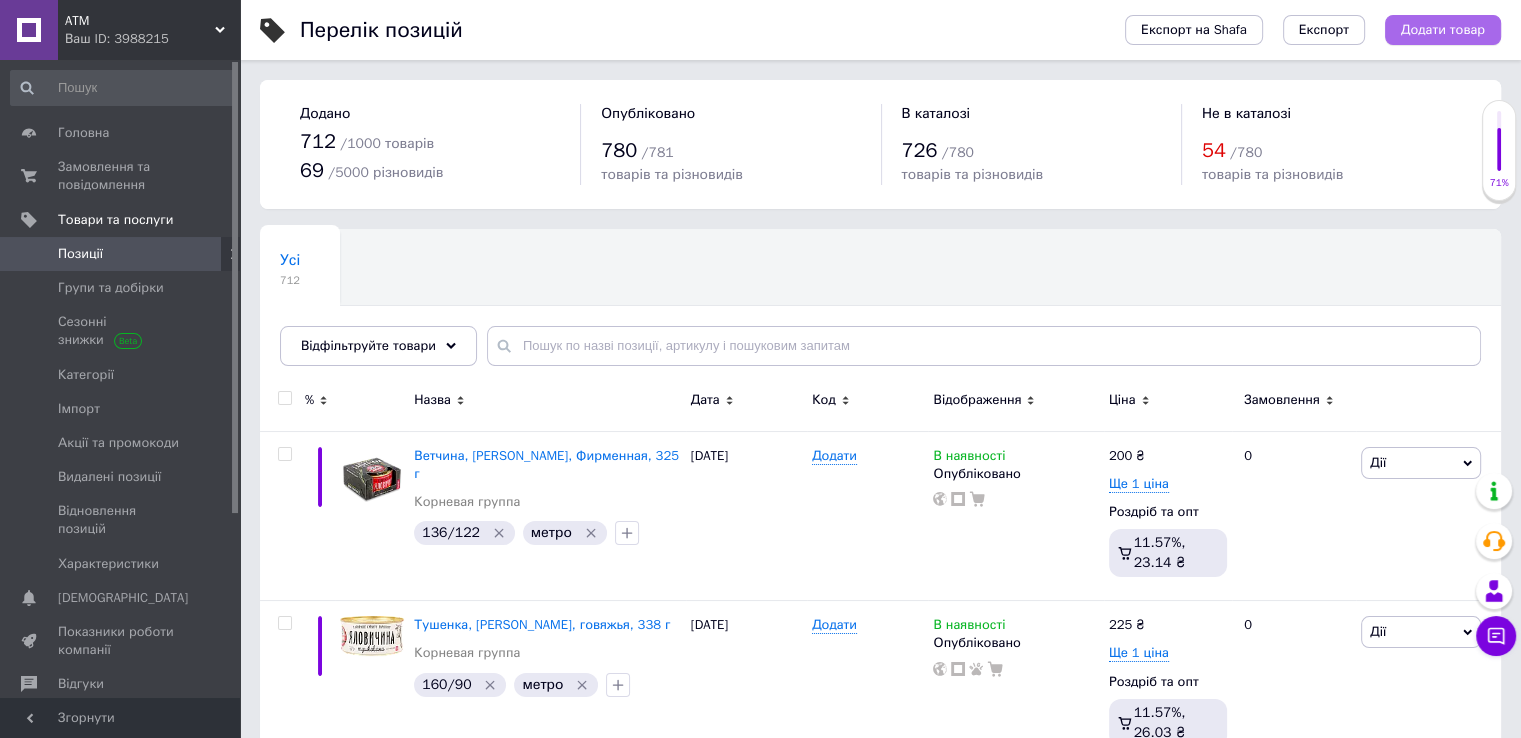 click on "Додати товар" at bounding box center [1443, 30] 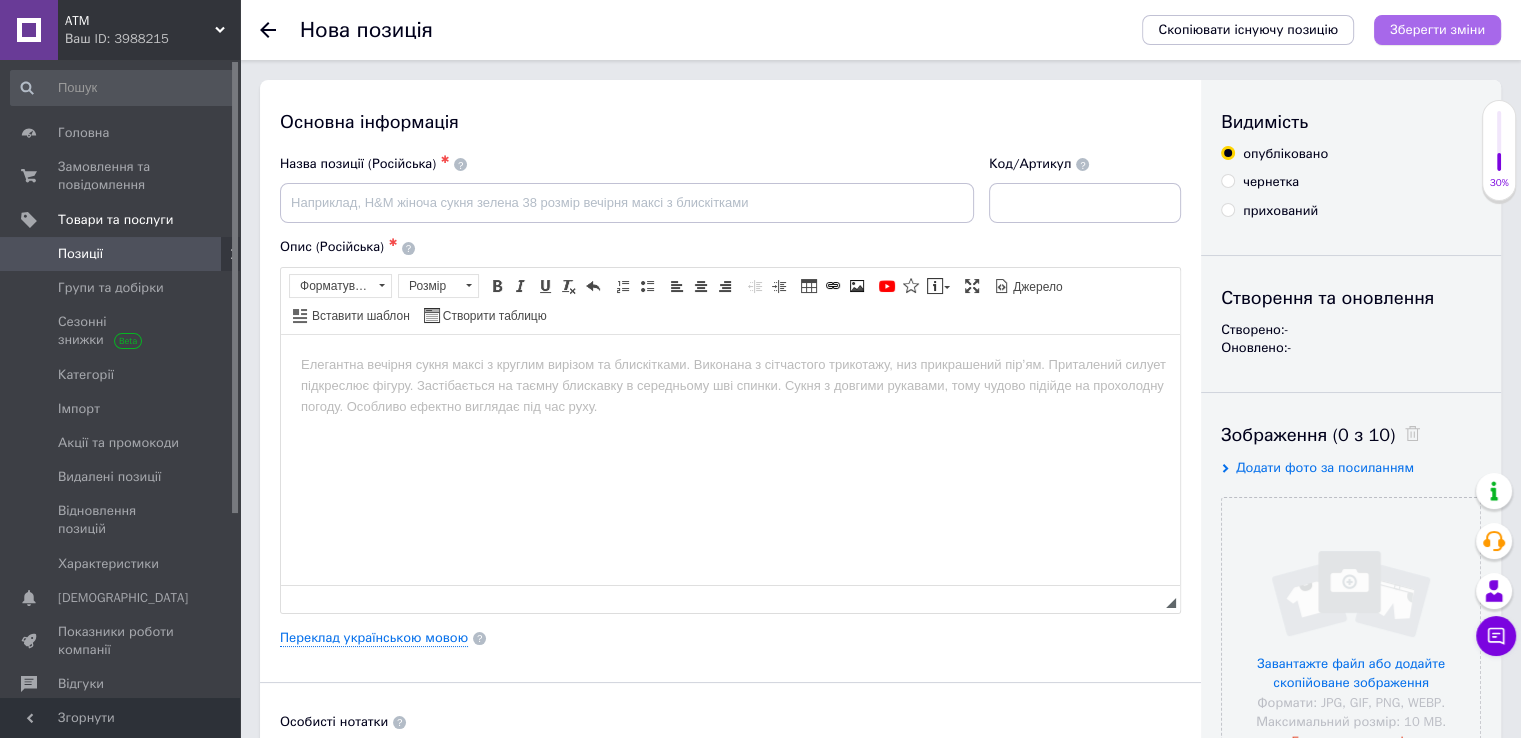 scroll, scrollTop: 0, scrollLeft: 0, axis: both 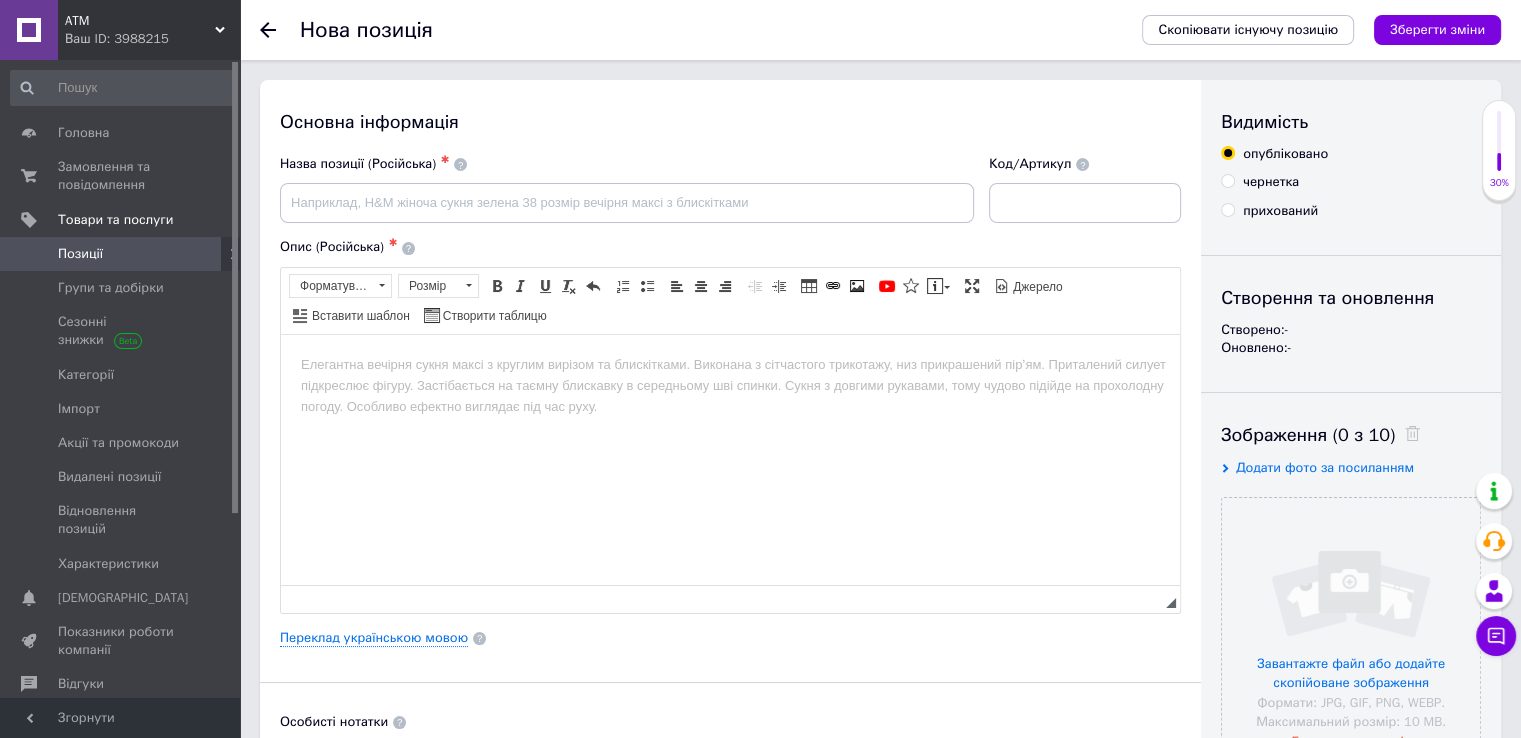 click on "Зображення (0 з 10) Додати фото за посиланням Завантажте файл або додайте скопійоване зображення Формати: JPG, GIF, PNG, WEBP. Максимальний розмір: 10 MB. Без водяних знаків" at bounding box center [1351, 724] 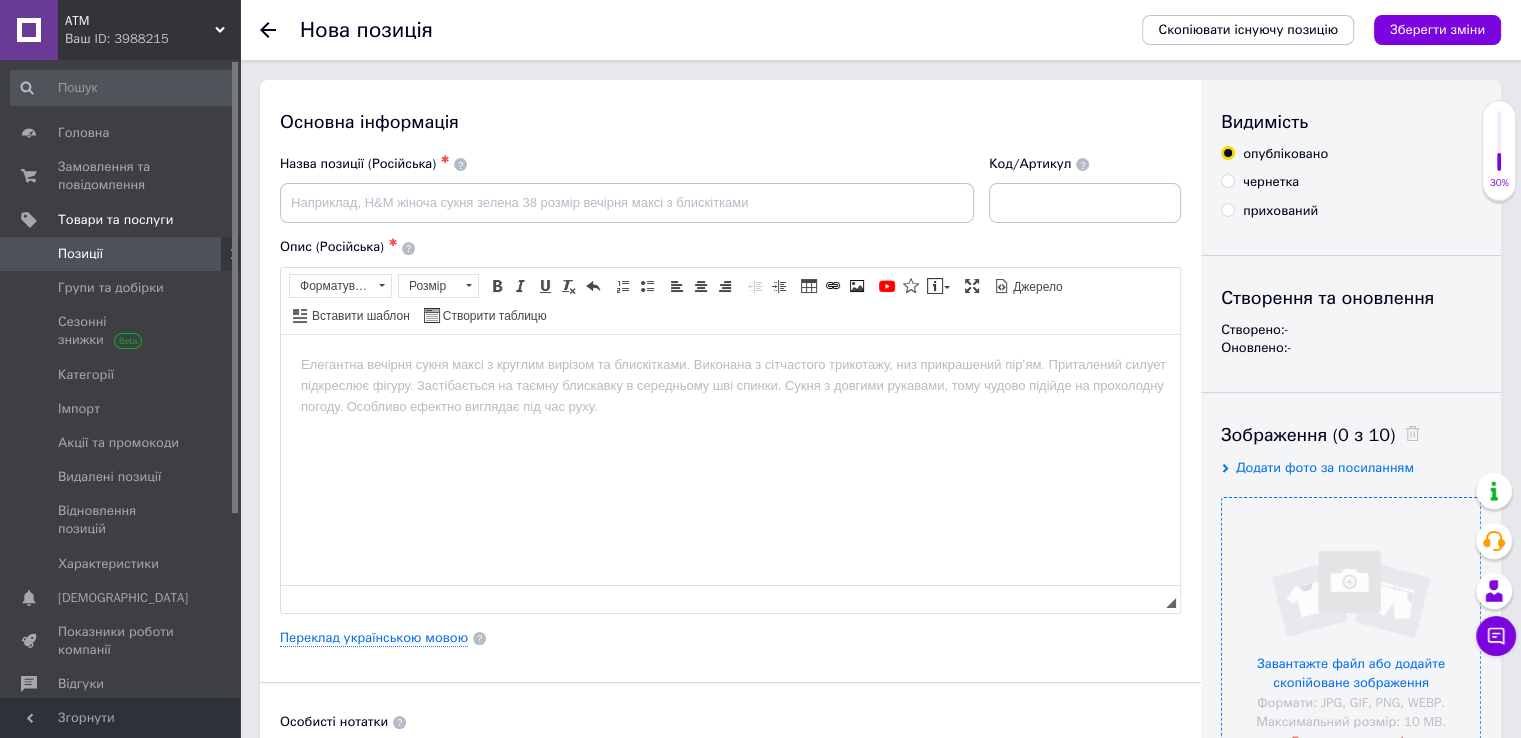 click at bounding box center [1351, 627] 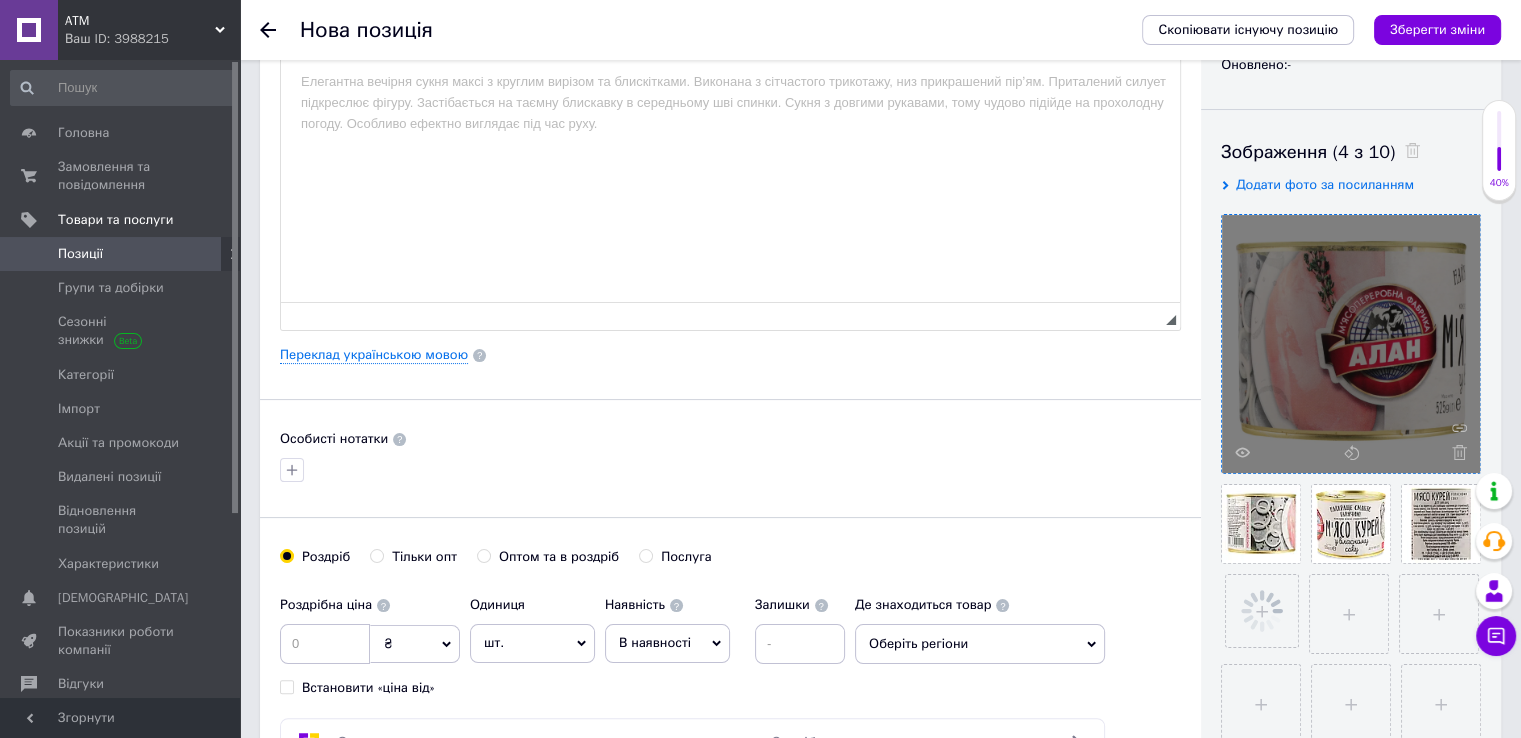 scroll, scrollTop: 300, scrollLeft: 0, axis: vertical 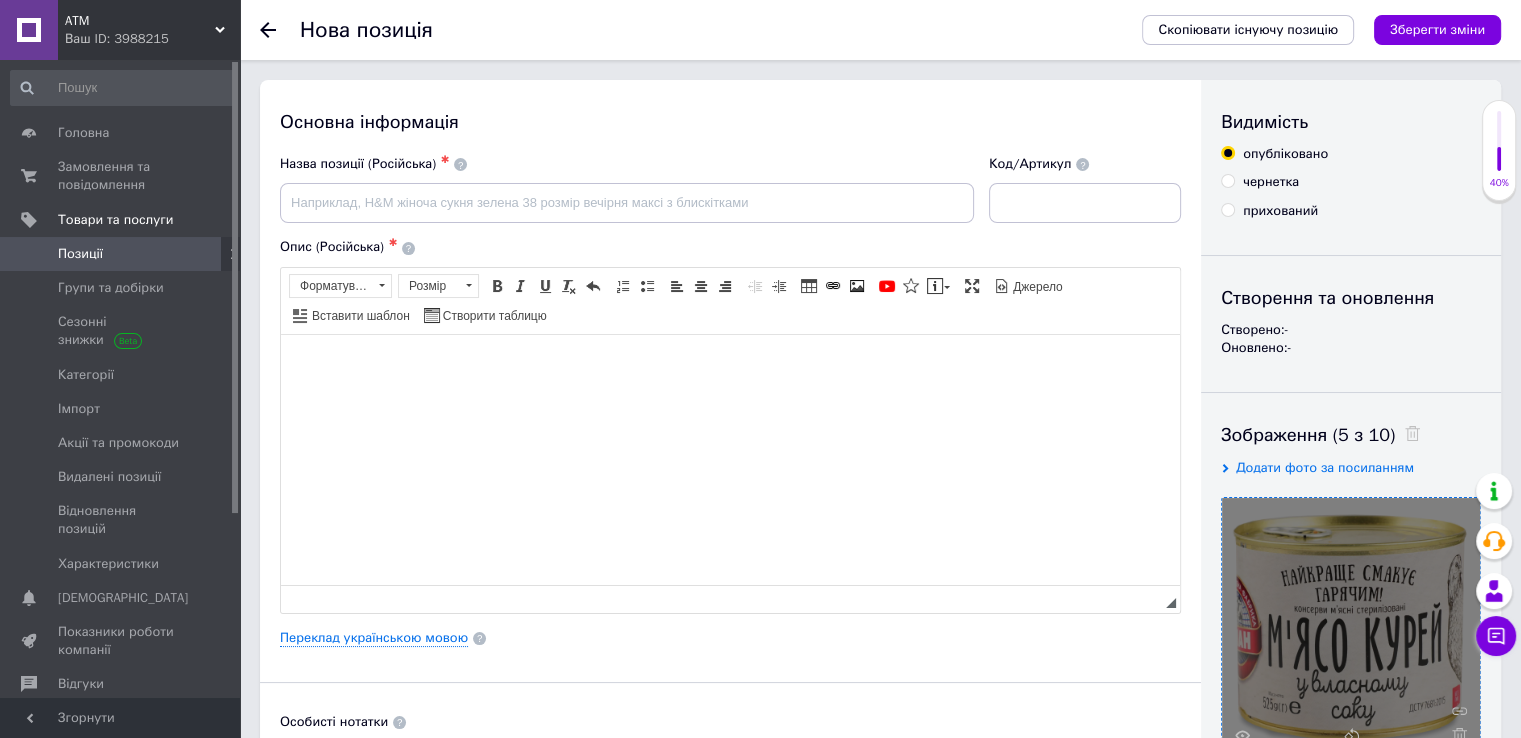 click at bounding box center [730, 364] 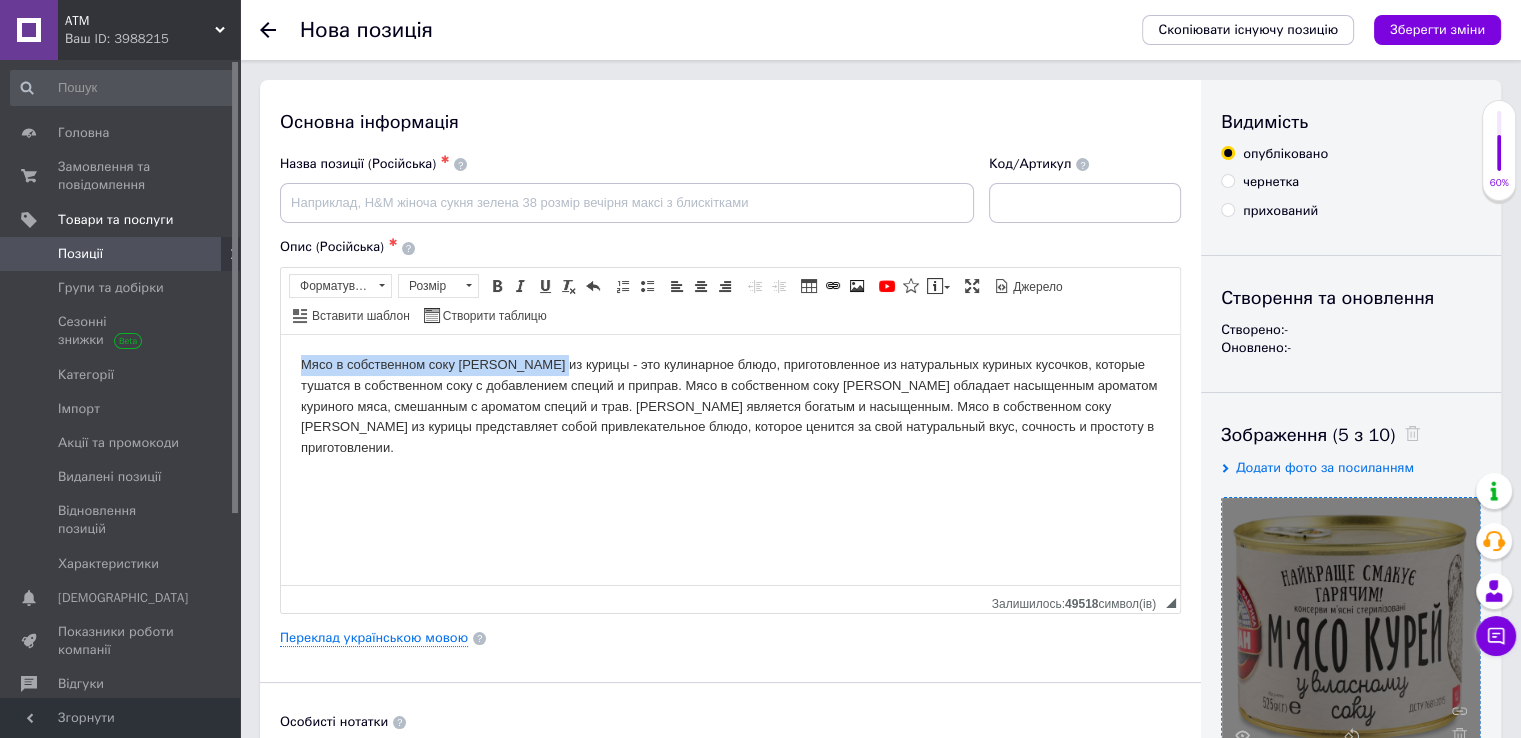 drag, startPoint x: 549, startPoint y: 362, endPoint x: 301, endPoint y: 356, distance: 248.07257 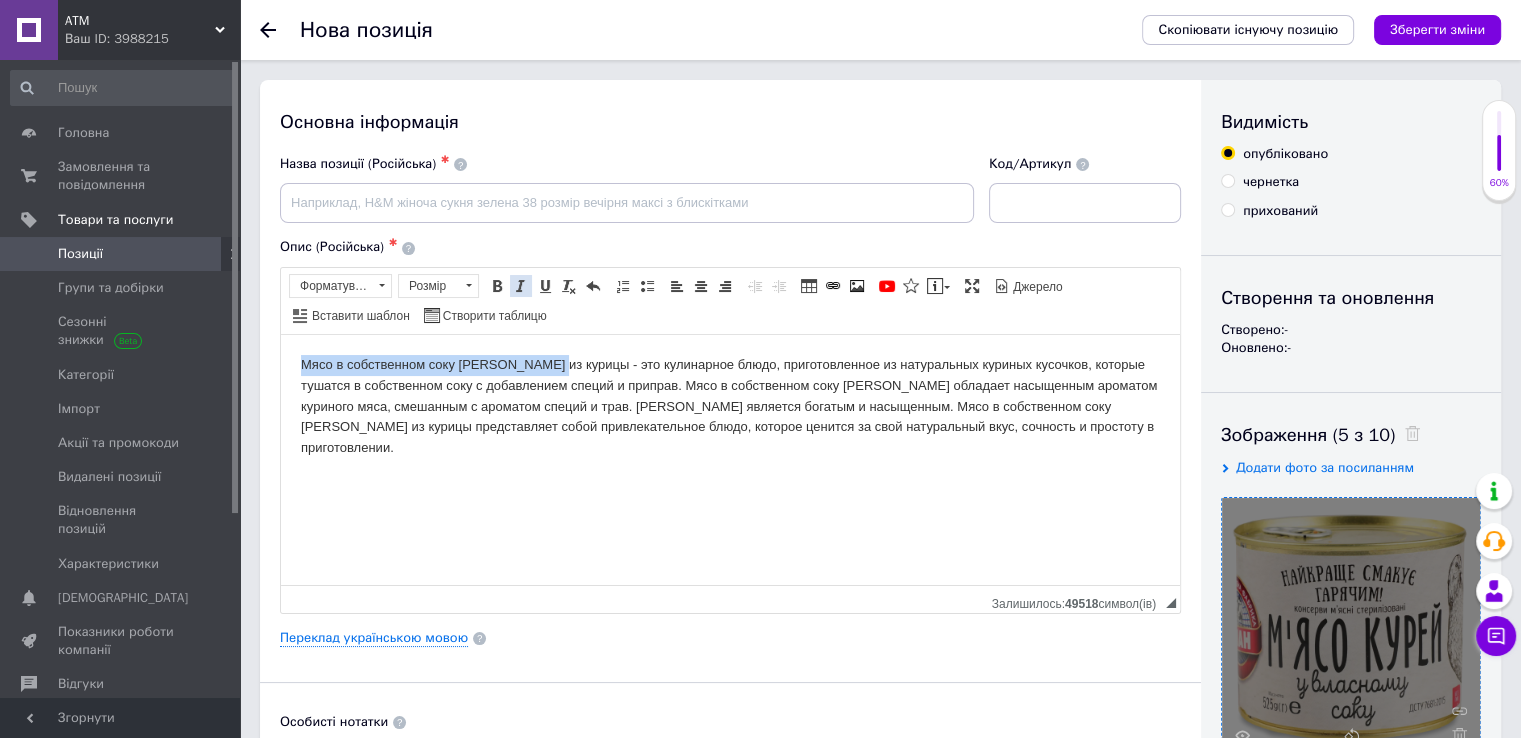 click at bounding box center [521, 286] 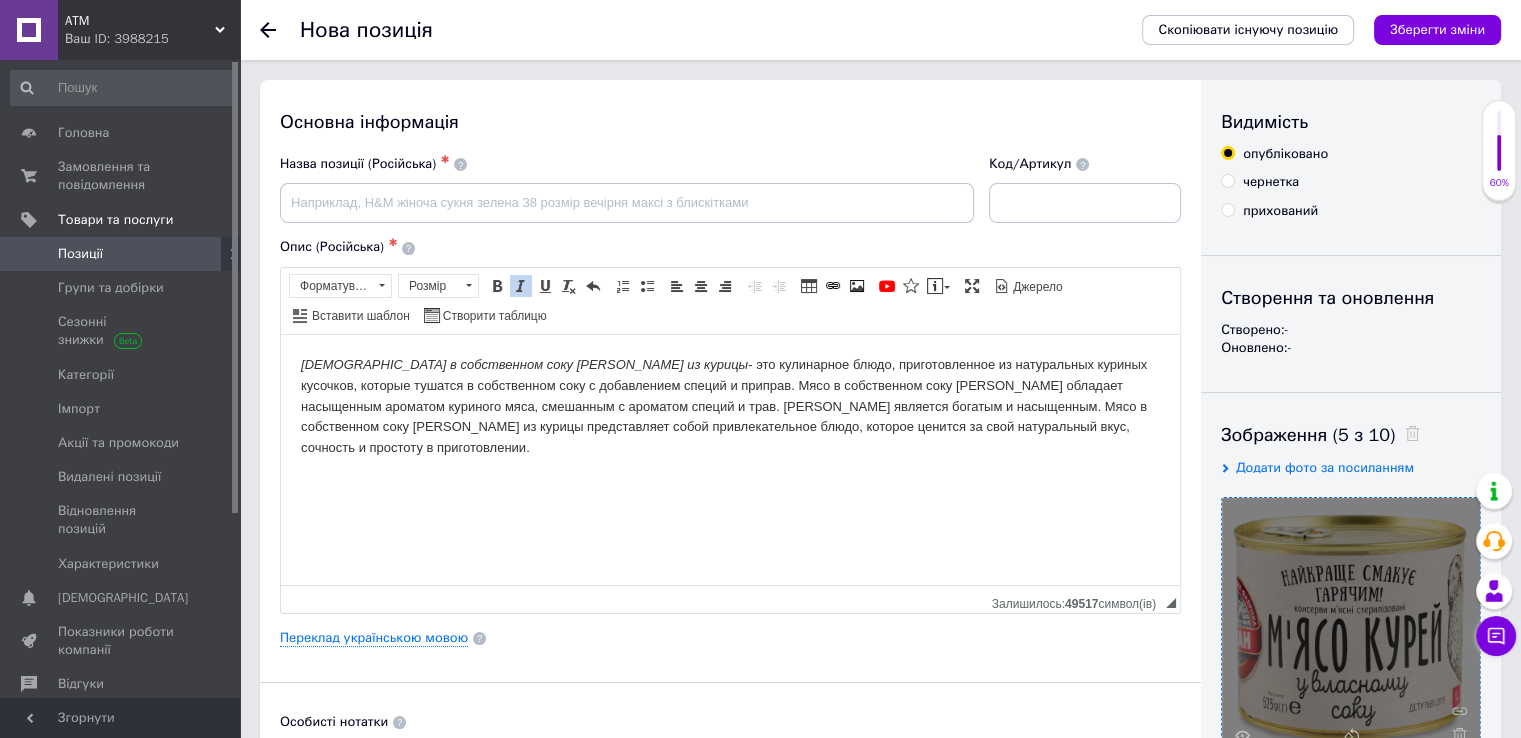 click on "[DEMOGRAPHIC_DATA] в собственном соку [PERSON_NAME] из курицы" at bounding box center [524, 363] 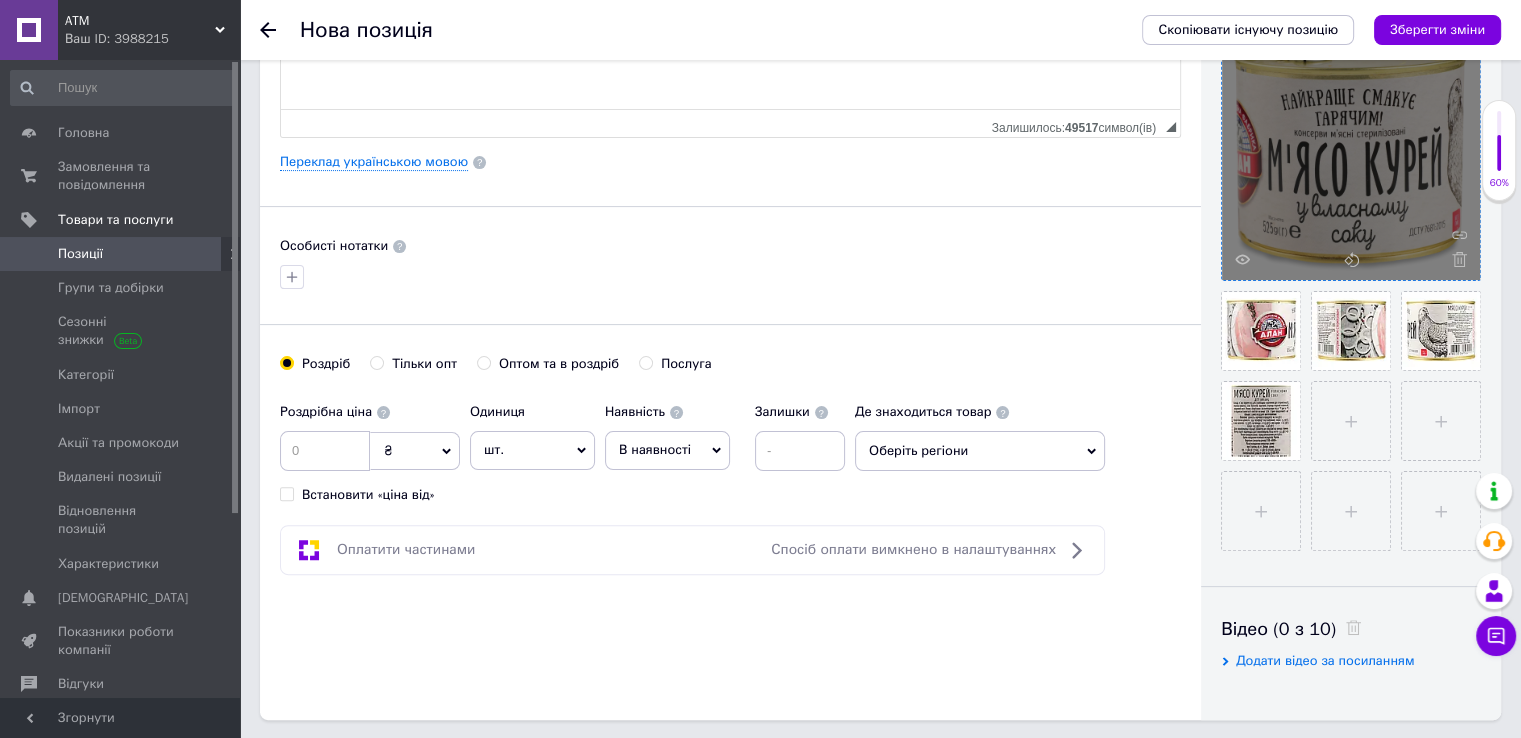 scroll, scrollTop: 600, scrollLeft: 0, axis: vertical 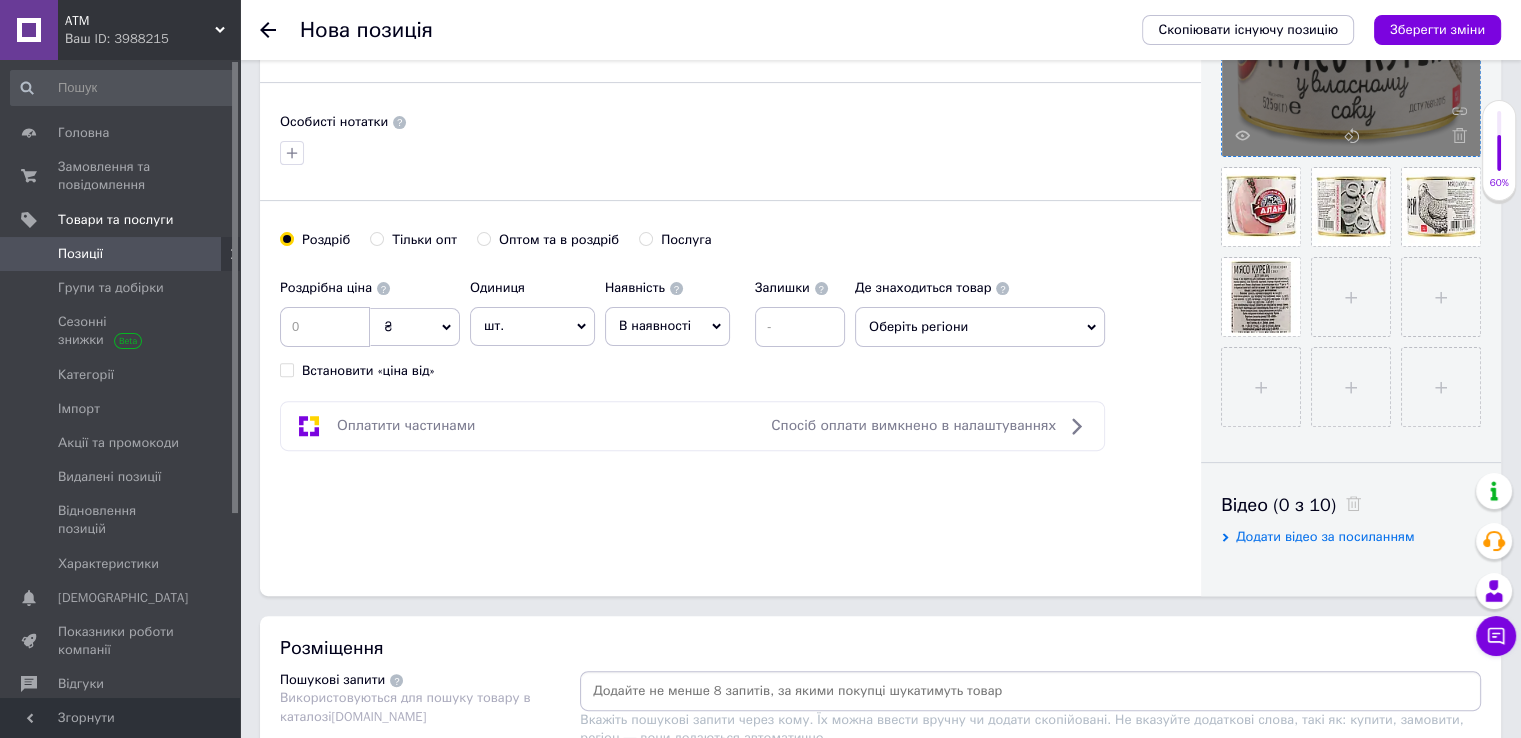 click at bounding box center (1030, 691) 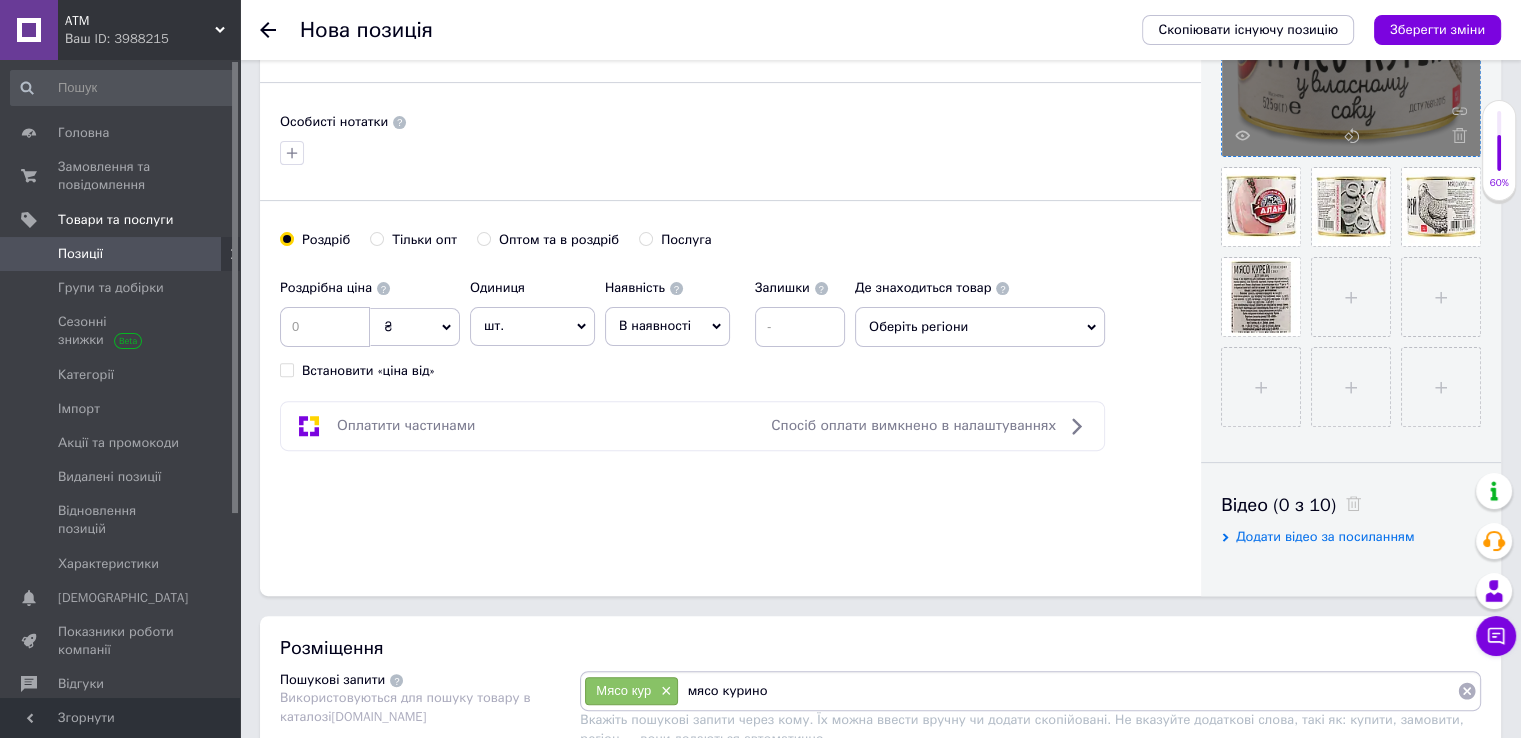 type on "мясо куриное" 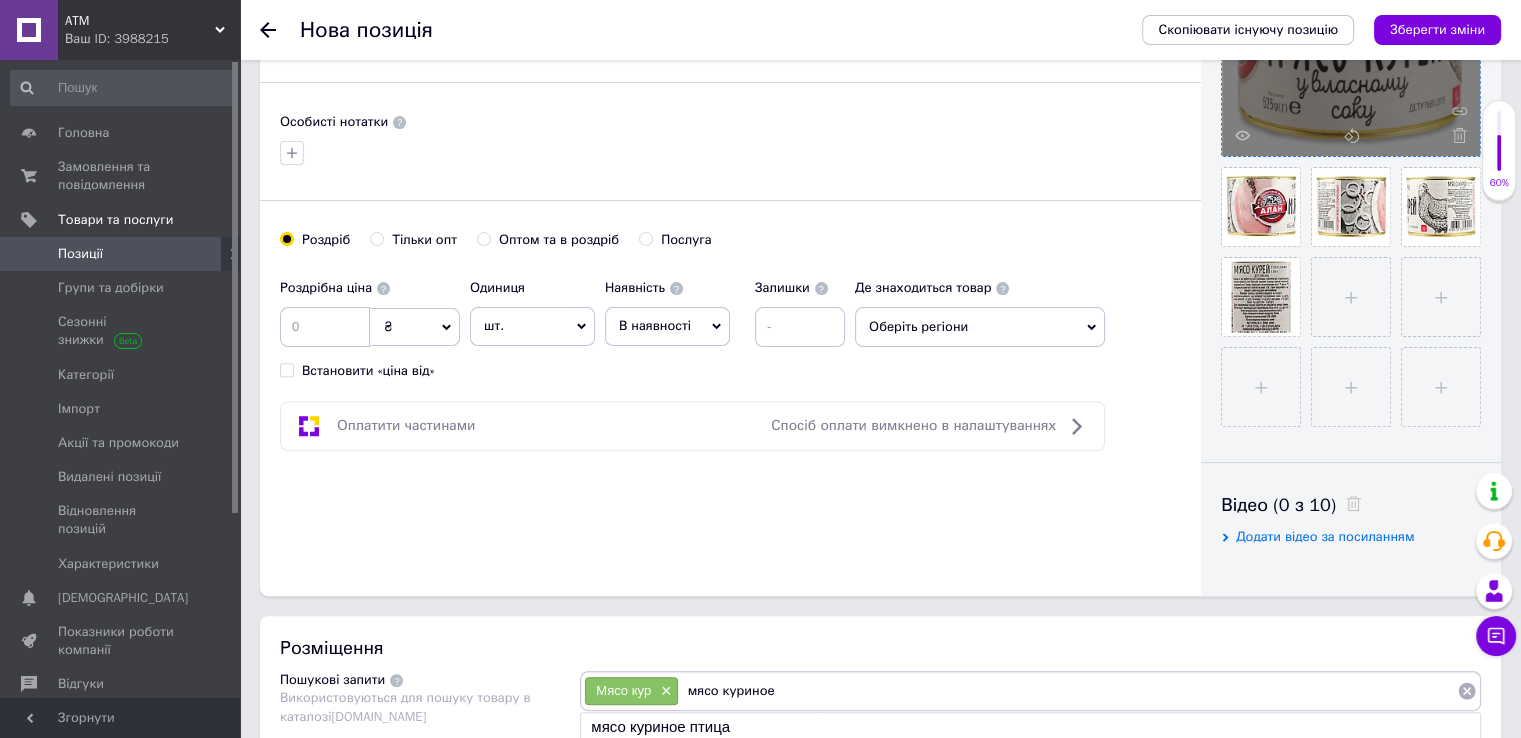 type 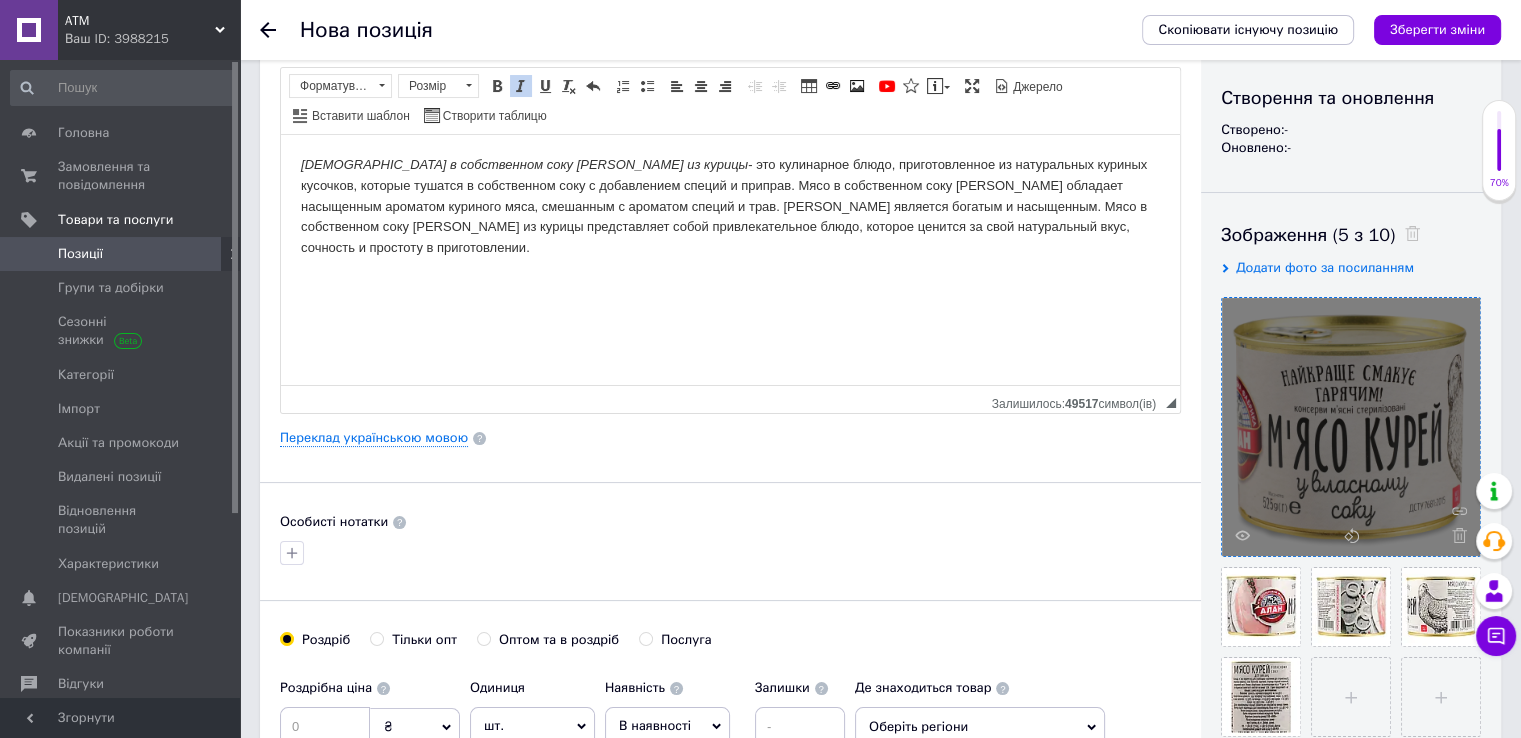 scroll, scrollTop: 0, scrollLeft: 0, axis: both 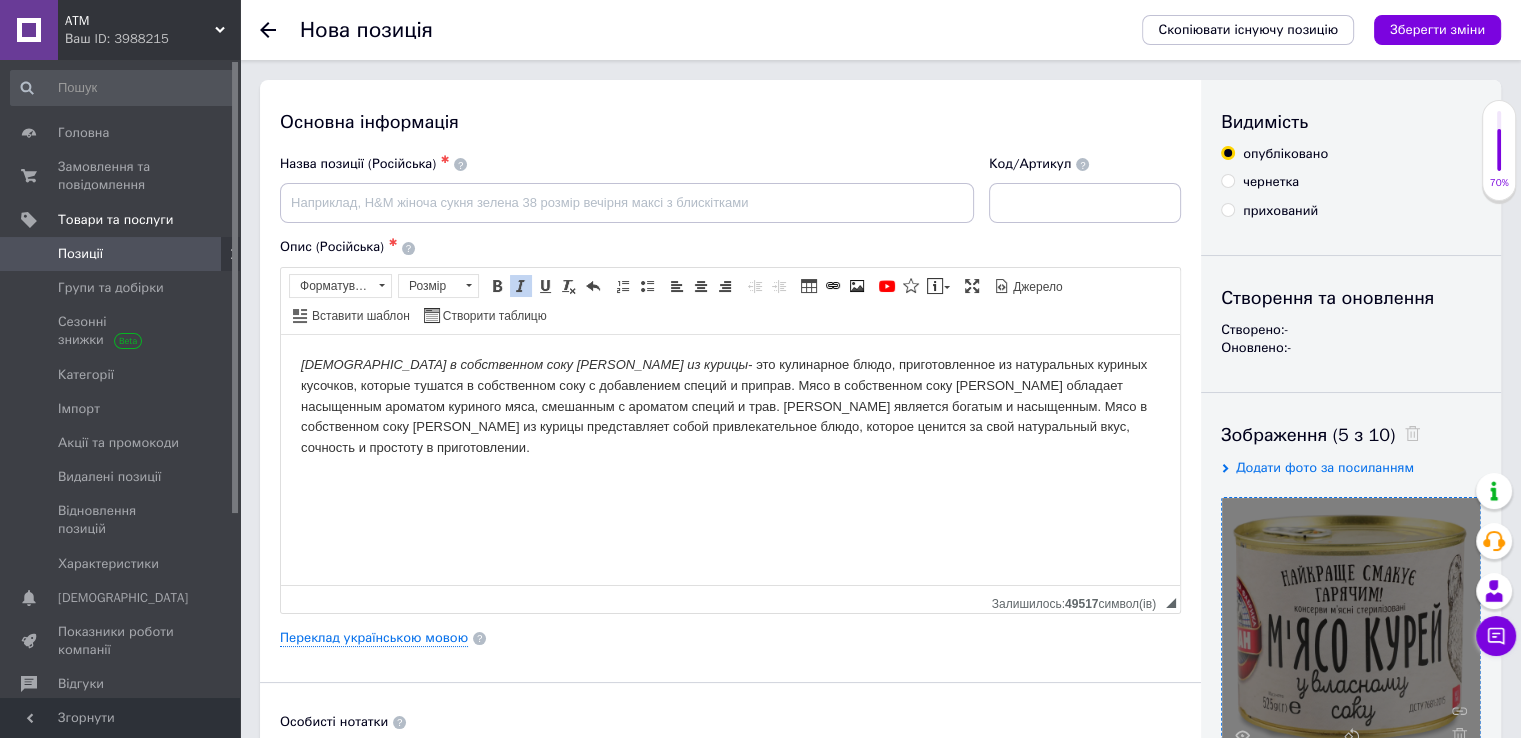 click on "[DEMOGRAPHIC_DATA] в собственном соку [PERSON_NAME] из курицы" at bounding box center [524, 363] 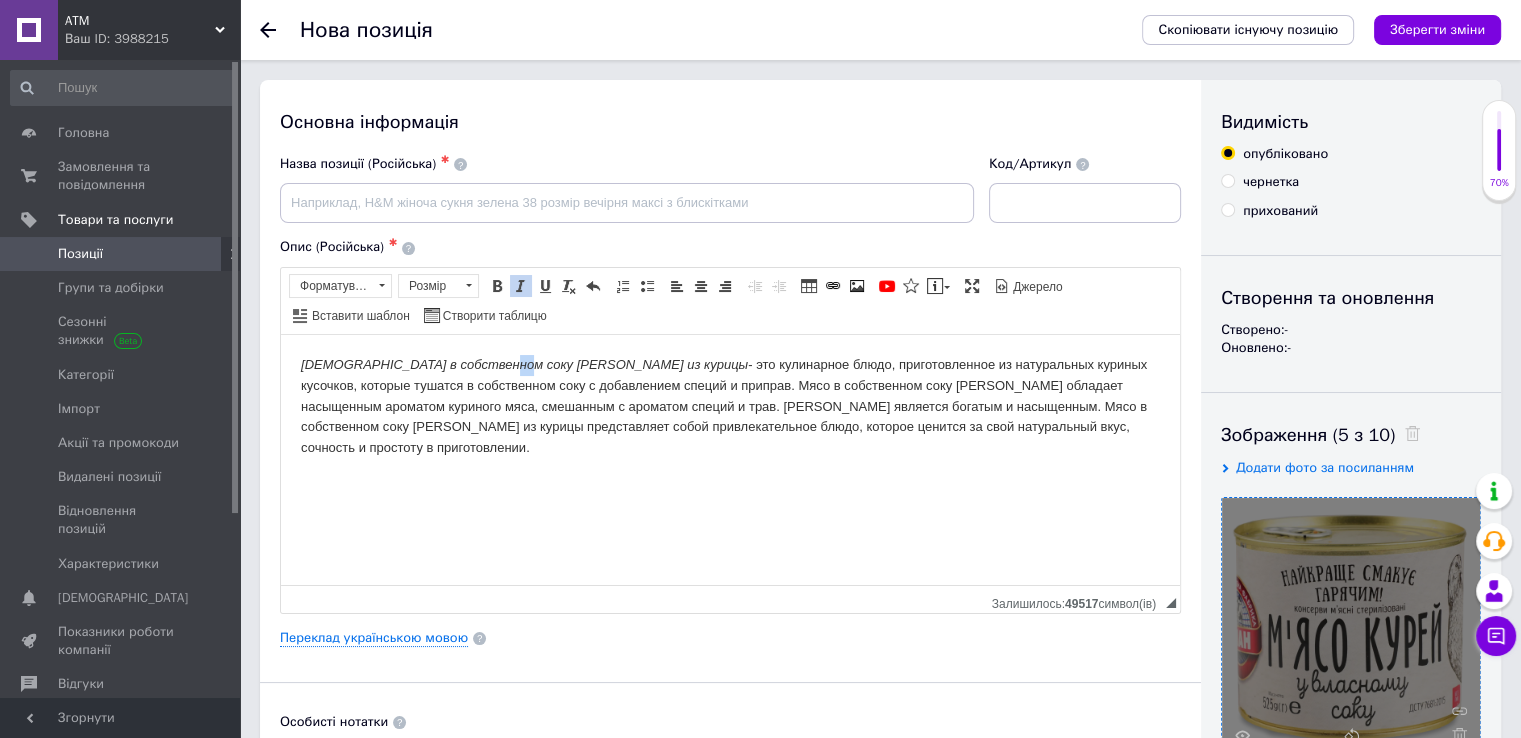 drag, startPoint x: 497, startPoint y: 362, endPoint x: 509, endPoint y: 363, distance: 12.0415945 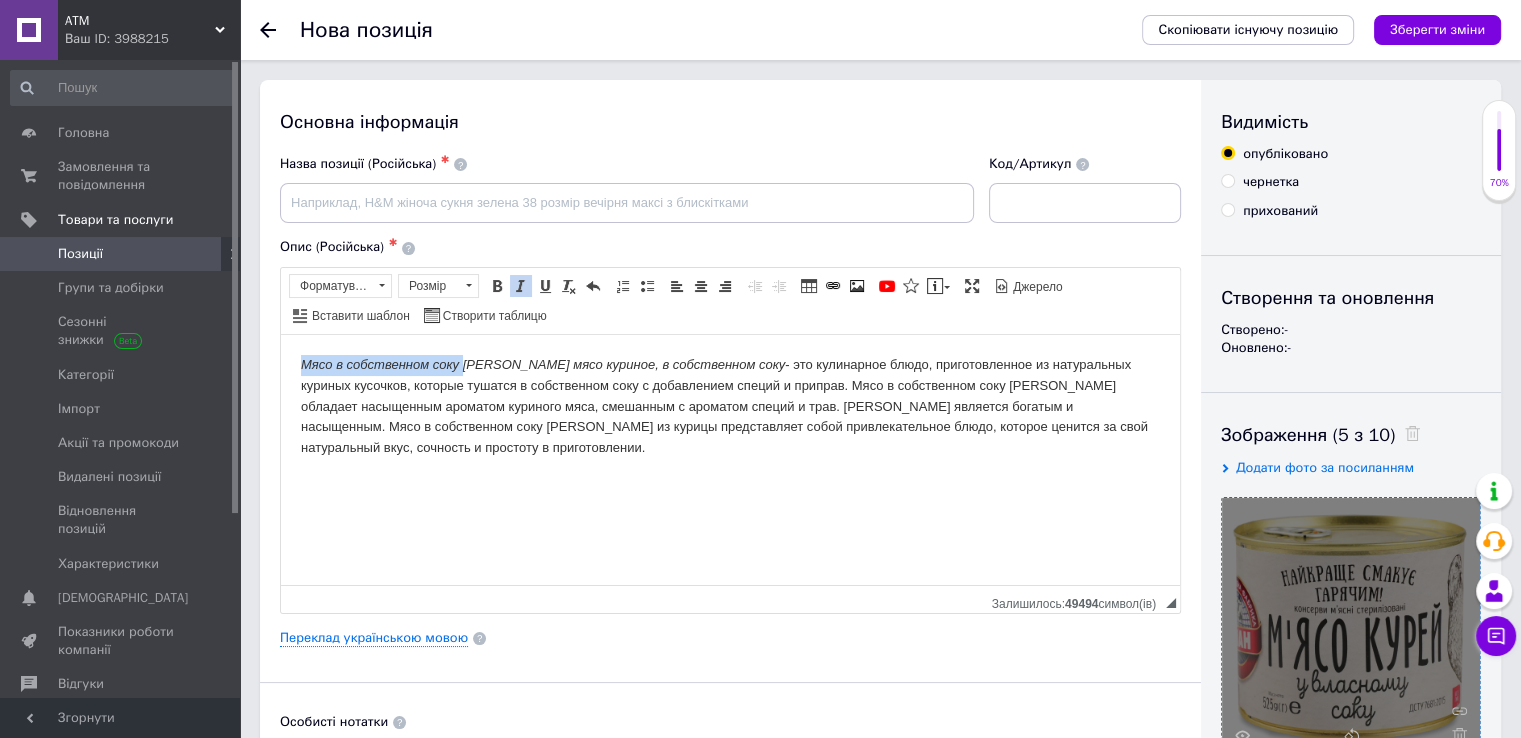 drag, startPoint x: 463, startPoint y: 361, endPoint x: 259, endPoint y: 358, distance: 204.02206 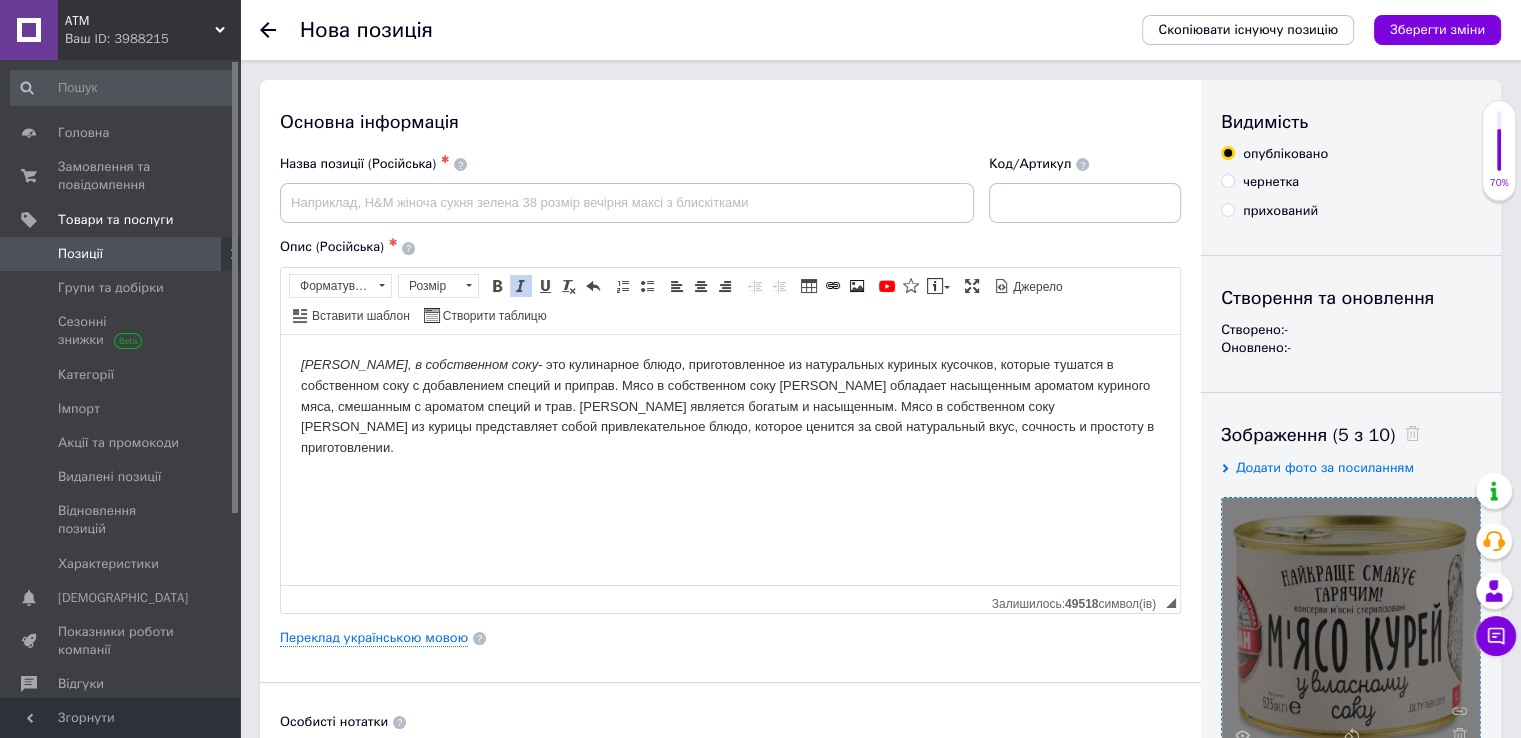 click on "[PERSON_NAME], в собственном соку" at bounding box center (419, 363) 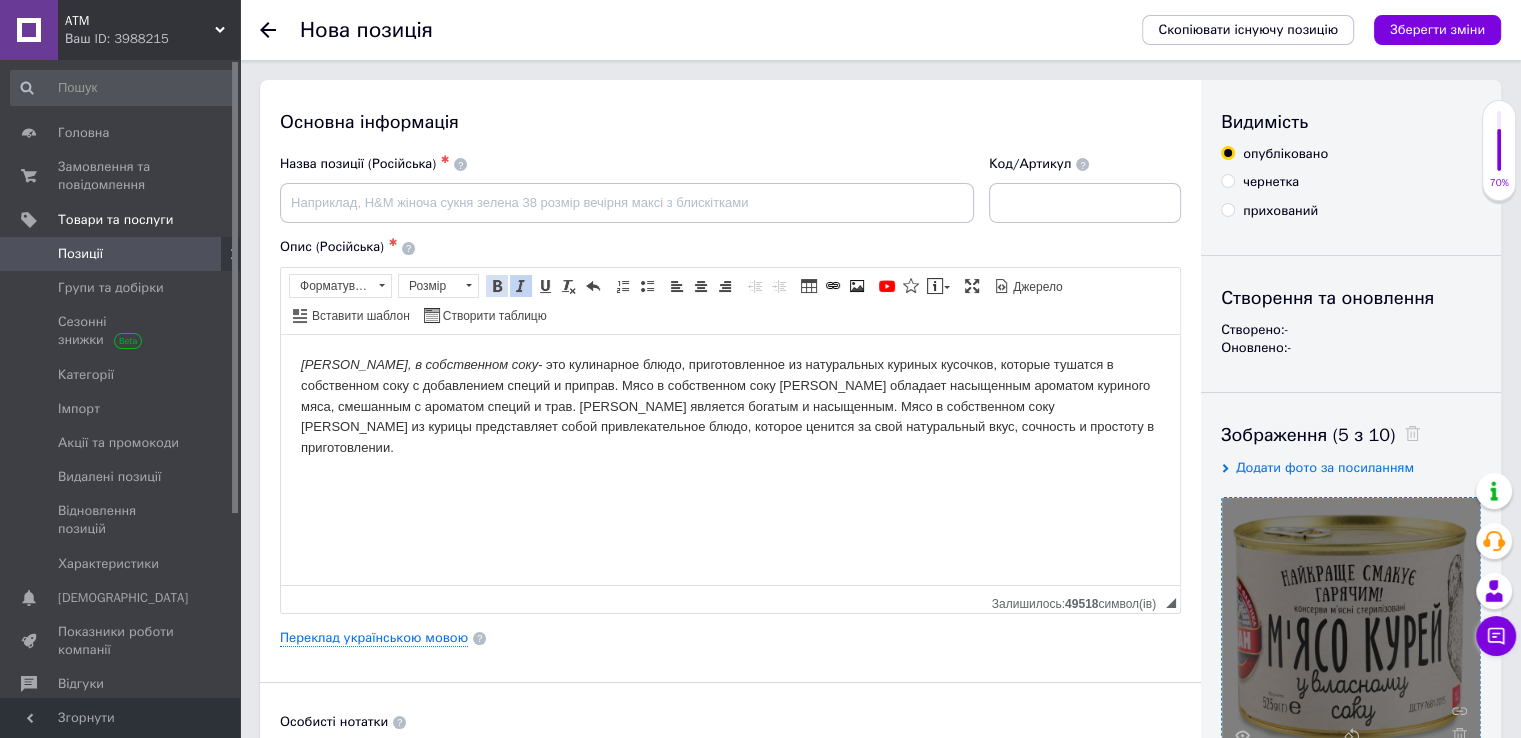 click at bounding box center (497, 286) 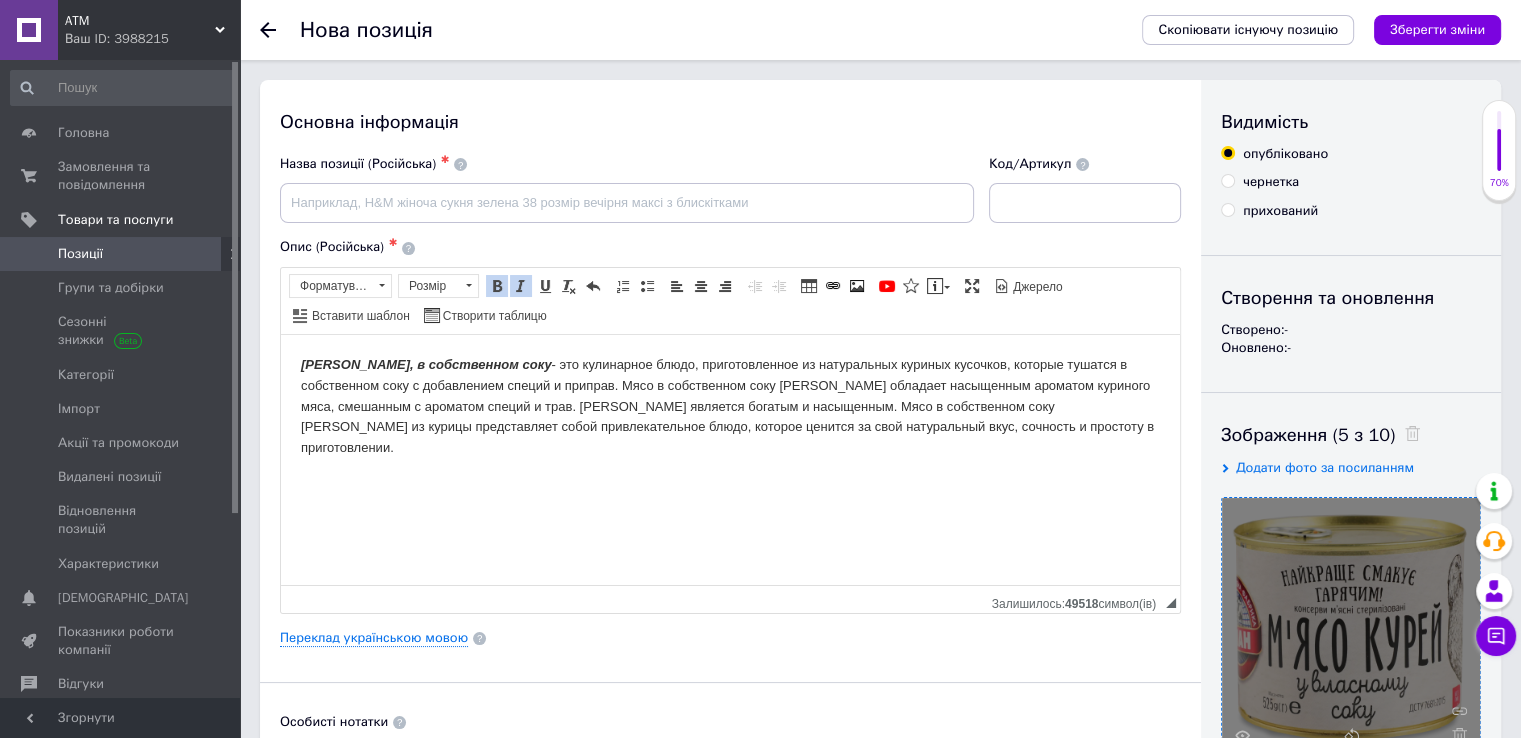 click on "[PERSON_NAME], в собственном соку" at bounding box center (426, 363) 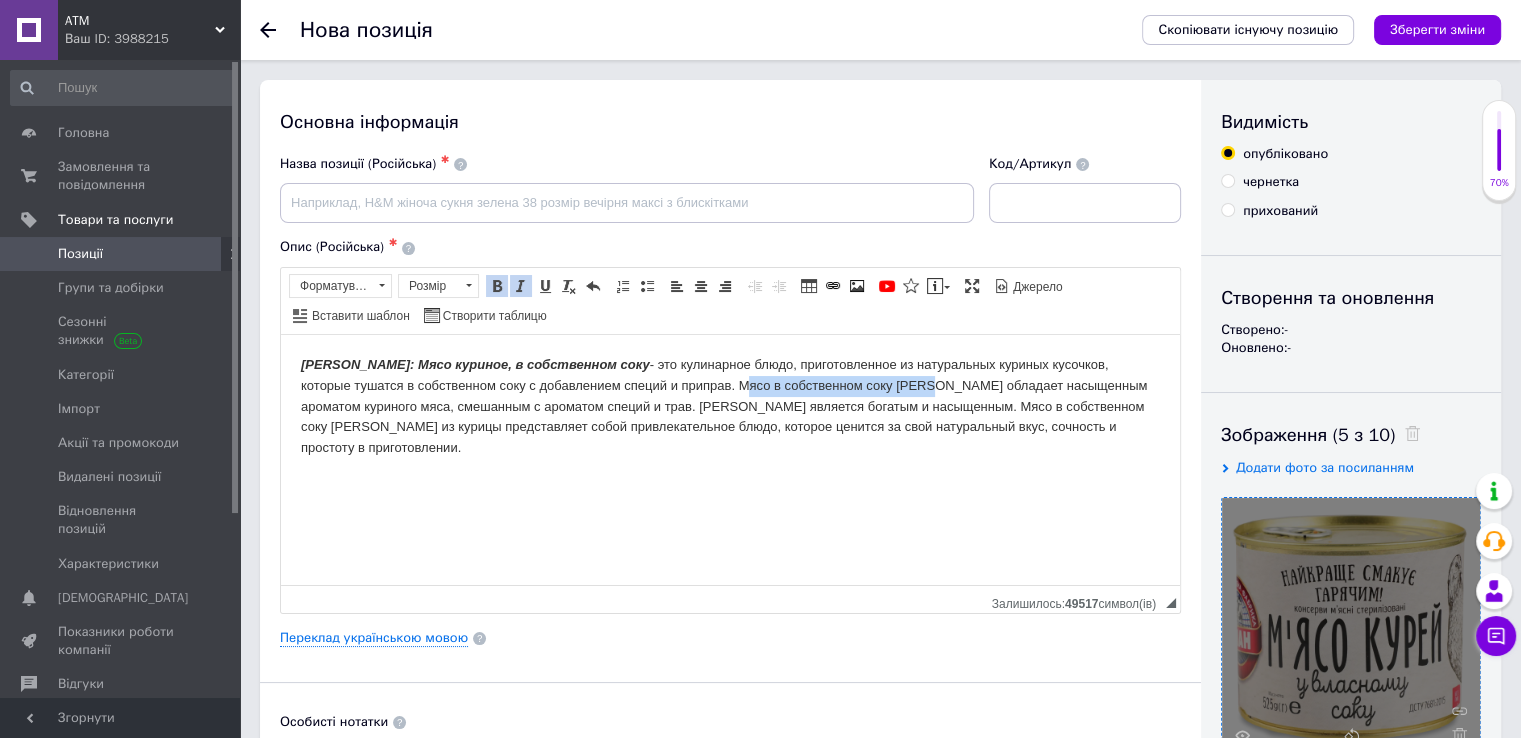 drag, startPoint x: 809, startPoint y: 384, endPoint x: 625, endPoint y: 382, distance: 184.01086 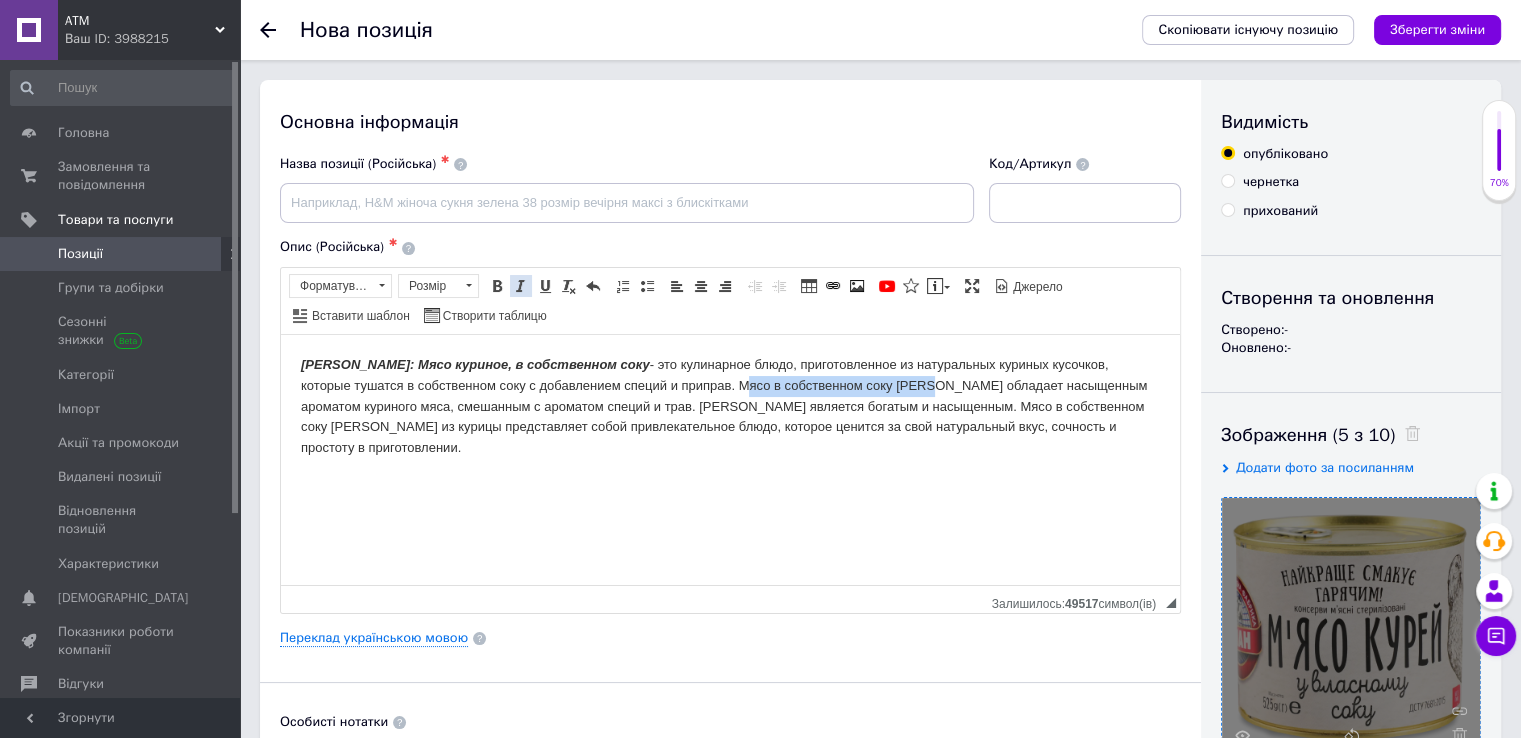 click at bounding box center (521, 286) 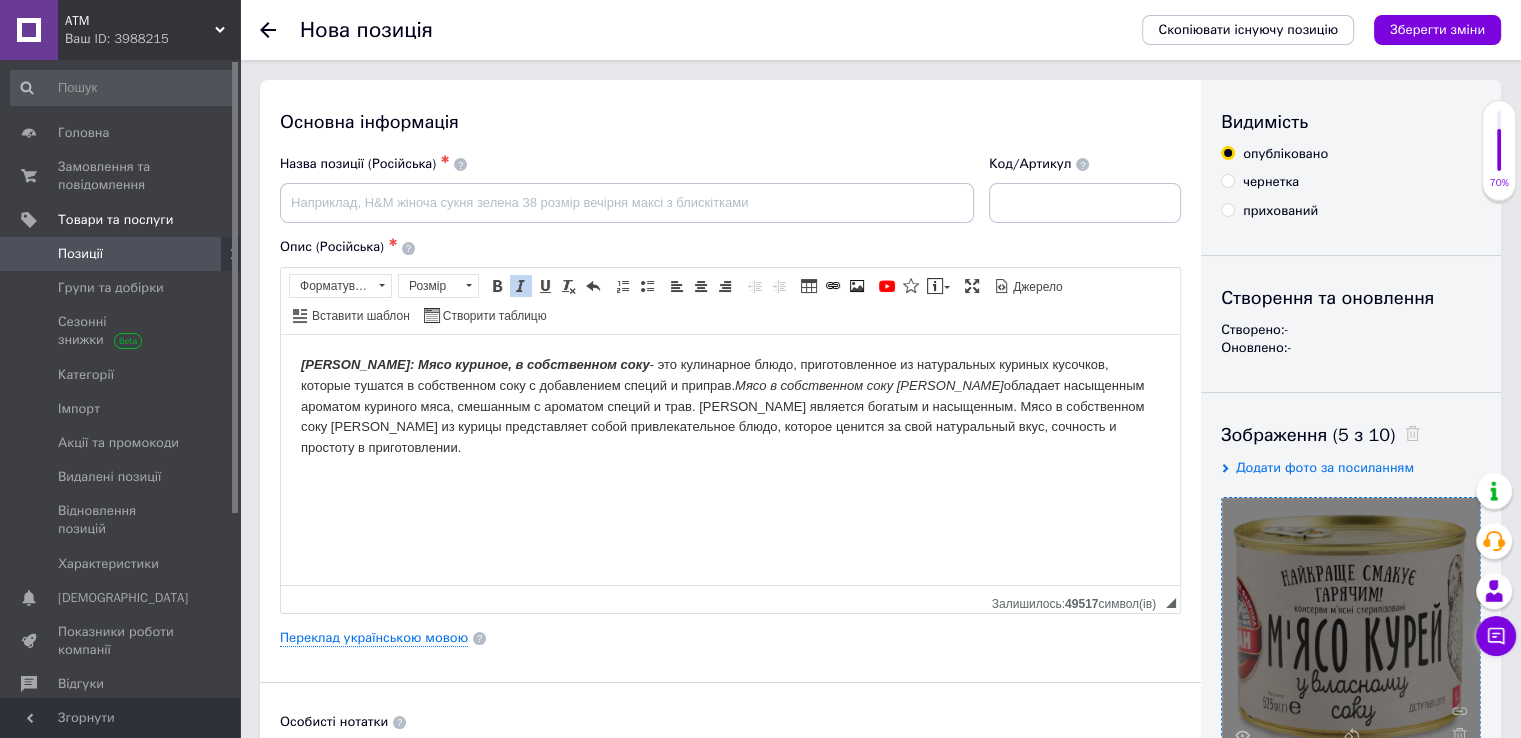 click on "[PERSON_NAME]: Мясо куриное, в собственном соку  - это кулинарное блюдо, приготовленное из натуральных куриных кусочков, которые тушатся в собственном соку с добавлением специй и приправ.  Мясо в собственном соку [PERSON_NAME]  обладает насыщенным ароматом куриного мяса, смешанным с ароматом специй и трав. [PERSON_NAME] является богатым и насыщенным. Мясо в собственном соку [PERSON_NAME] из курицы представляет собой привлекательное блюдо, которое ценится за свой натуральный вкус, сочность и простоту в приготовлении." at bounding box center (730, 406) 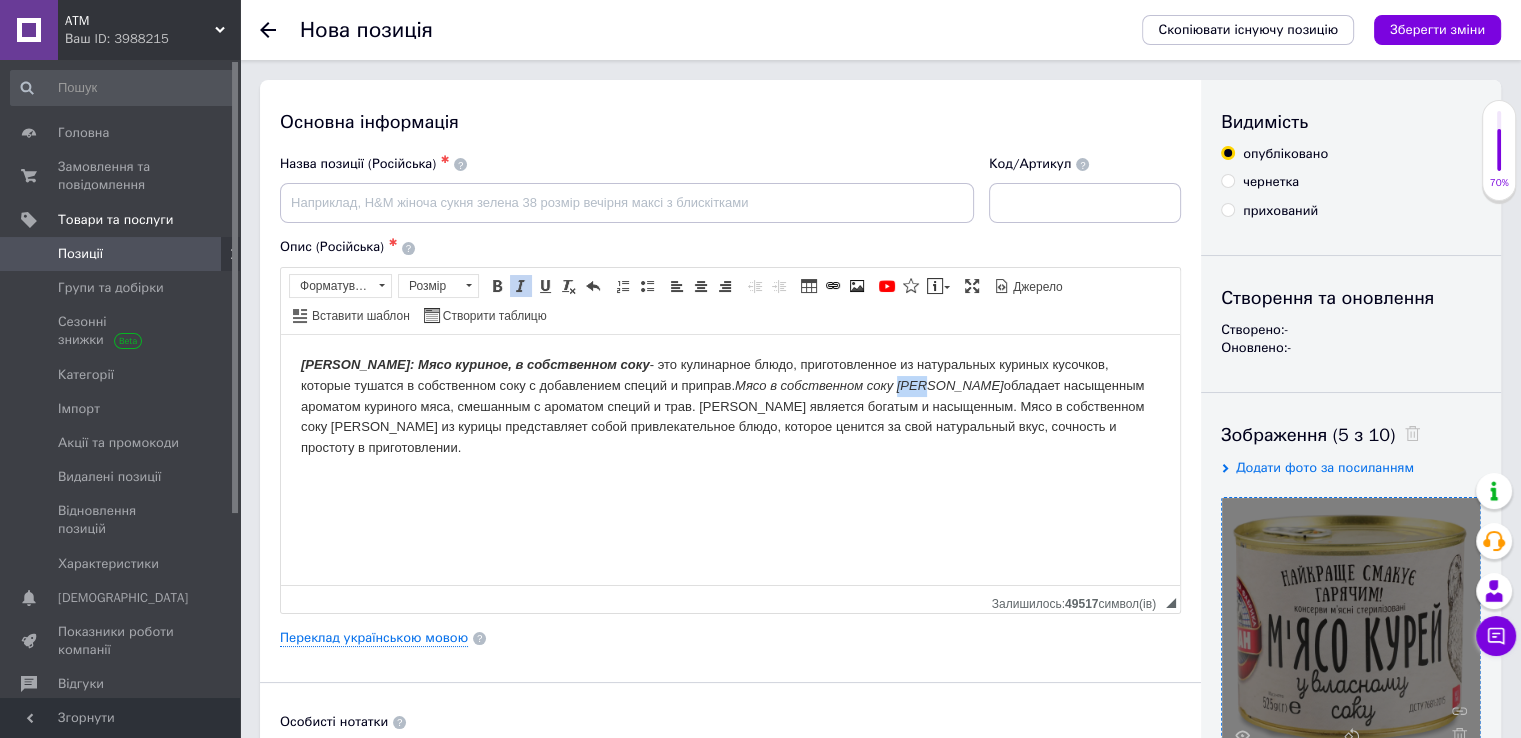 click on "Мясо в собственном соку [PERSON_NAME]" at bounding box center [869, 384] 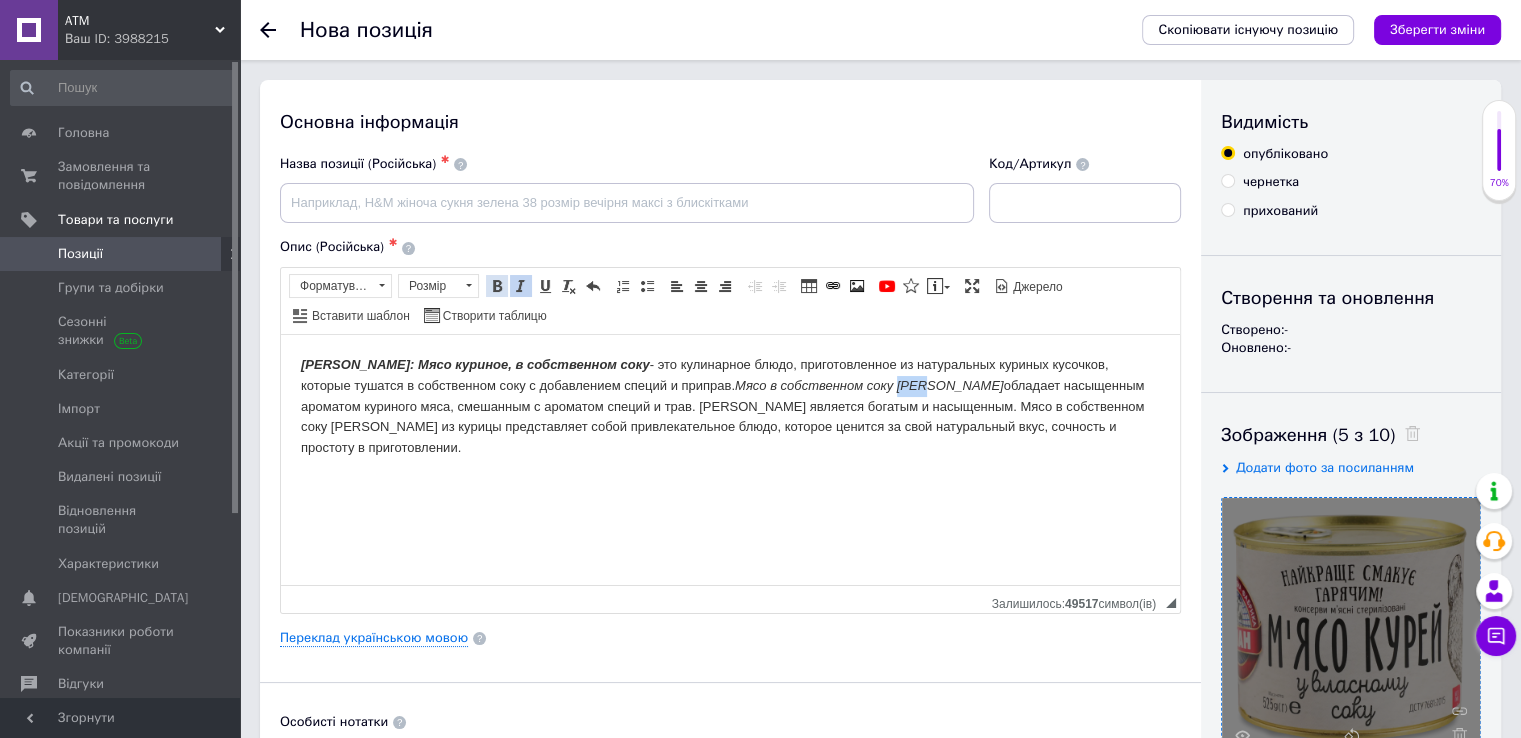 click at bounding box center [497, 286] 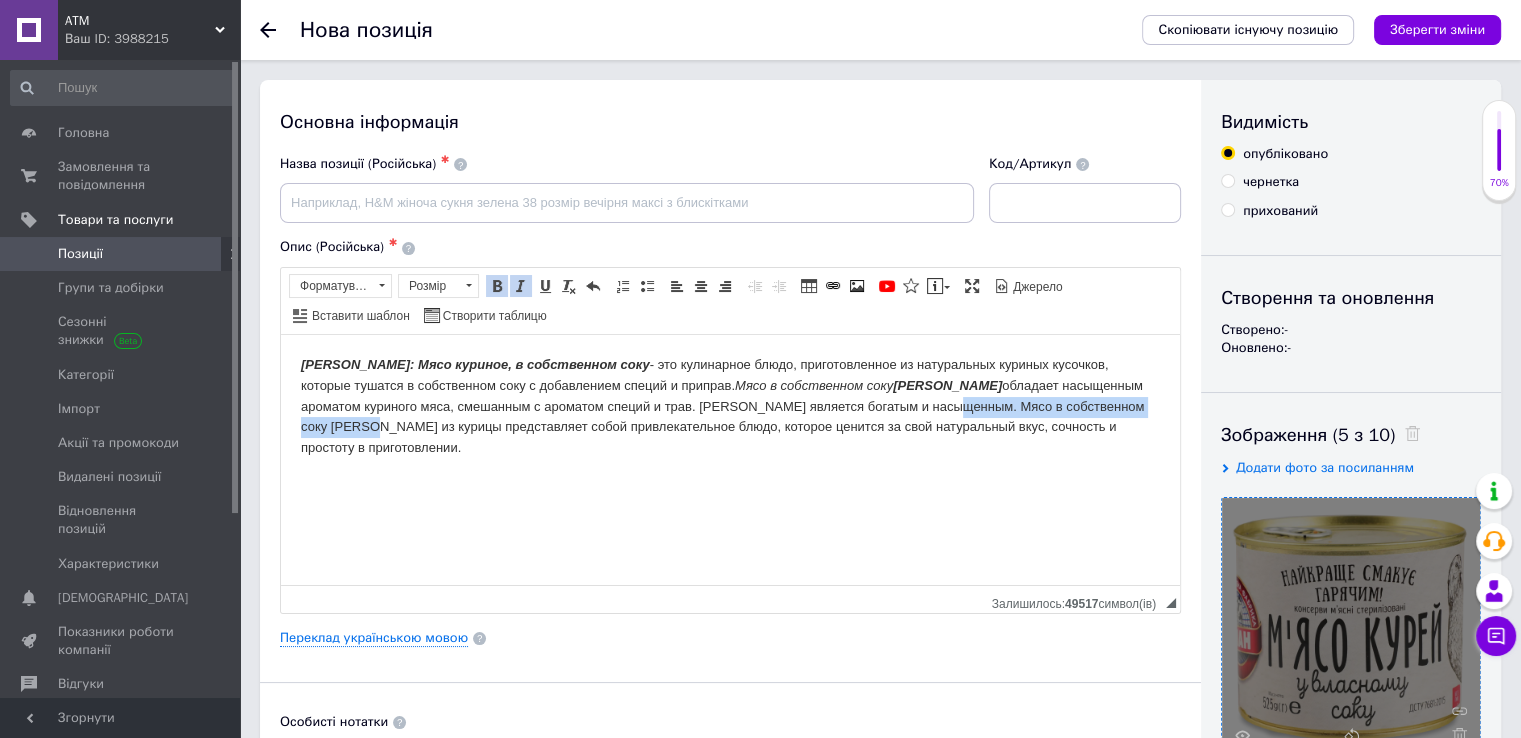 drag, startPoint x: 1035, startPoint y: 402, endPoint x: 784, endPoint y: 402, distance: 251 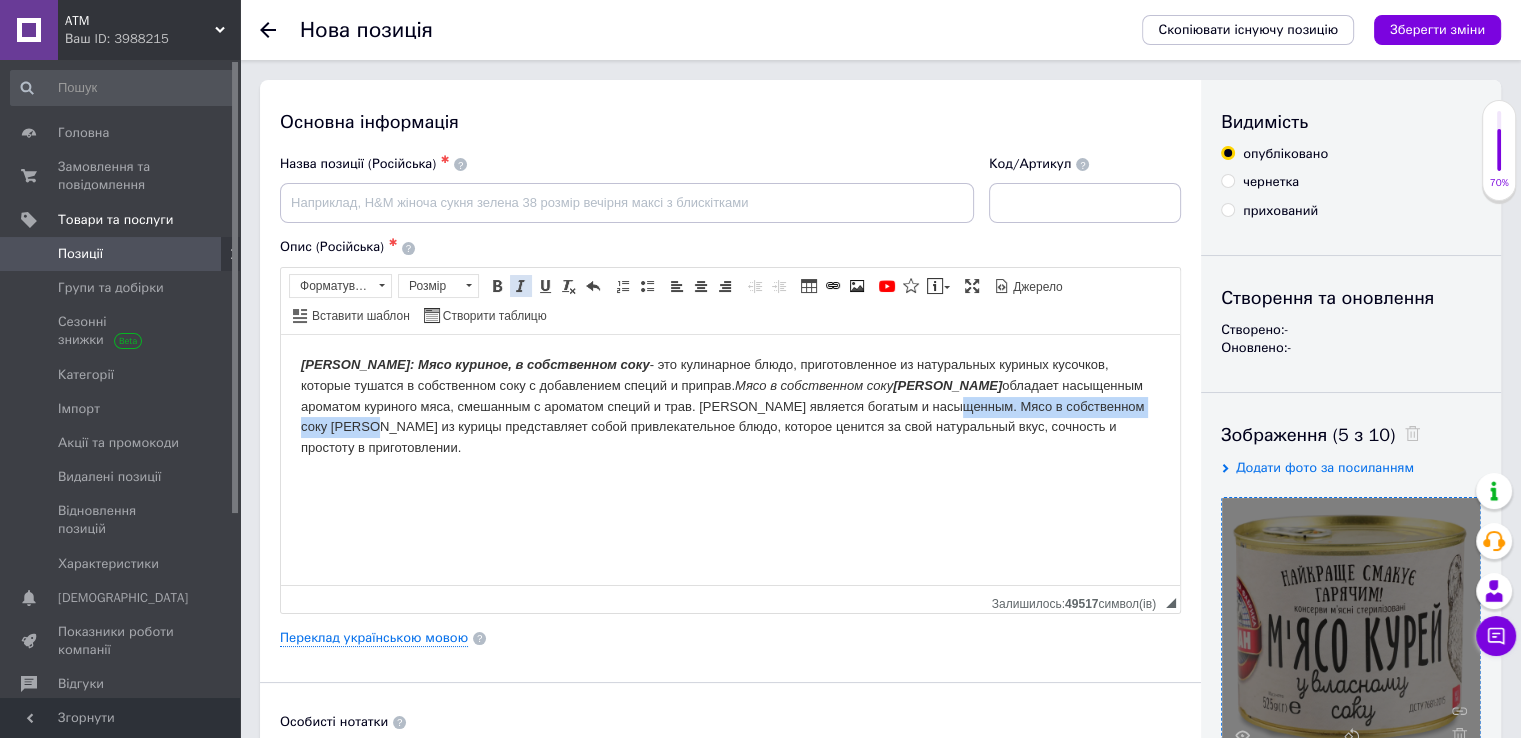 click at bounding box center (521, 286) 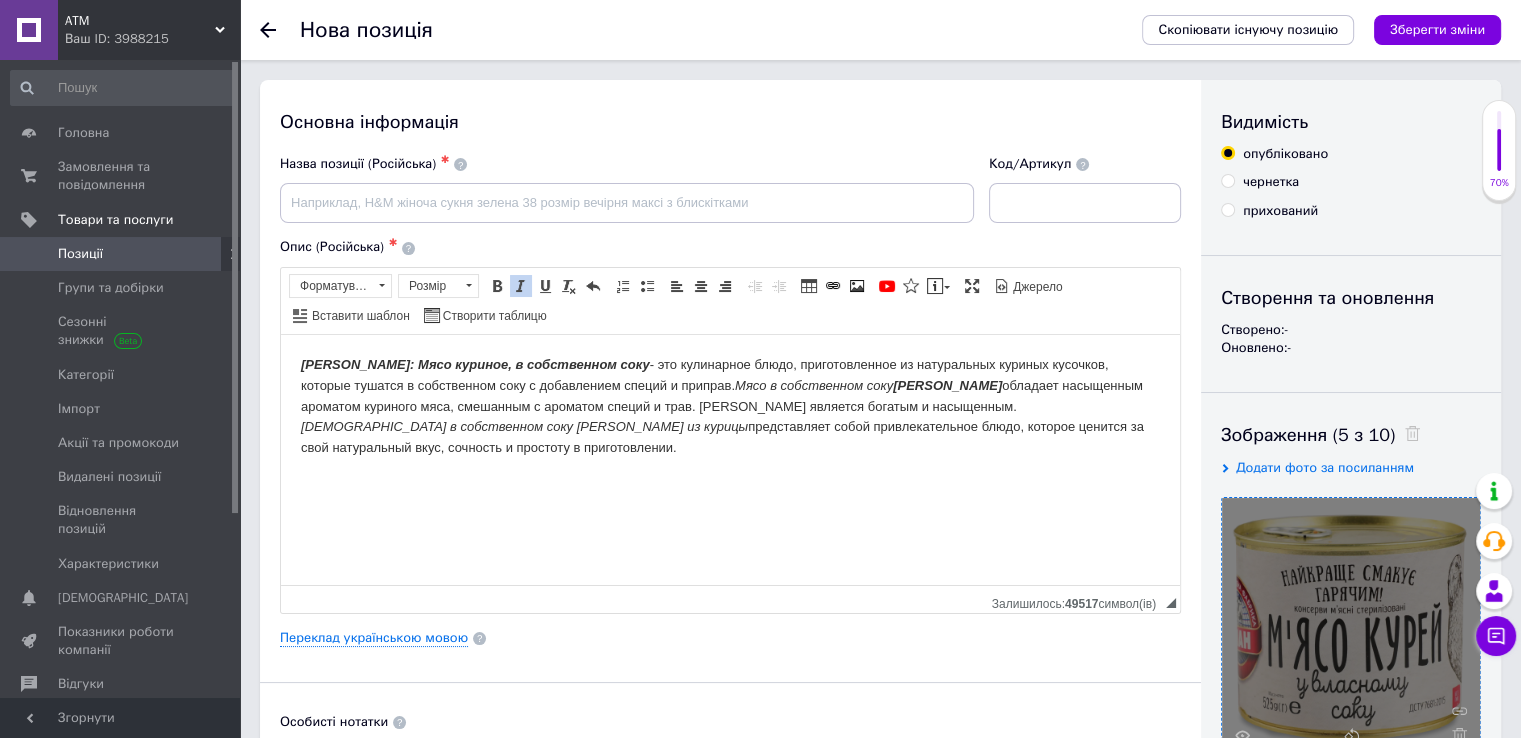 click on "[DEMOGRAPHIC_DATA] в собственном соку [PERSON_NAME] из курицы" at bounding box center (524, 425) 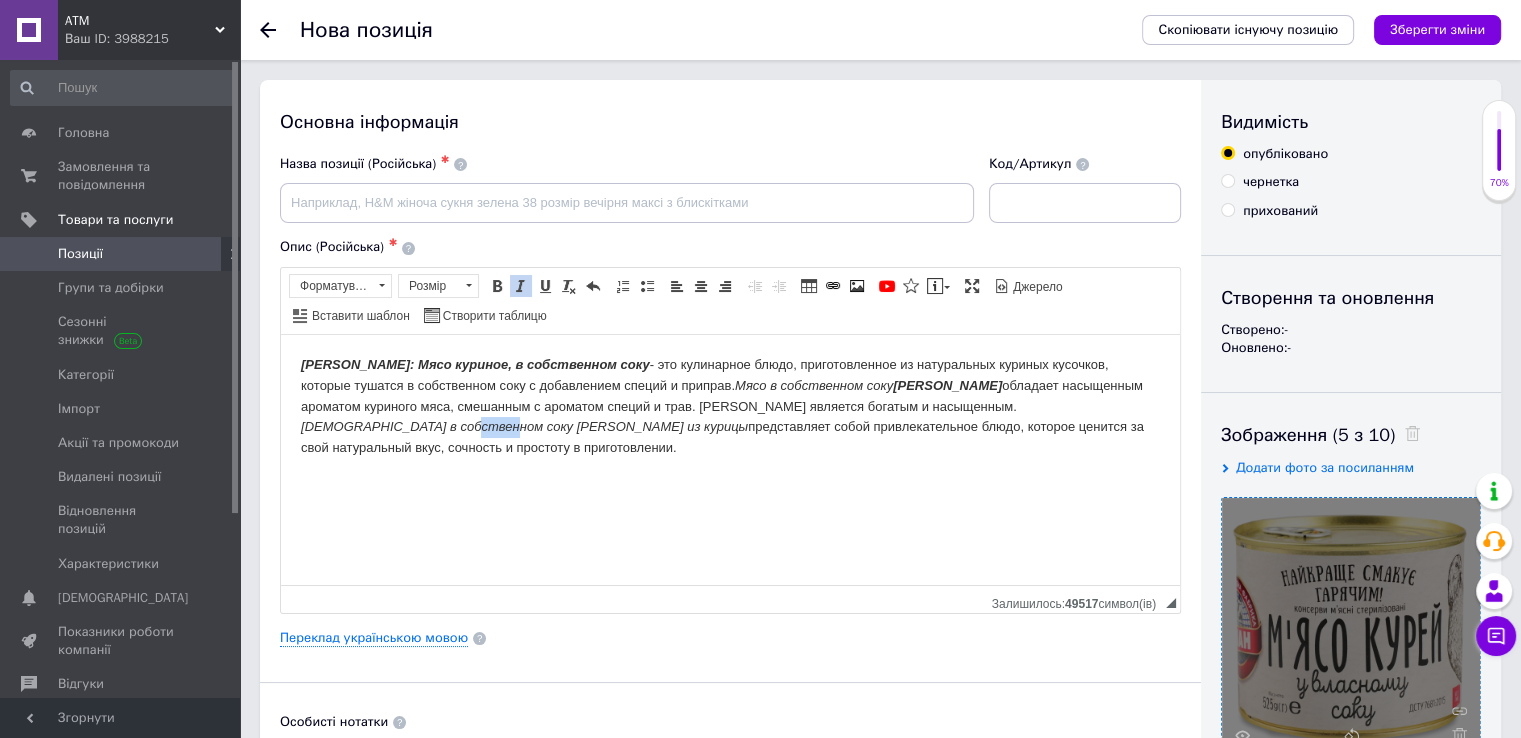 click on "[DEMOGRAPHIC_DATA] в собственном соку [PERSON_NAME] из курицы" at bounding box center [524, 425] 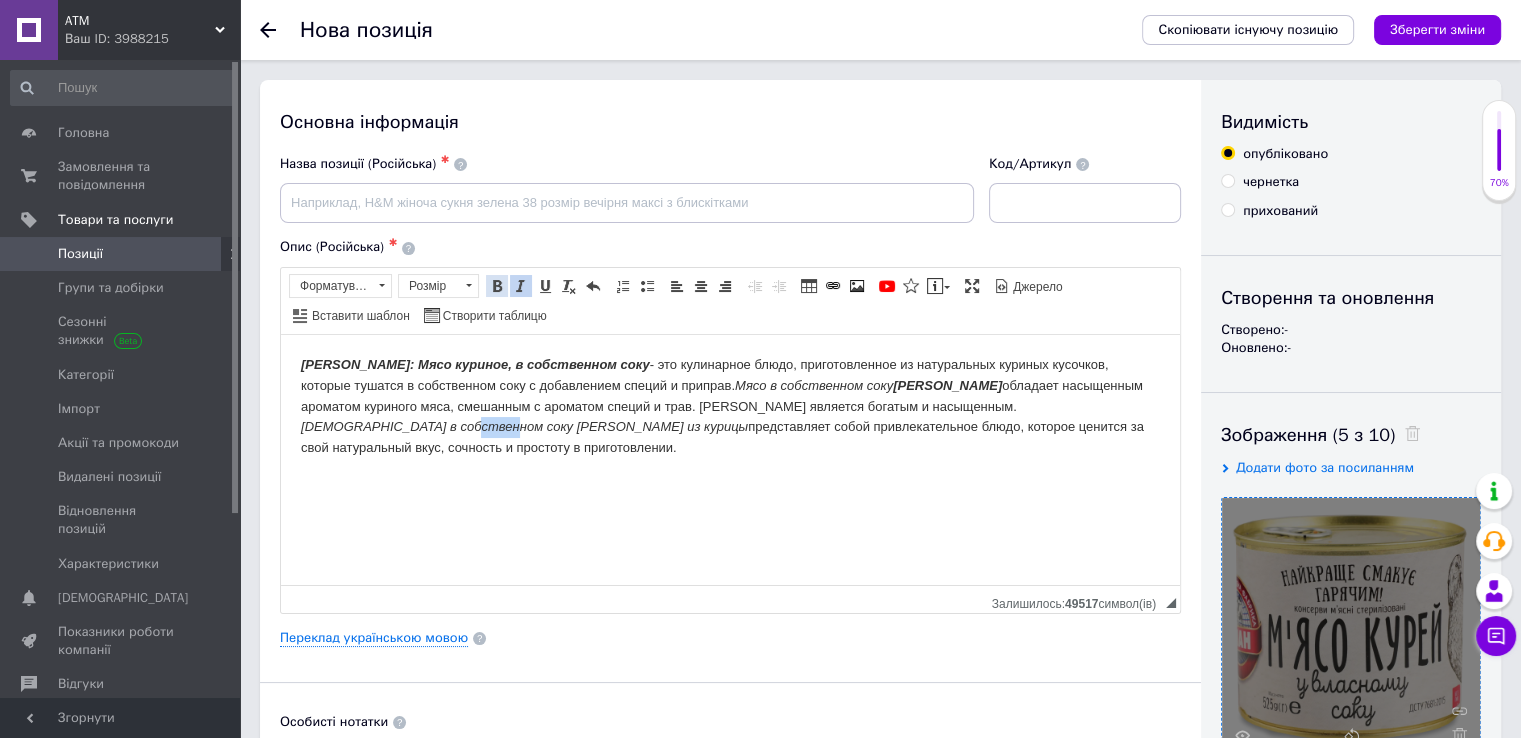 click at bounding box center (497, 286) 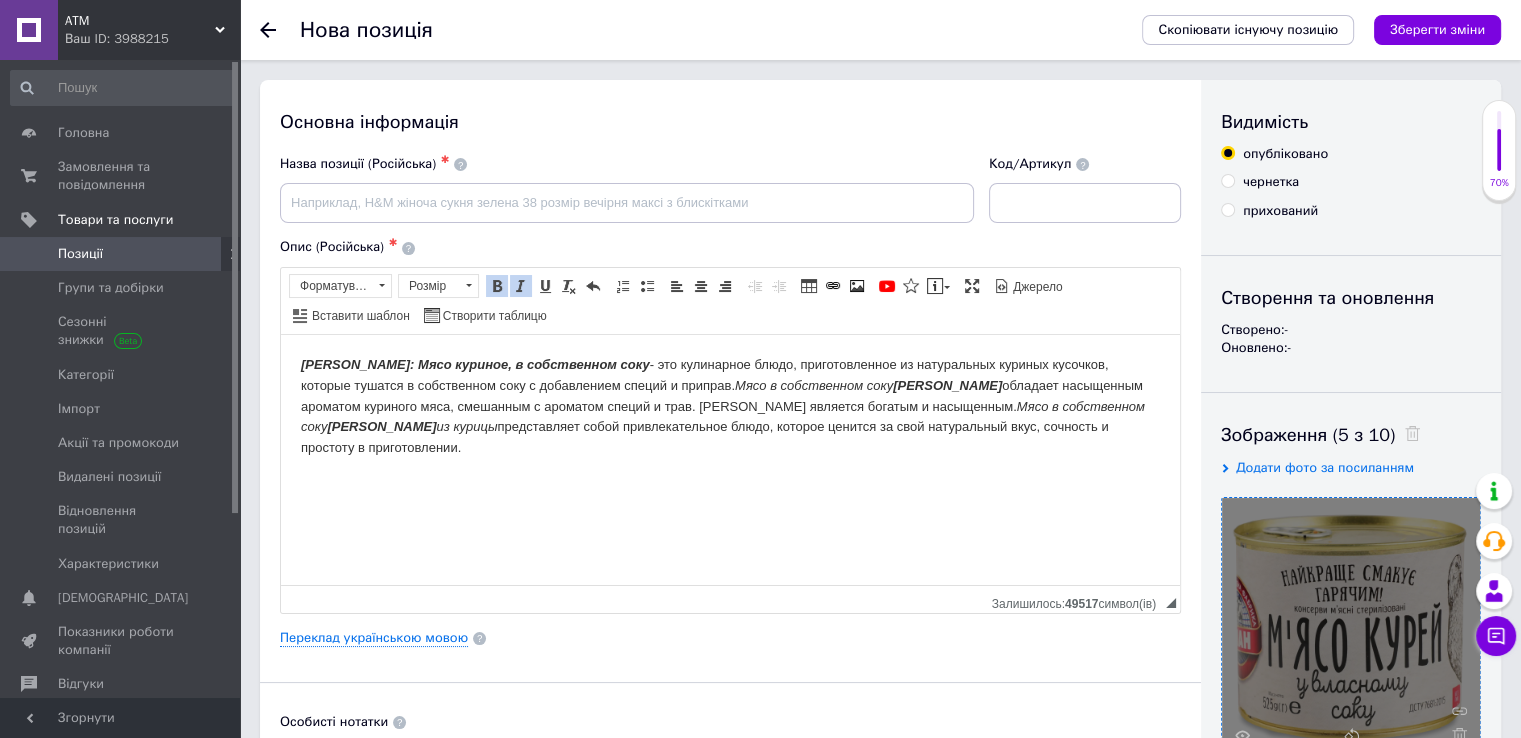 click on "[PERSON_NAME]: Мясо куриное, в собственном соку  - это кулинарное блюдо, приготовленное из натуральных куриных кусочков, которые тушатся в собственном соку с добавлением специй и приправ.  Мясо в собственном соку  [PERSON_NAME]  обладает насыщенным ароматом куриного мяса, смешанным с ароматом специй и трав. [PERSON_NAME] является богатым и насыщенным.  Мясо в собственном соку  [PERSON_NAME]  из курицы  представляет собой привлекательное блюдо, которое ценится за свой натуральный вкус, сочность и простоту в приготовлении." at bounding box center (730, 406) 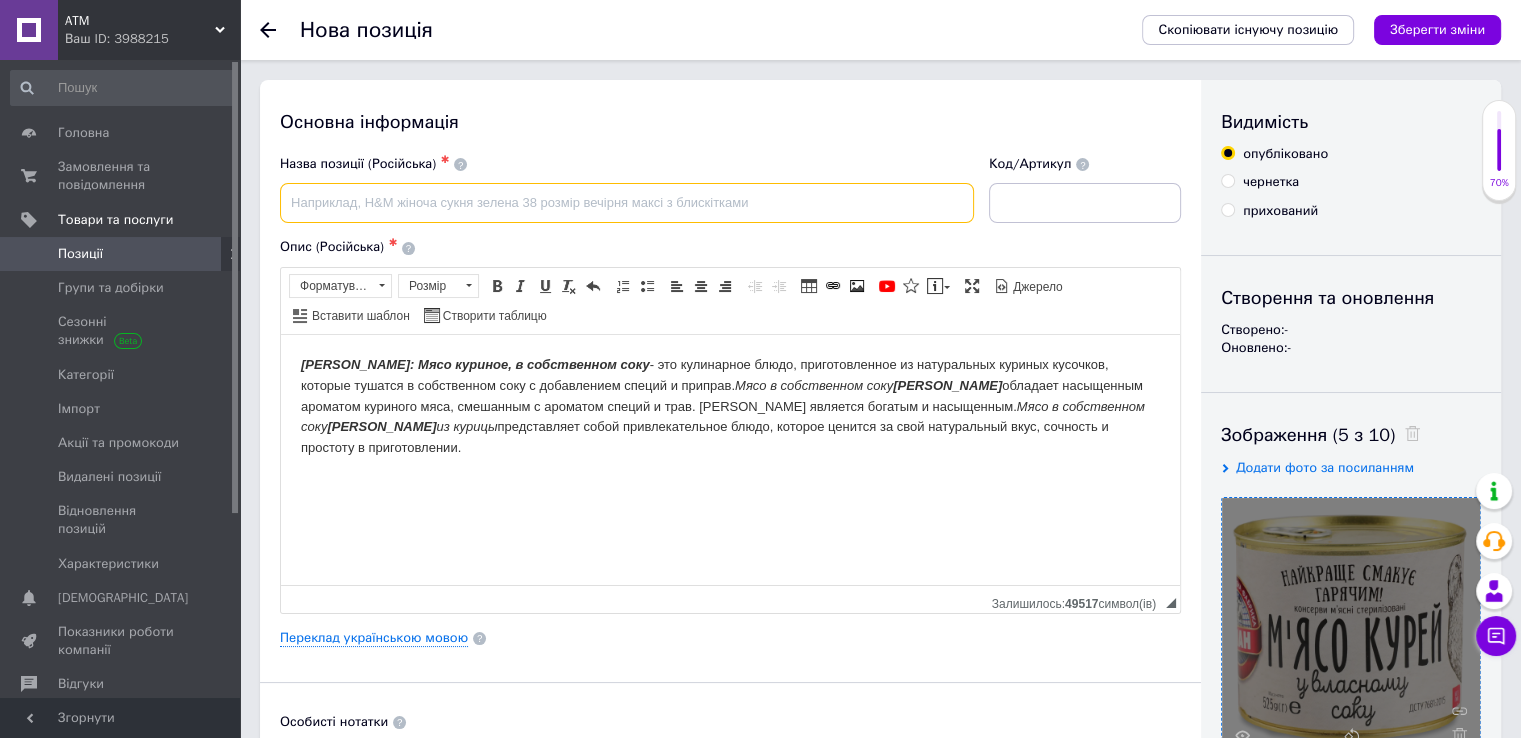 click at bounding box center (627, 203) 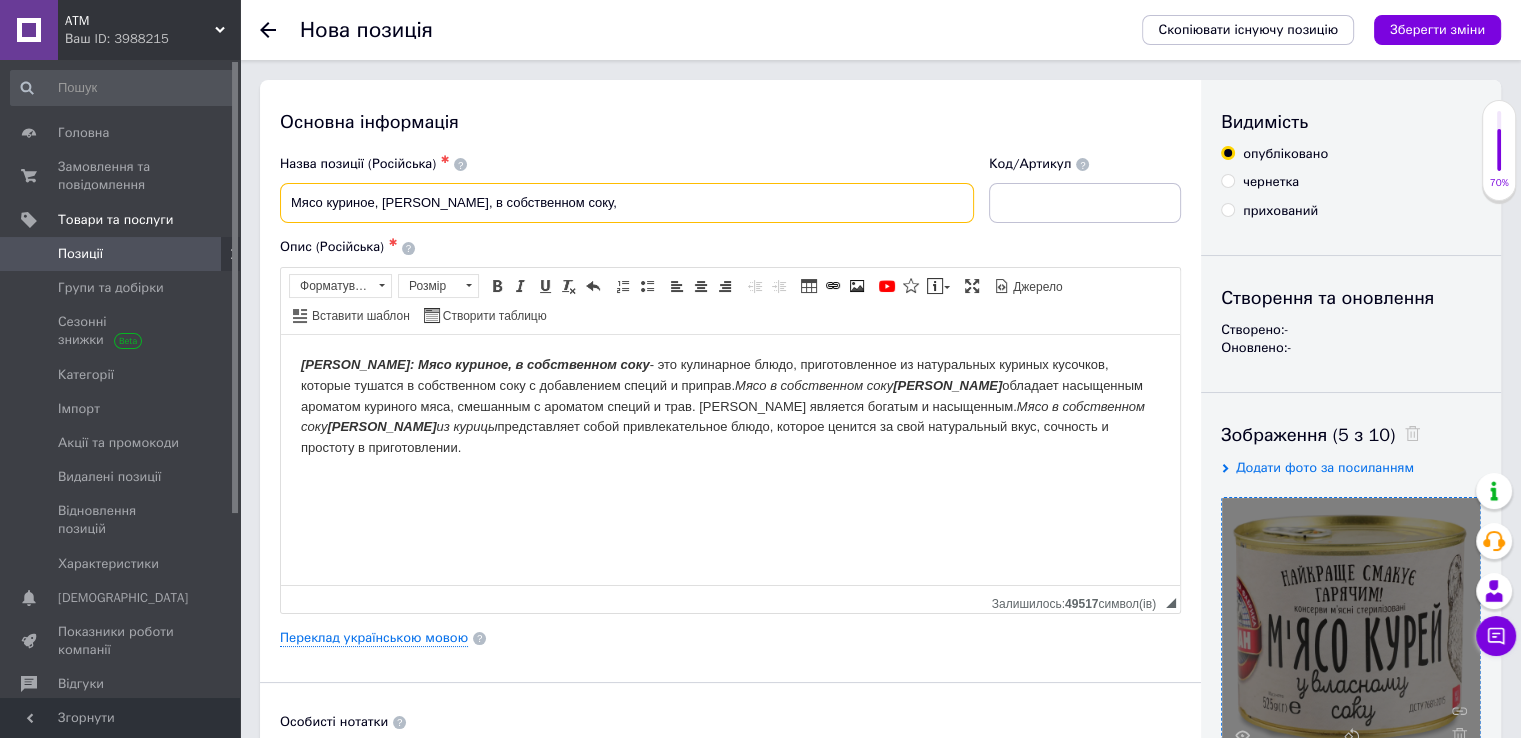type on "Мясо куриное, [PERSON_NAME], в собственном соку," 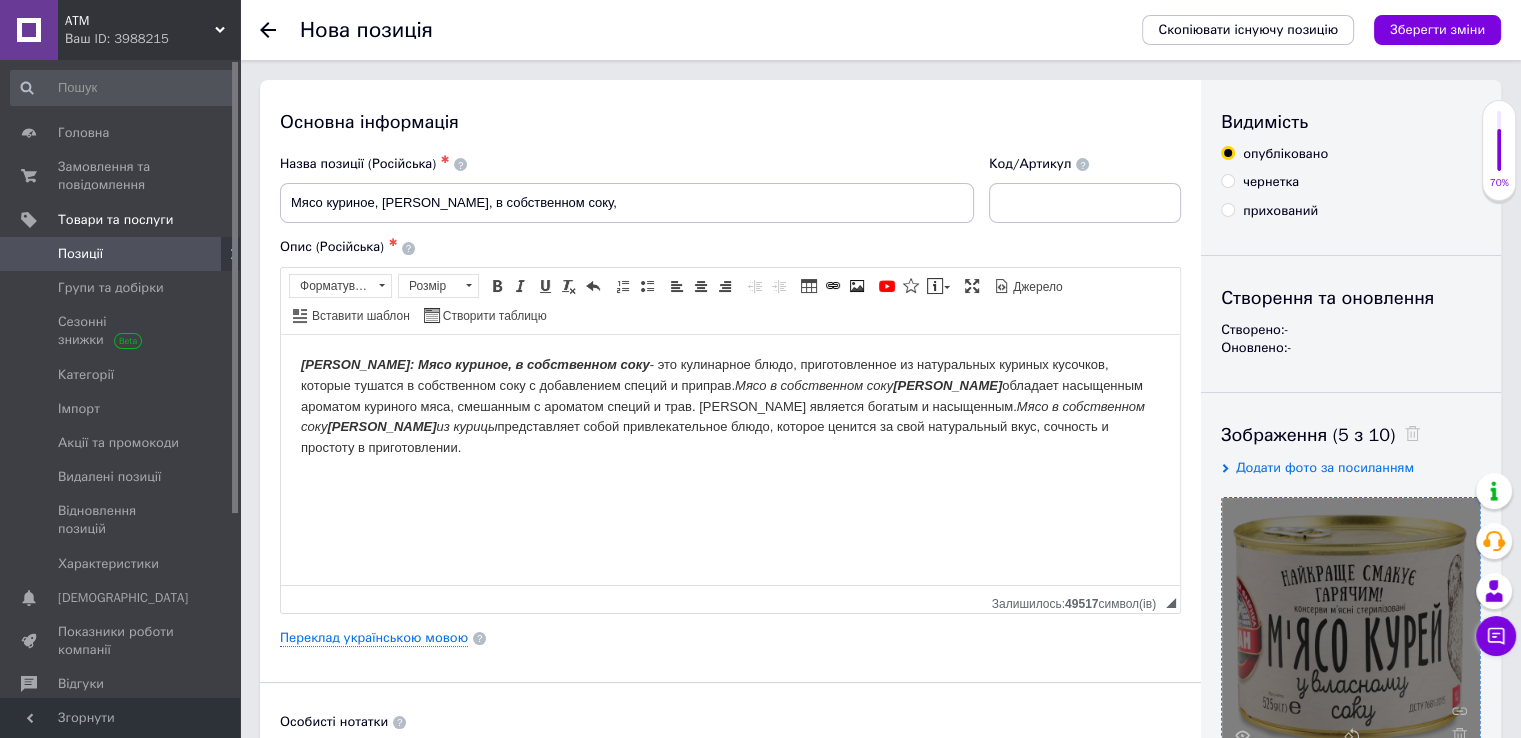 click on "[PERSON_NAME]: Мясо куриное, в собственном соку  - это кулинарное блюдо, приготовленное из натуральных куриных кусочков, которые тушатся в собственном соку с добавлением специй и приправ.  Мясо в собственном соку  [PERSON_NAME]  обладает насыщенным ароматом куриного мяса, смешанным с ароматом специй и трав. [PERSON_NAME] является богатым и насыщенным.  Мясо в собственном соку  [PERSON_NAME]  из курицы  представляет собой привлекательное блюдо, которое ценится за свой натуральный вкус, сочность и простоту в приготовлении." at bounding box center (730, 406) 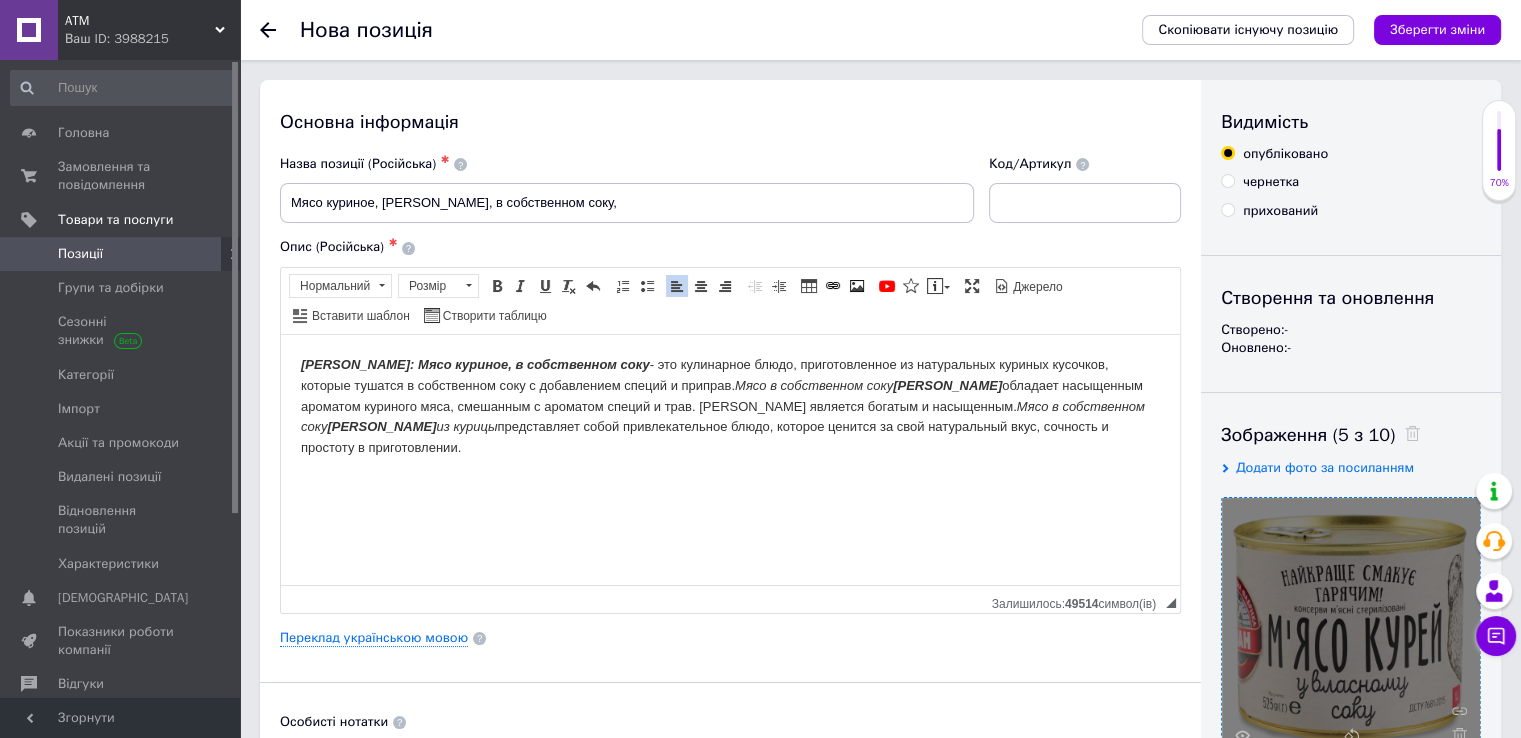 click on "[PERSON_NAME]: Мясо куриное, в собственном соку  - это кулинарное блюдо, приготовленное из натуральных куриных кусочков, которые тушатся в собственном соку с добавлением специй и приправ.  Мясо в собственном соку  [PERSON_NAME]  обладает насыщенным ароматом куриного мяса, смешанным с ароматом специй и трав. [PERSON_NAME] является богатым и насыщенным.  Мясо в собственном соку  [PERSON_NAME]  из курицы  представляет собой привлекательное блюдо, которое ценится за свой натуральный вкус, сочность и простоту в приготовлении." at bounding box center (730, 423) 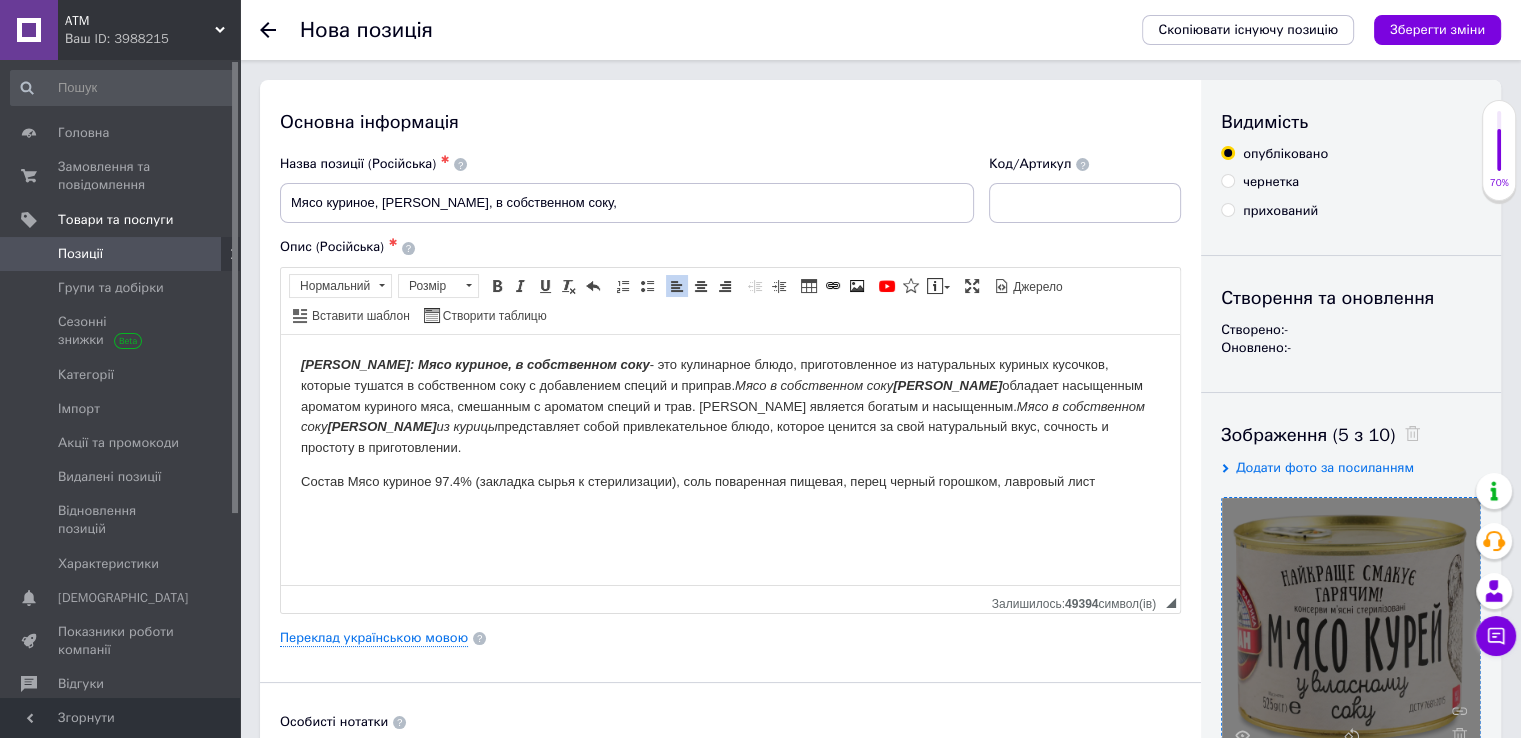 click on "Состав Мясо куриное 97.4% (закладка сырья к стерилизации), соль поваренная пищевая, перец черный горошком, лавровый лист" at bounding box center (730, 481) 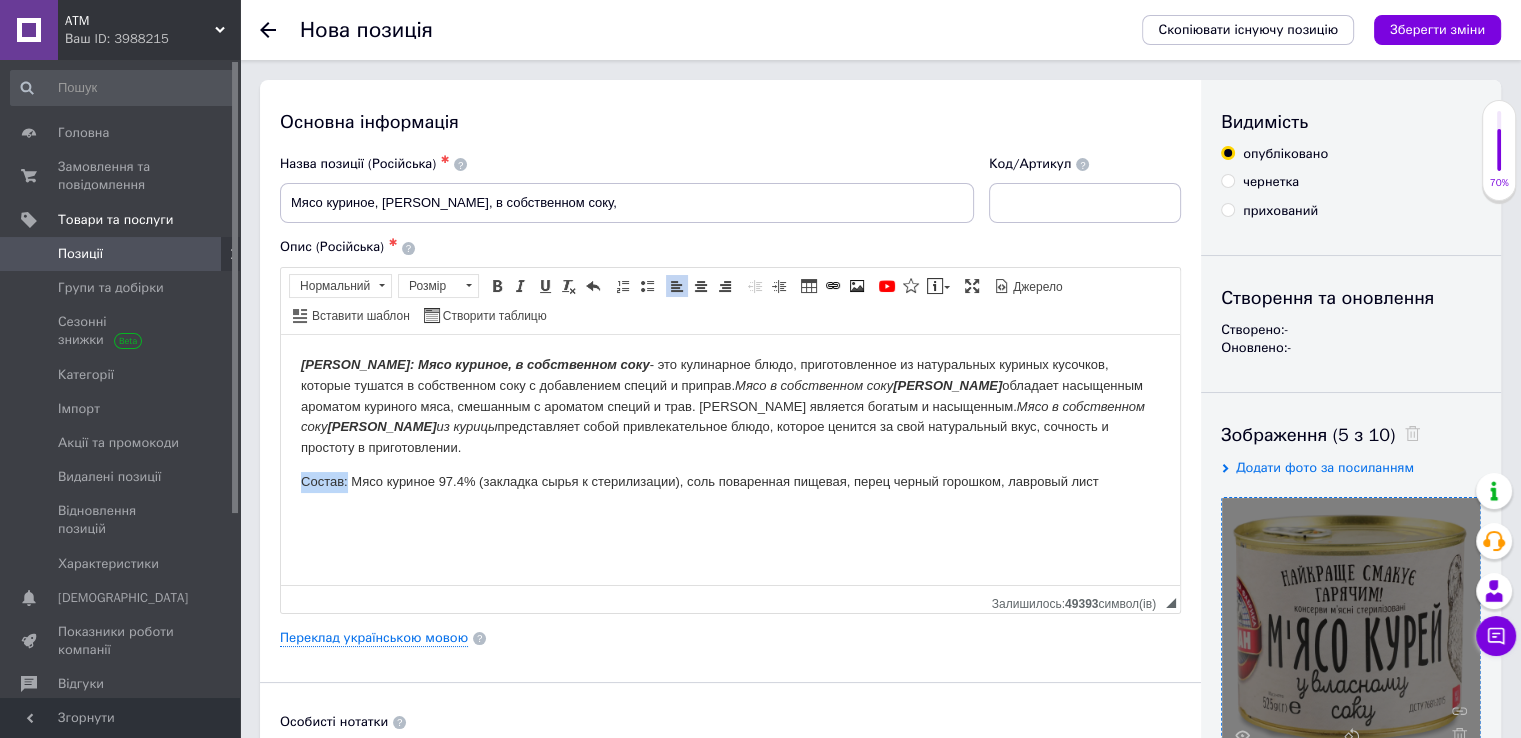 click on "[PERSON_NAME]: Мясо куриное, в собственном соку  - это кулинарное блюдо, приготовленное из натуральных куриных кусочков, которые тушатся в собственном соку с добавлением специй и приправ.  Мясо в собственном соку  [PERSON_NAME]  обладает насыщенным ароматом куриного мяса, смешанным с ароматом специй и трав. [PERSON_NAME] является богатым и насыщенным.  Мясо в собственном соку  [PERSON_NAME]  из курицы  представляет собой привлекательное блюдо, которое ценится за свой натуральный вкус, сочность и простоту в приготовлении." at bounding box center (730, 423) 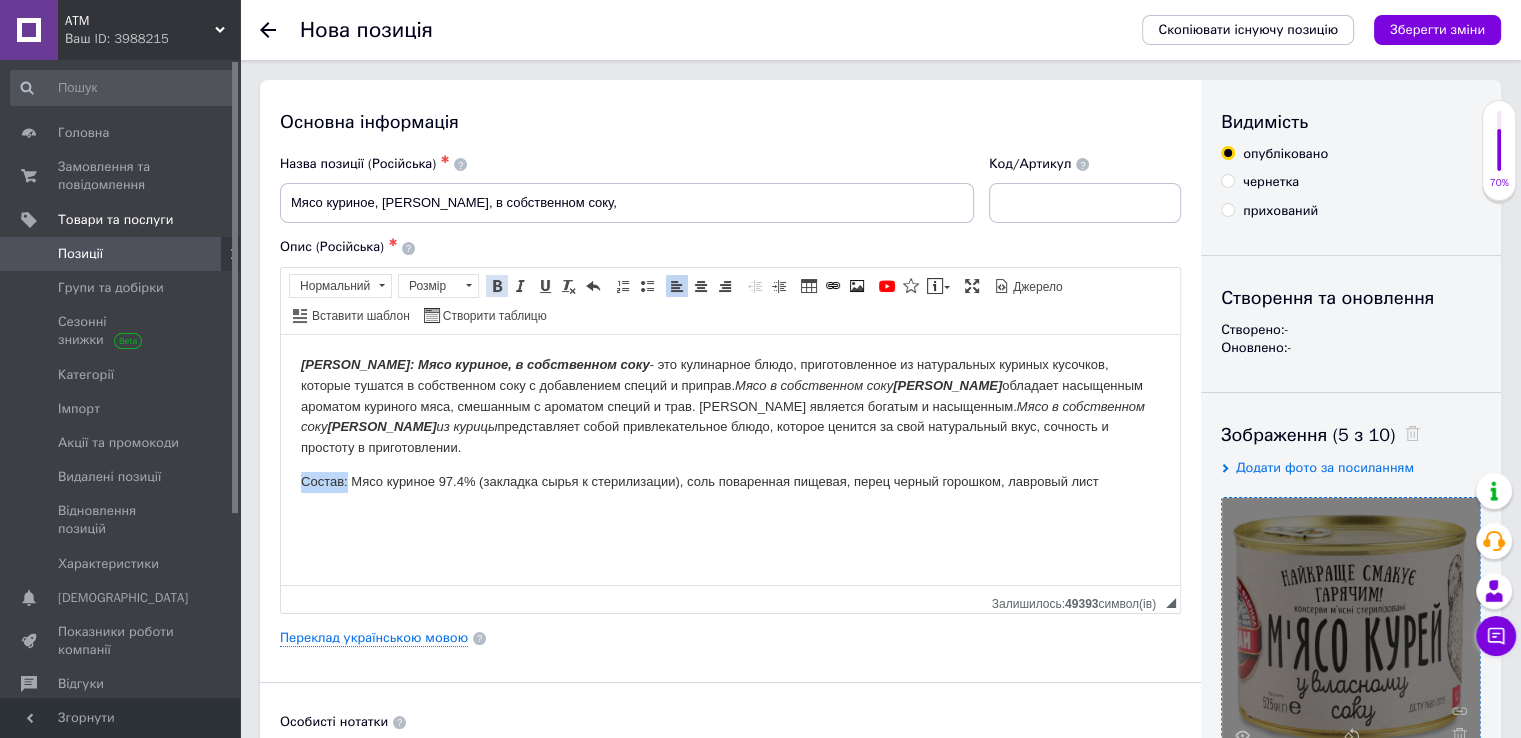 click at bounding box center [497, 286] 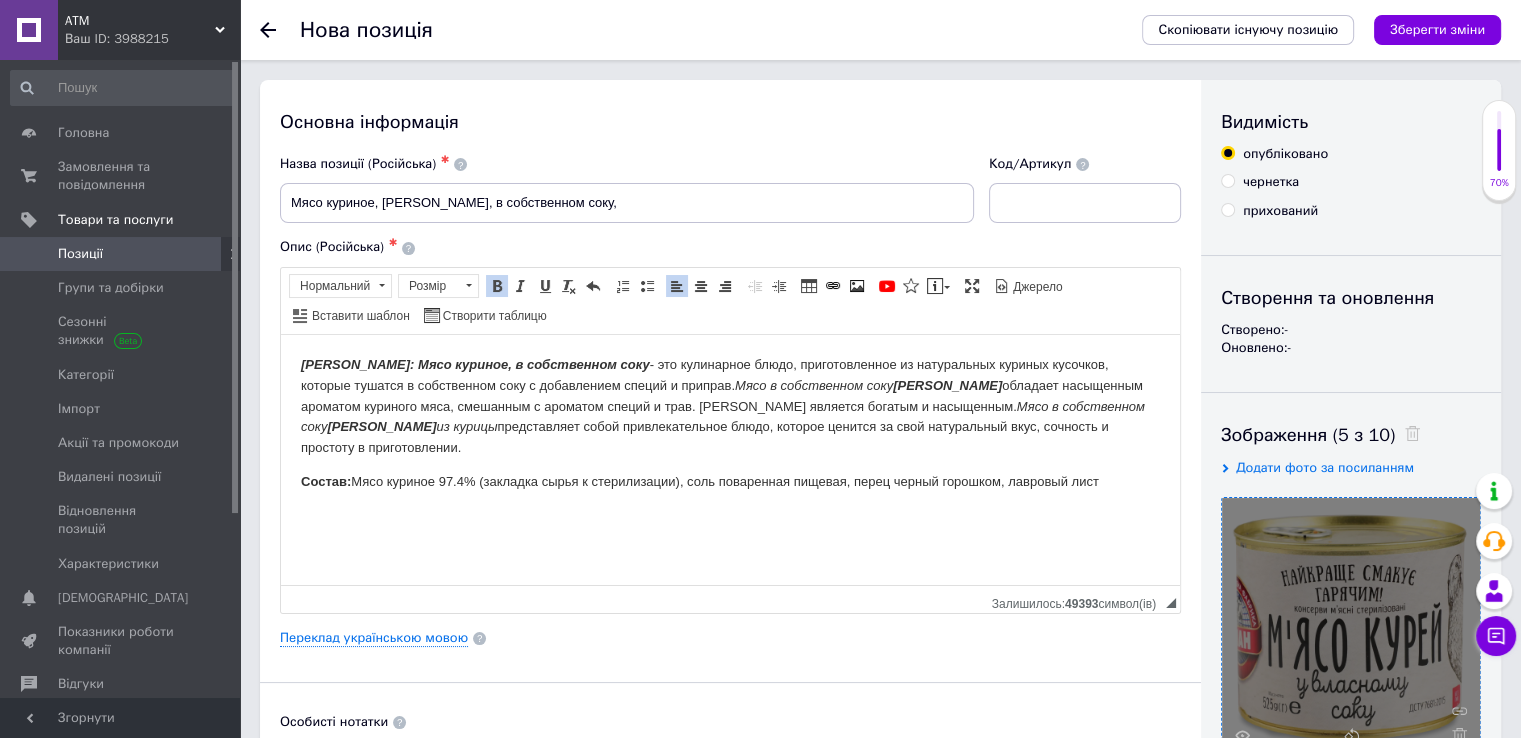 click on "Состав:  Мясо куриное 97.4% (закладка сырья к стерилизации), соль поваренная пищевая, перец черный горошком, лавровый лист" at bounding box center (730, 481) 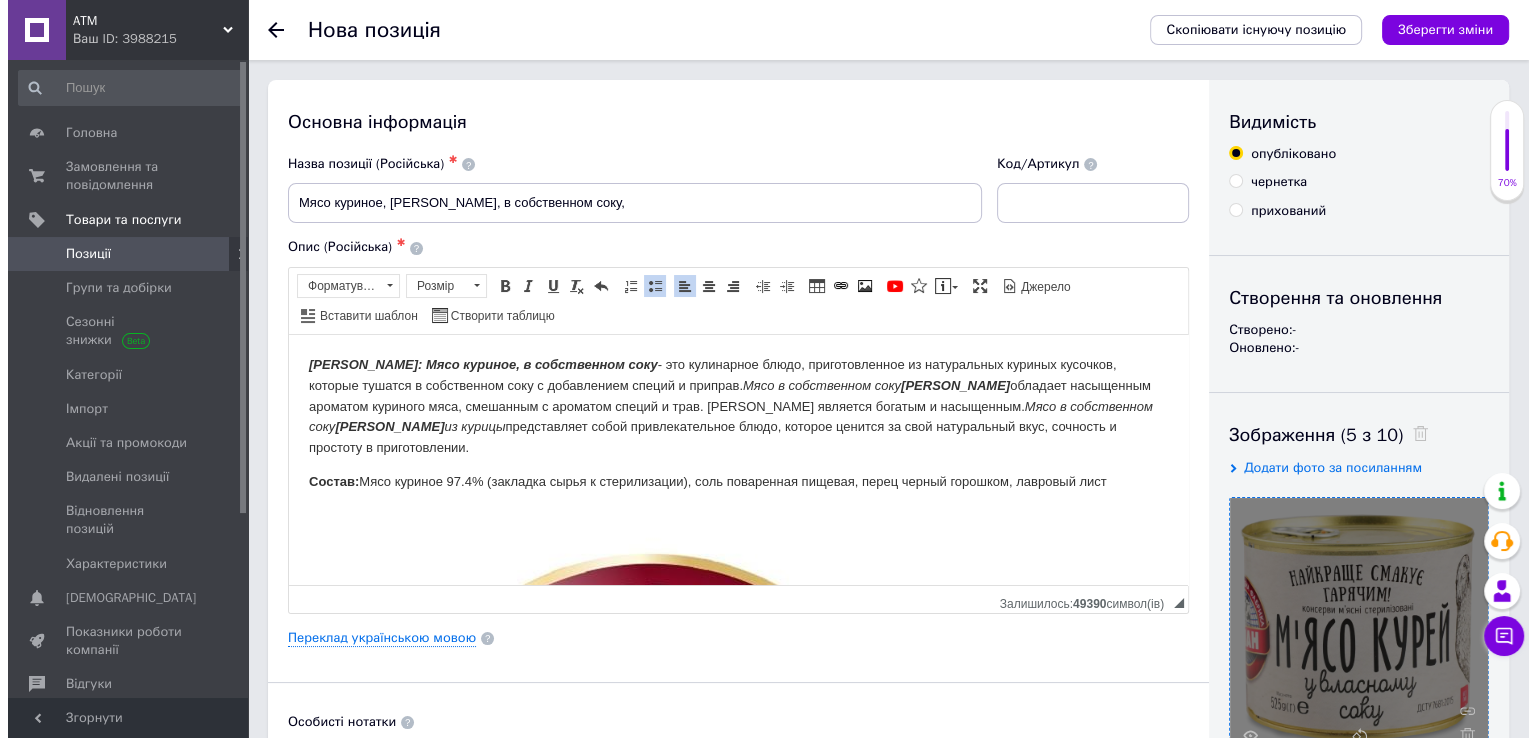 scroll, scrollTop: 700, scrollLeft: 0, axis: vertical 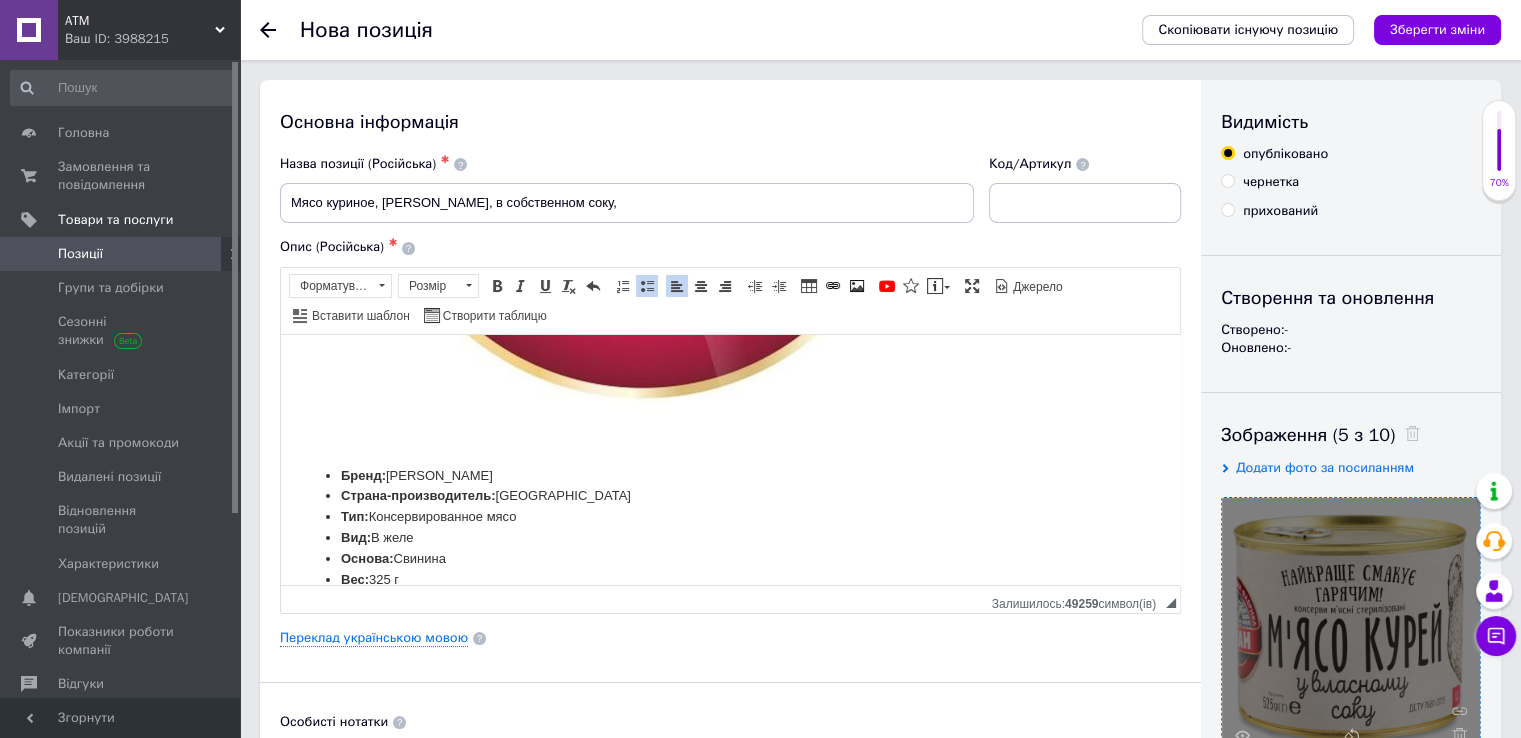 click at bounding box center [621, 125] 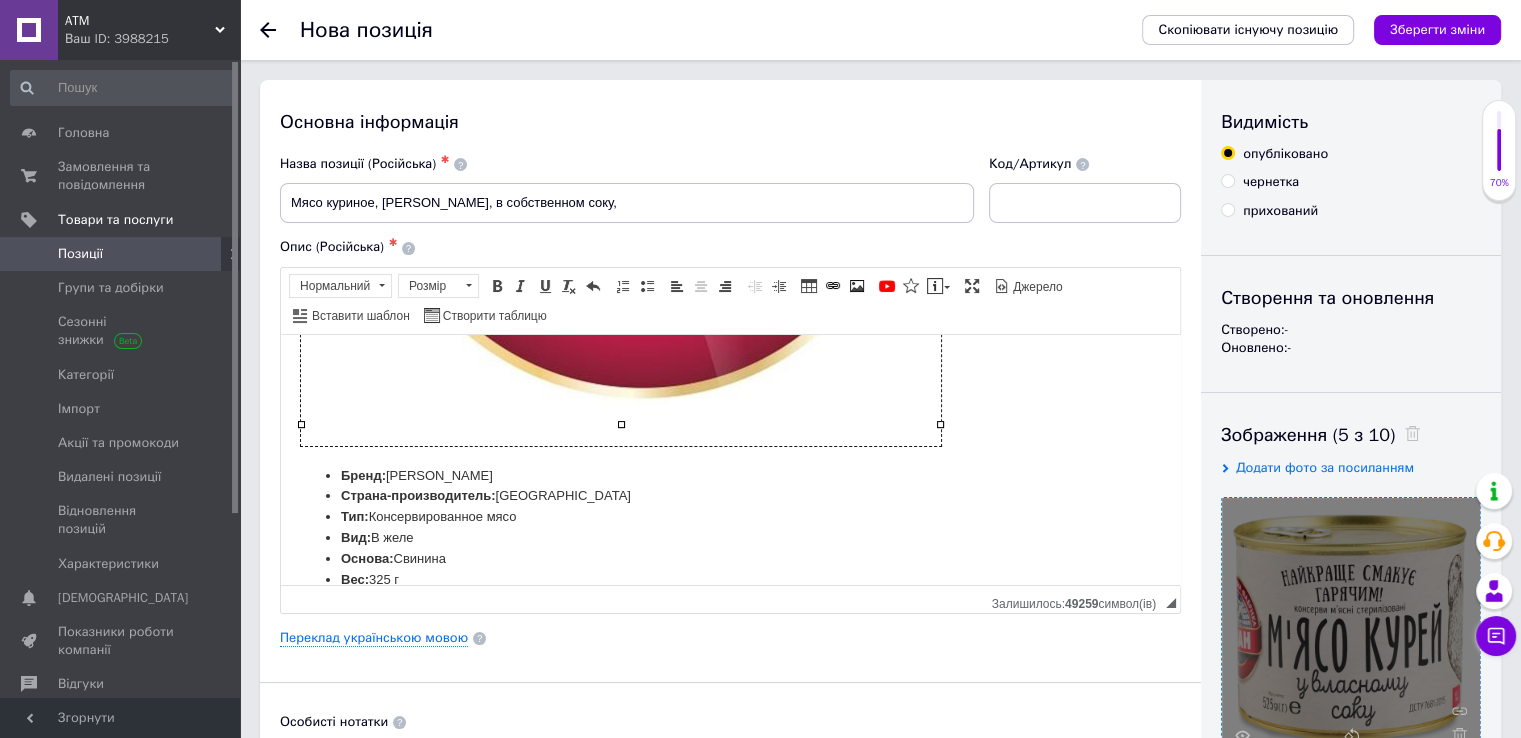 click at bounding box center [621, 125] 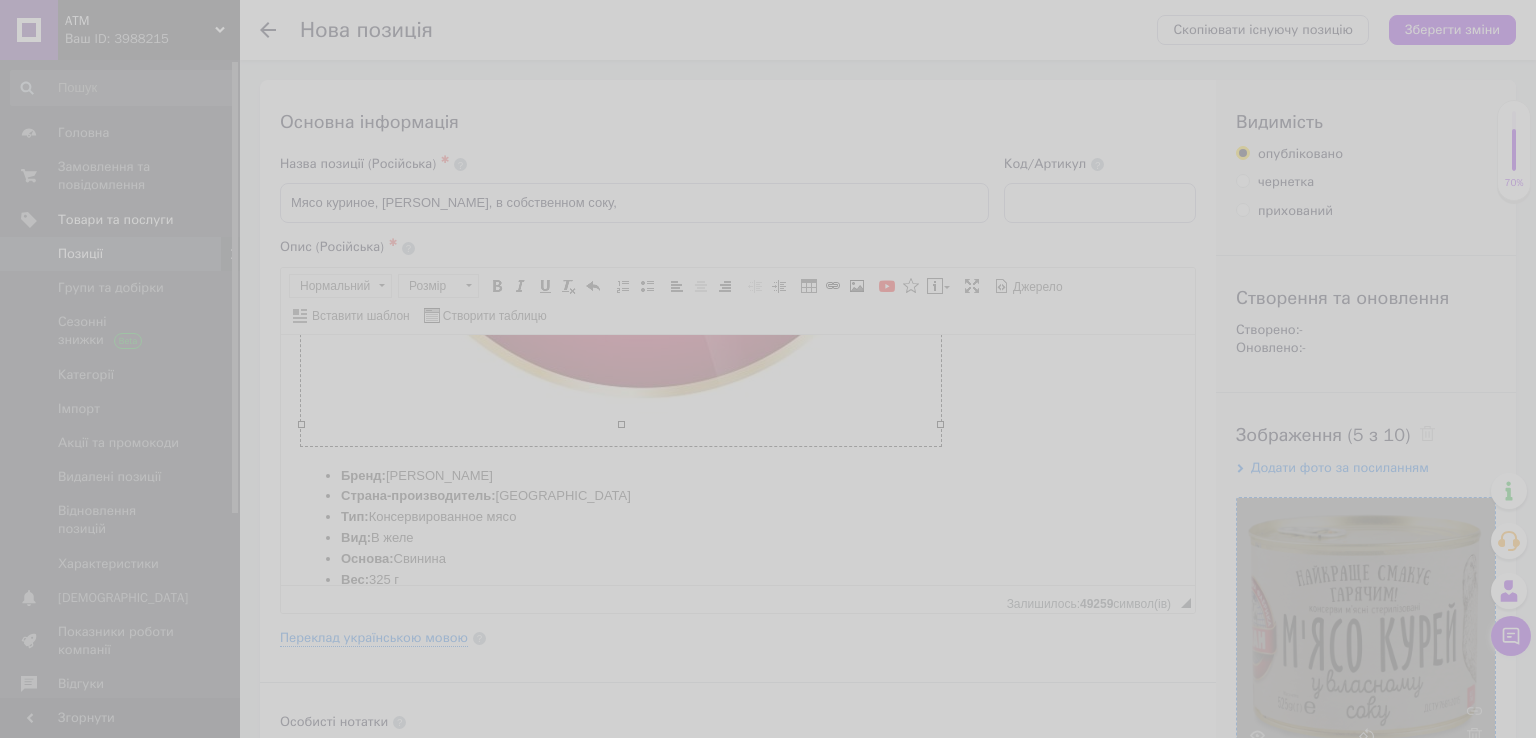 type on "[URL][DOMAIN_NAME]" 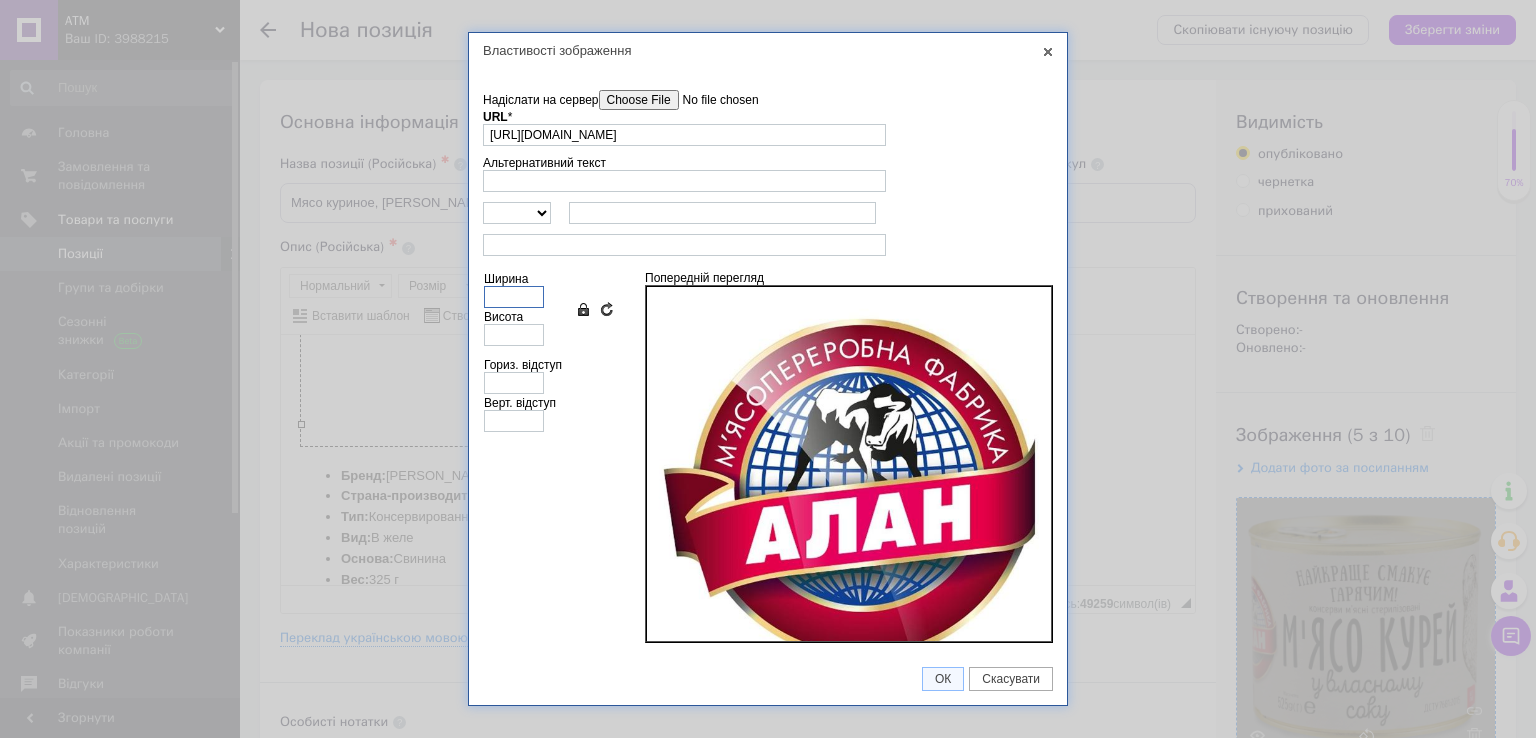 click on "Ширина" at bounding box center [514, 297] 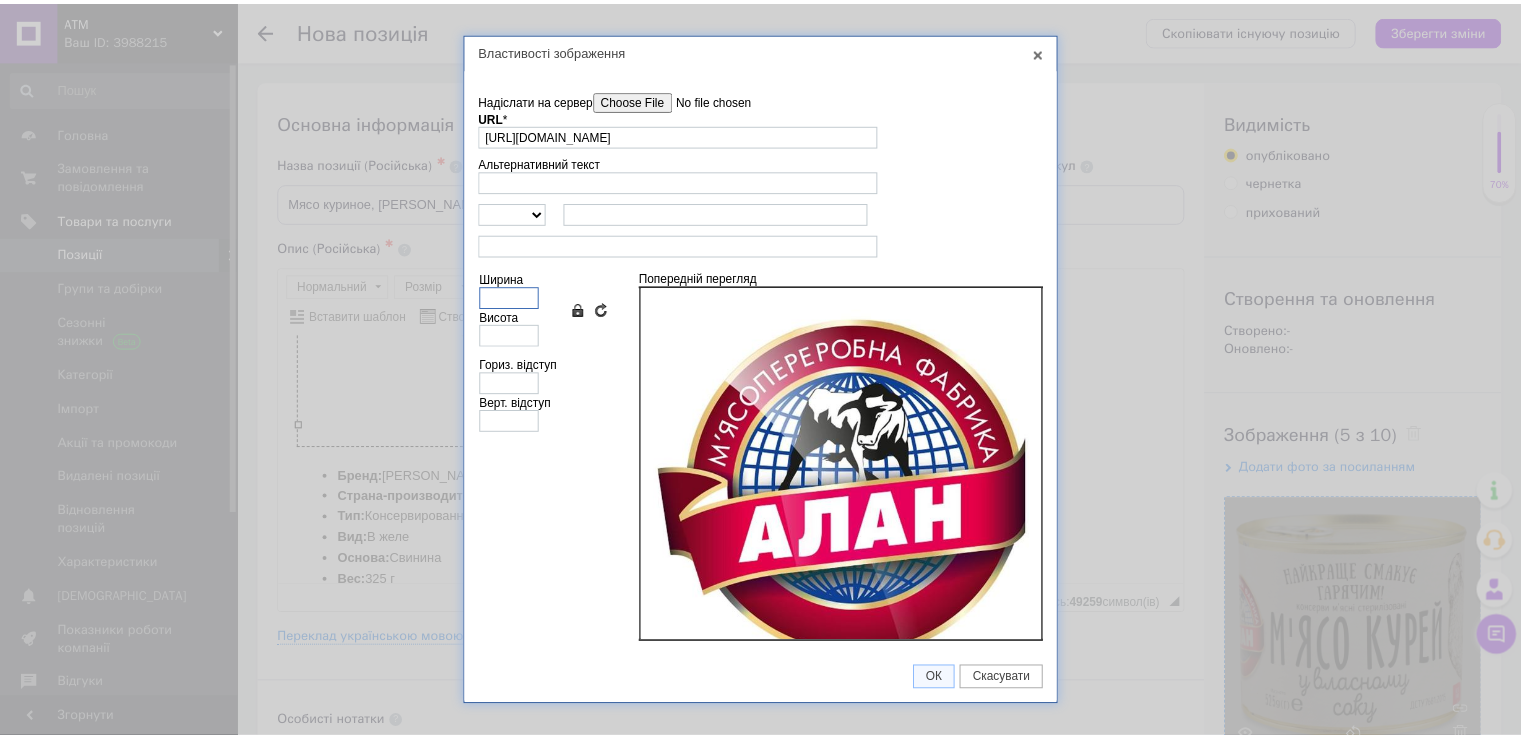 scroll, scrollTop: 0, scrollLeft: 0, axis: both 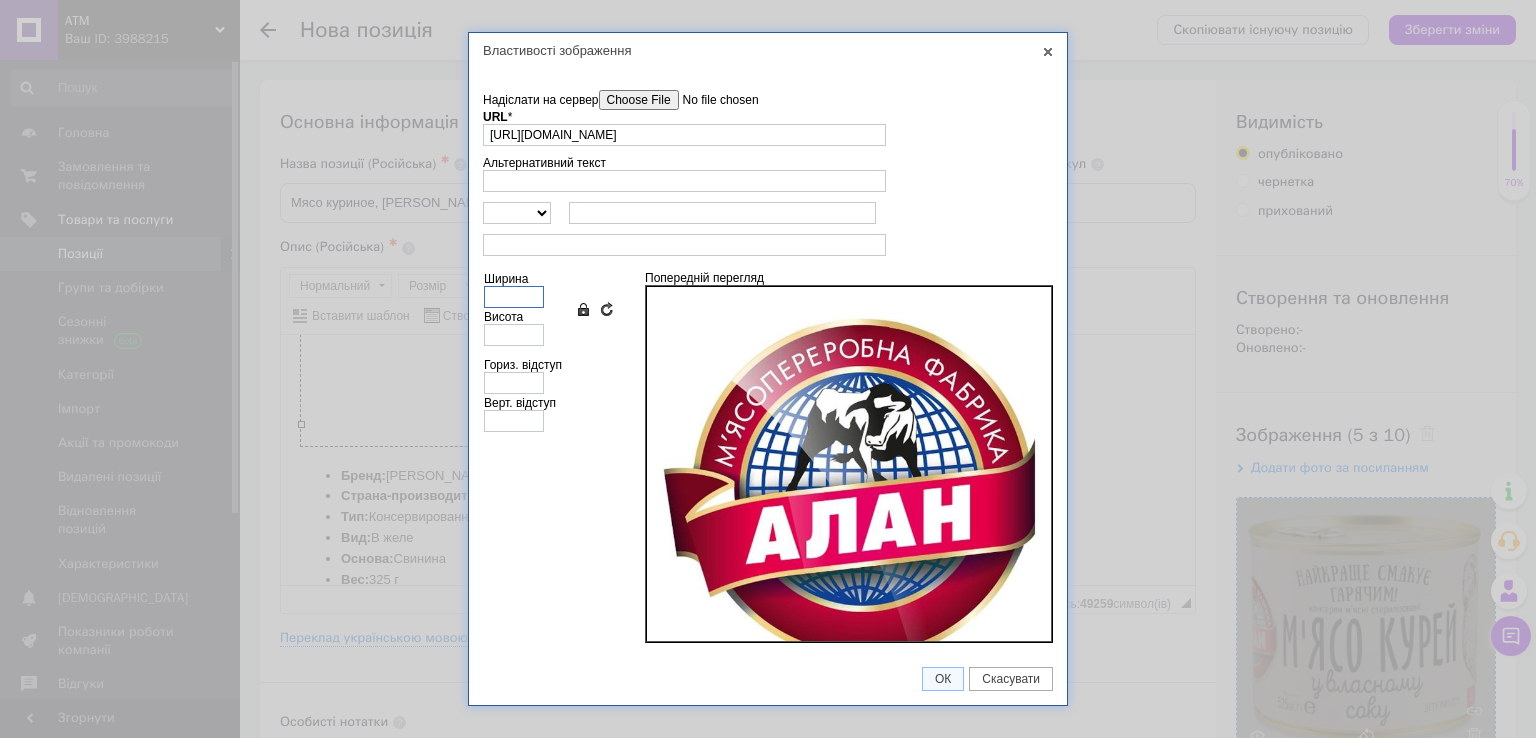 type on "1" 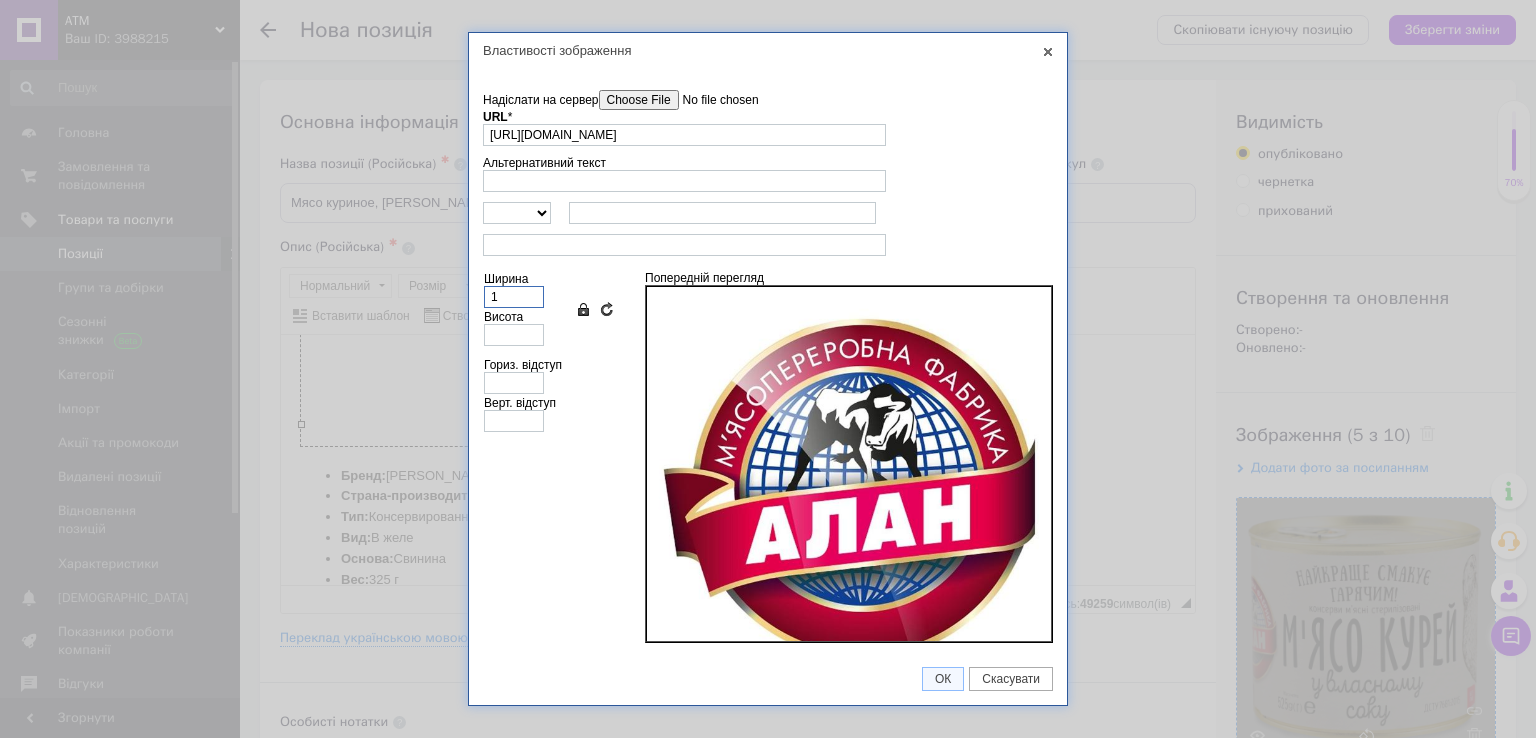 type on "1" 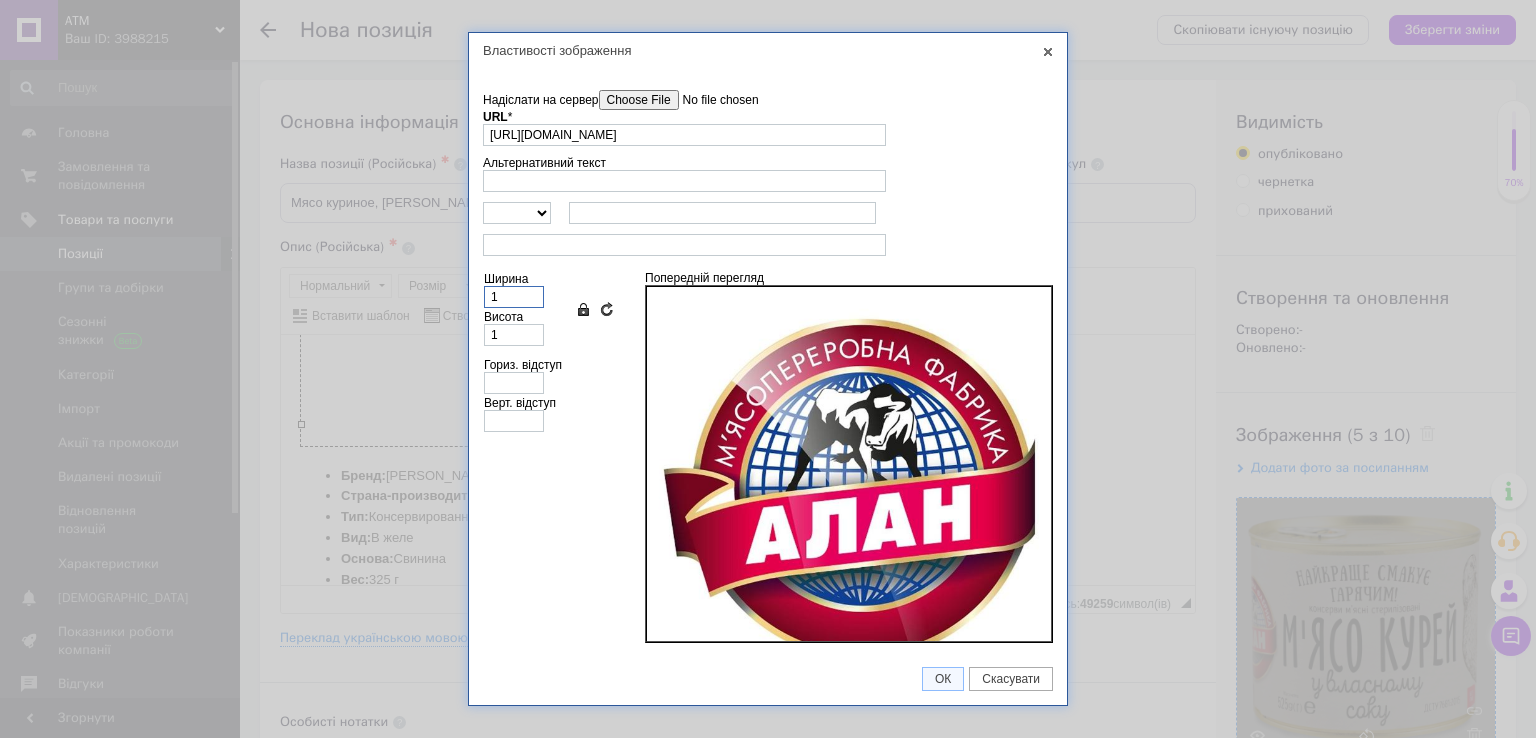 type on "10" 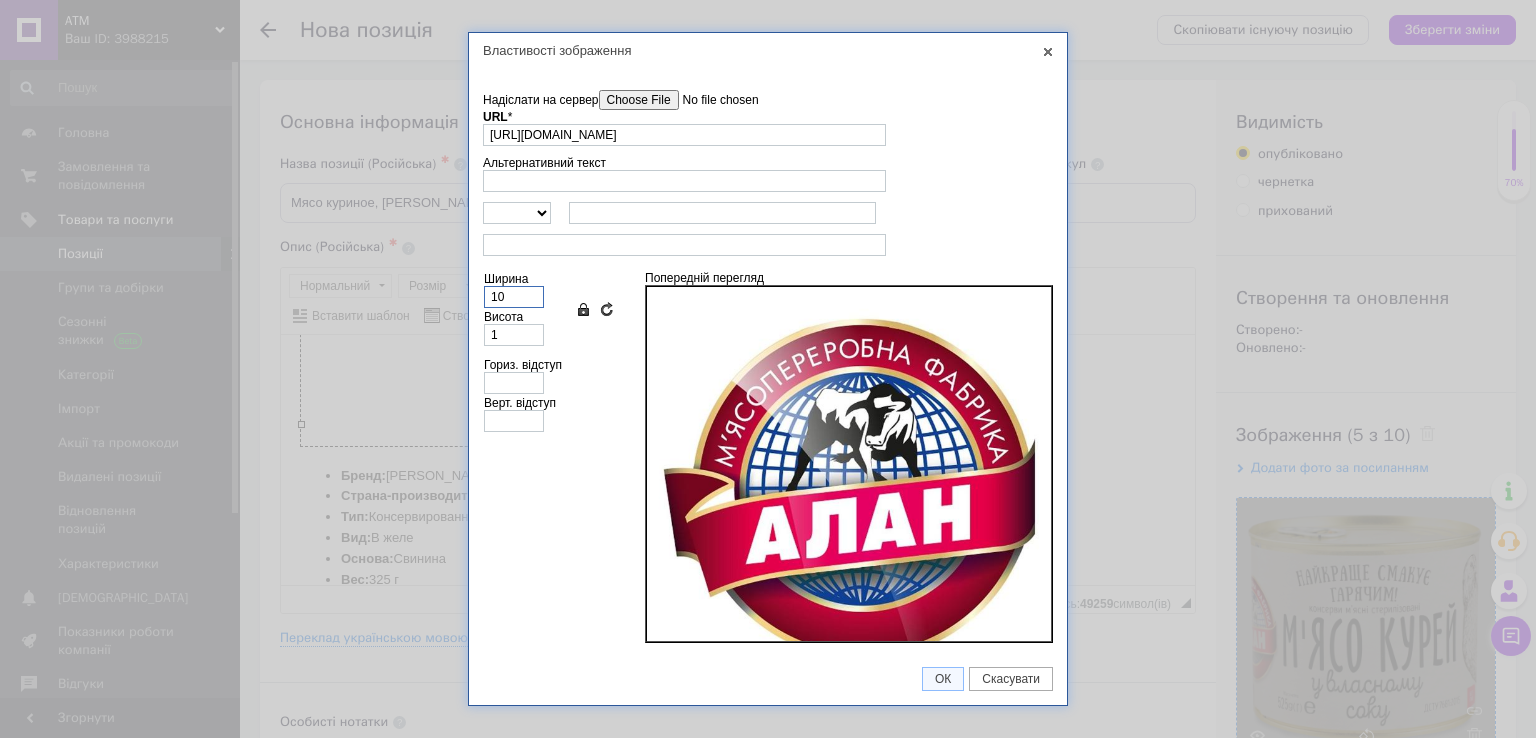type on "10" 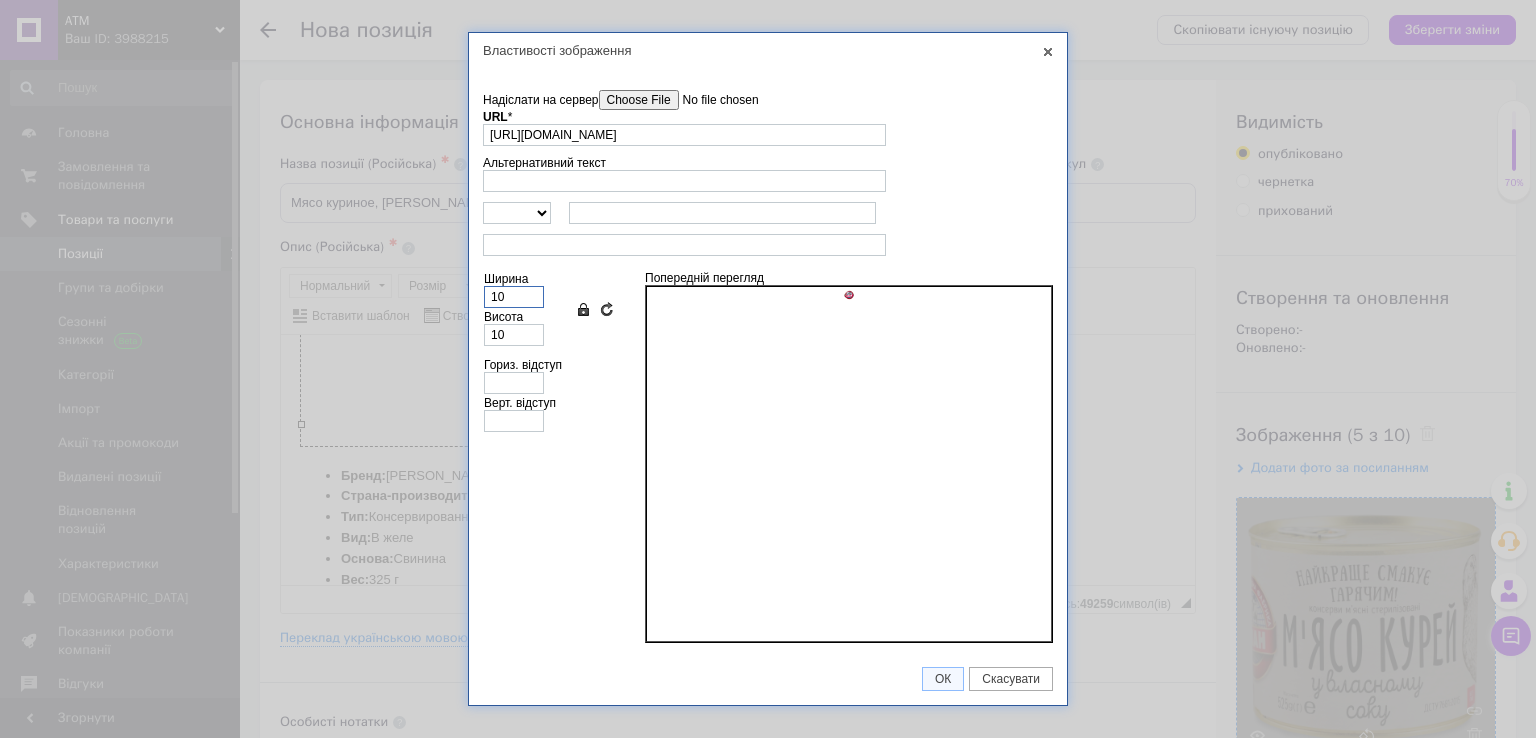 type on "100" 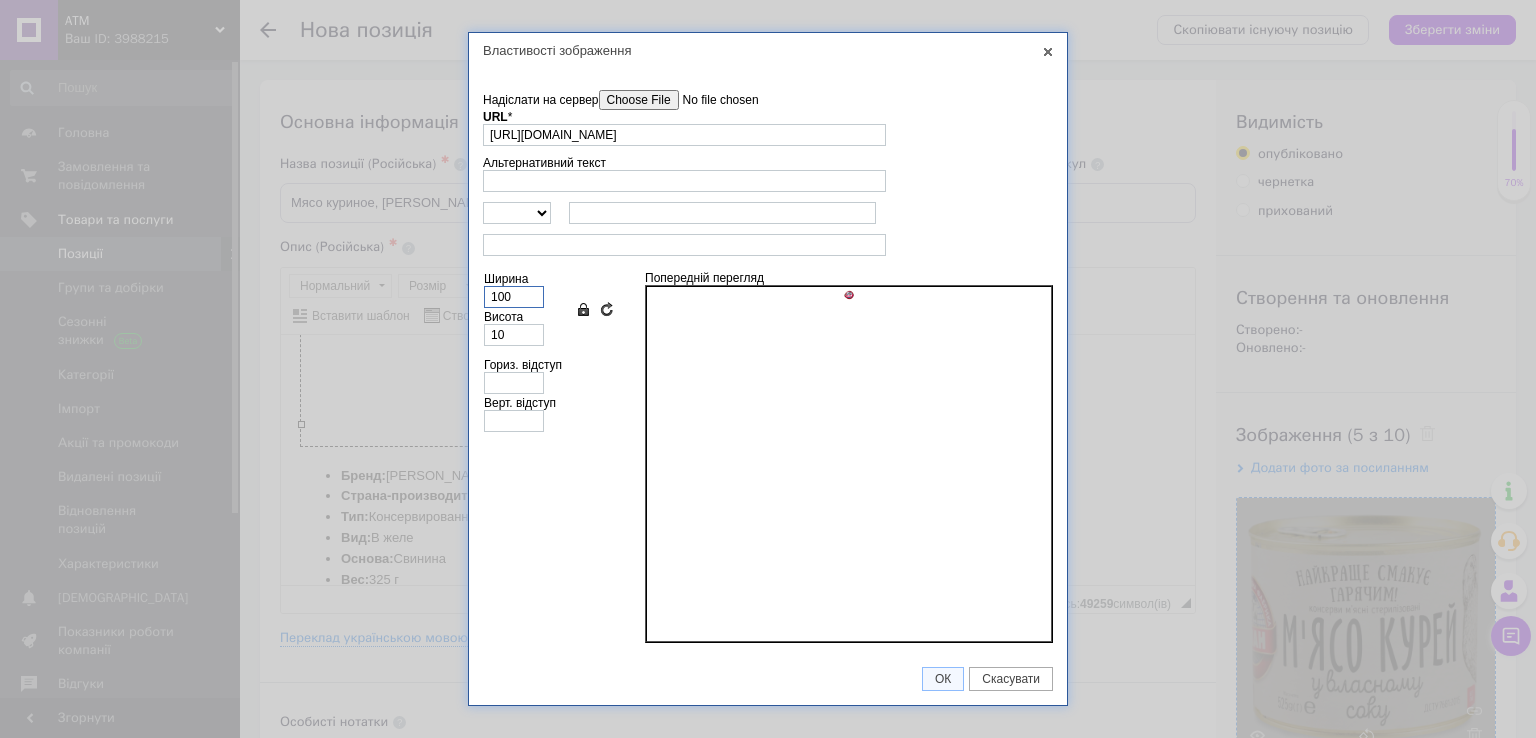 type on "100" 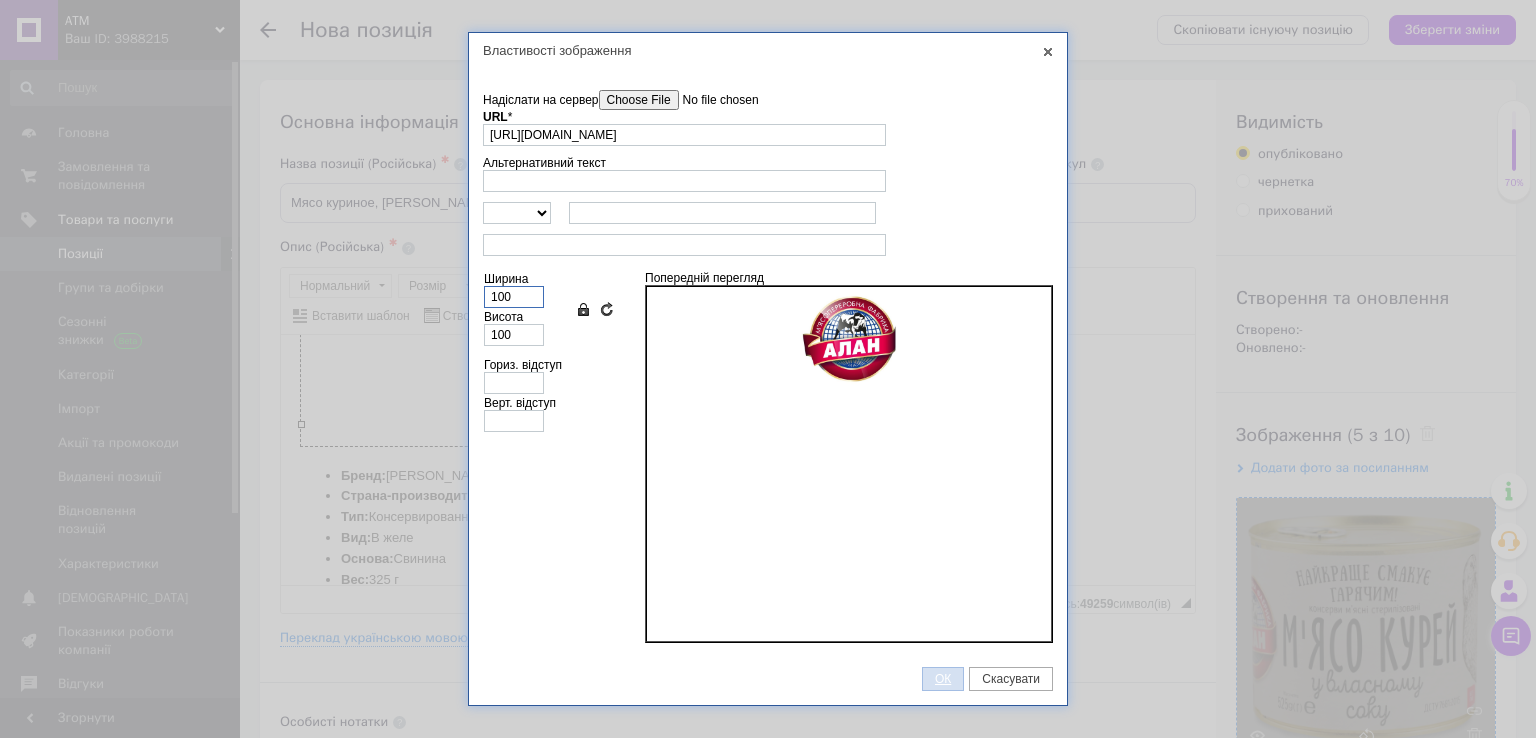 type on "100" 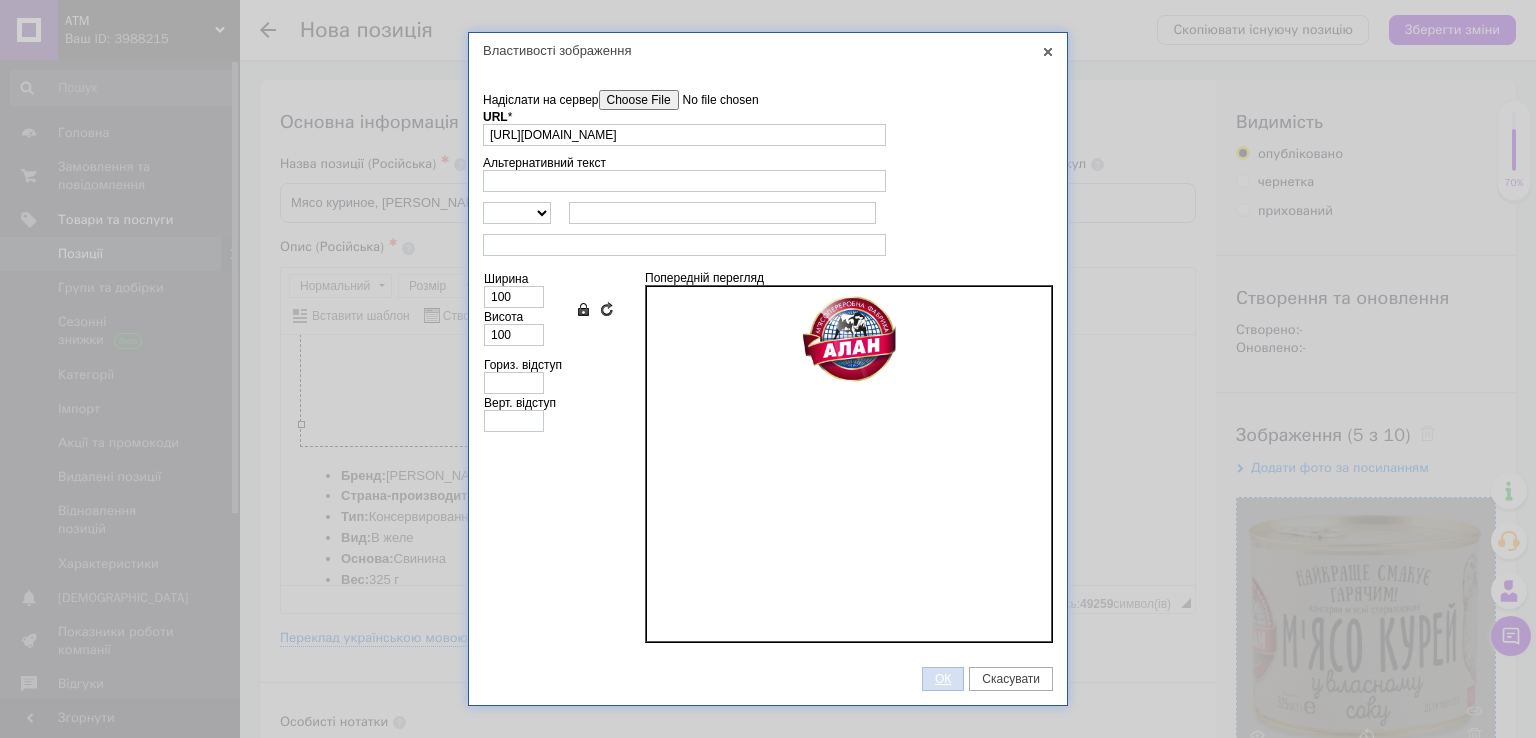 click on "ОК" at bounding box center [943, 679] 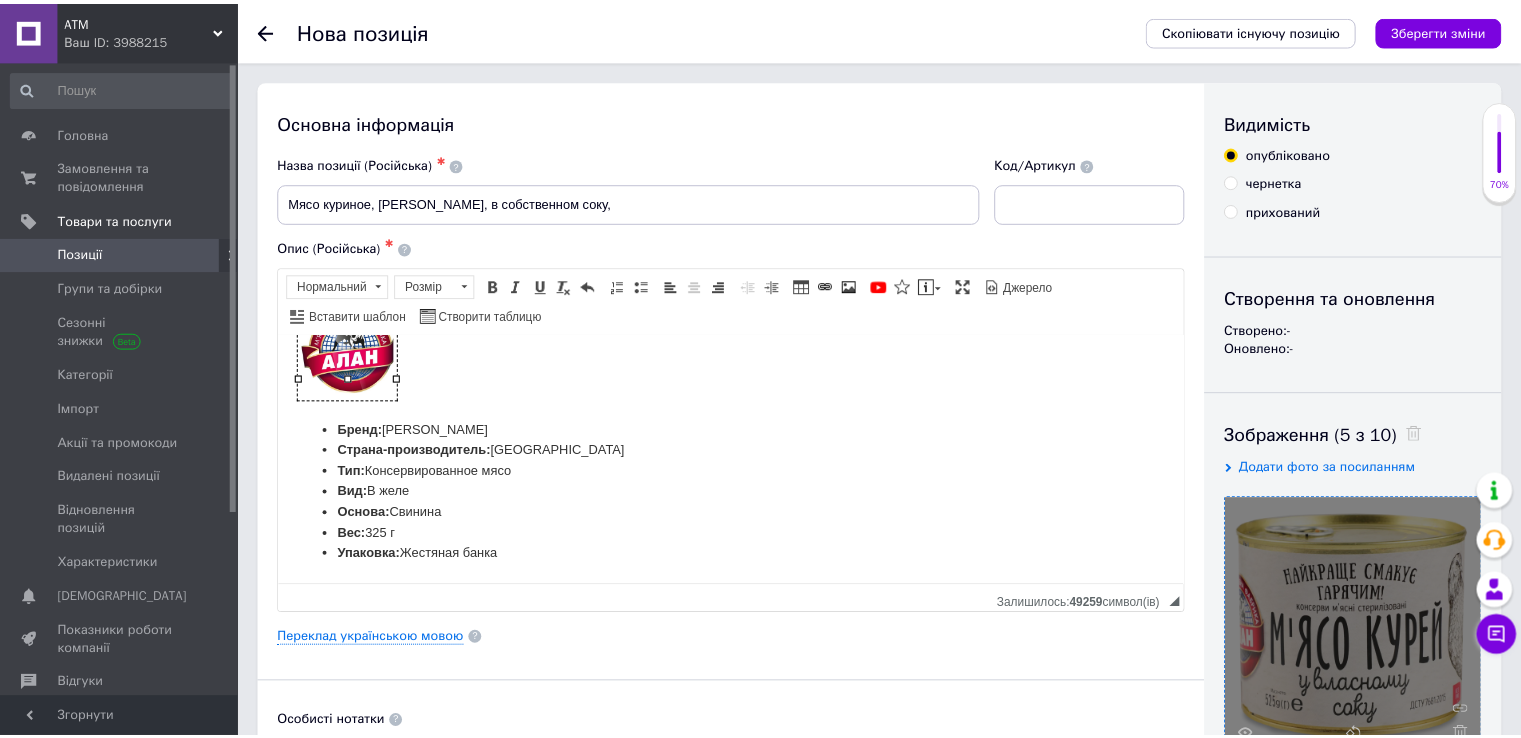 scroll, scrollTop: 184, scrollLeft: 0, axis: vertical 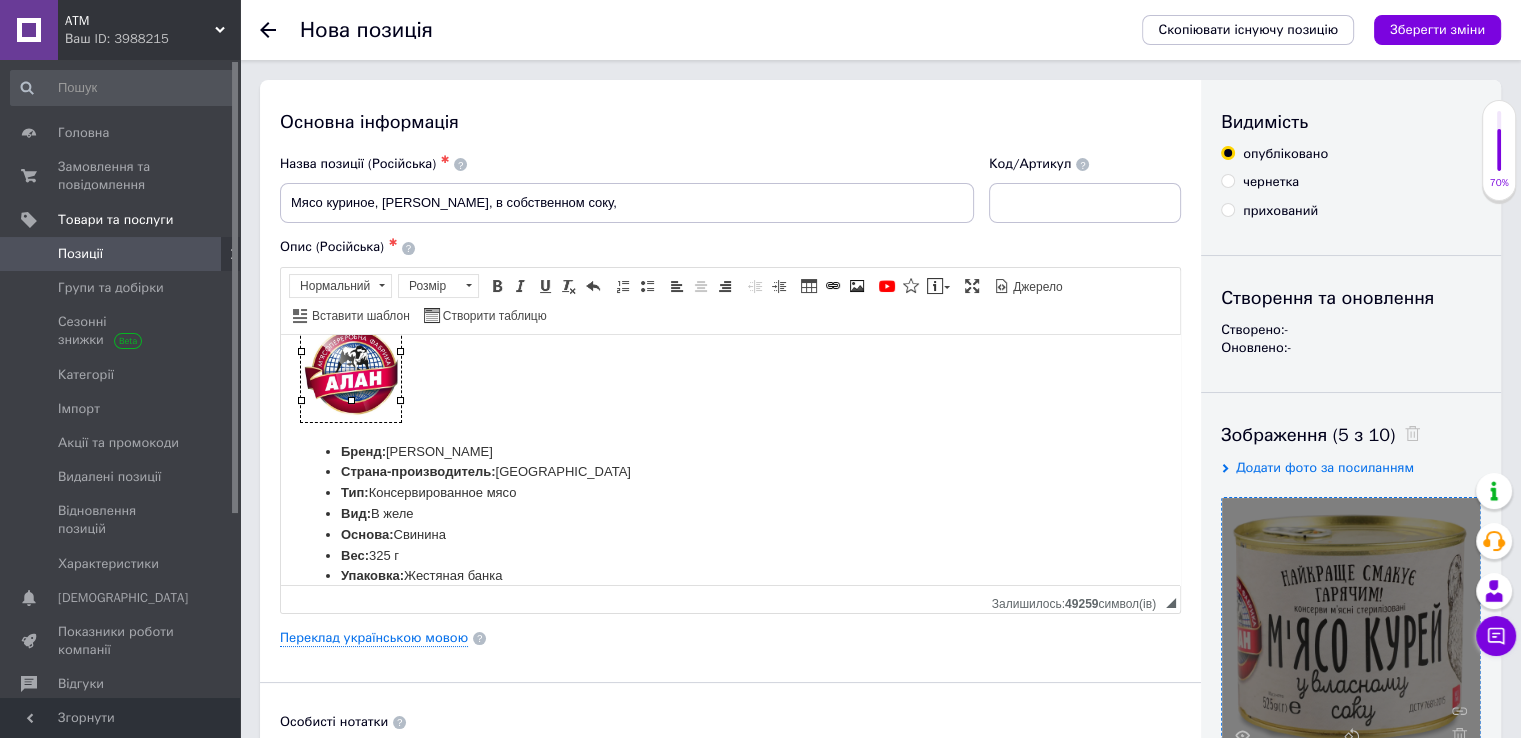 drag, startPoint x: 399, startPoint y: 510, endPoint x: 464, endPoint y: 510, distance: 65 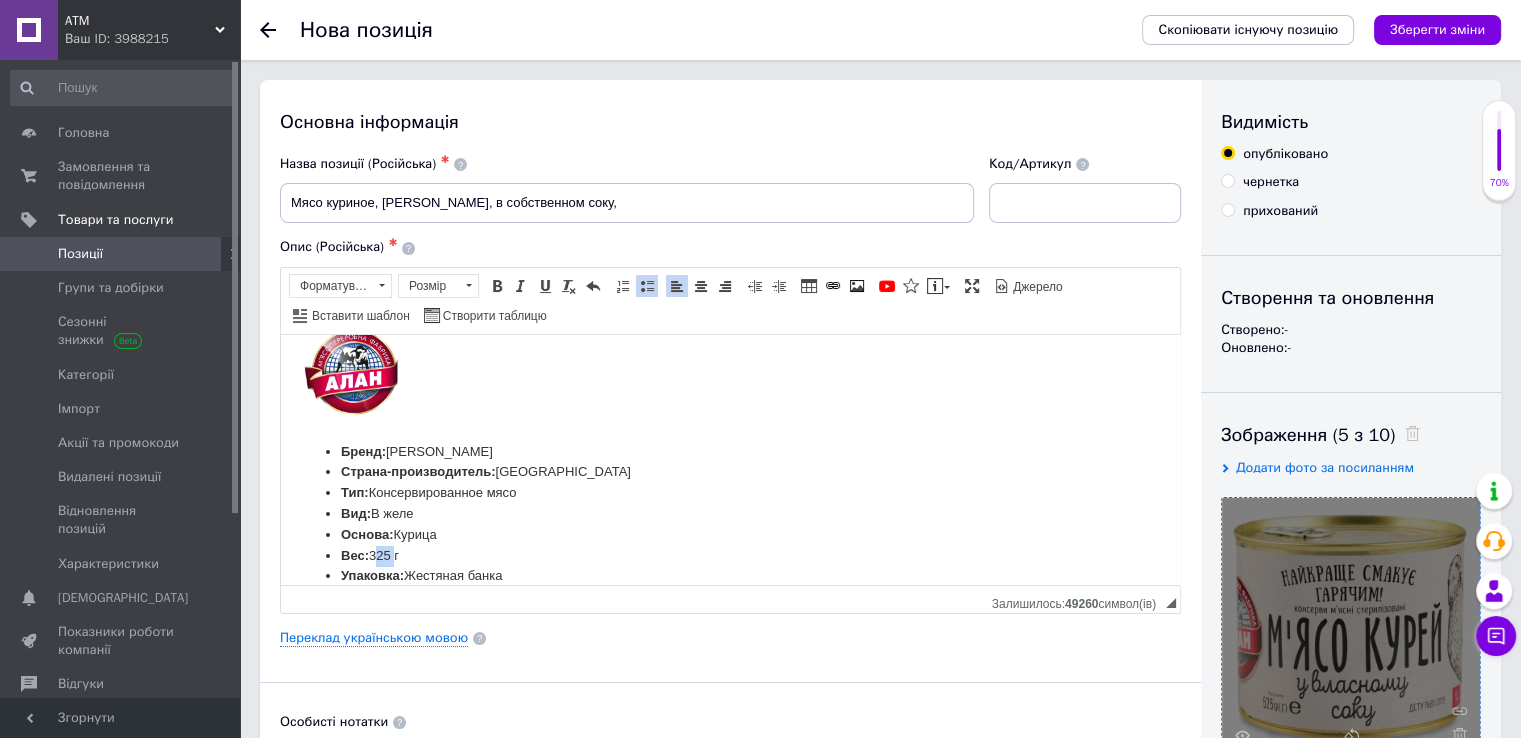 drag, startPoint x: 391, startPoint y: 526, endPoint x: 371, endPoint y: 523, distance: 20.22375 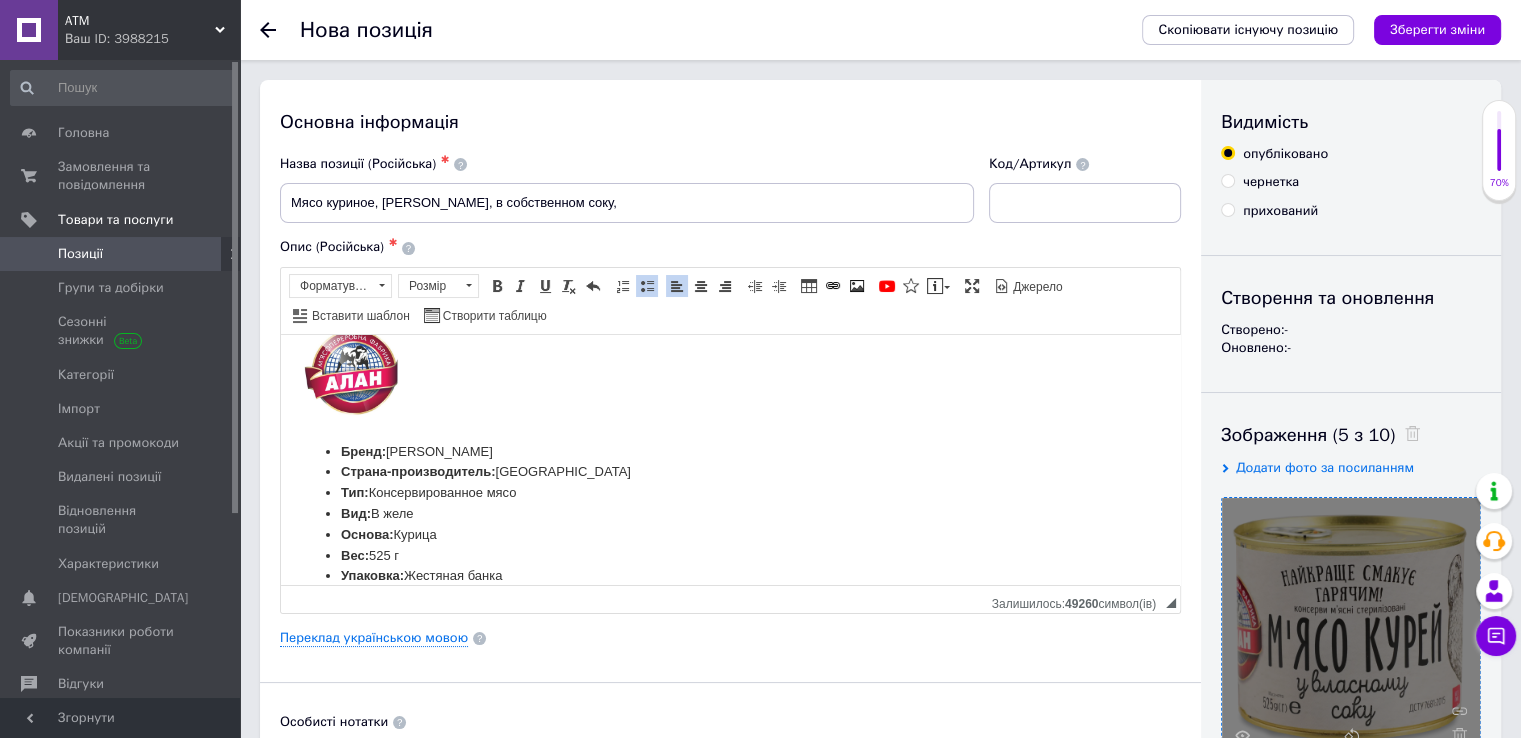 click at bounding box center (351, 371) 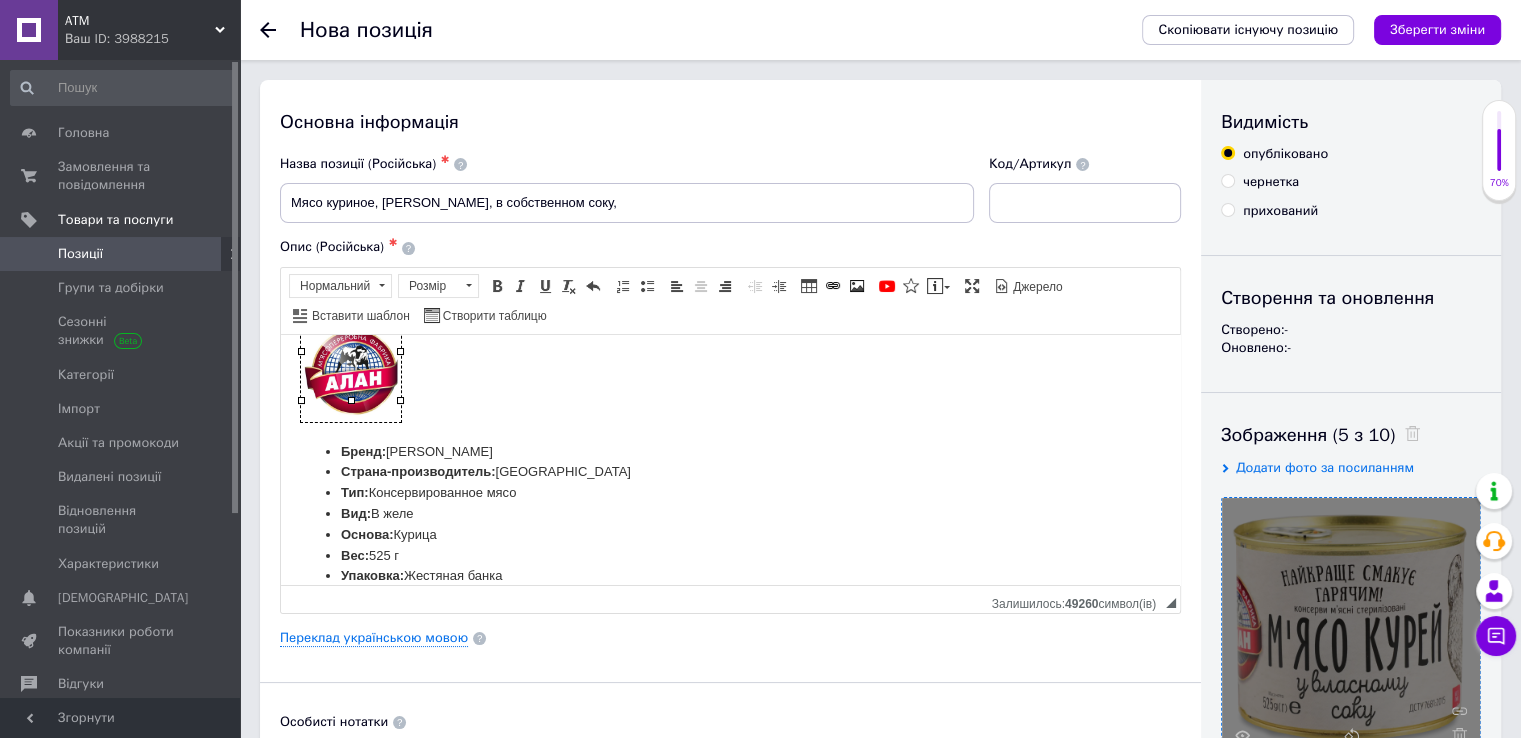 click on "[PERSON_NAME]: Мясо куриное, в собственном соку  - это кулинарное блюдо, приготовленное из натуральных куриных кусочков, которые тушатся в собственном соку с добавлением специй и приправ.  Мясо в собственном соку  [PERSON_NAME]  обладает насыщенным ароматом куриного мяса, смешанным с ароматом специй и трав. [PERSON_NAME] является богатым и насыщенным.  Мясо в собственном соку  [PERSON_NAME]  из курицы  представляет собой привлекательное блюдо, которое ценится за свой натуральный вкус, сочность и простоту в приготовлении. Состав: Бренд:  [PERSON_NAME]-производитель:  [GEOGRAPHIC_DATA] Тип: Вид:  В желе" at bounding box center (730, 378) 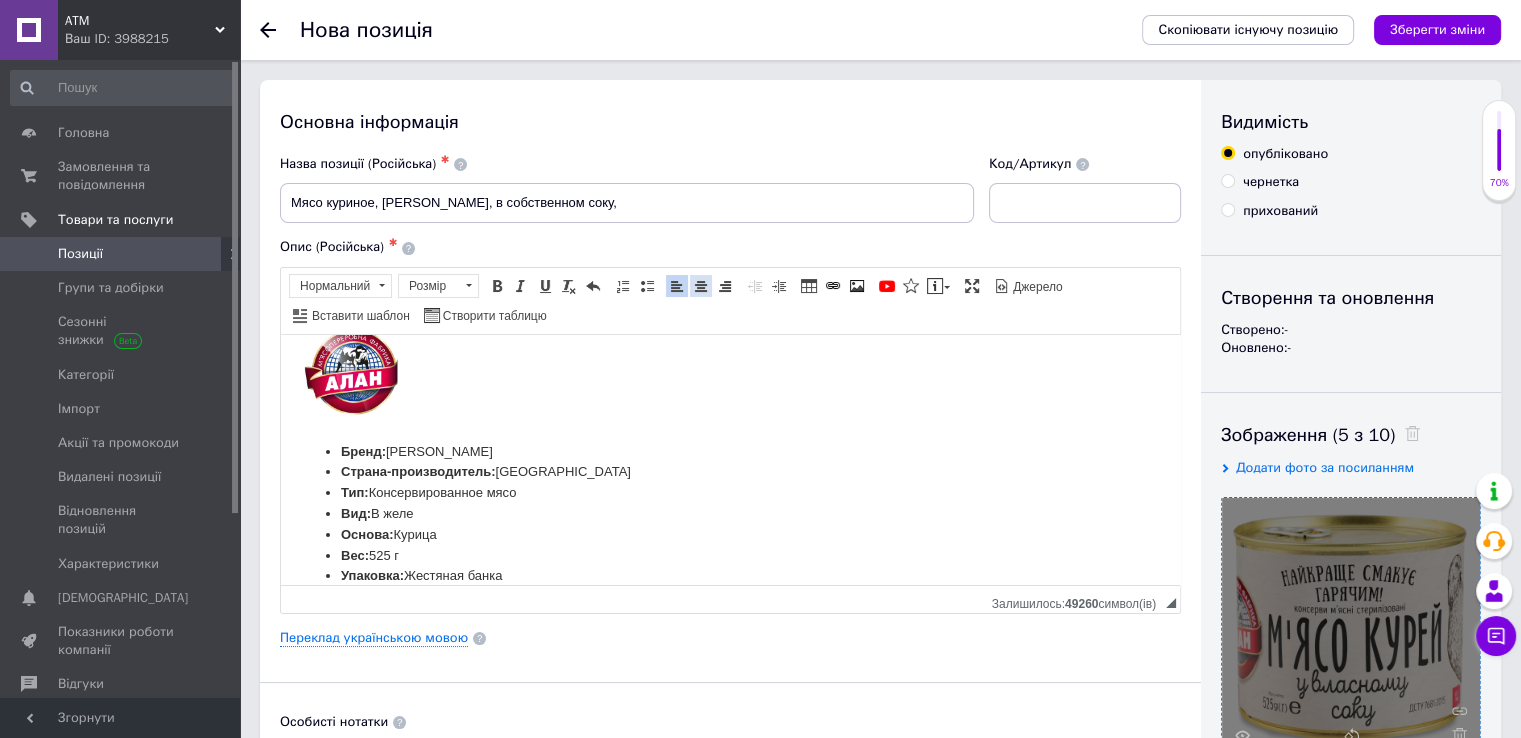 click at bounding box center (701, 286) 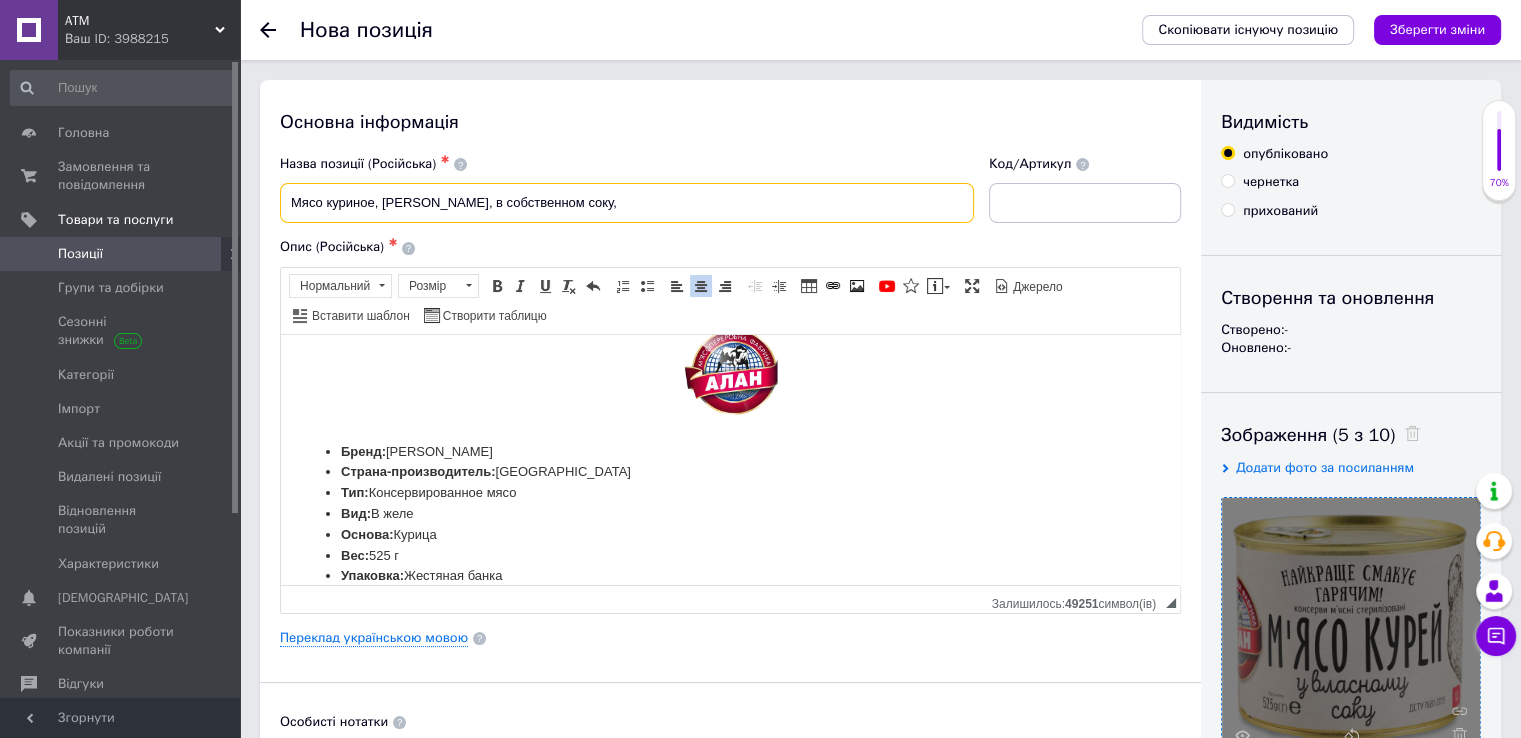 click on "Мясо куриное, [PERSON_NAME], в собственном соку," at bounding box center (627, 203) 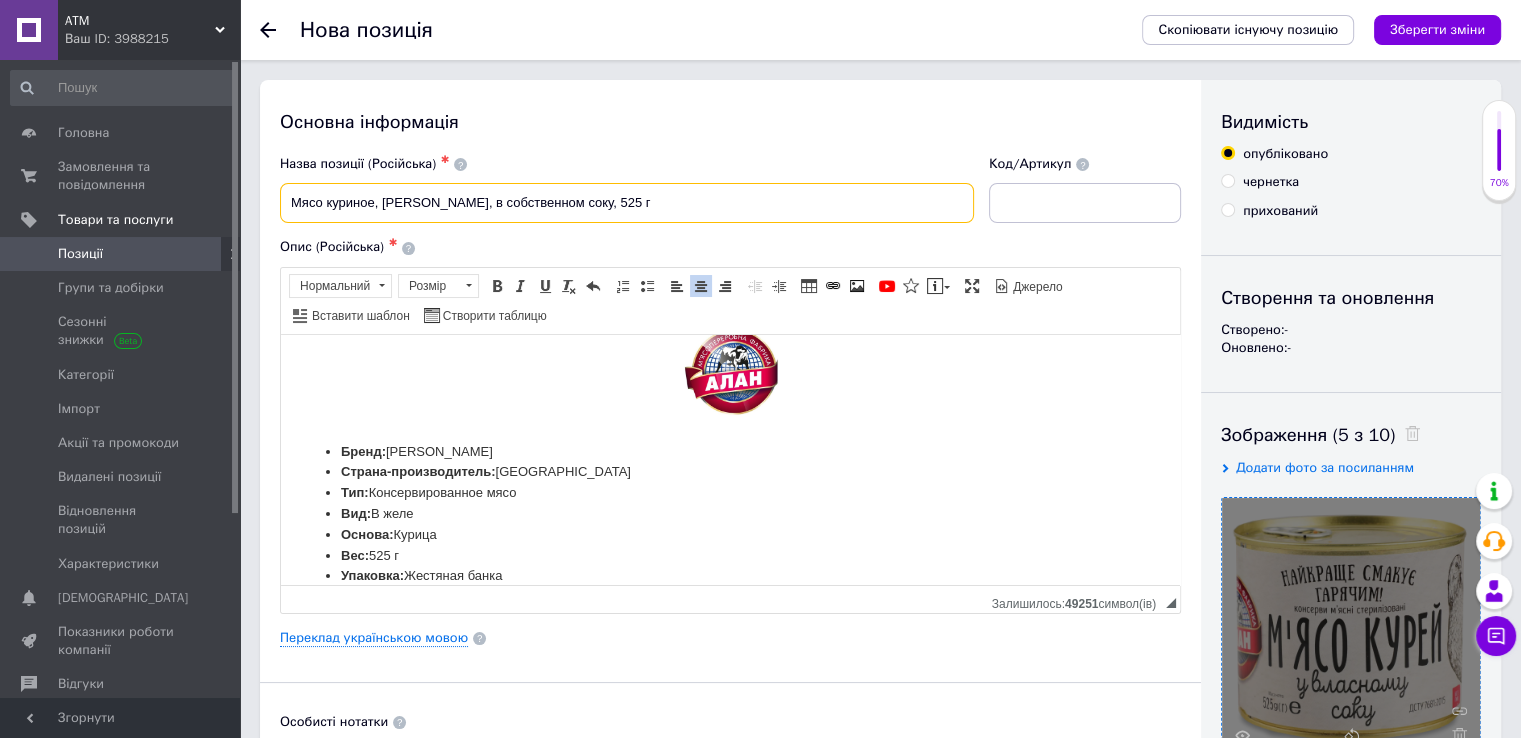 click on "Мясо куриное, [PERSON_NAME], в собственном соку, 525 г" at bounding box center [627, 203] 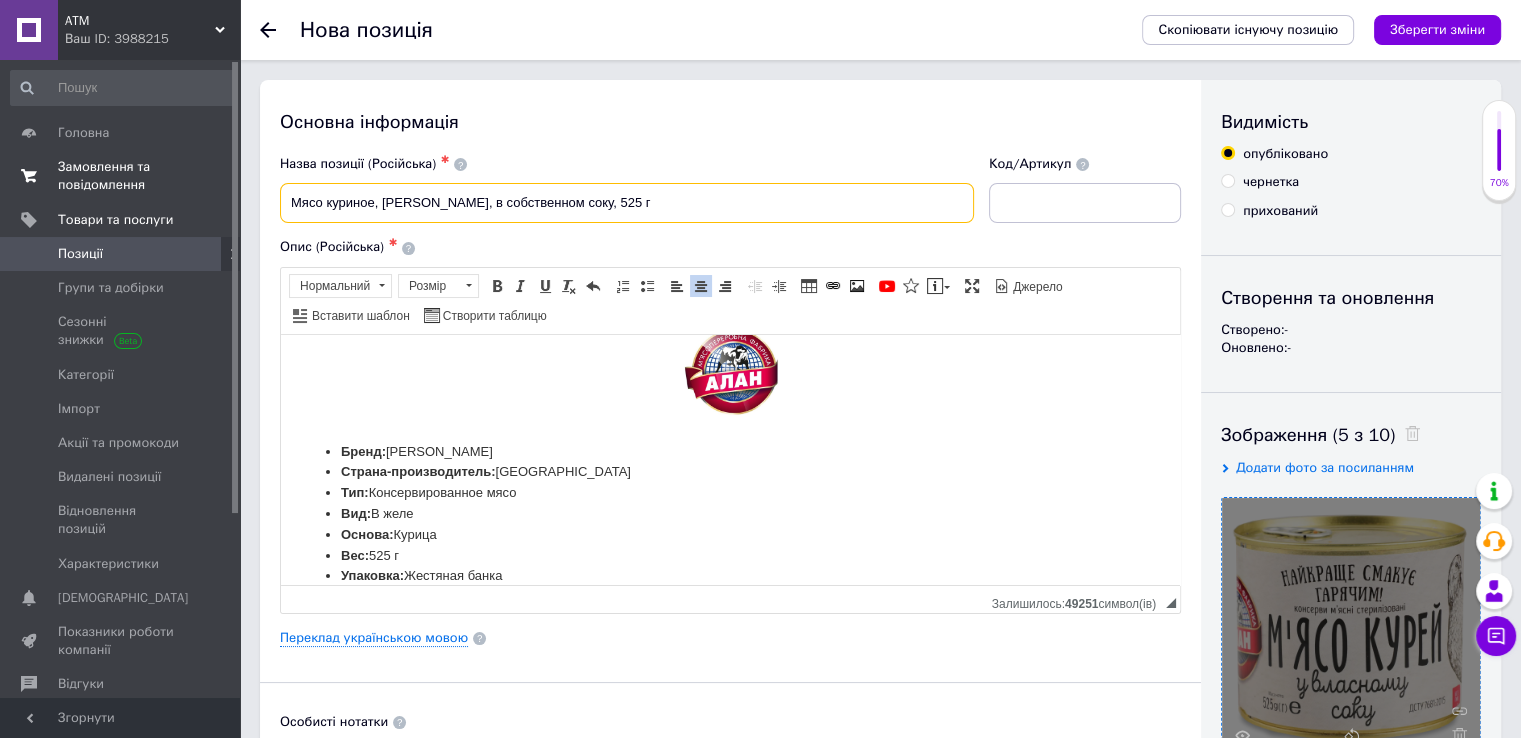 drag, startPoint x: 535, startPoint y: 196, endPoint x: 197, endPoint y: 201, distance: 338.037 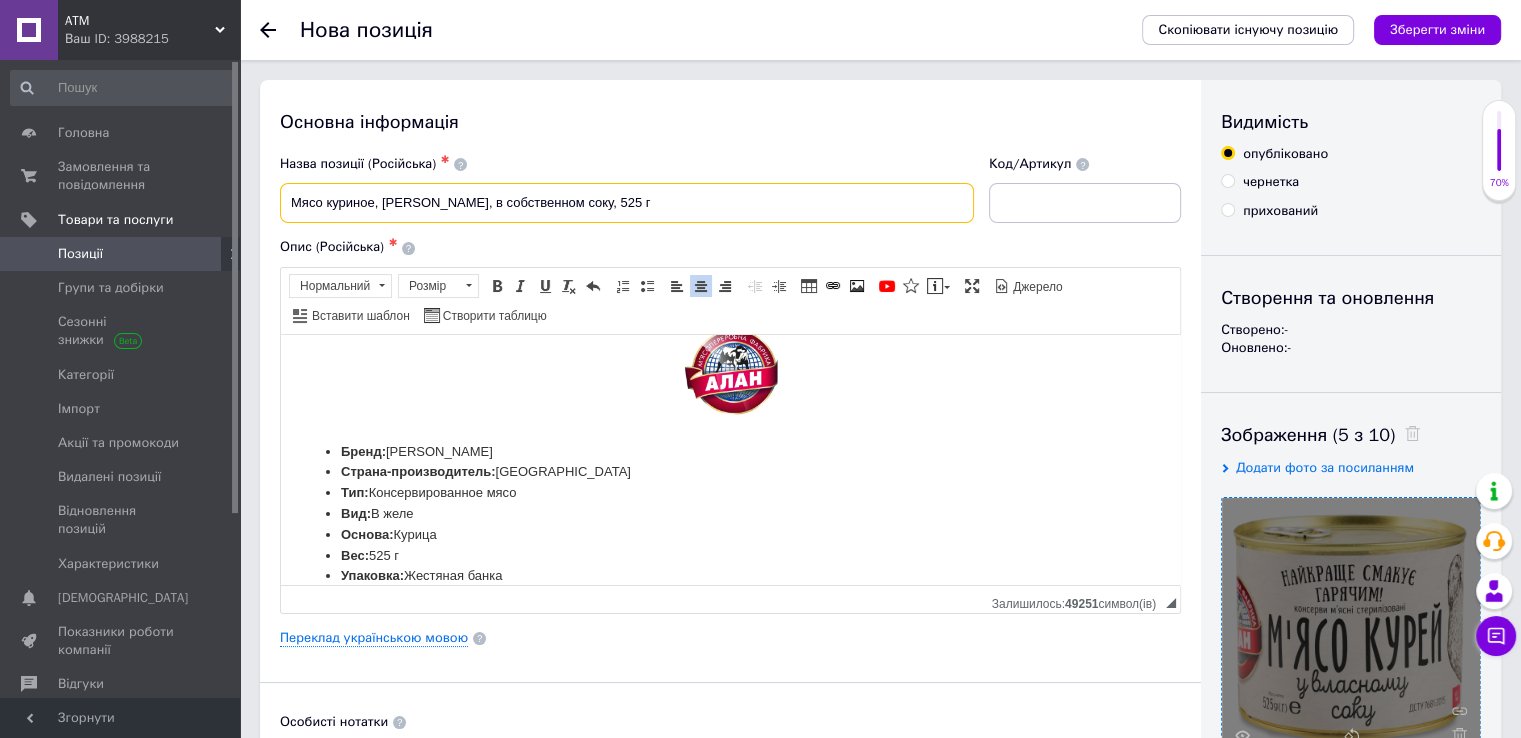 scroll, scrollTop: 644, scrollLeft: 0, axis: vertical 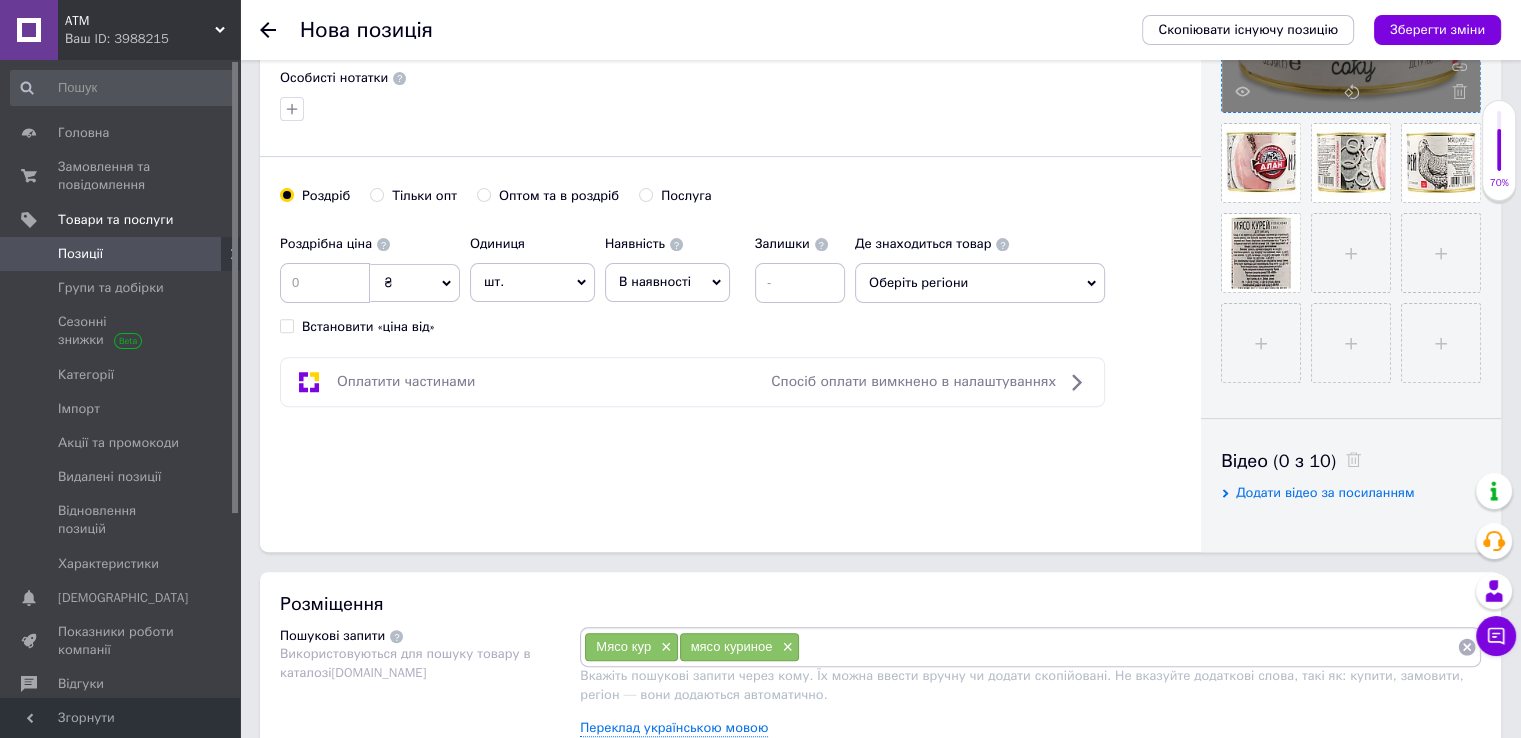 type on "Мясо куриное, [PERSON_NAME], в собственном соку, 525 г" 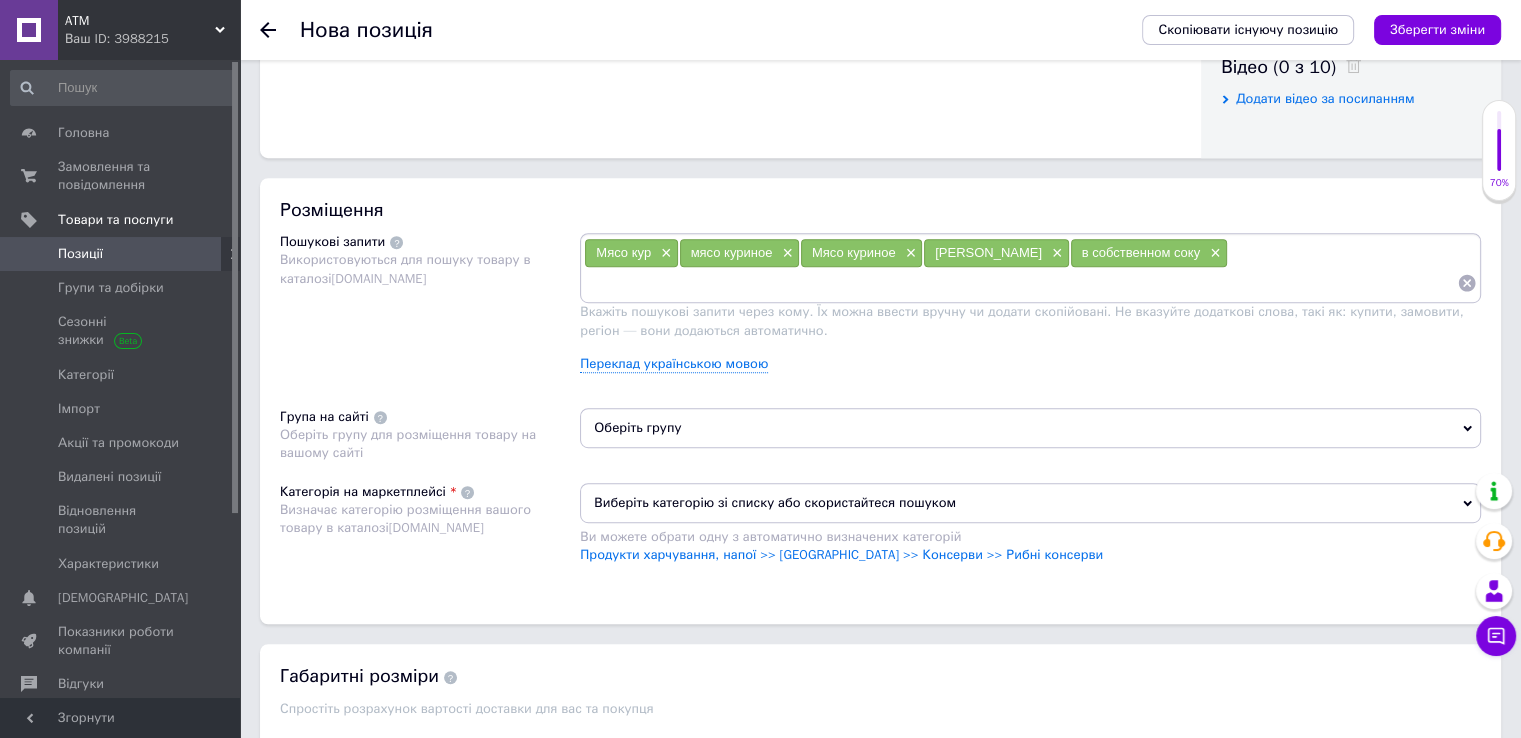 scroll, scrollTop: 1044, scrollLeft: 0, axis: vertical 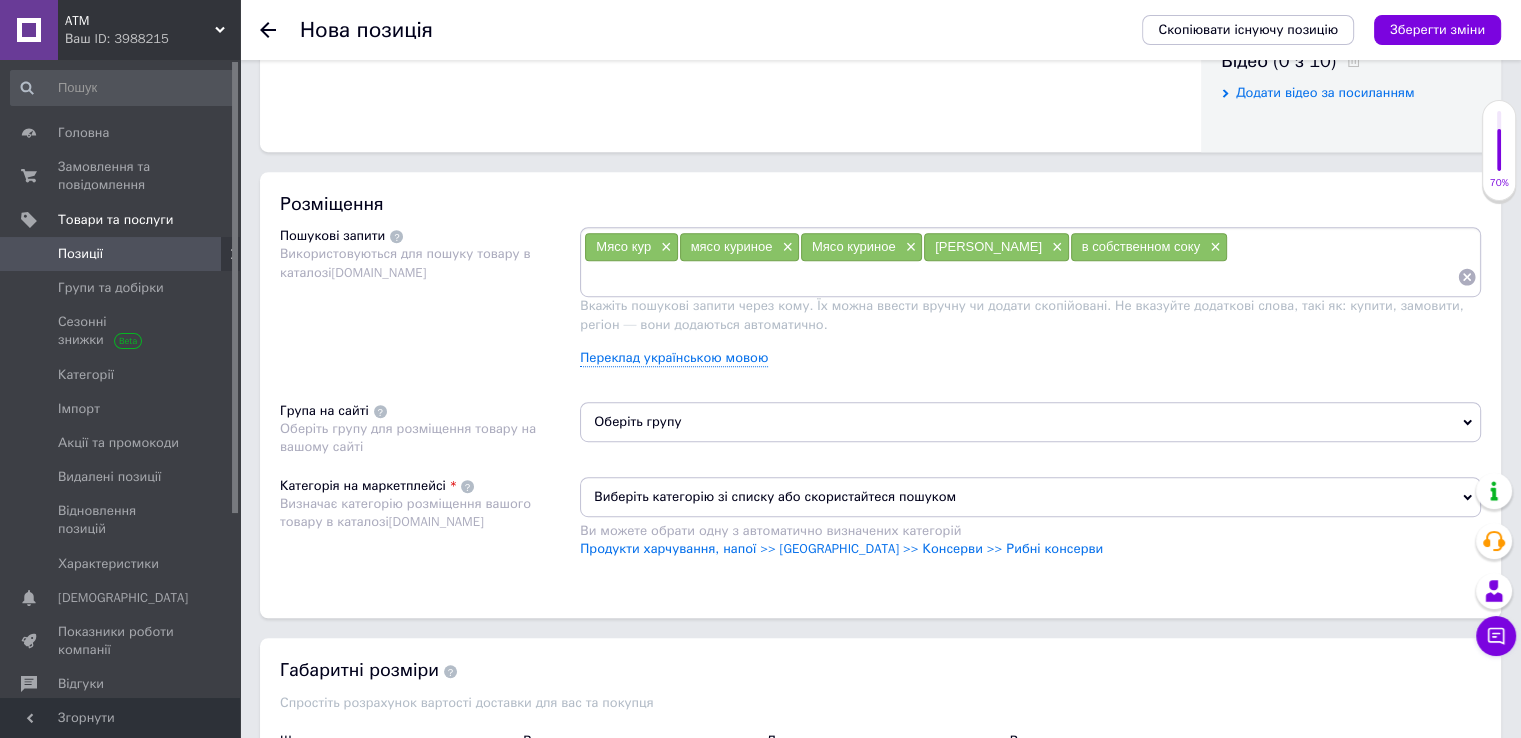 click on "Виберіть категорію зі списку або скористайтеся пошуком" at bounding box center (1030, 497) 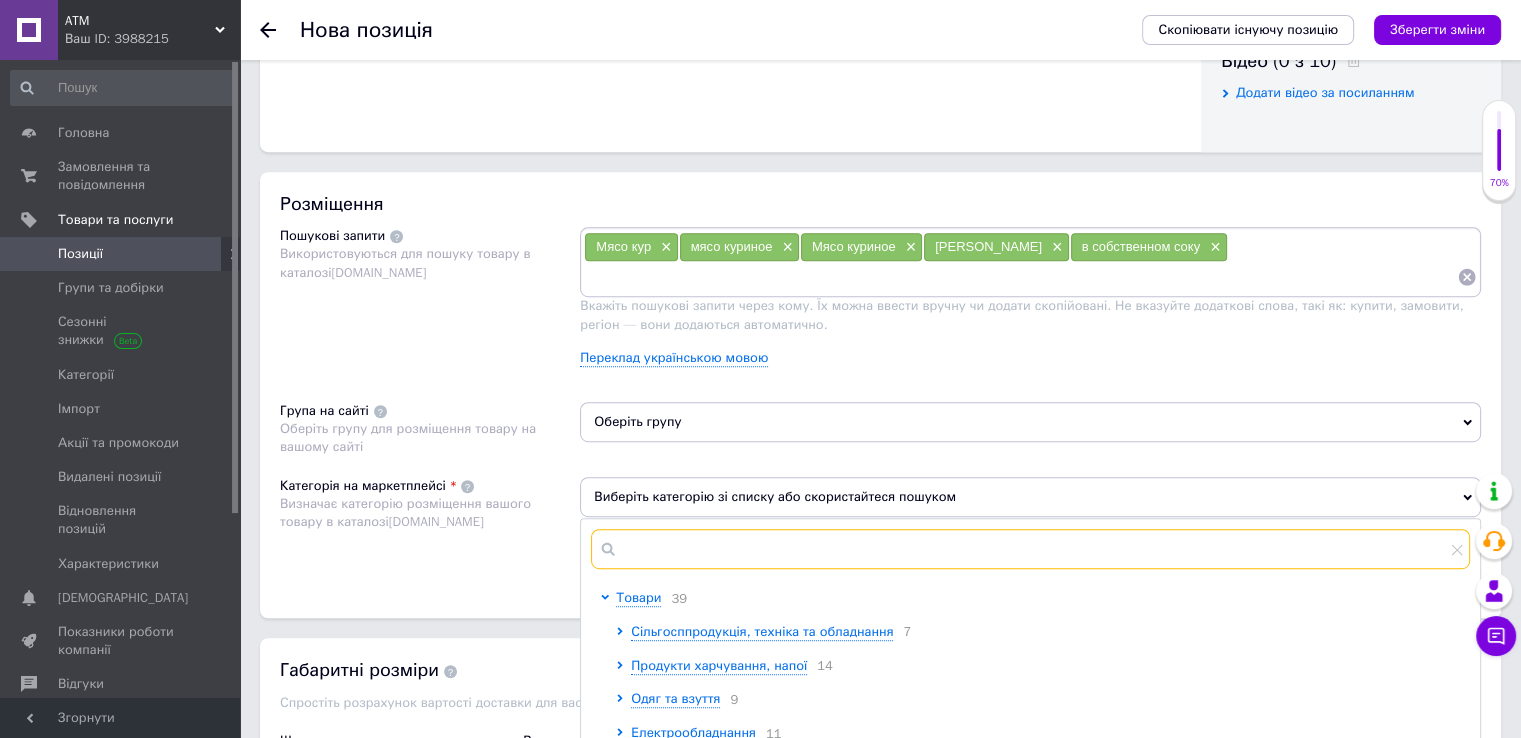 click at bounding box center (1030, 549) 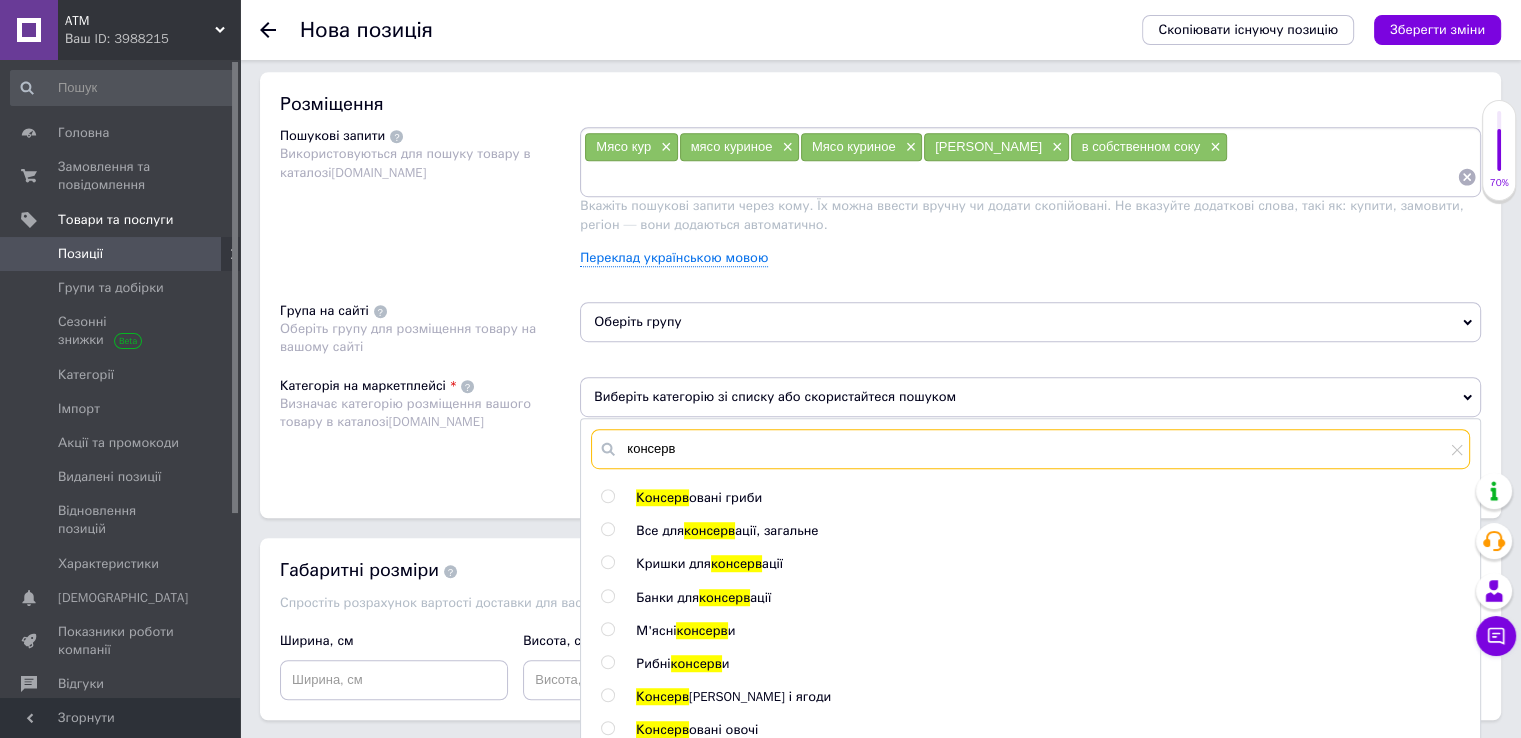 scroll, scrollTop: 1344, scrollLeft: 0, axis: vertical 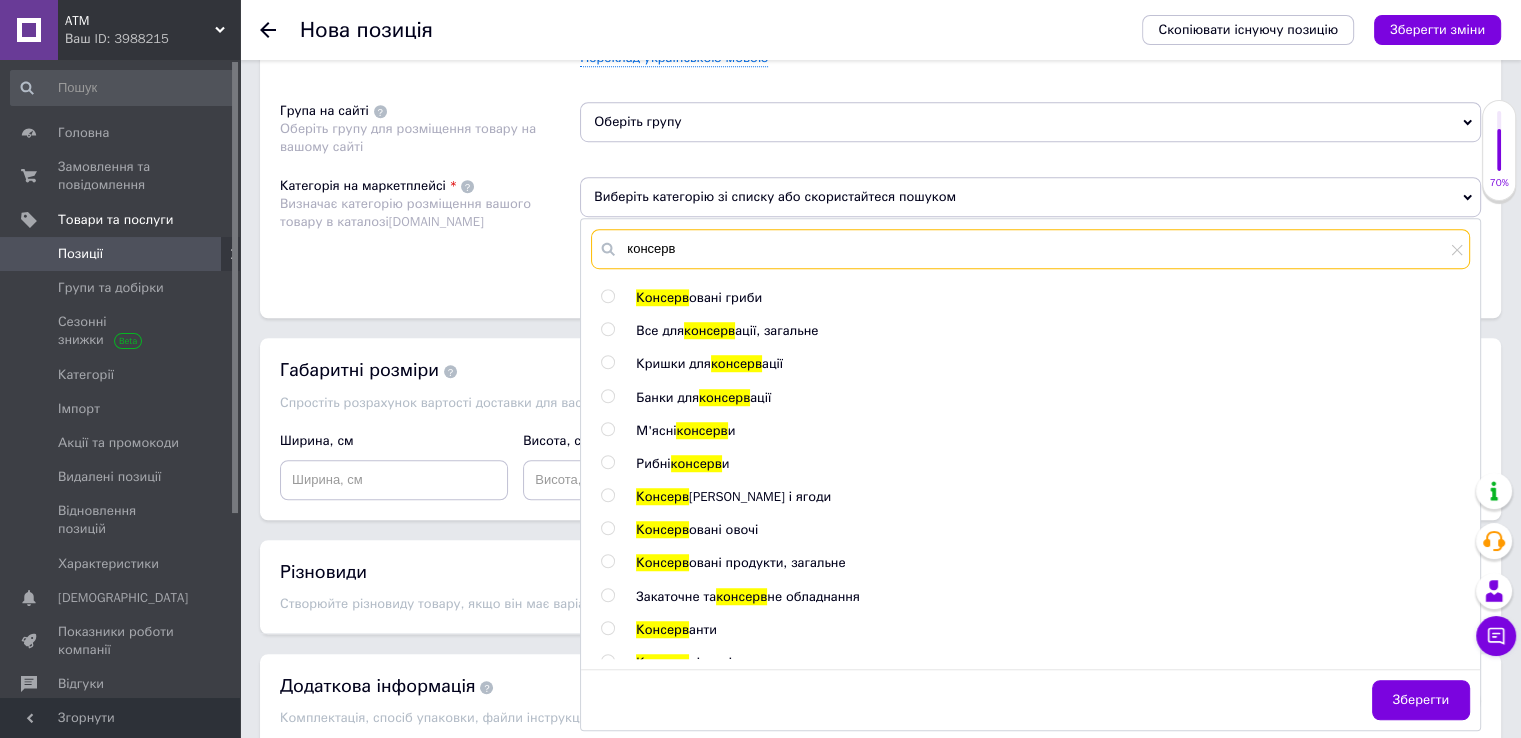 type on "консерв" 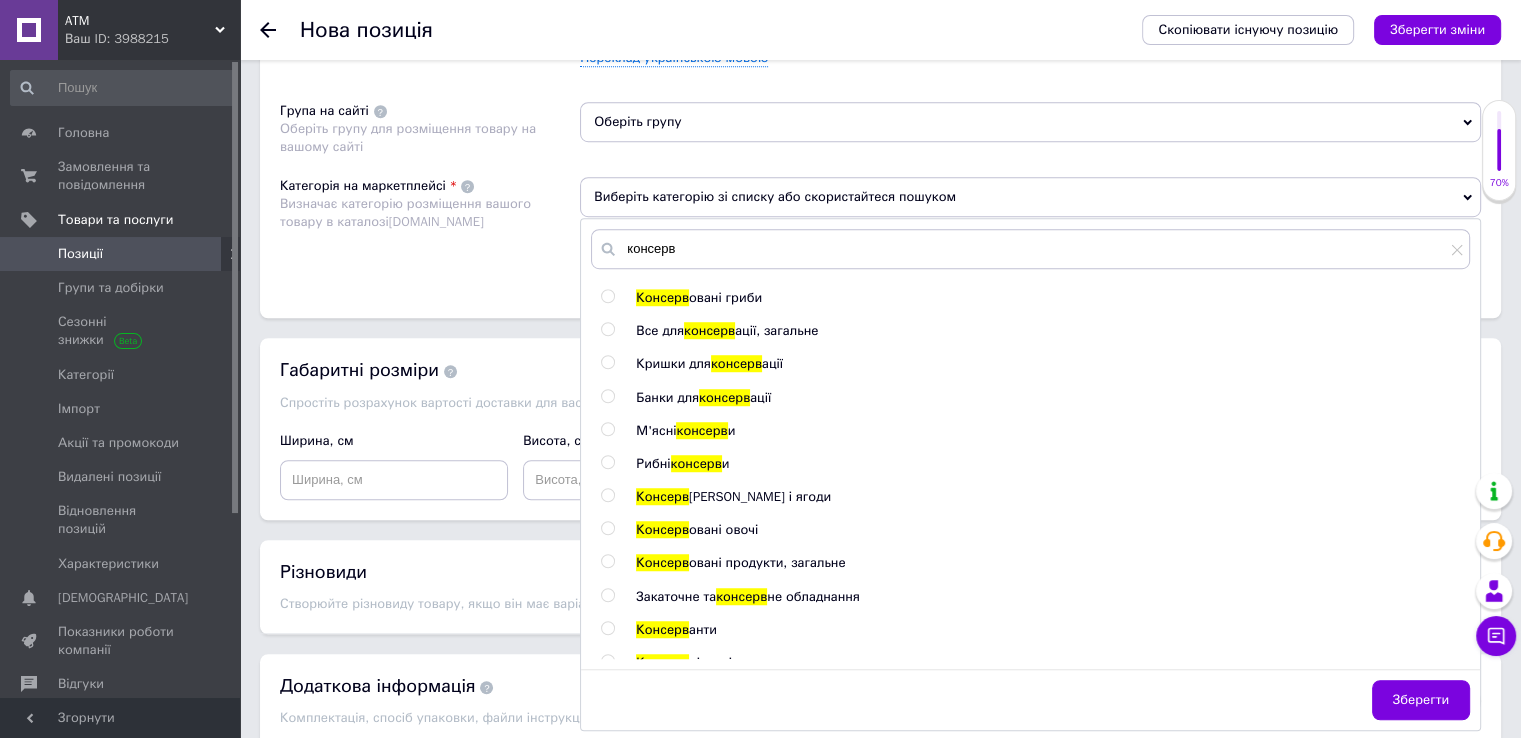 click at bounding box center (607, 429) 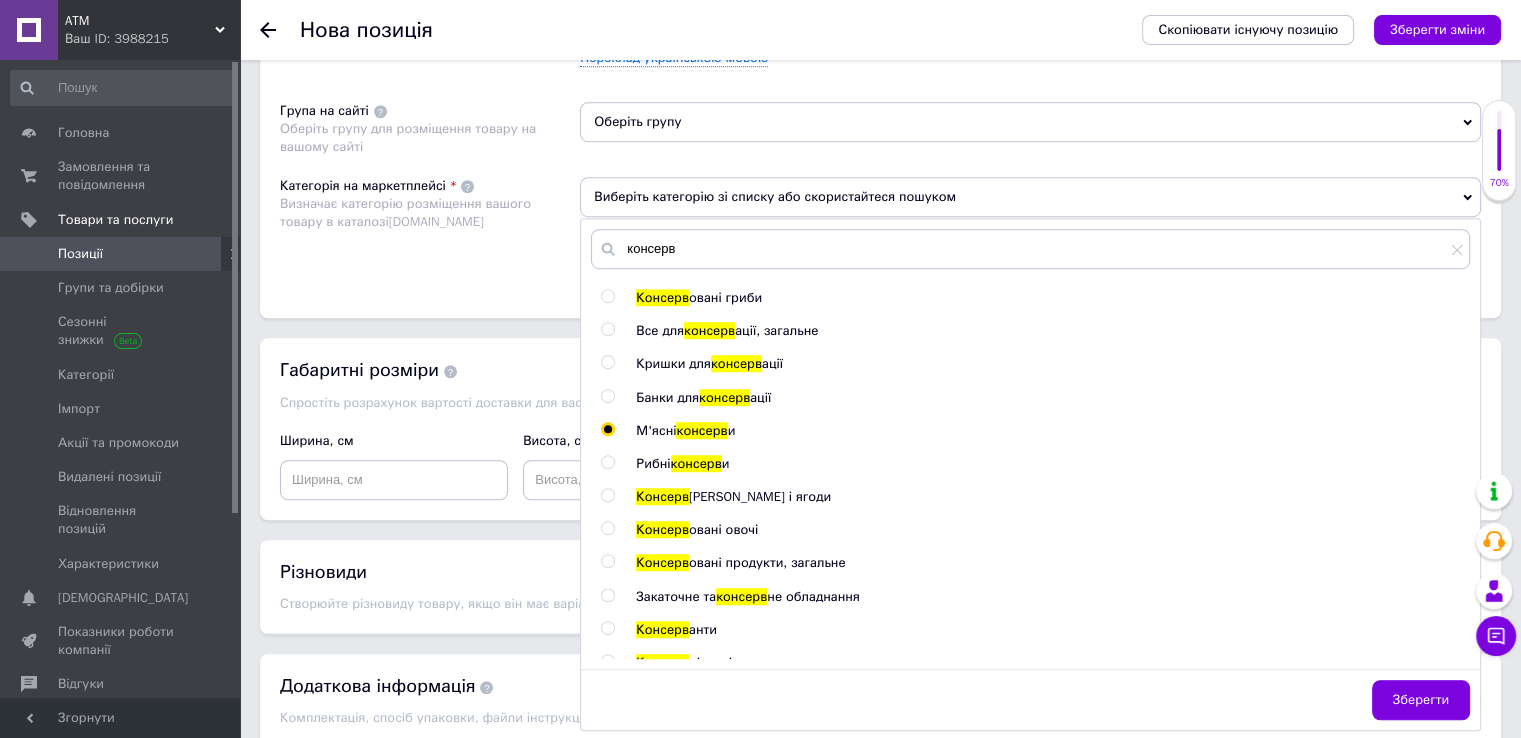 radio on "true" 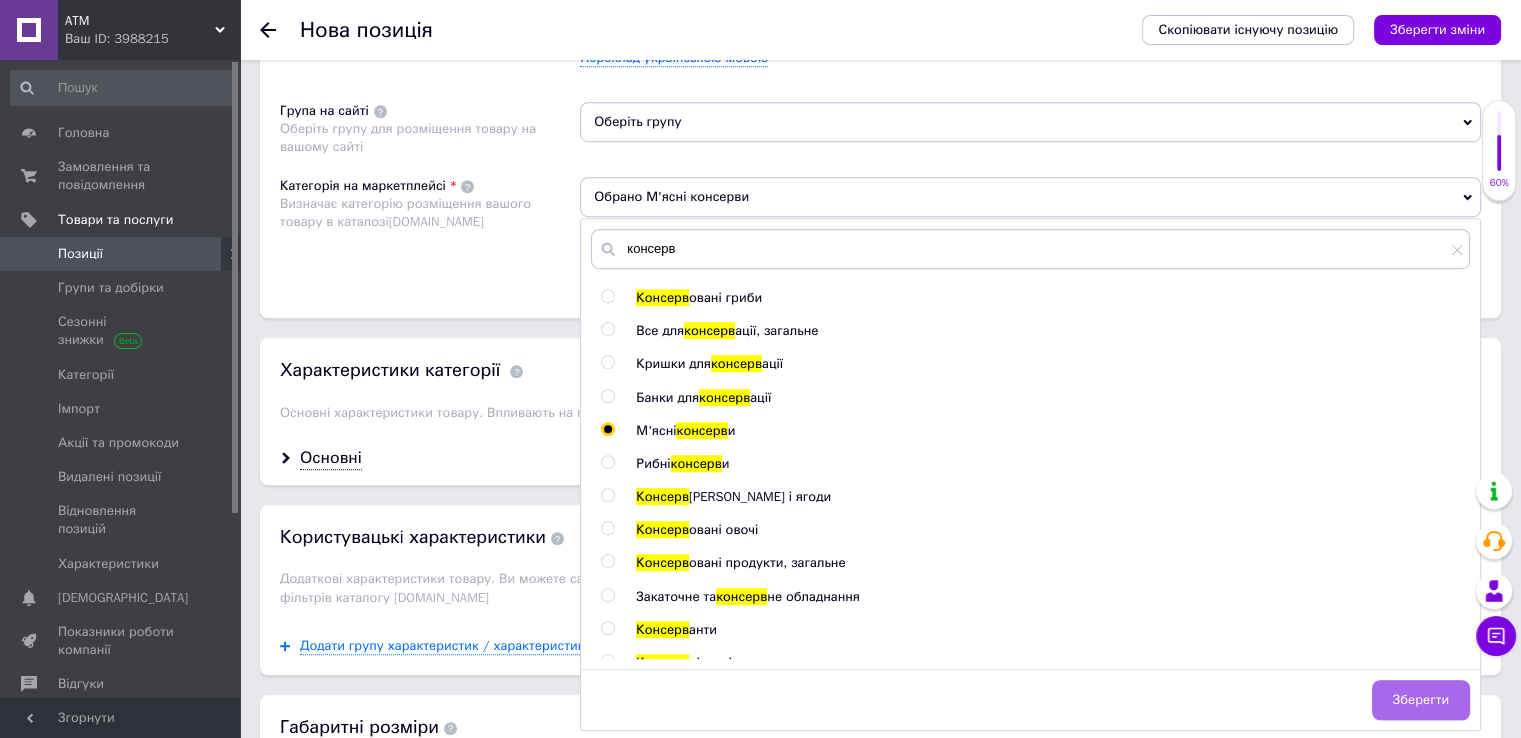 click on "Зберегти" at bounding box center [1421, 700] 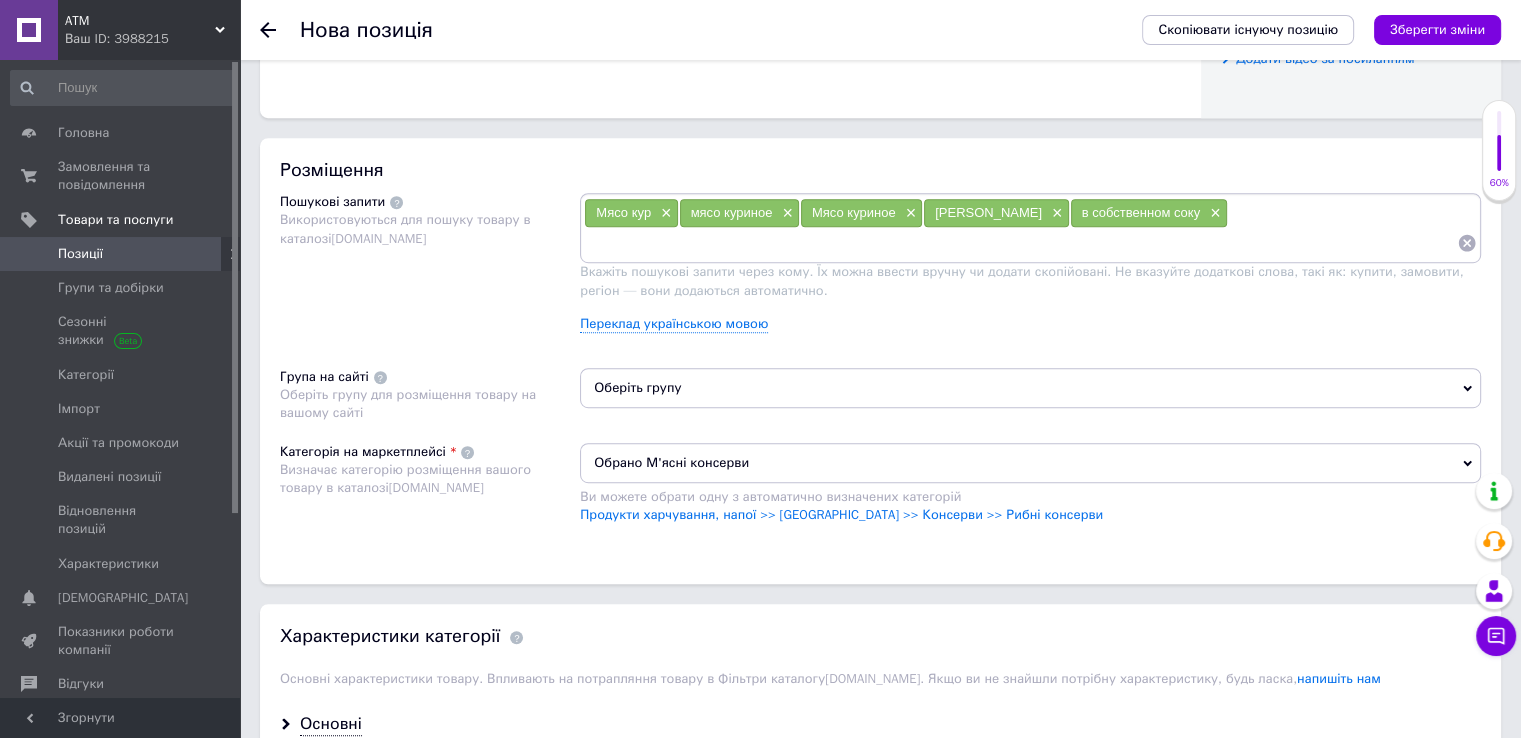 scroll, scrollTop: 1044, scrollLeft: 0, axis: vertical 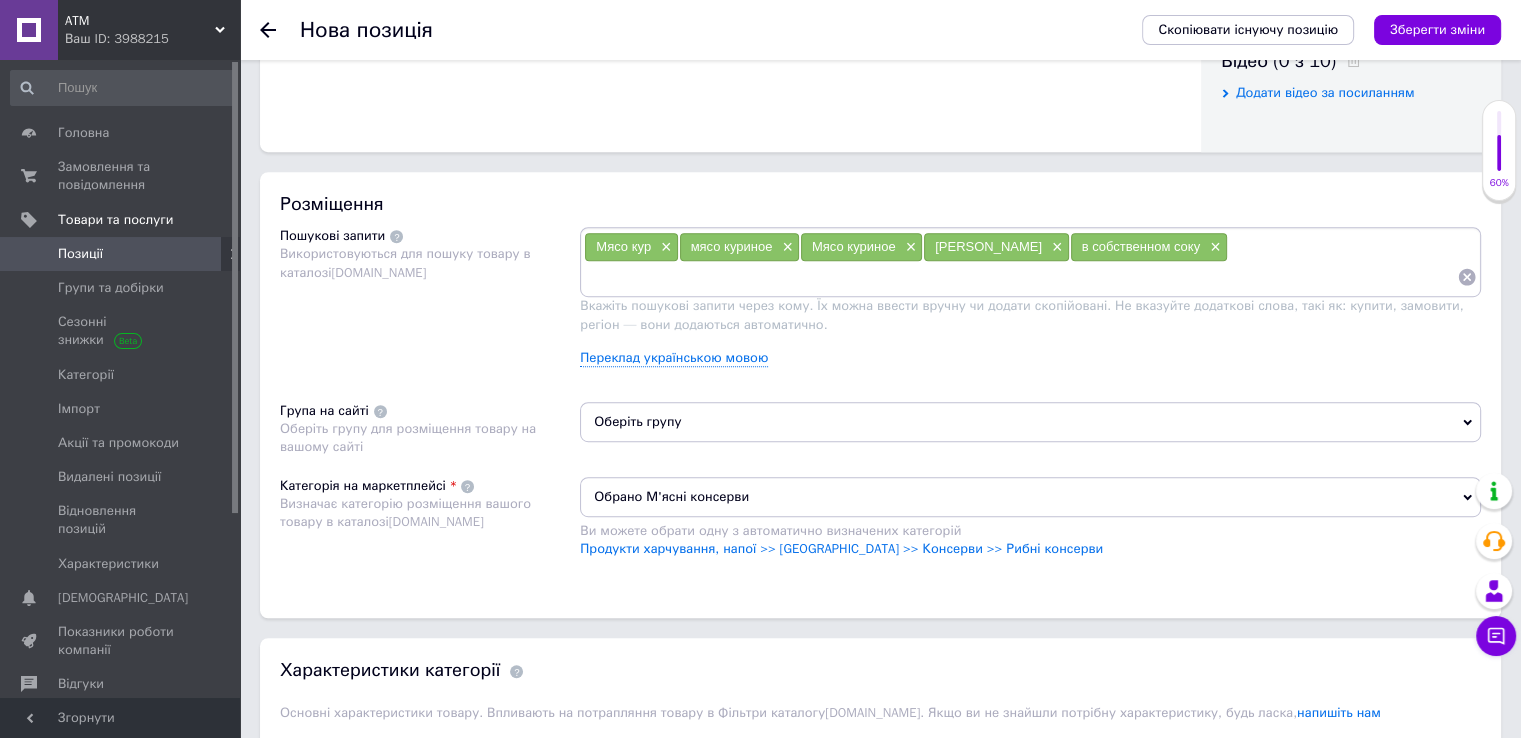 click on "Оберіть групу" at bounding box center (1030, 422) 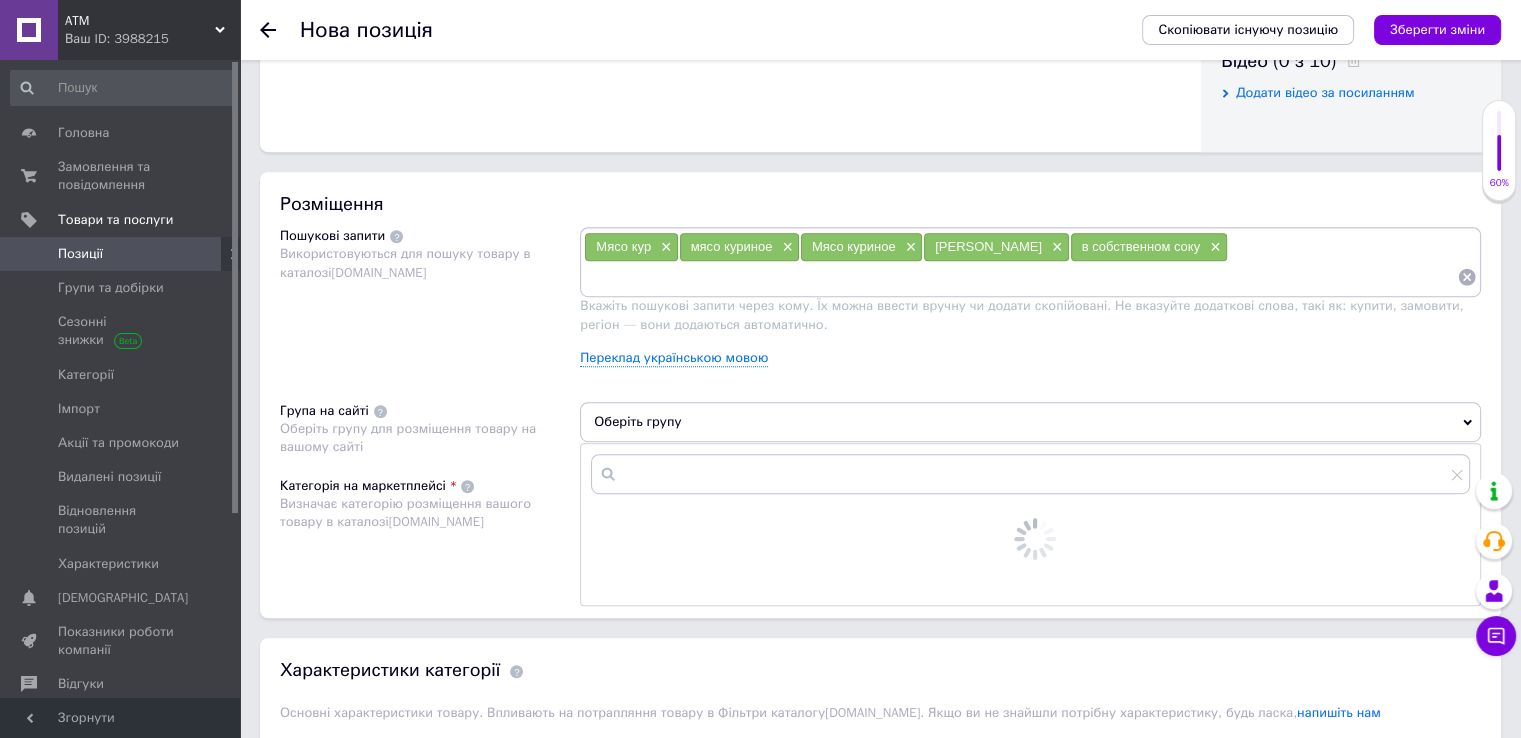 click at bounding box center (1030, 474) 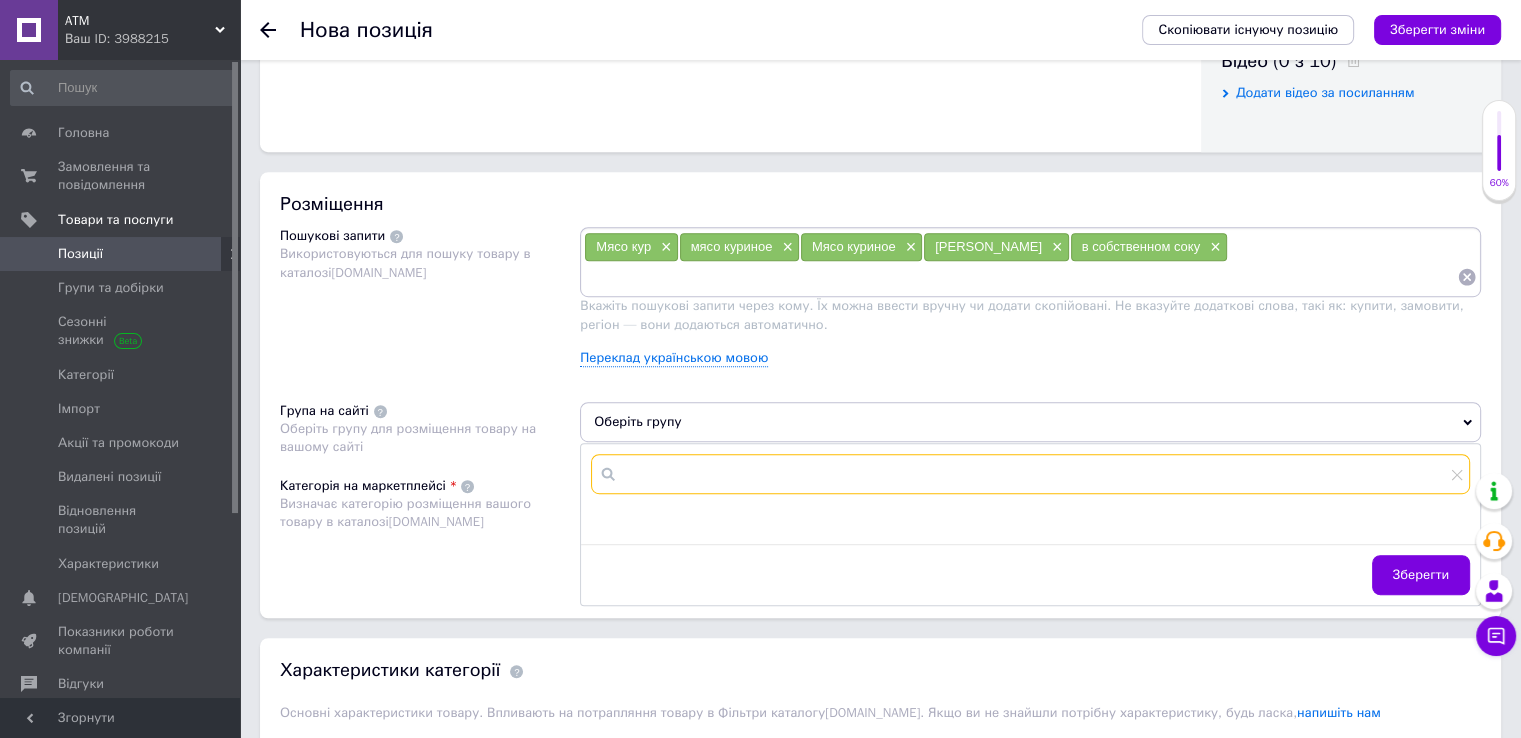 click at bounding box center (1030, 474) 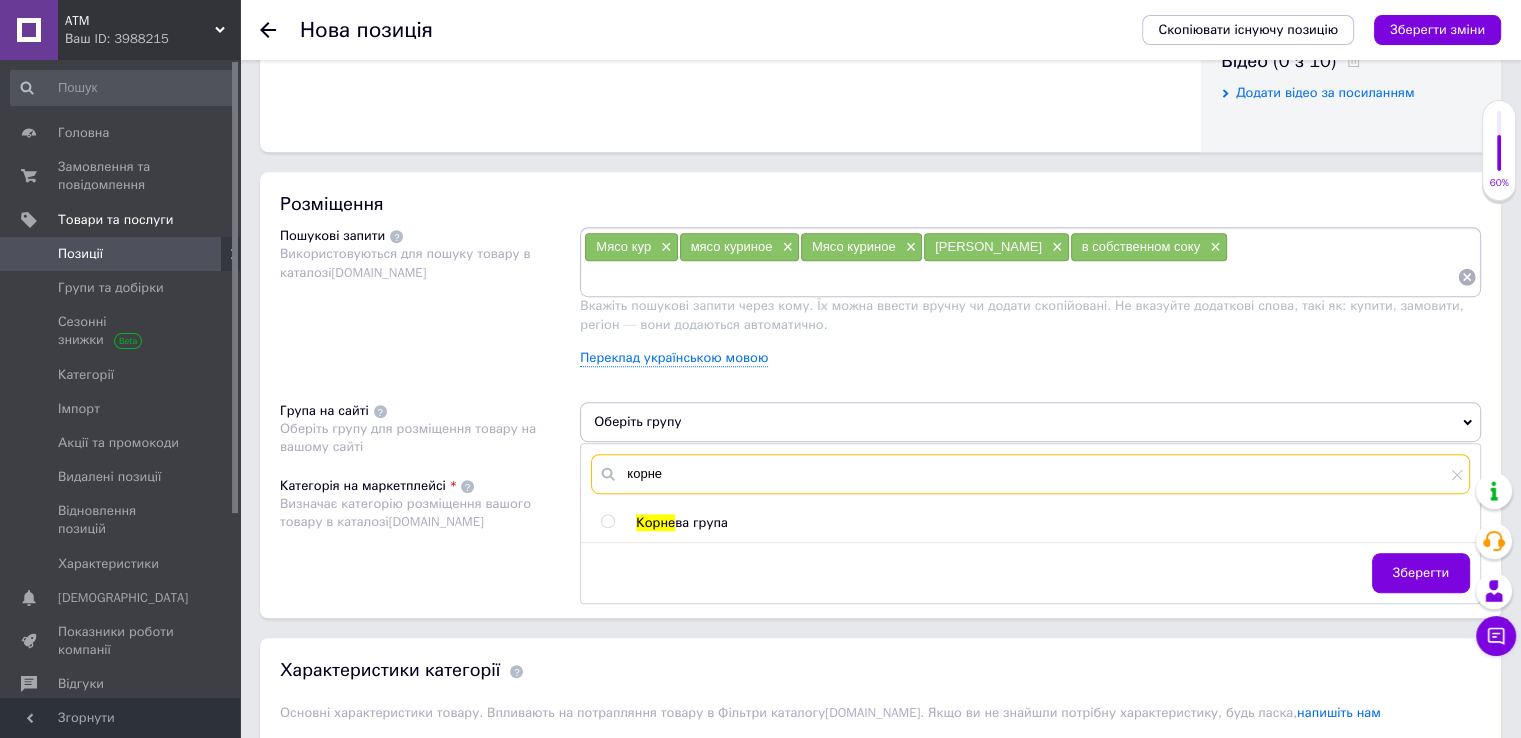 type on "корне" 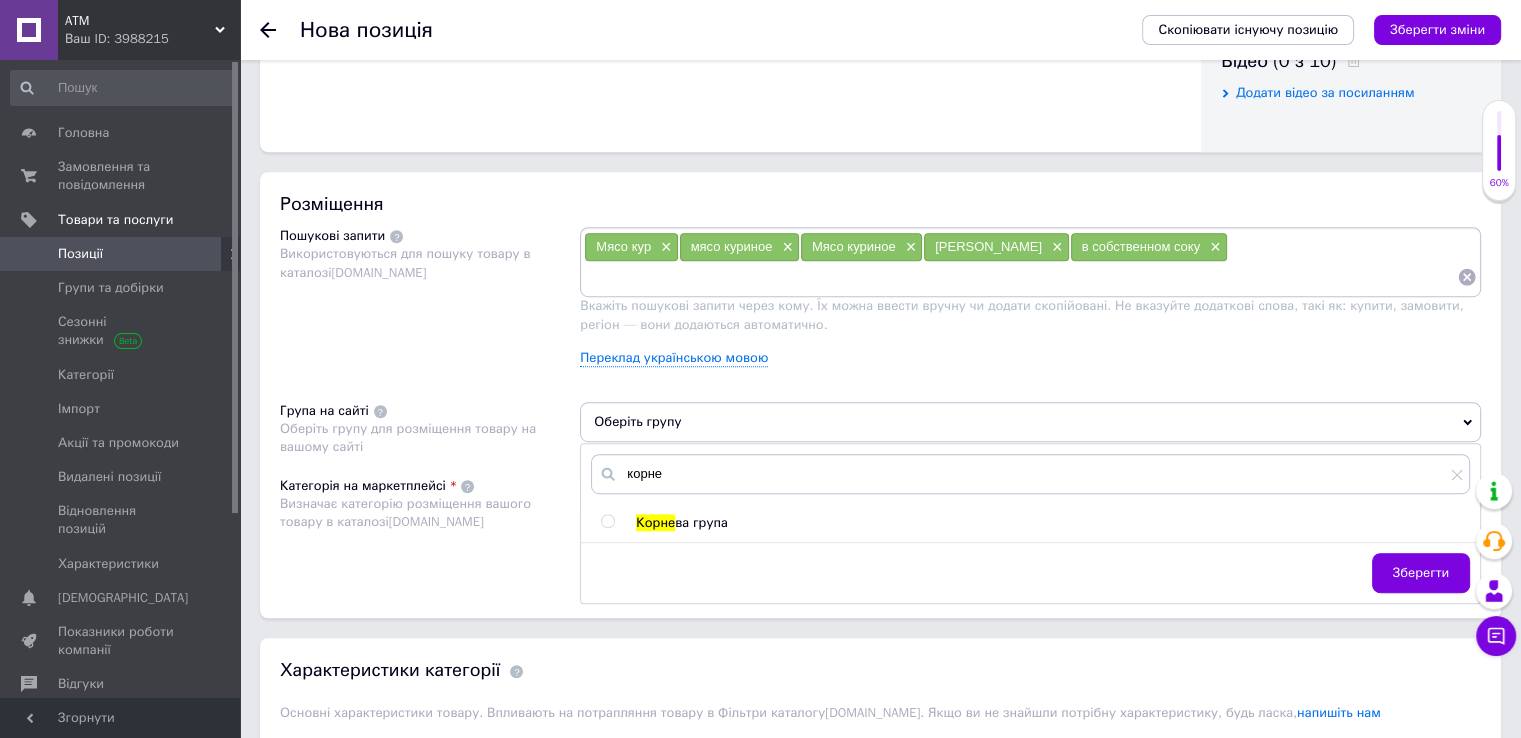 click at bounding box center [607, 521] 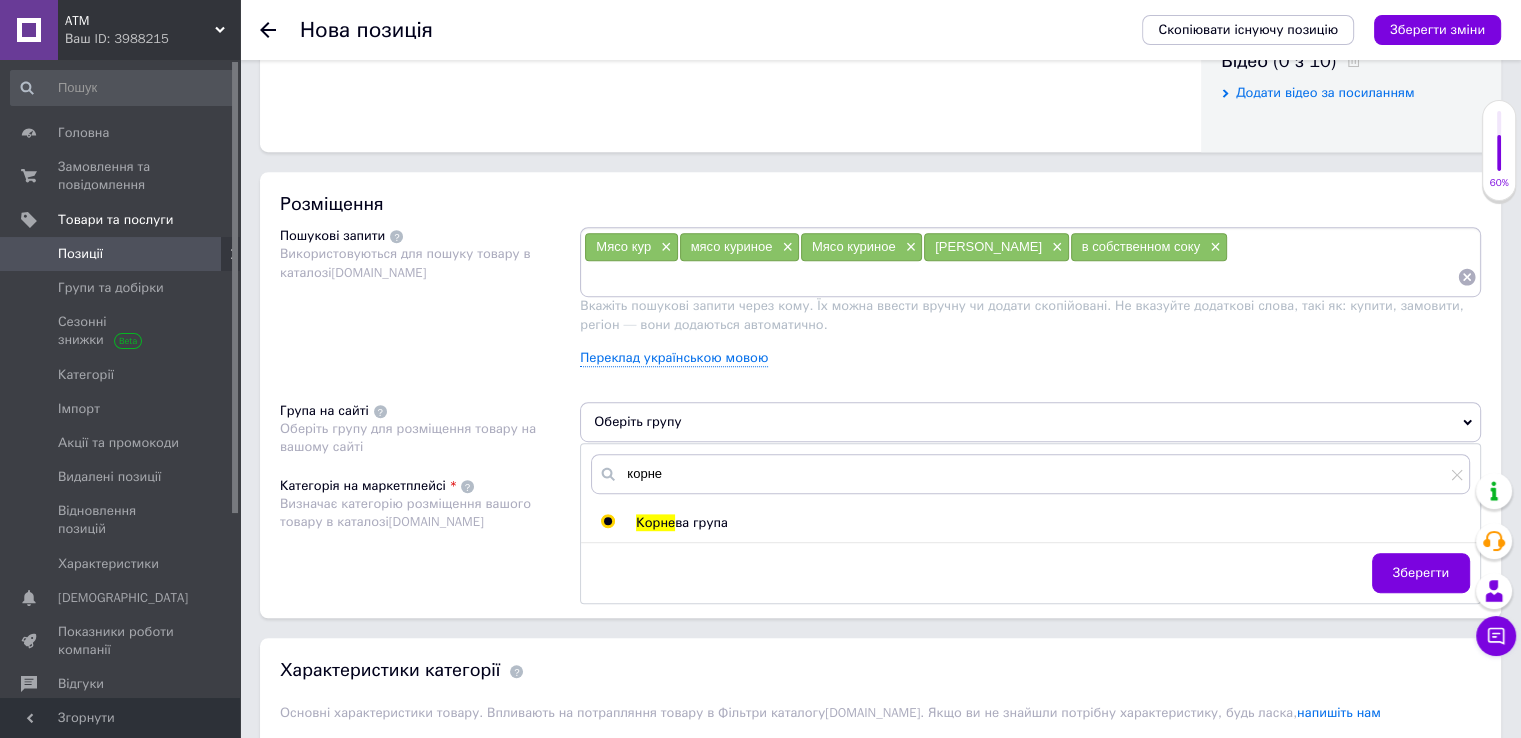radio on "true" 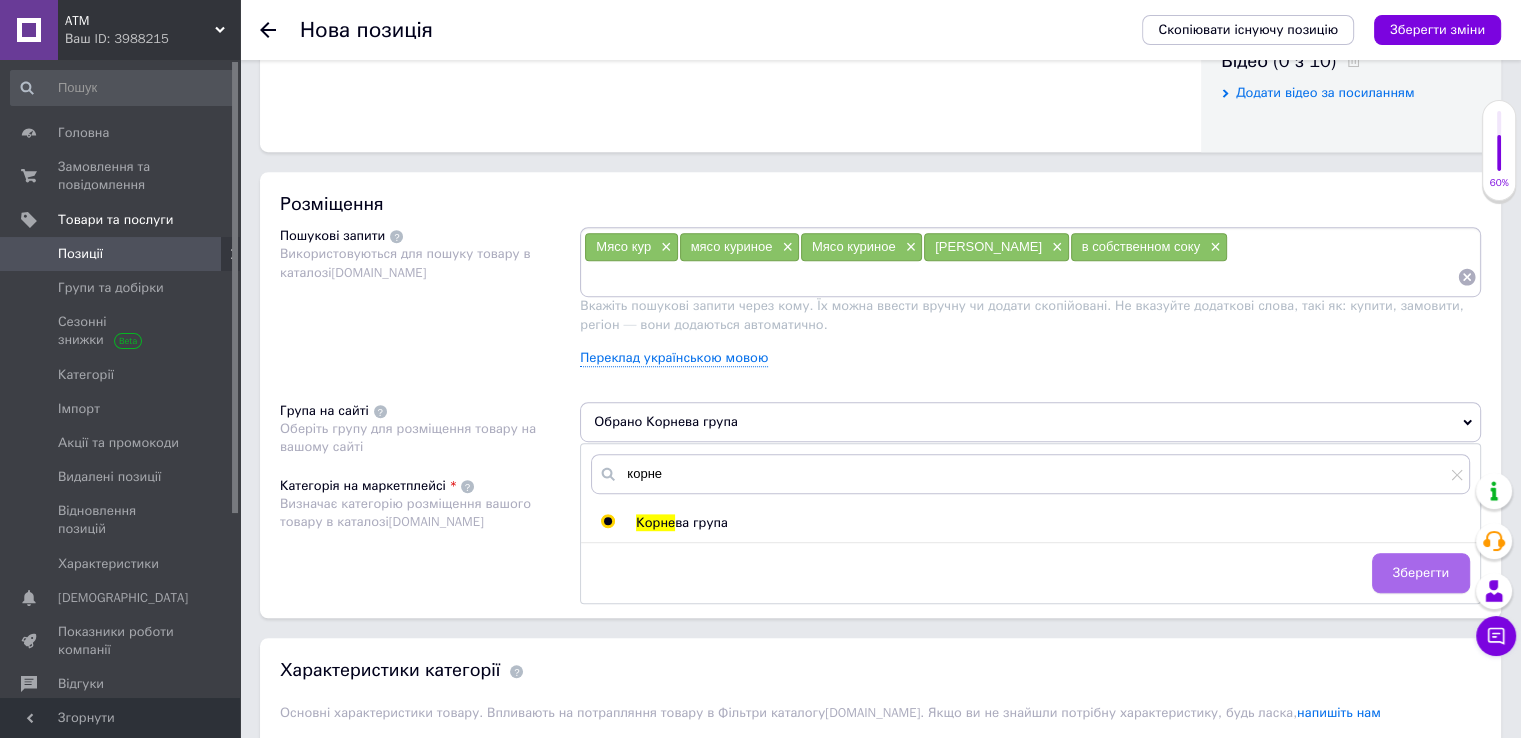click on "Зберегти" at bounding box center [1421, 573] 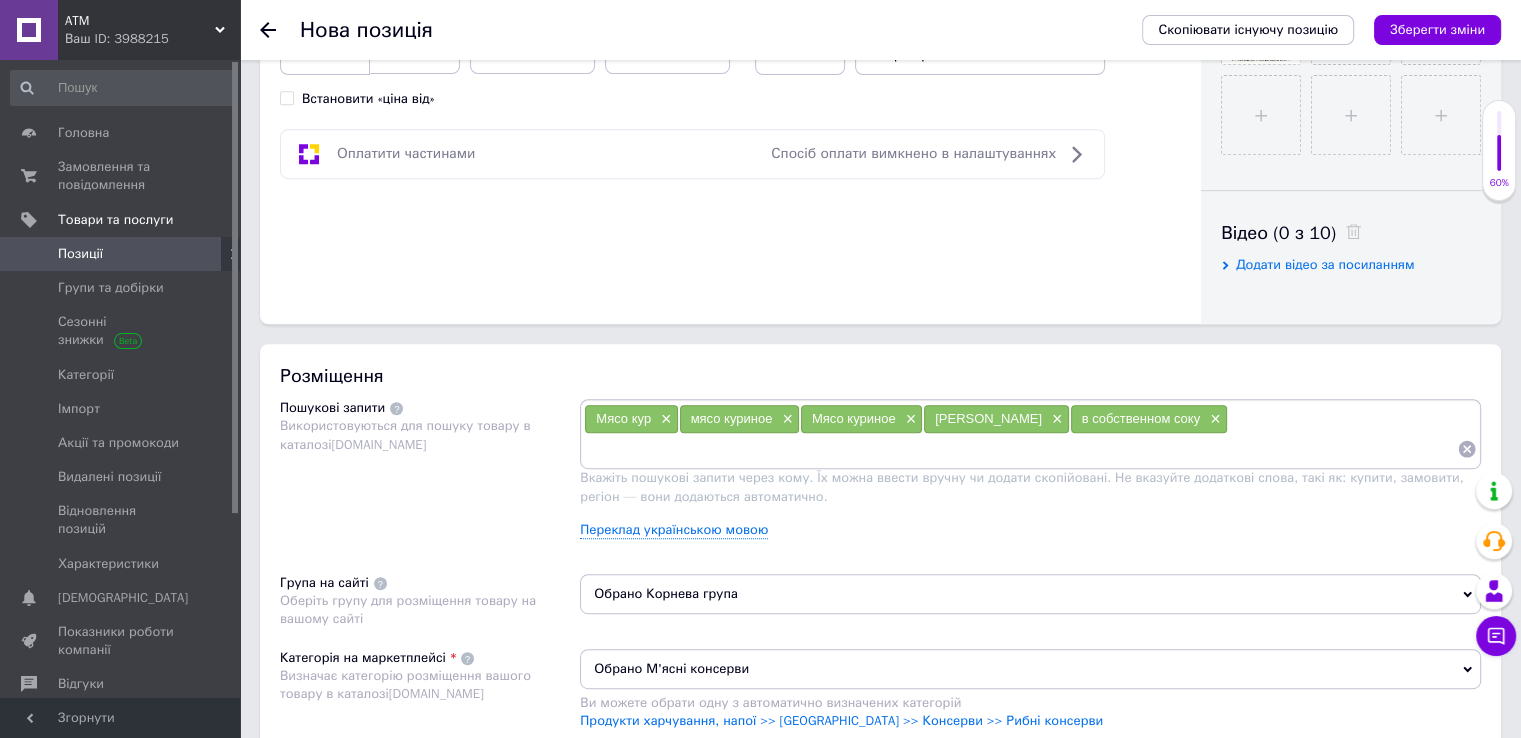scroll, scrollTop: 544, scrollLeft: 0, axis: vertical 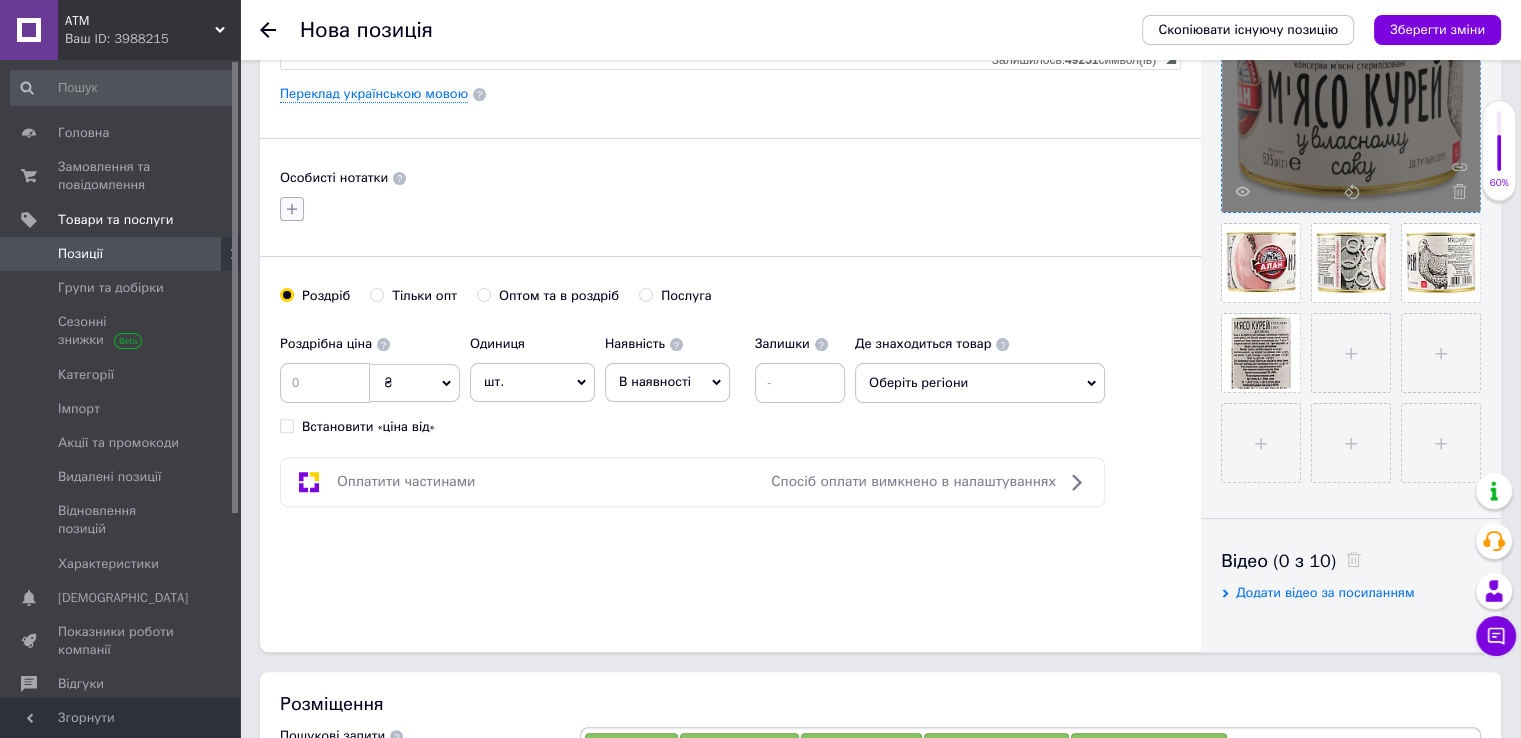 click 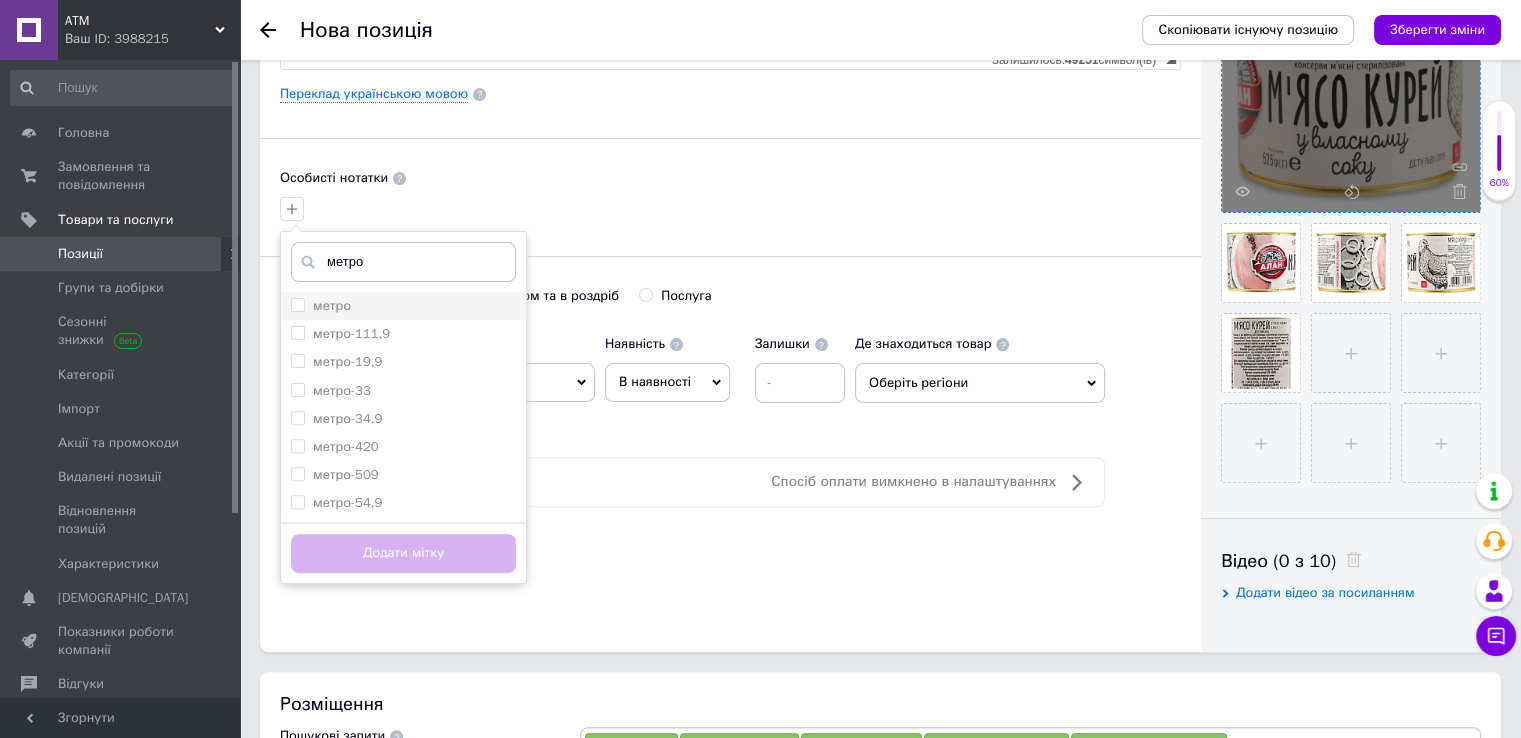 type on "метро" 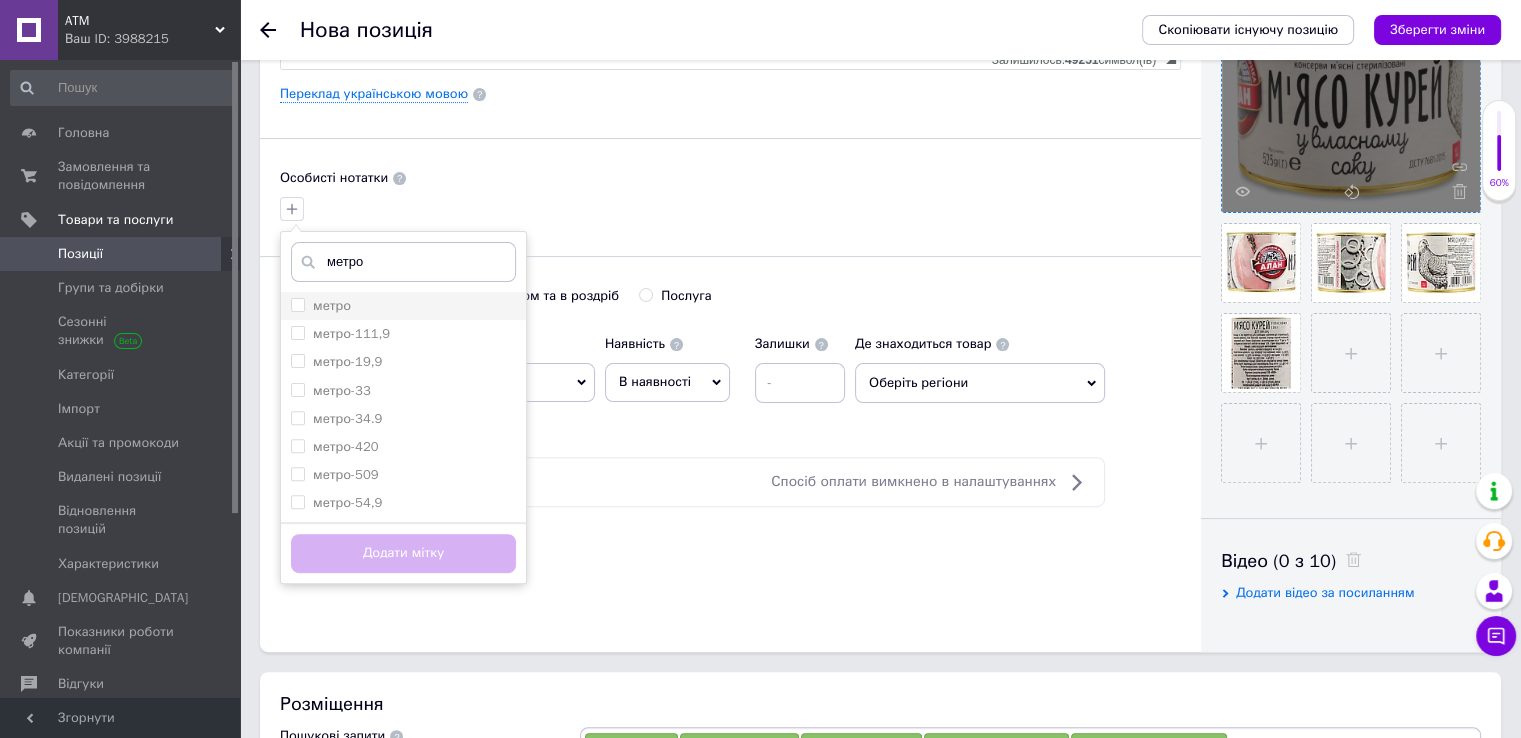 click on "метро" at bounding box center (297, 304) 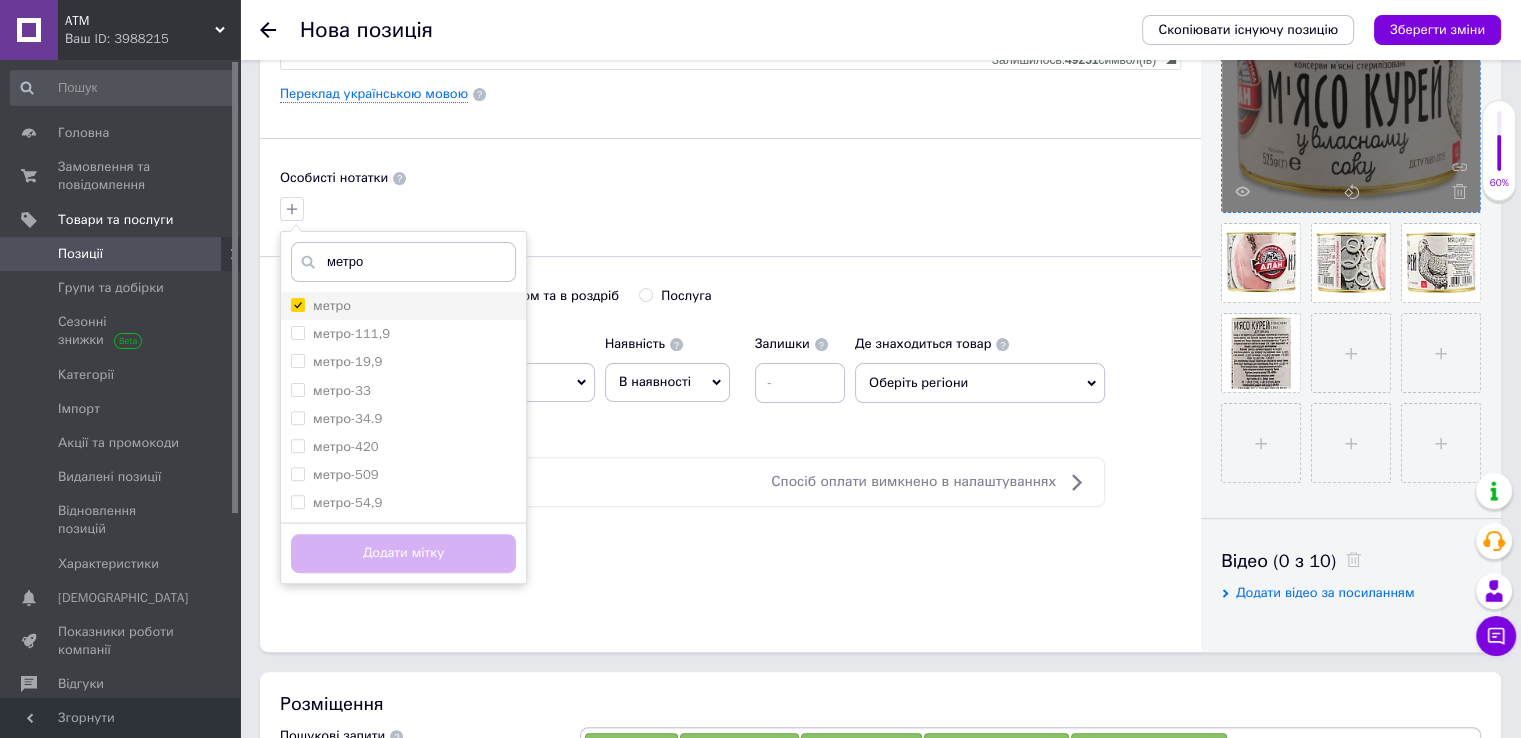 checkbox on "true" 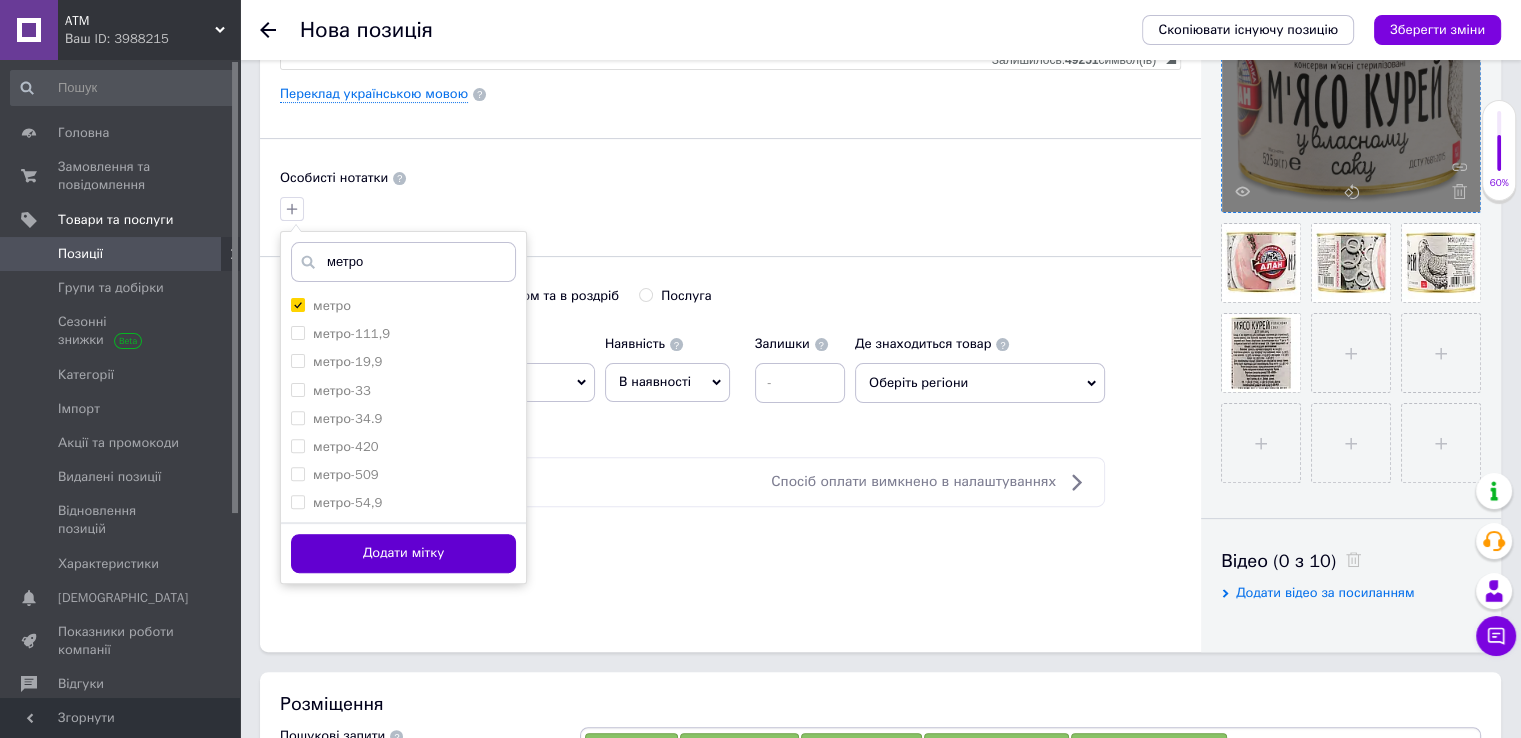 click on "Додати мітку" at bounding box center [403, 553] 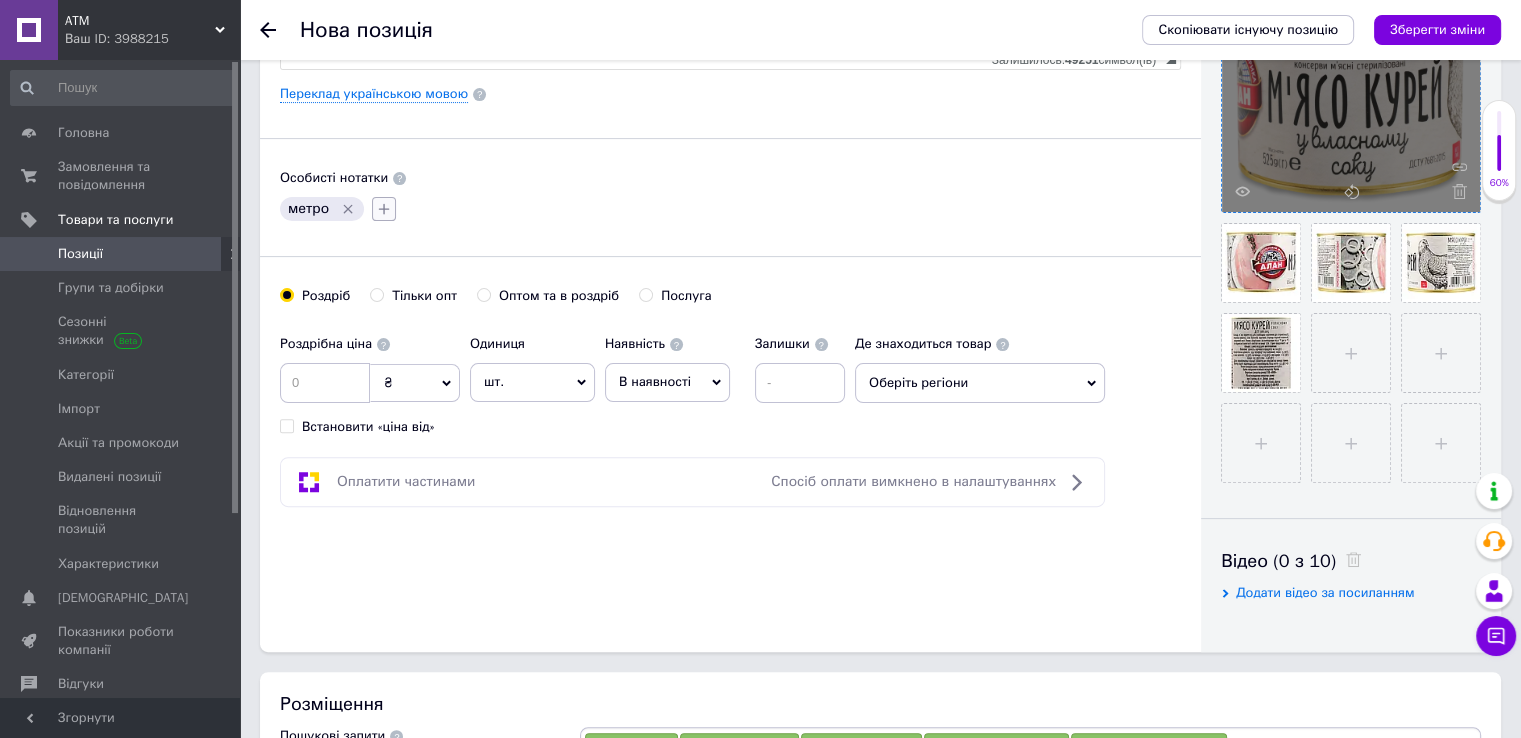 click at bounding box center (384, 209) 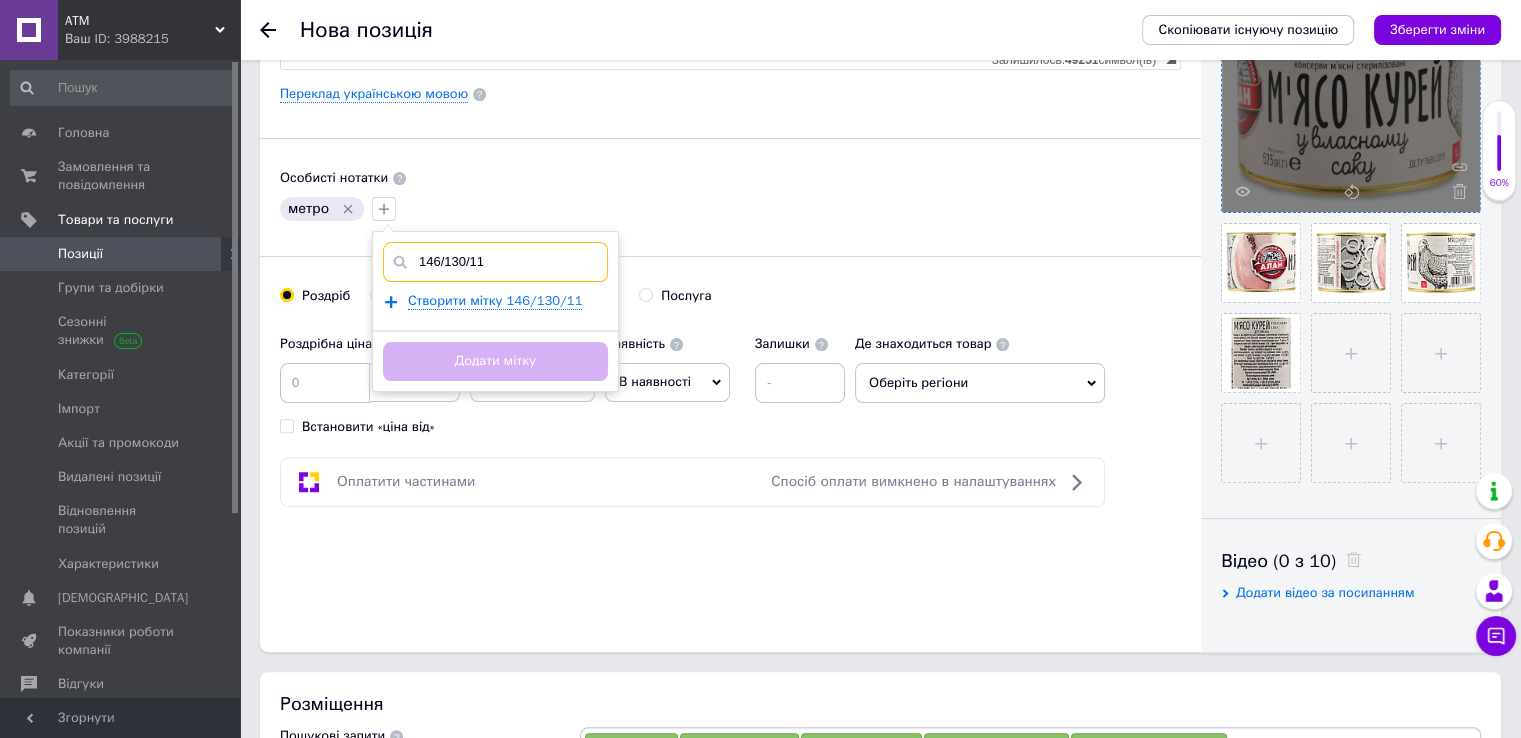 type on "146/130/116" 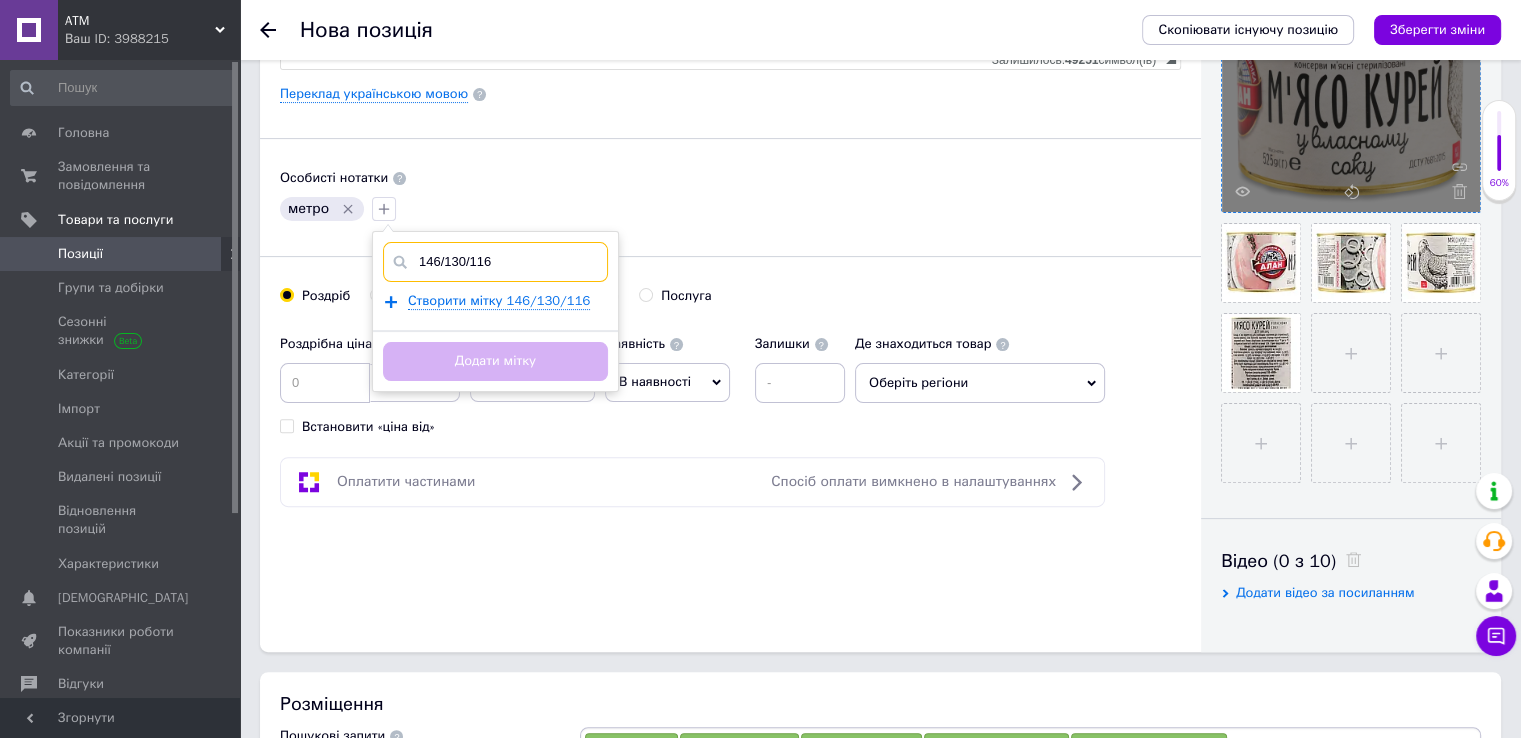 type 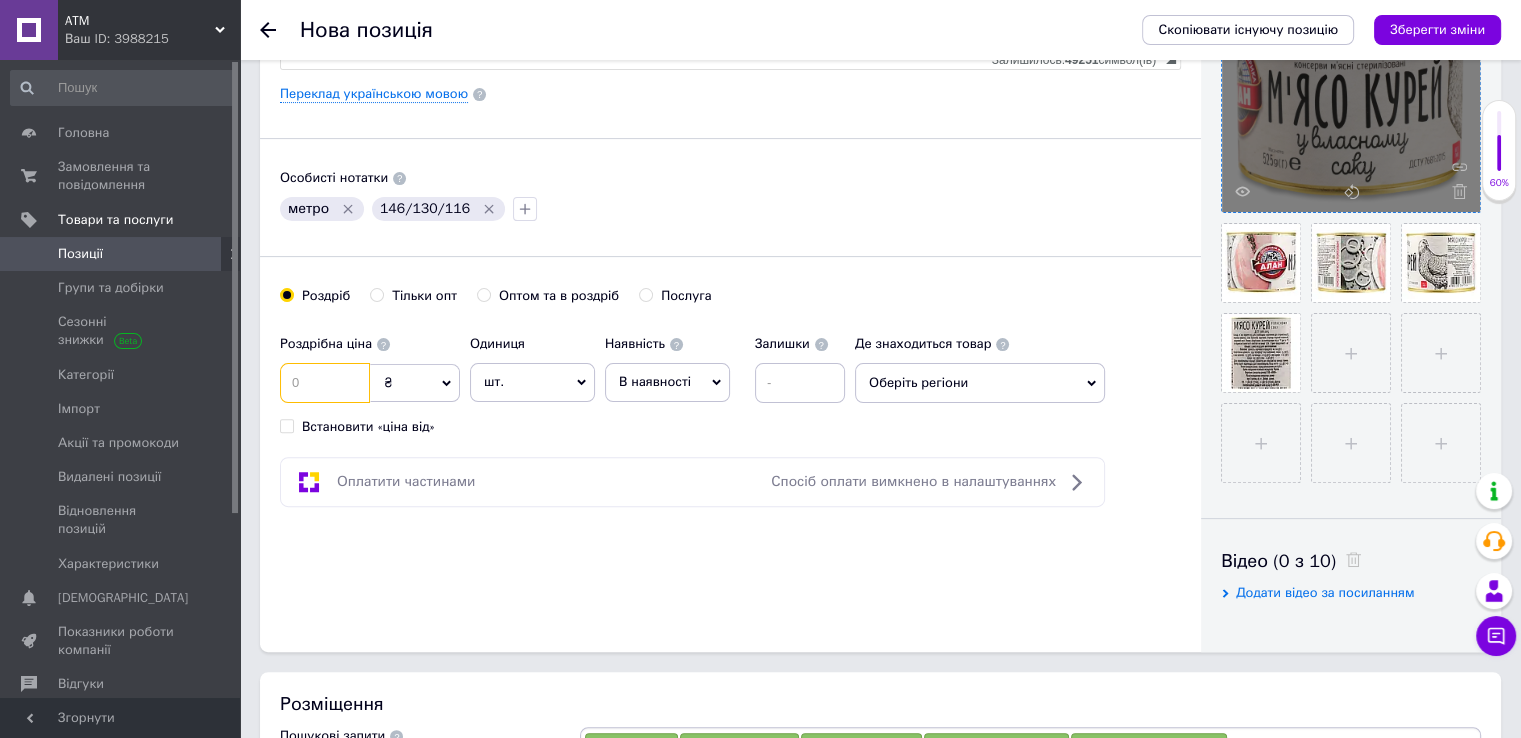 click at bounding box center [325, 383] 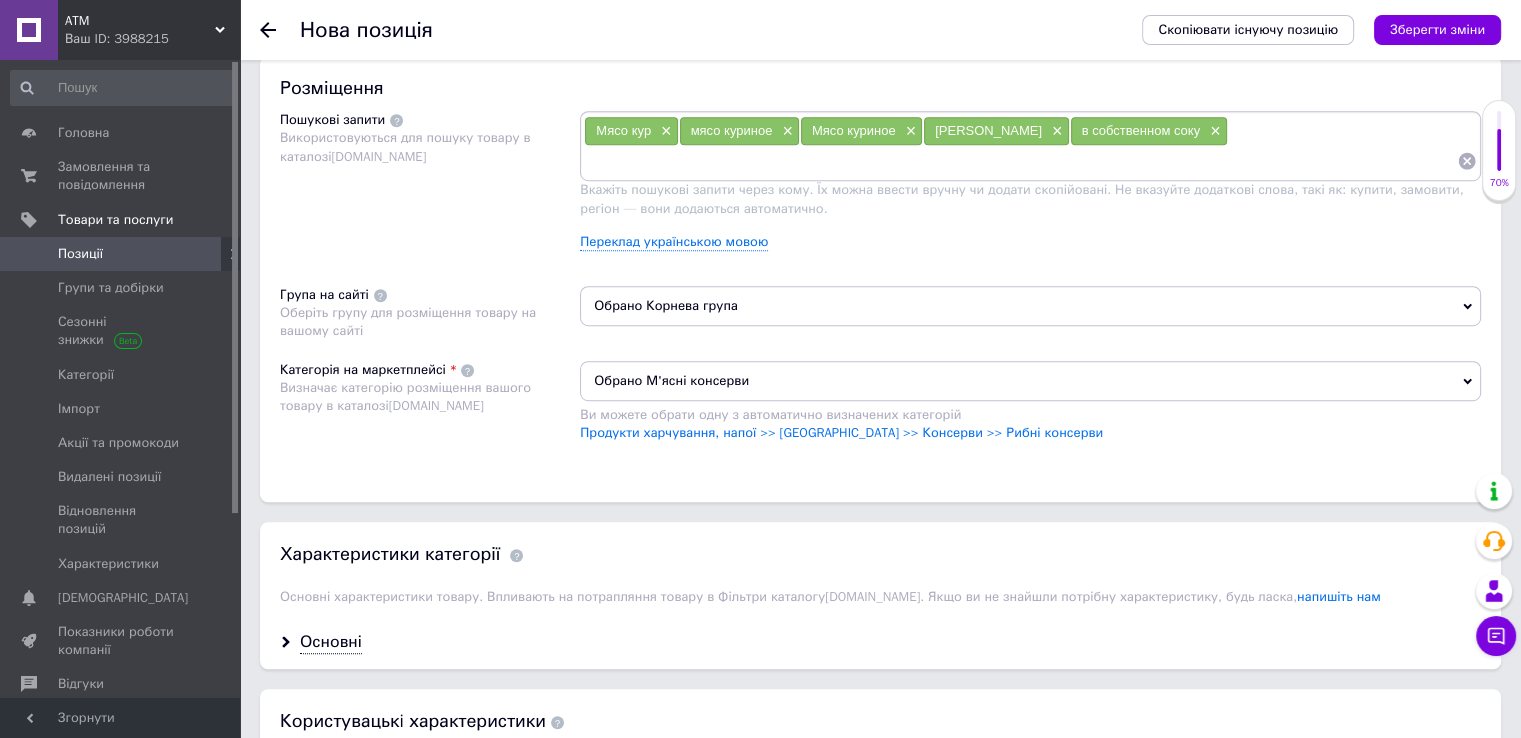 scroll, scrollTop: 1244, scrollLeft: 0, axis: vertical 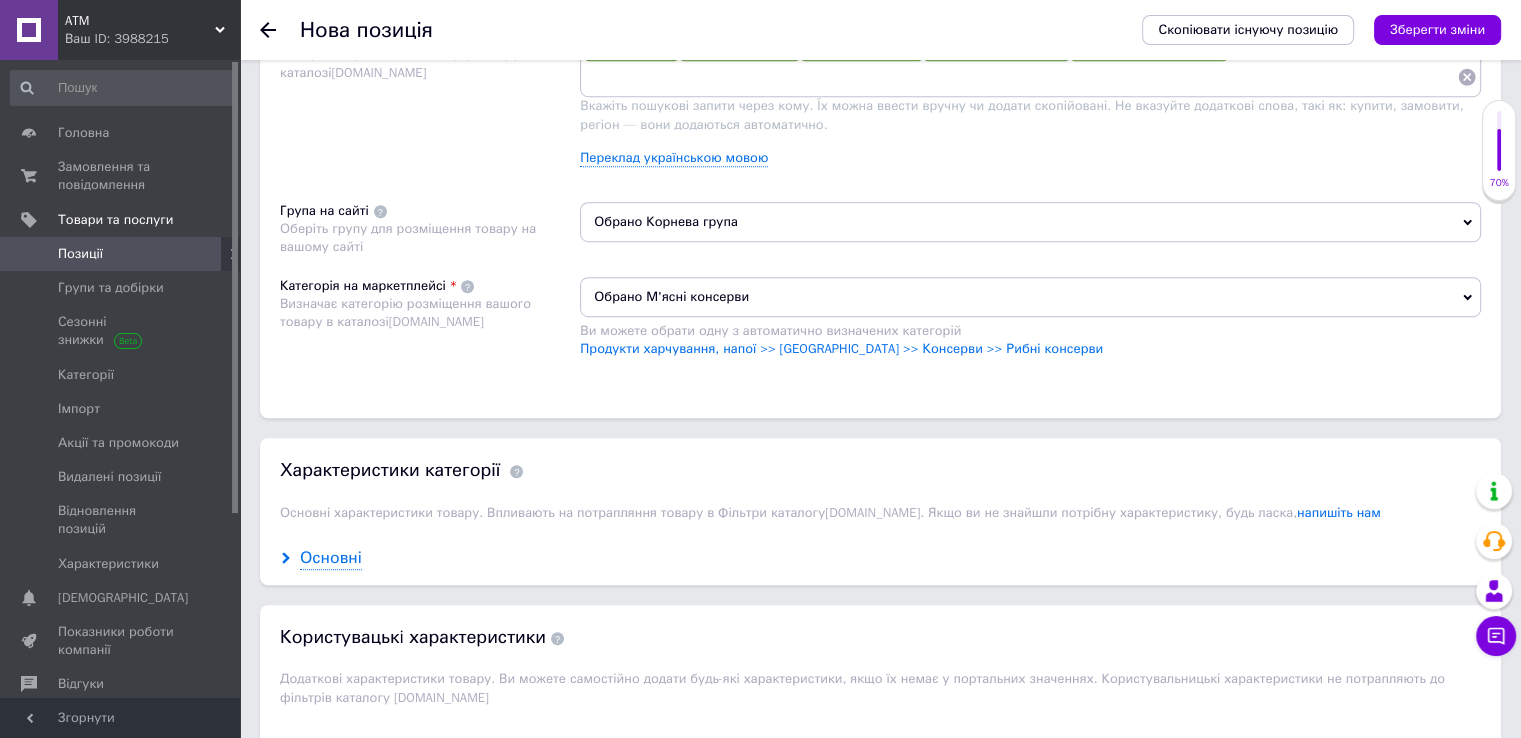 type on "220" 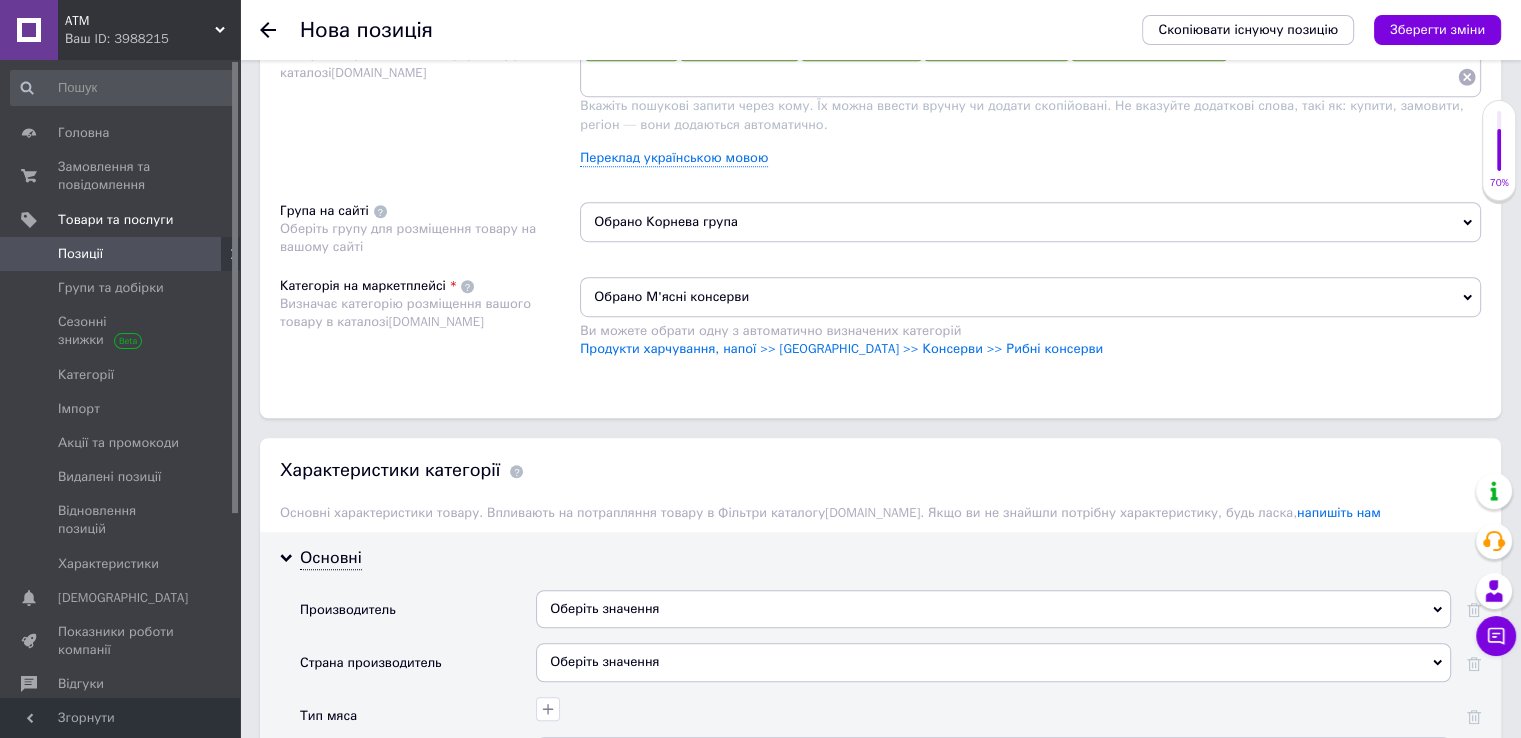 click on "Оберіть значення" at bounding box center (993, 609) 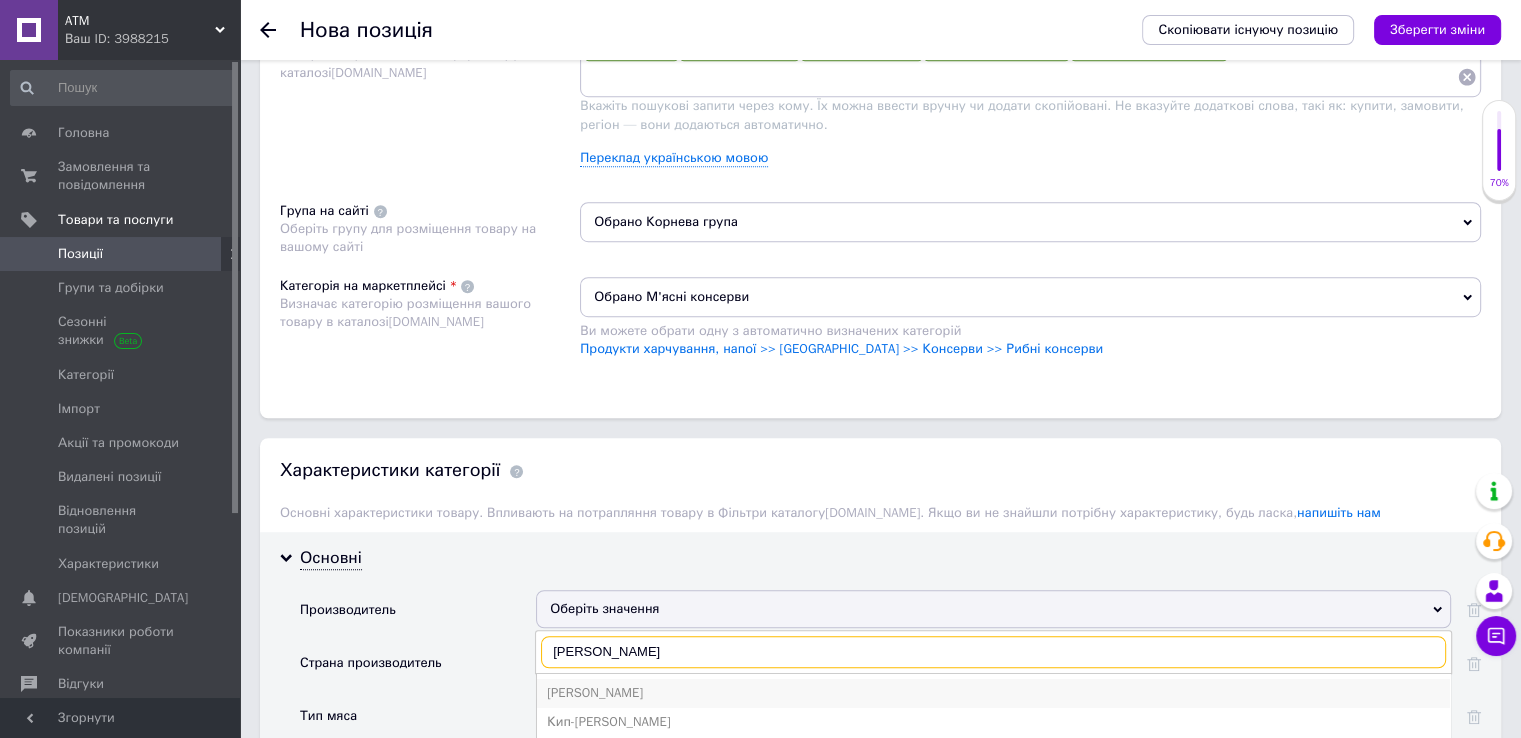 type on "[PERSON_NAME]" 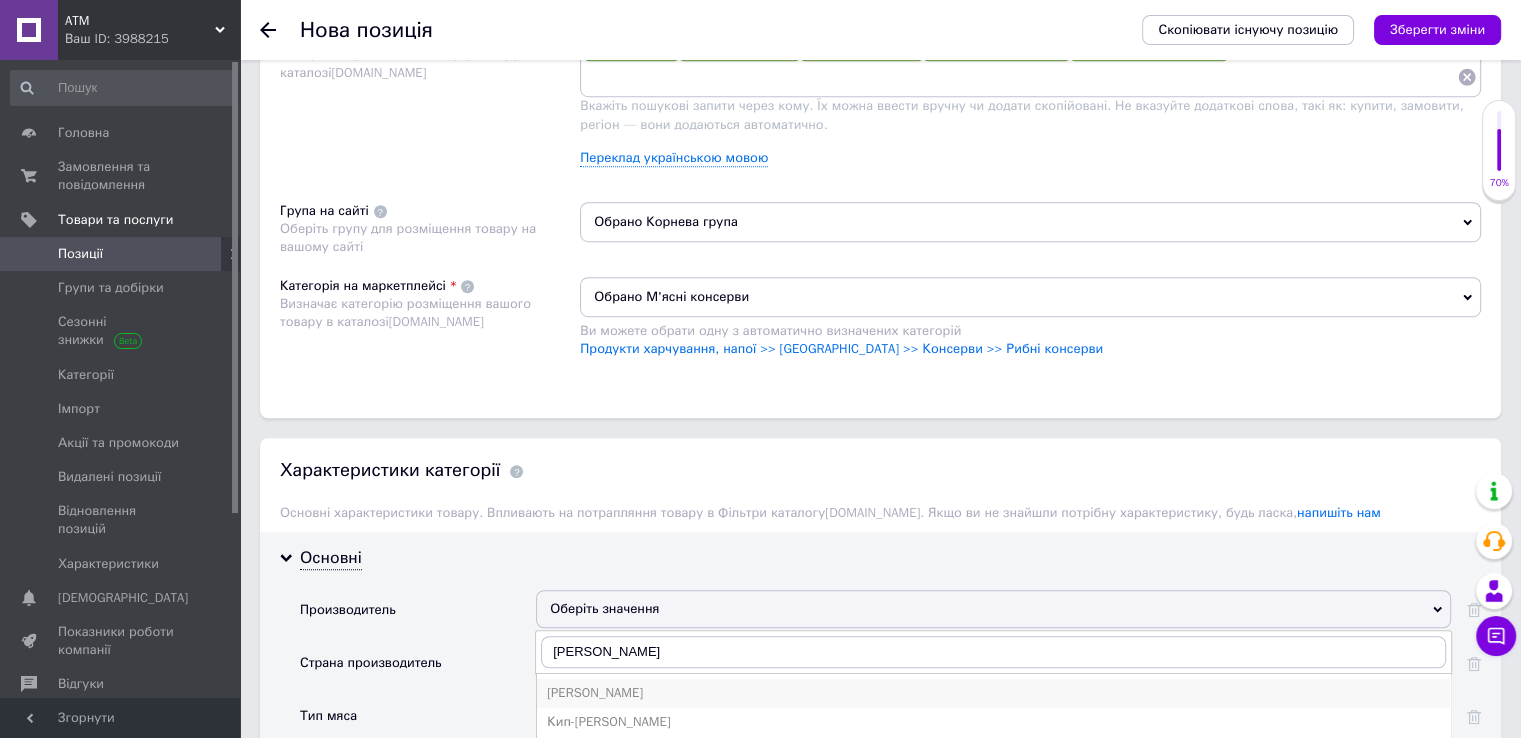 click on "[PERSON_NAME]" at bounding box center (993, 693) 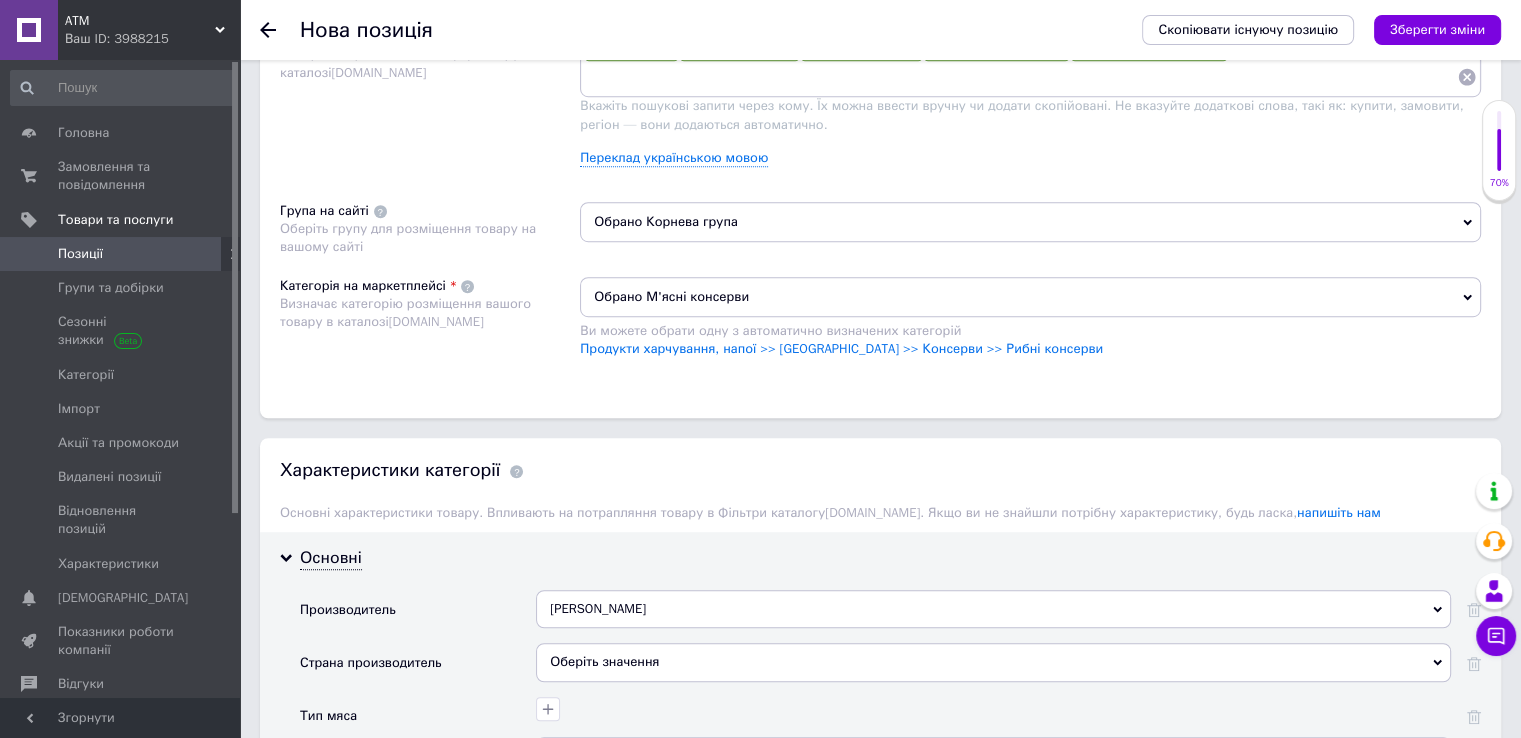 click on "Оберіть значення" at bounding box center [993, 662] 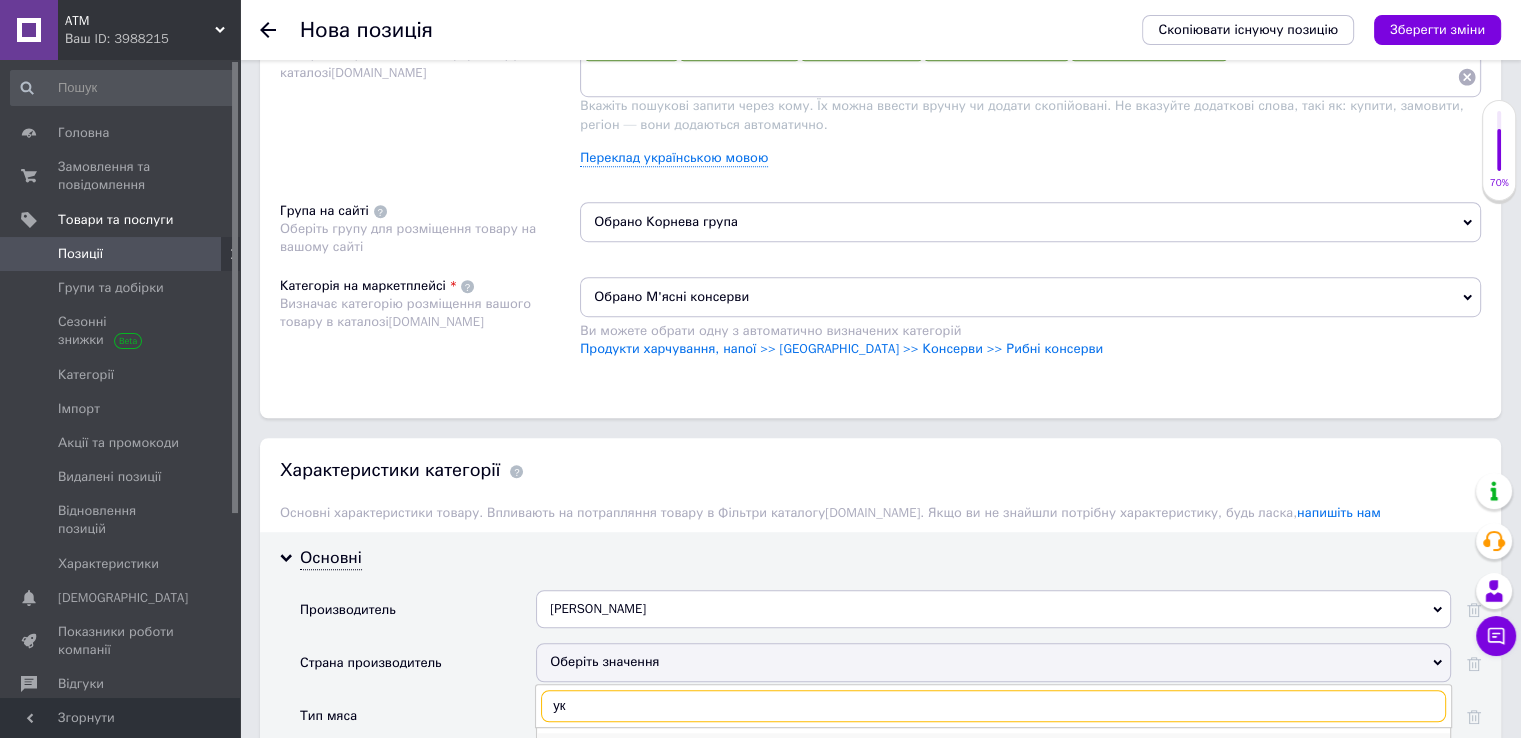 type on "ук" 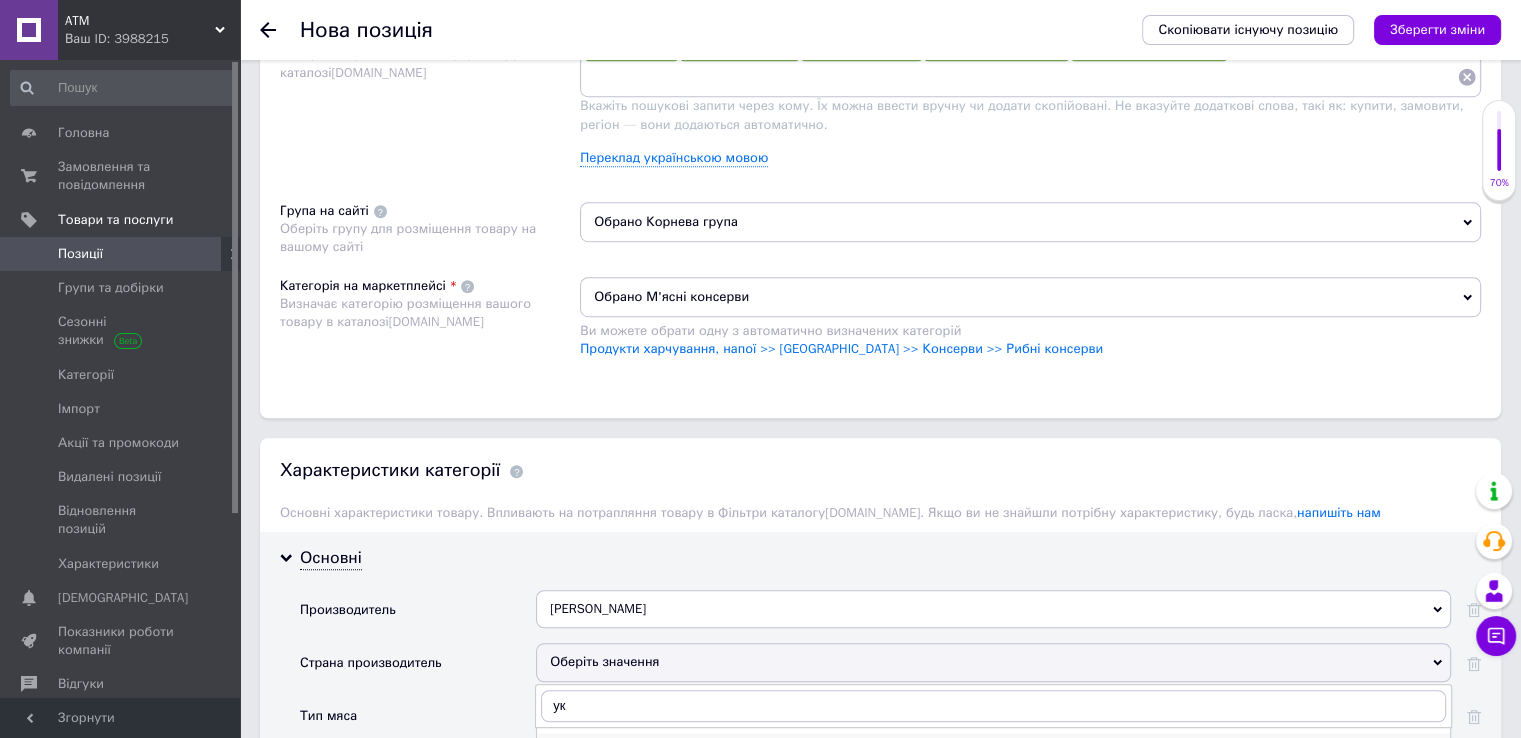 click on "[GEOGRAPHIC_DATA]" at bounding box center [993, 747] 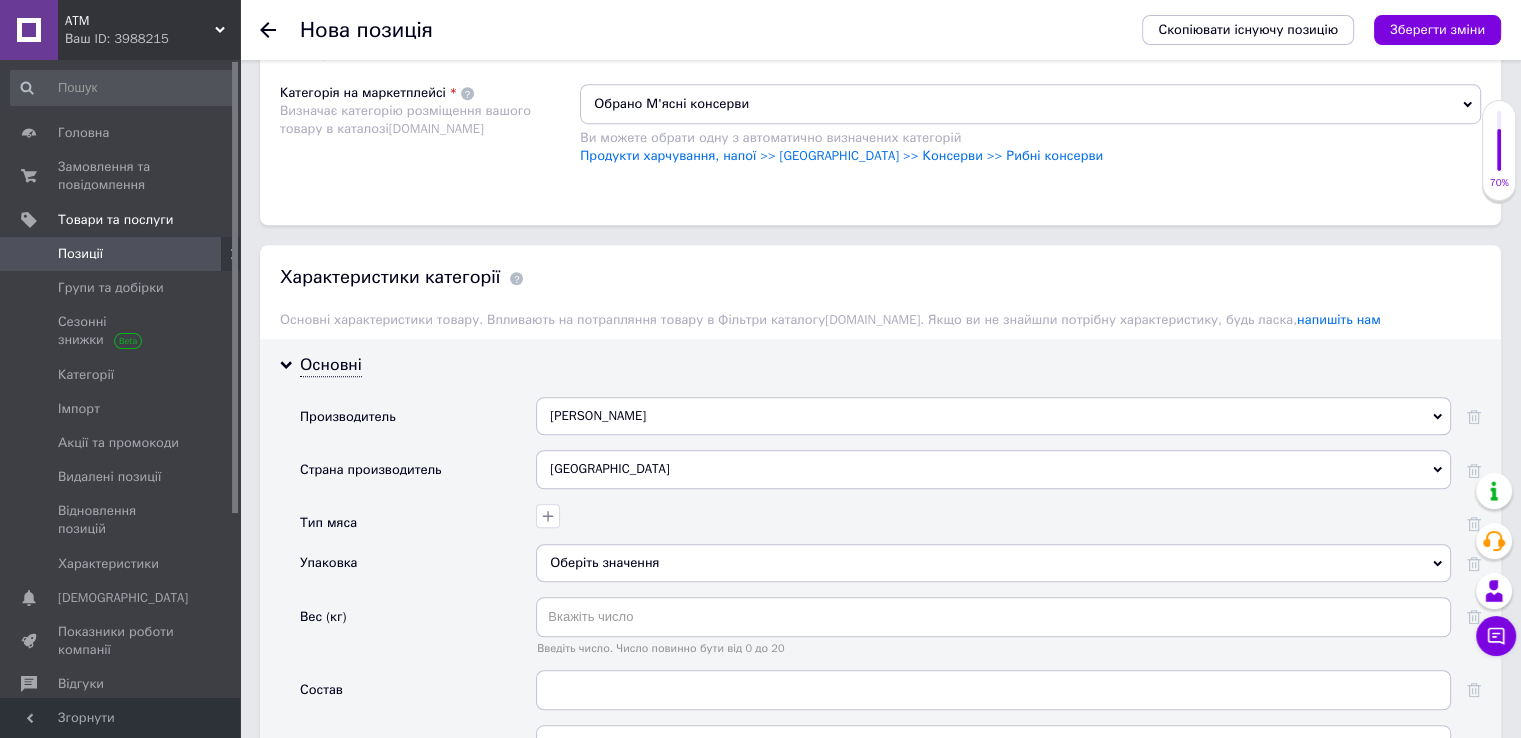 scroll, scrollTop: 1444, scrollLeft: 0, axis: vertical 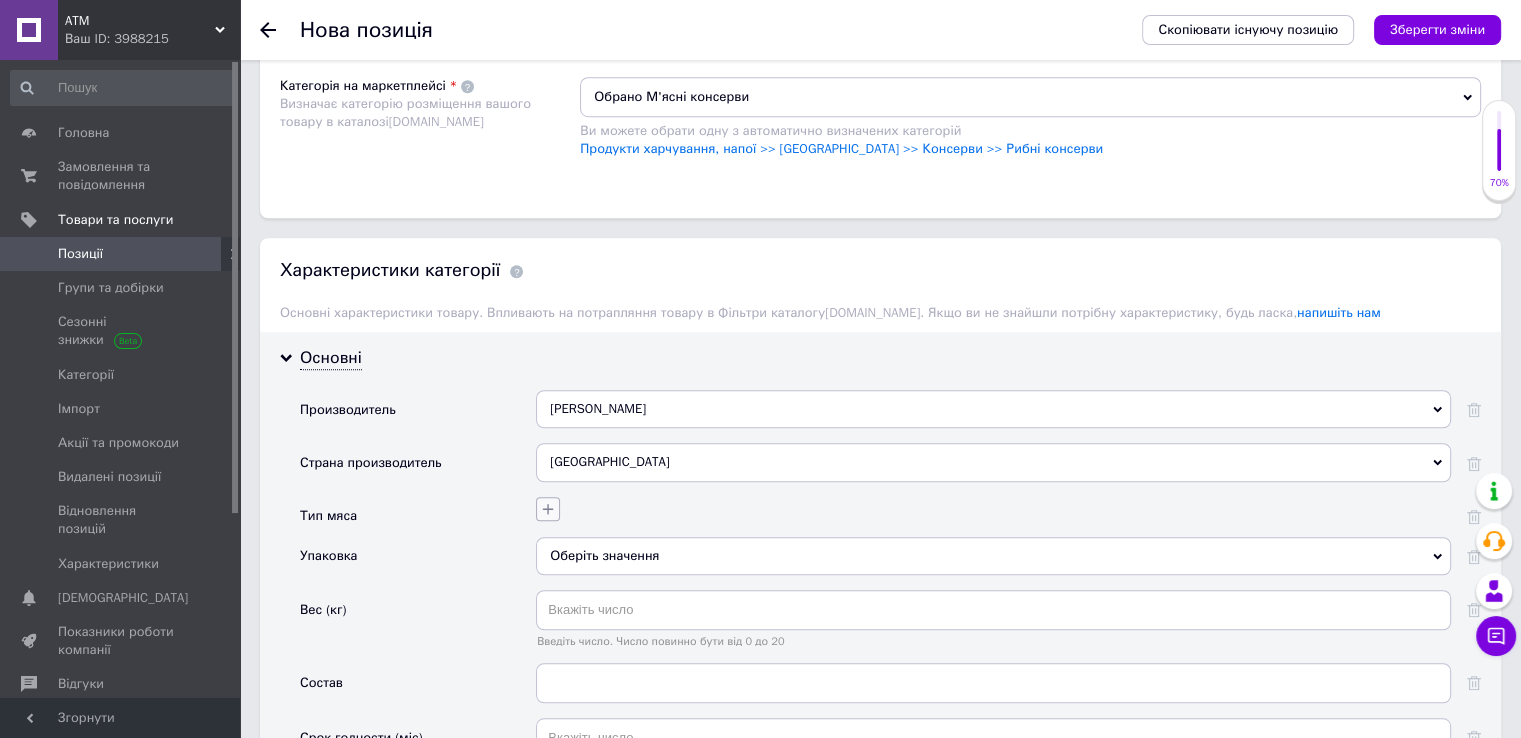 click 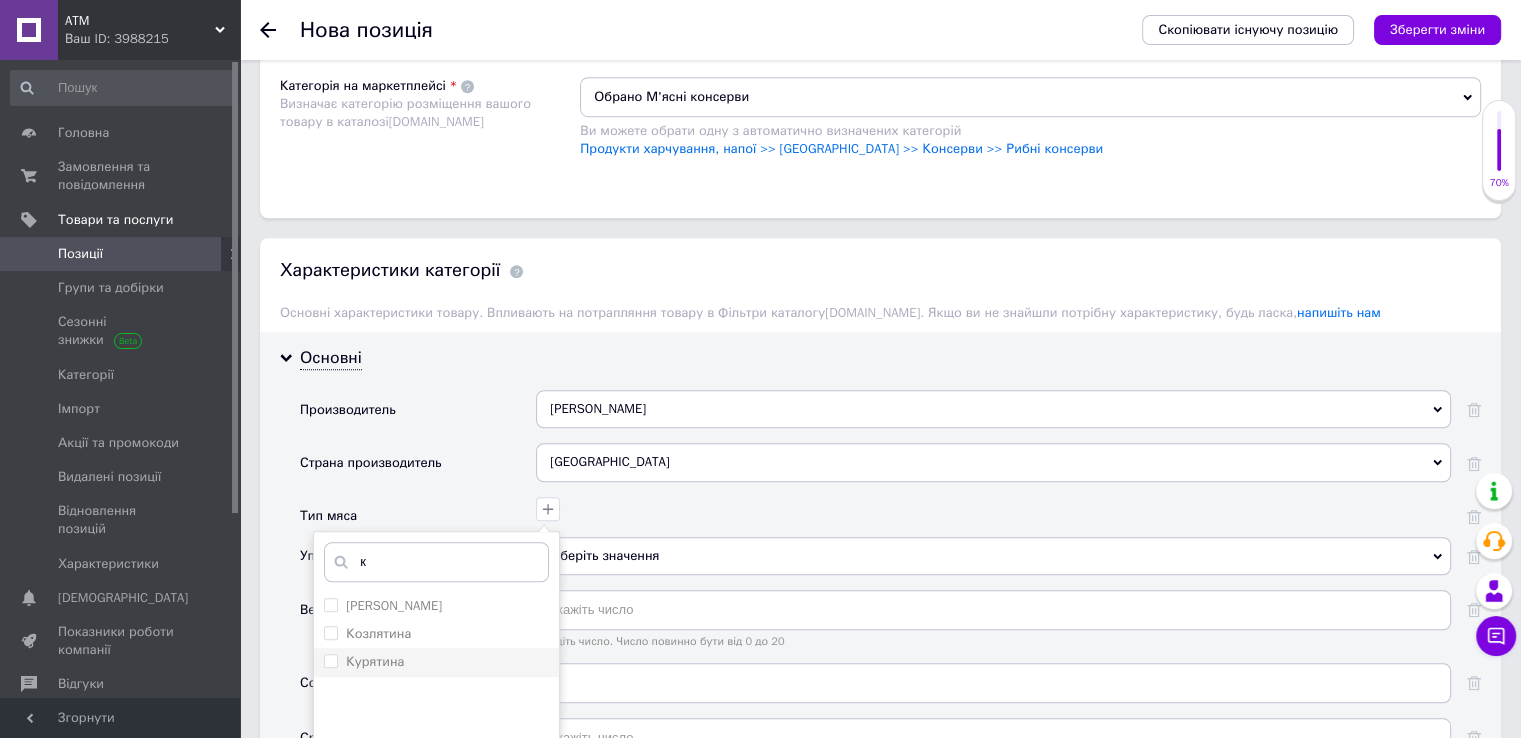 type on "к" 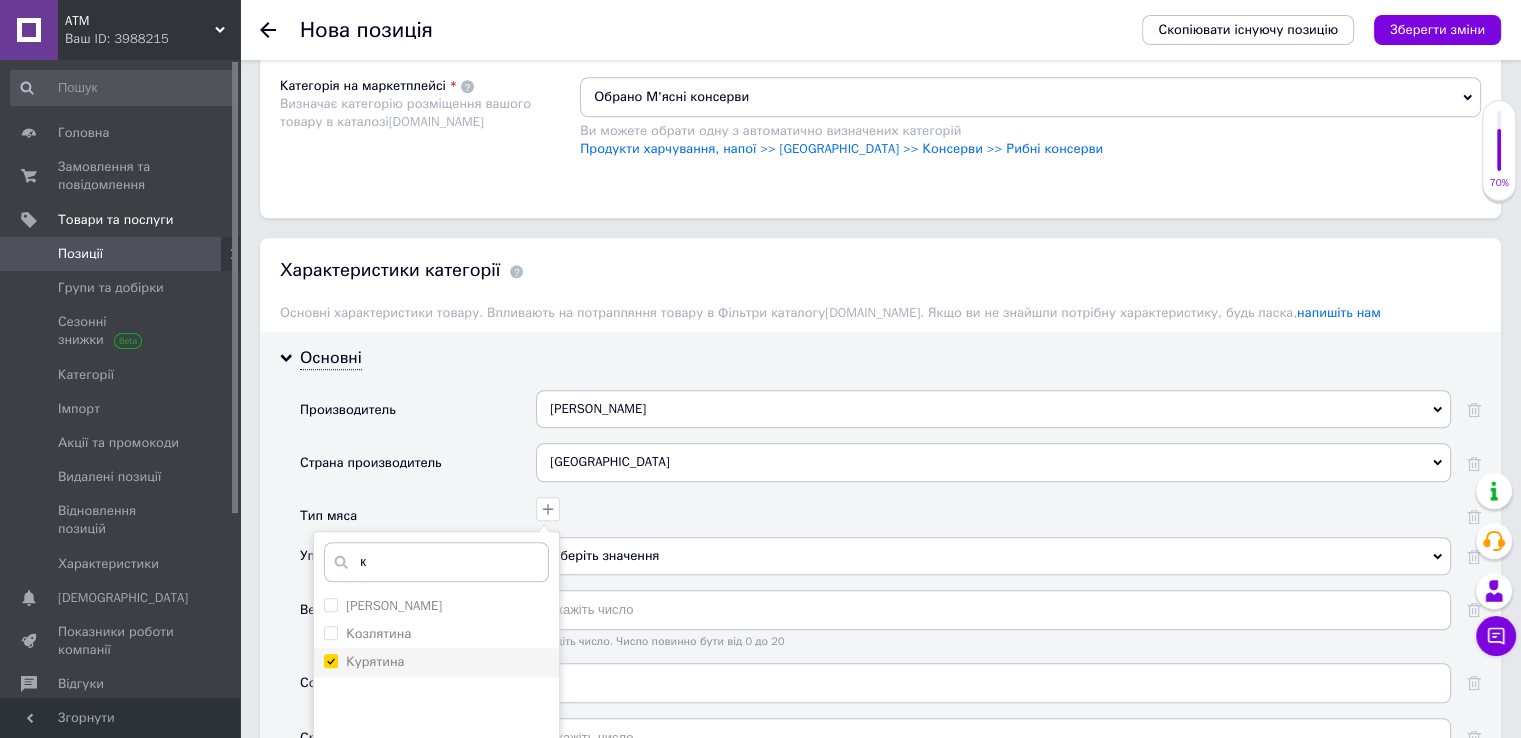 checkbox on "true" 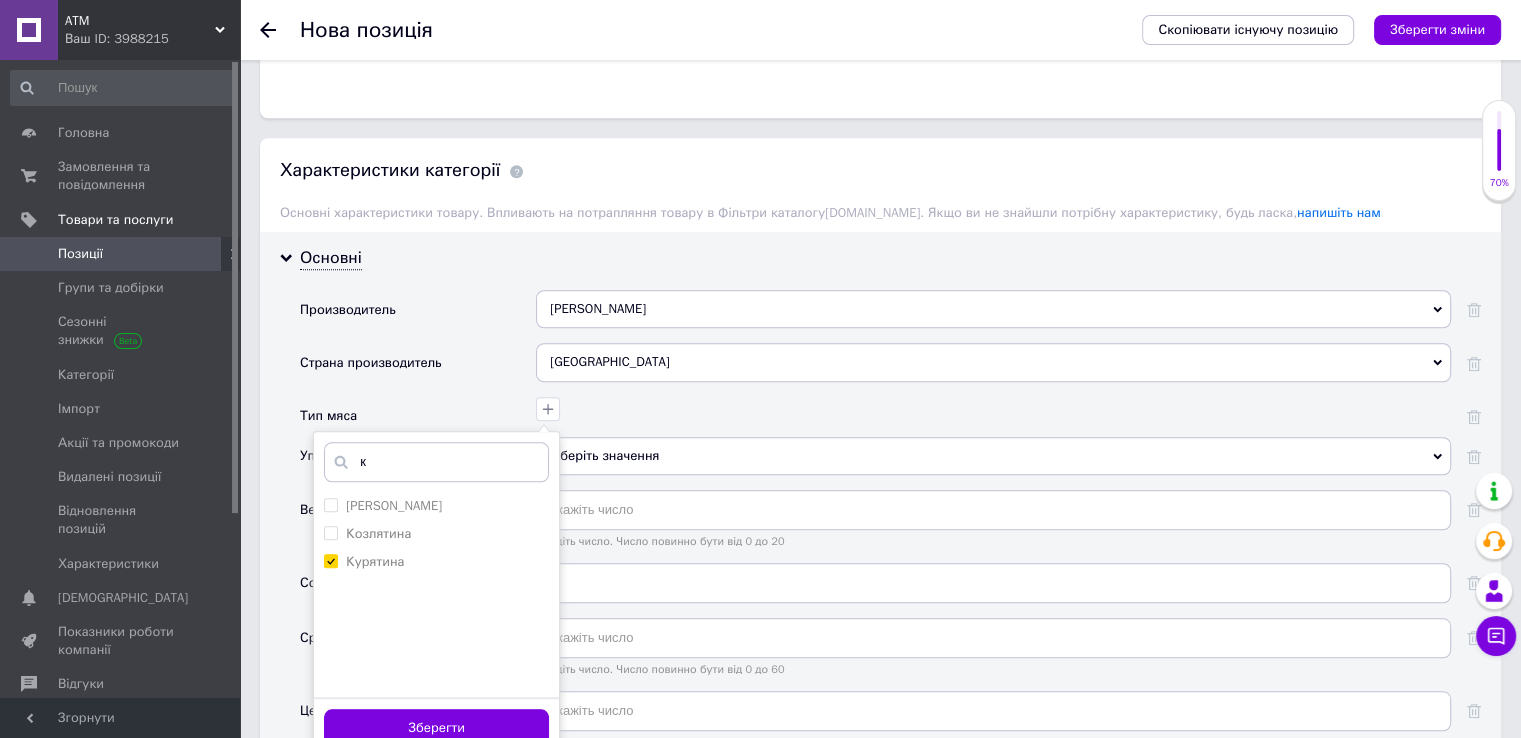 scroll, scrollTop: 1644, scrollLeft: 0, axis: vertical 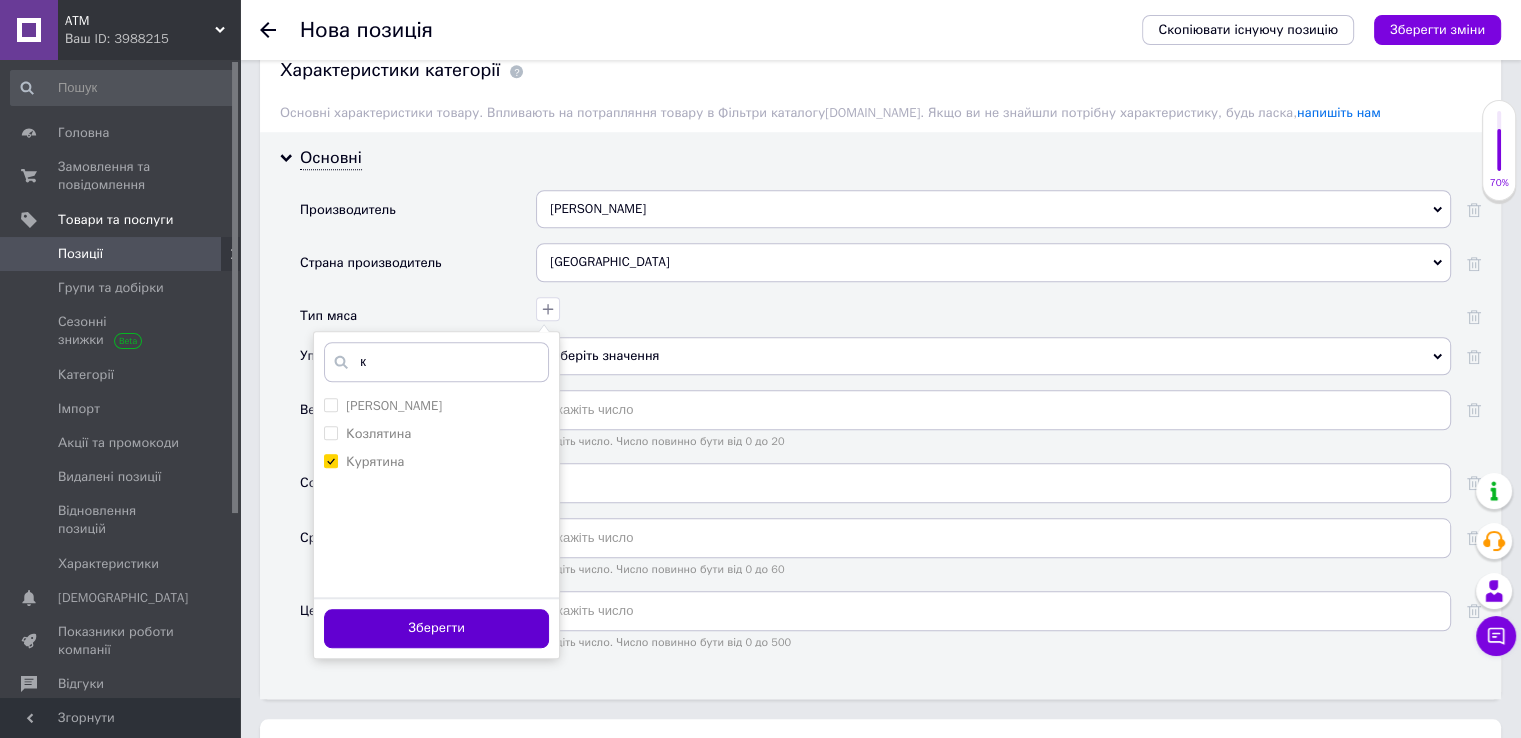 click on "Зберегти" at bounding box center [436, 628] 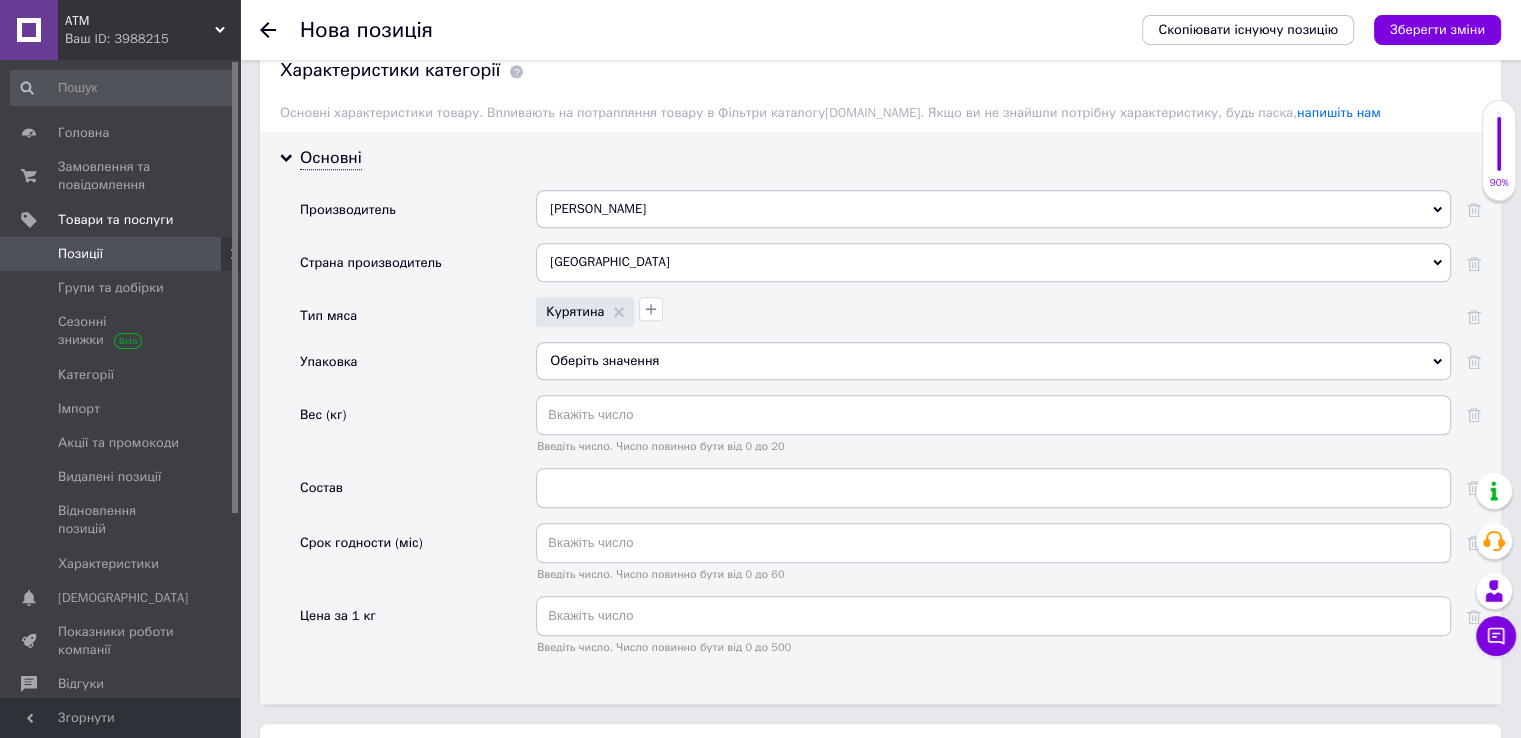 click on "Оберіть значення" at bounding box center (993, 361) 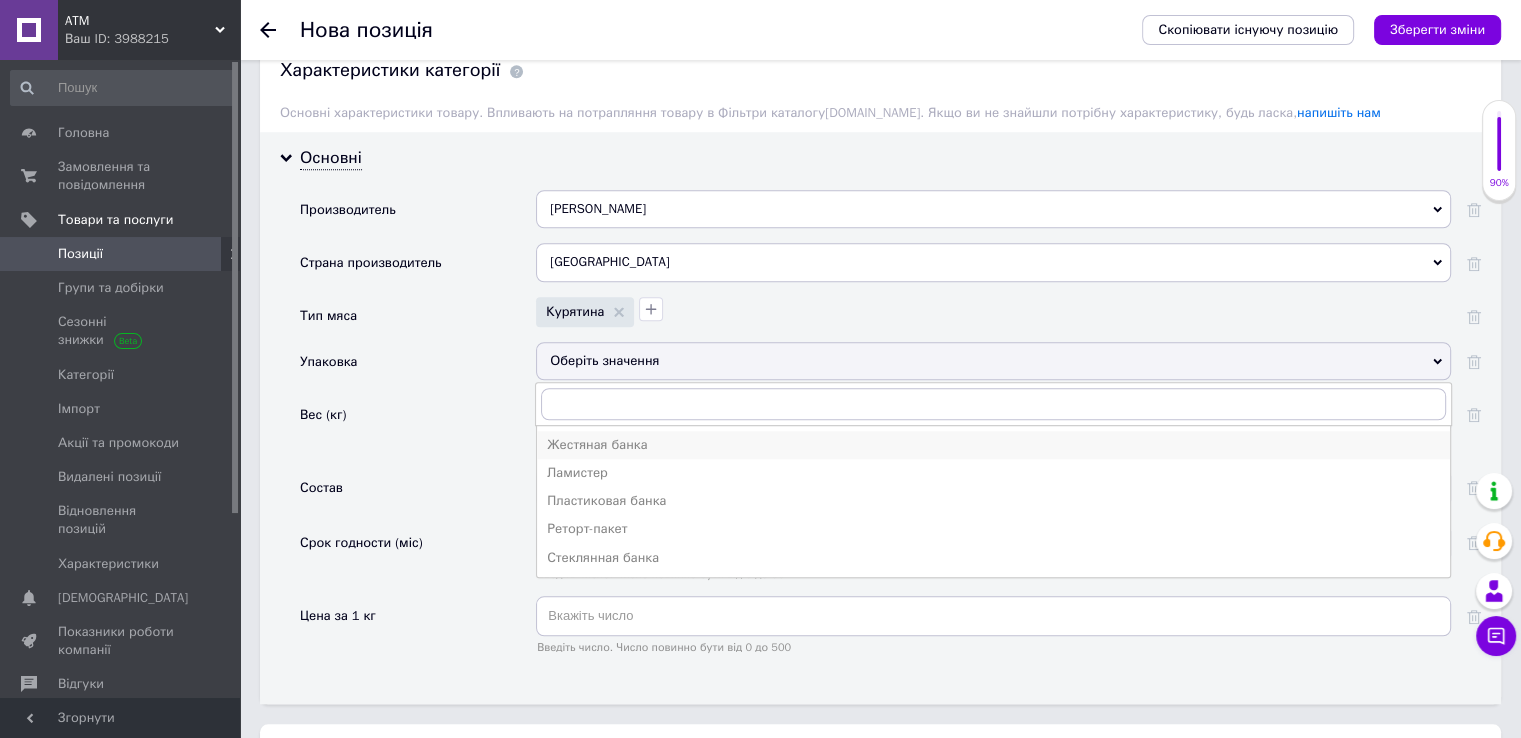 click on "Жестяная банка" at bounding box center (993, 445) 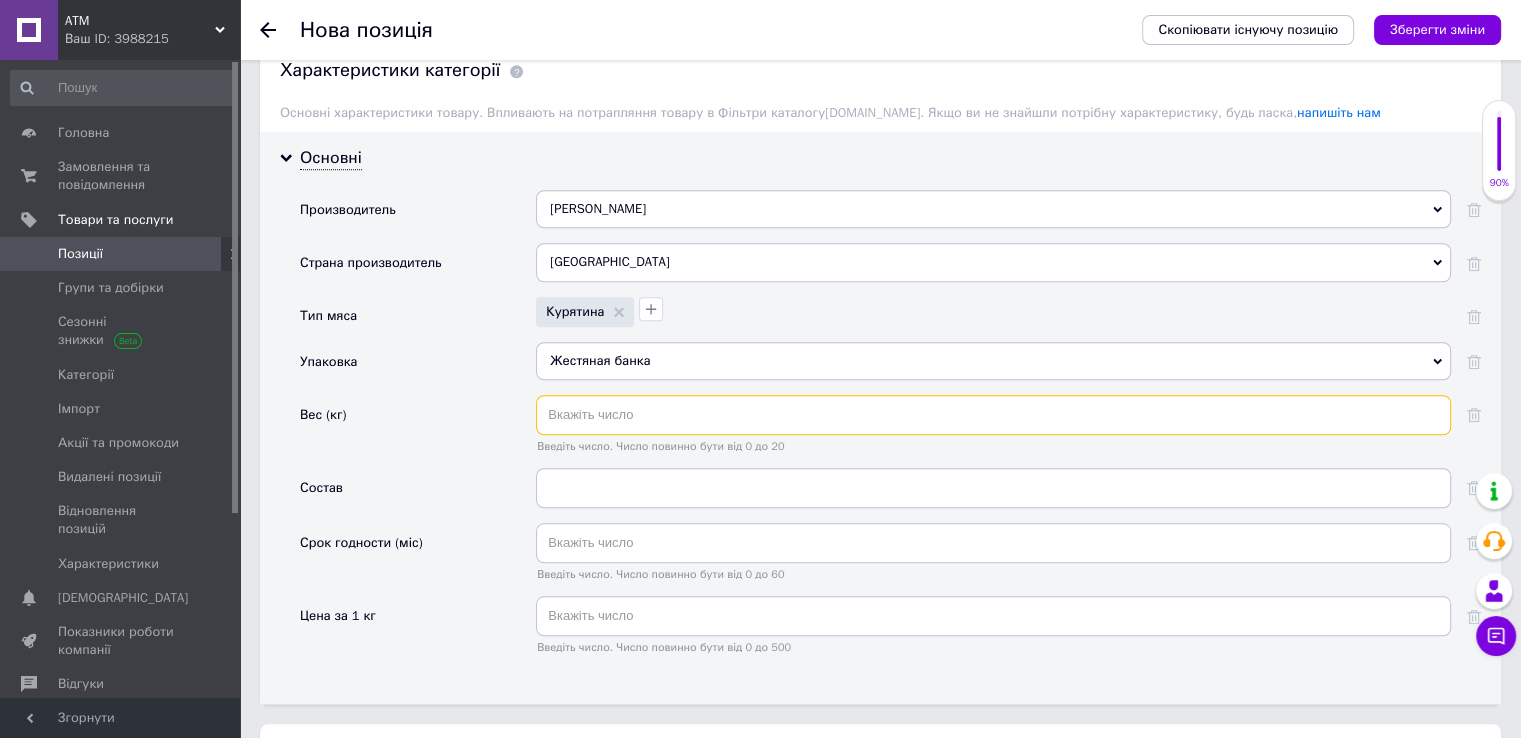 click at bounding box center (993, 415) 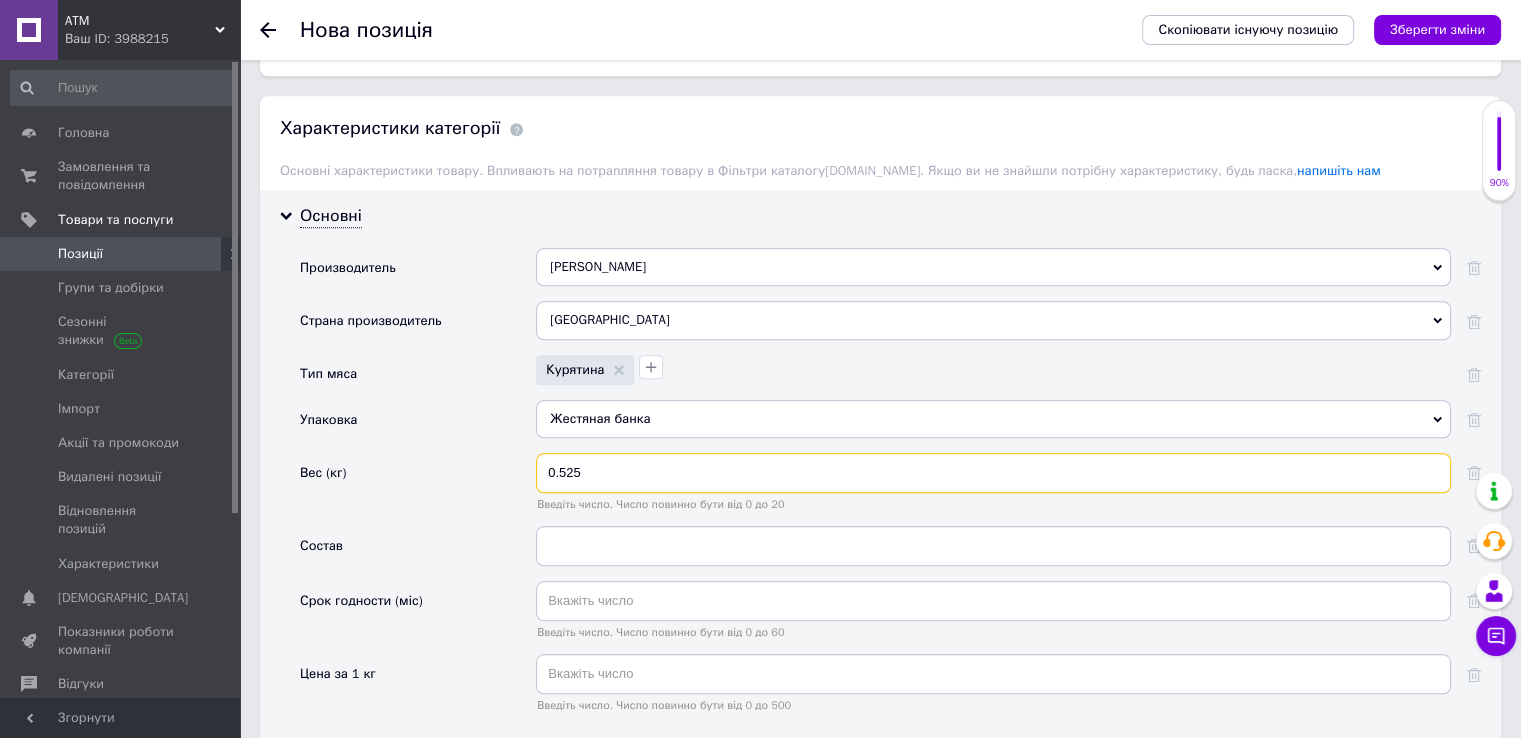 scroll, scrollTop: 1659, scrollLeft: 0, axis: vertical 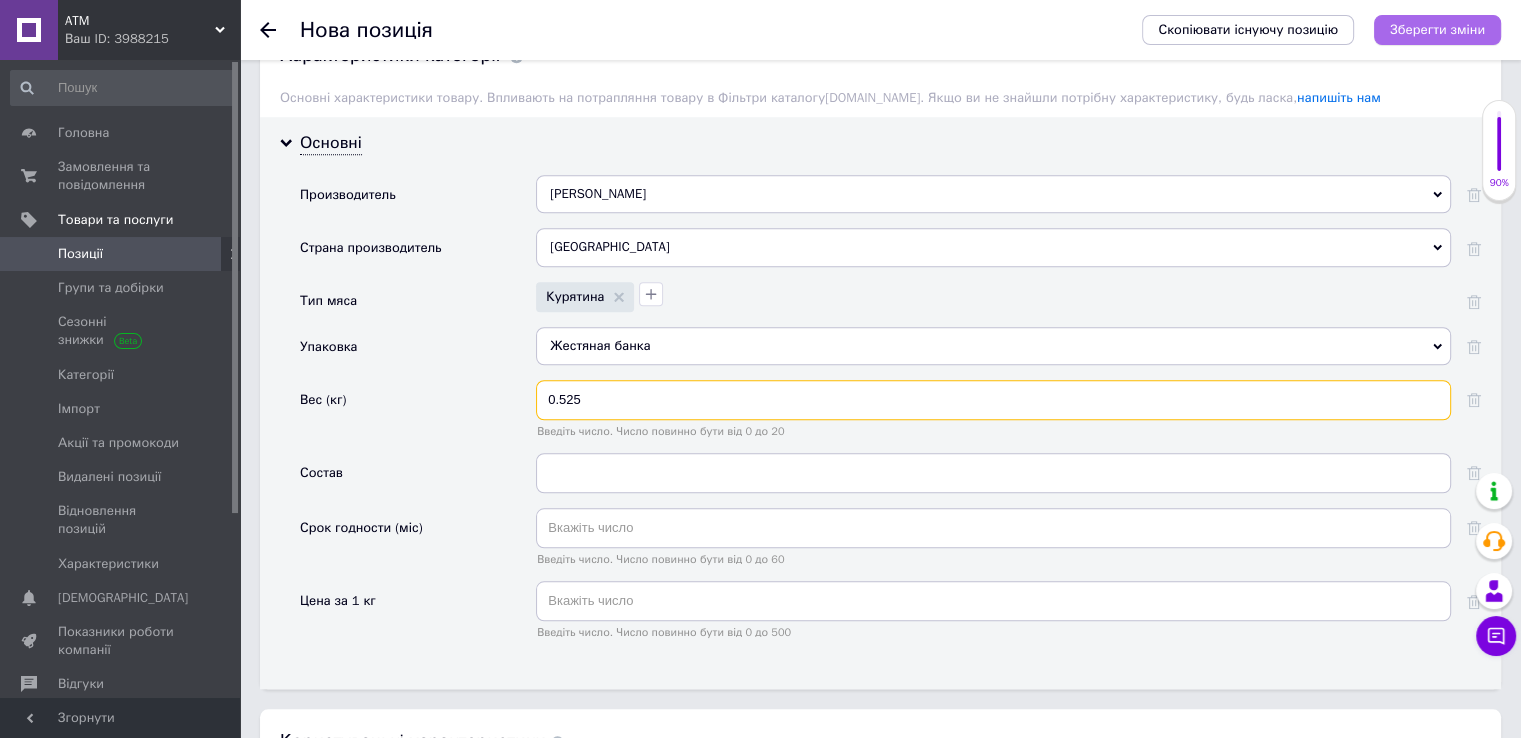 type on "0.525" 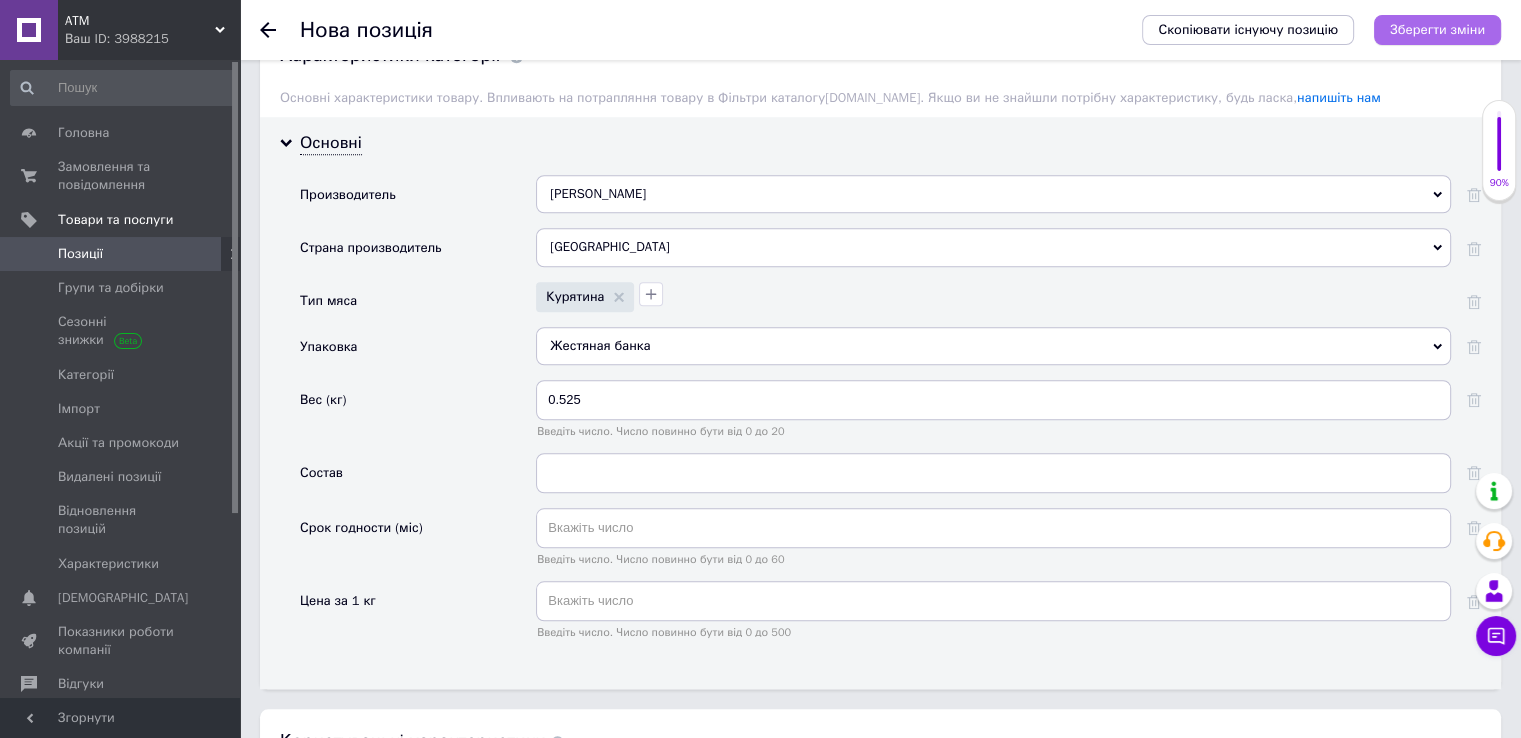 click on "Зберегти зміни" at bounding box center (1437, 30) 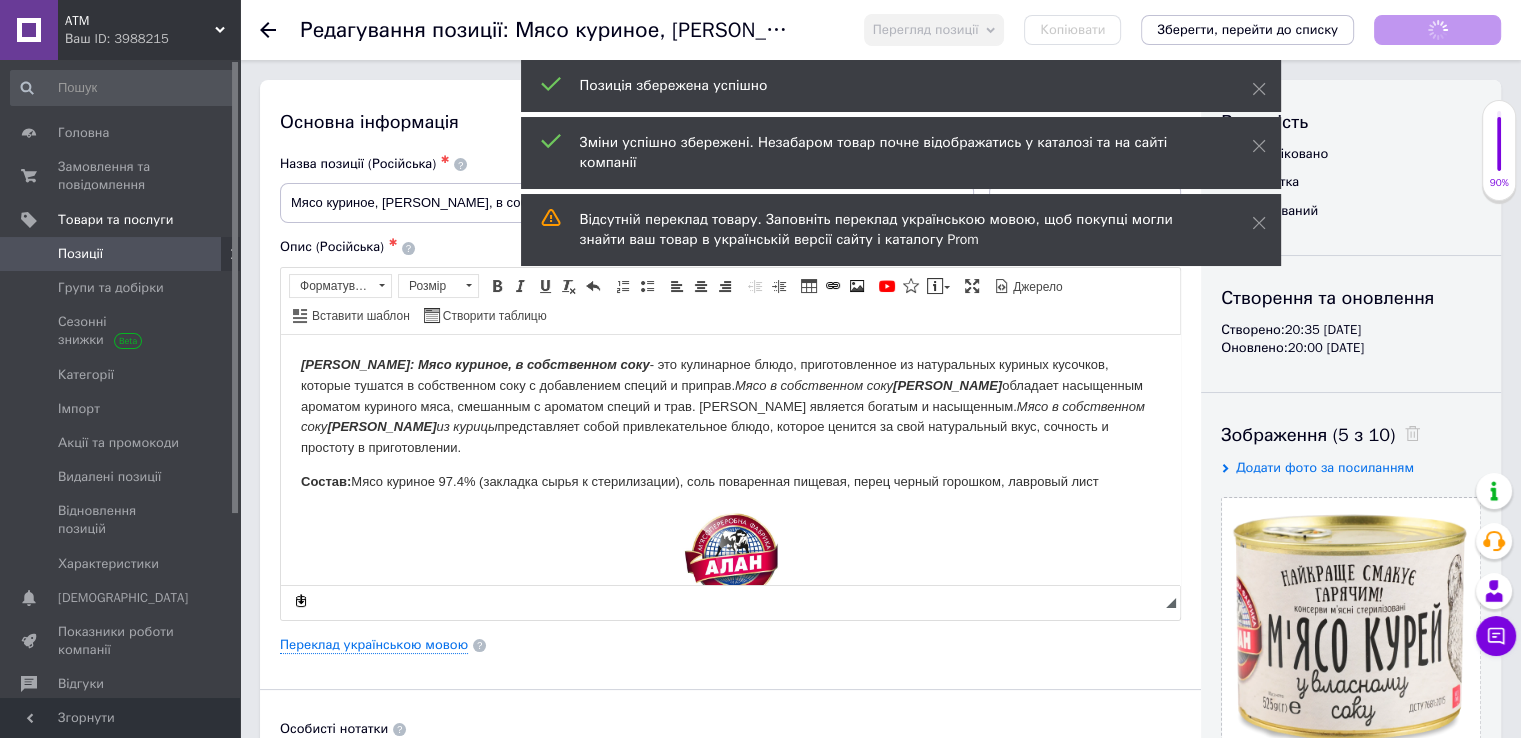 scroll, scrollTop: 0, scrollLeft: 0, axis: both 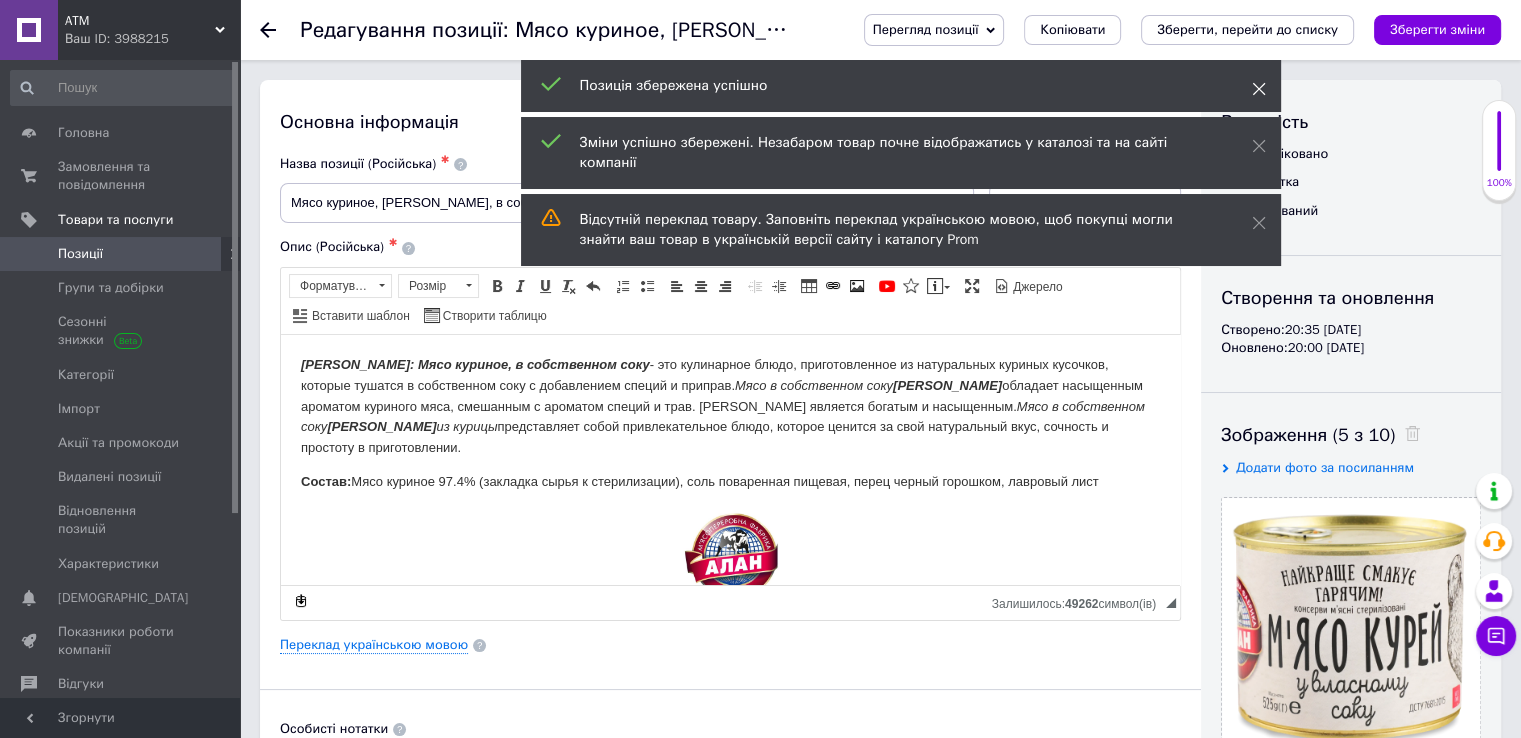 click 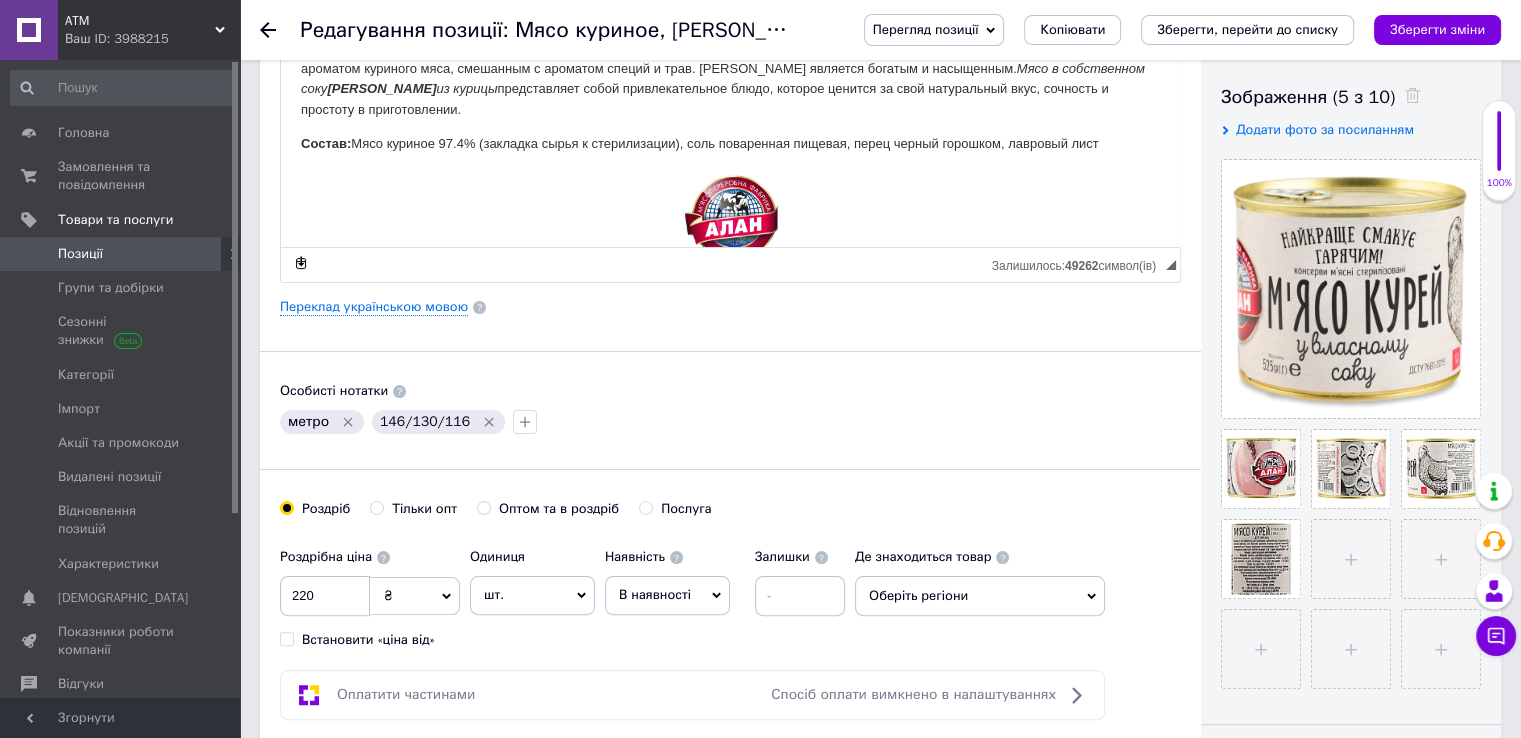 scroll, scrollTop: 400, scrollLeft: 0, axis: vertical 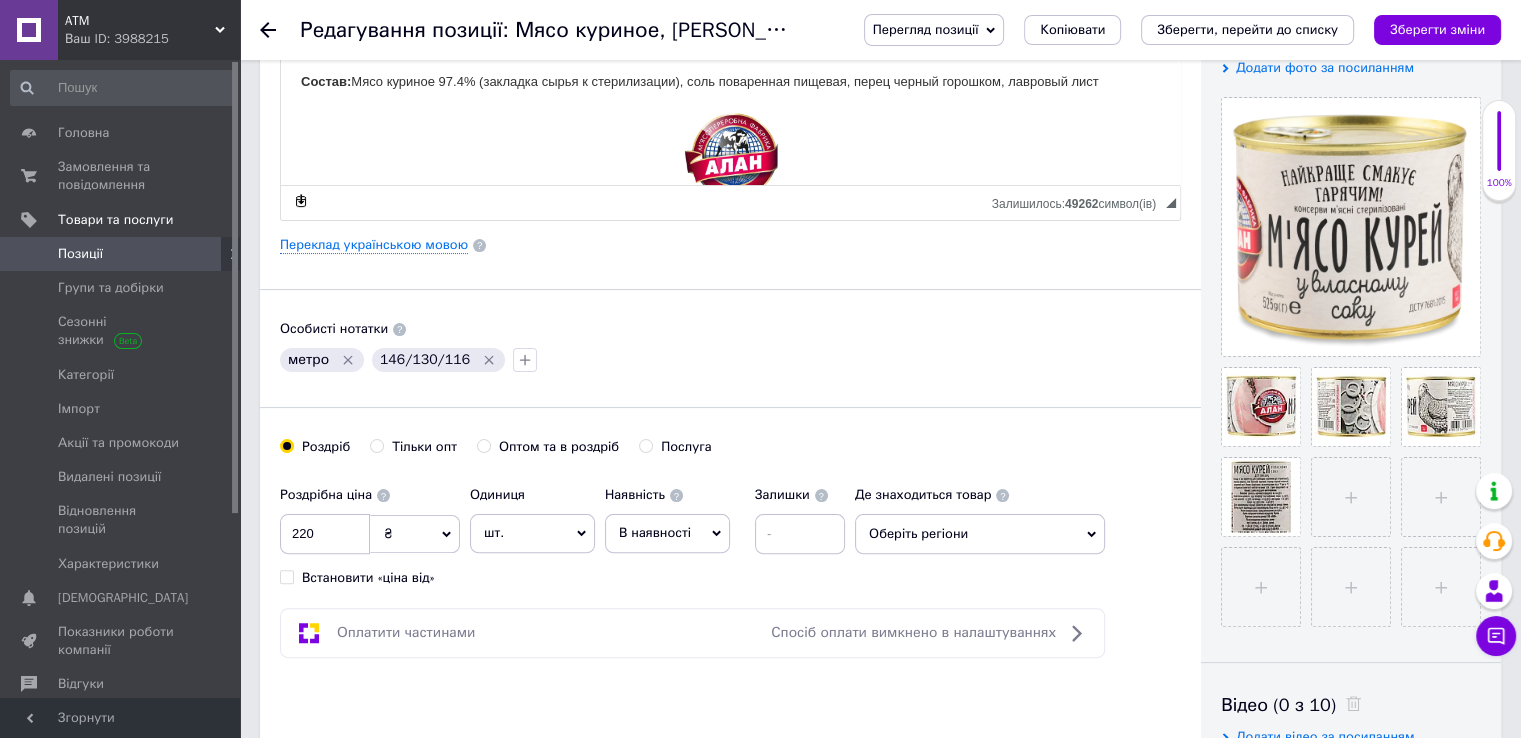 click on "Оптом та в роздріб" at bounding box center [483, 445] 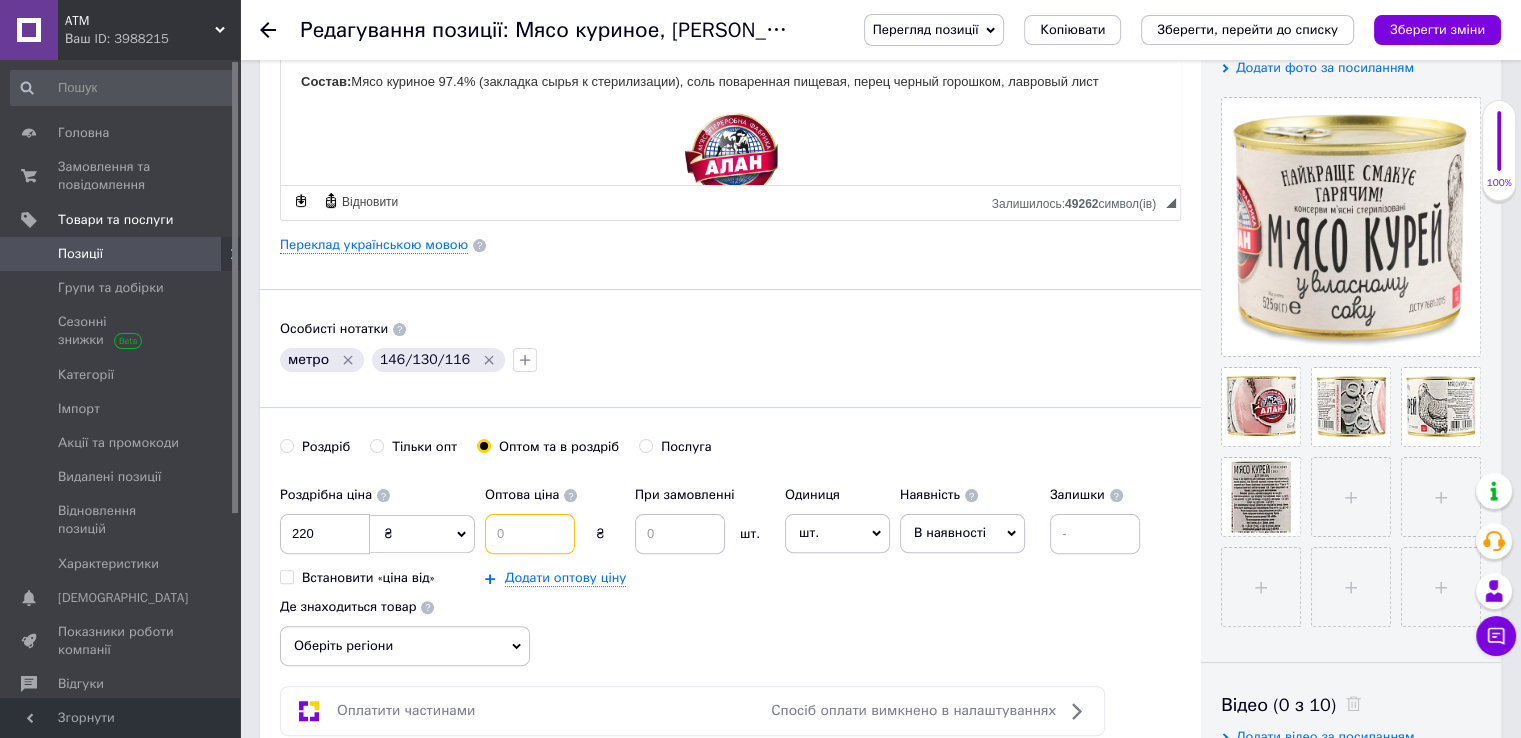 click at bounding box center [530, 534] 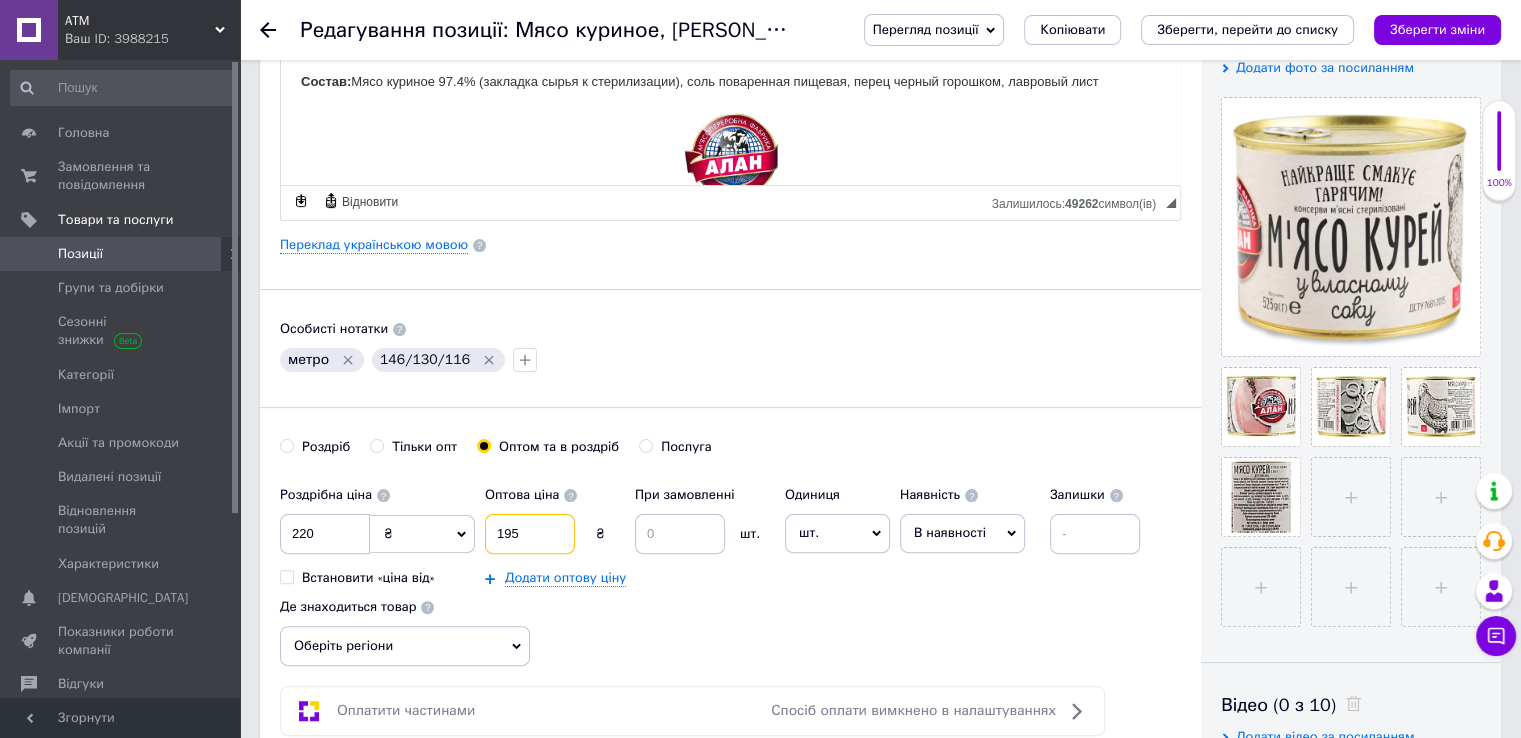 type on "195" 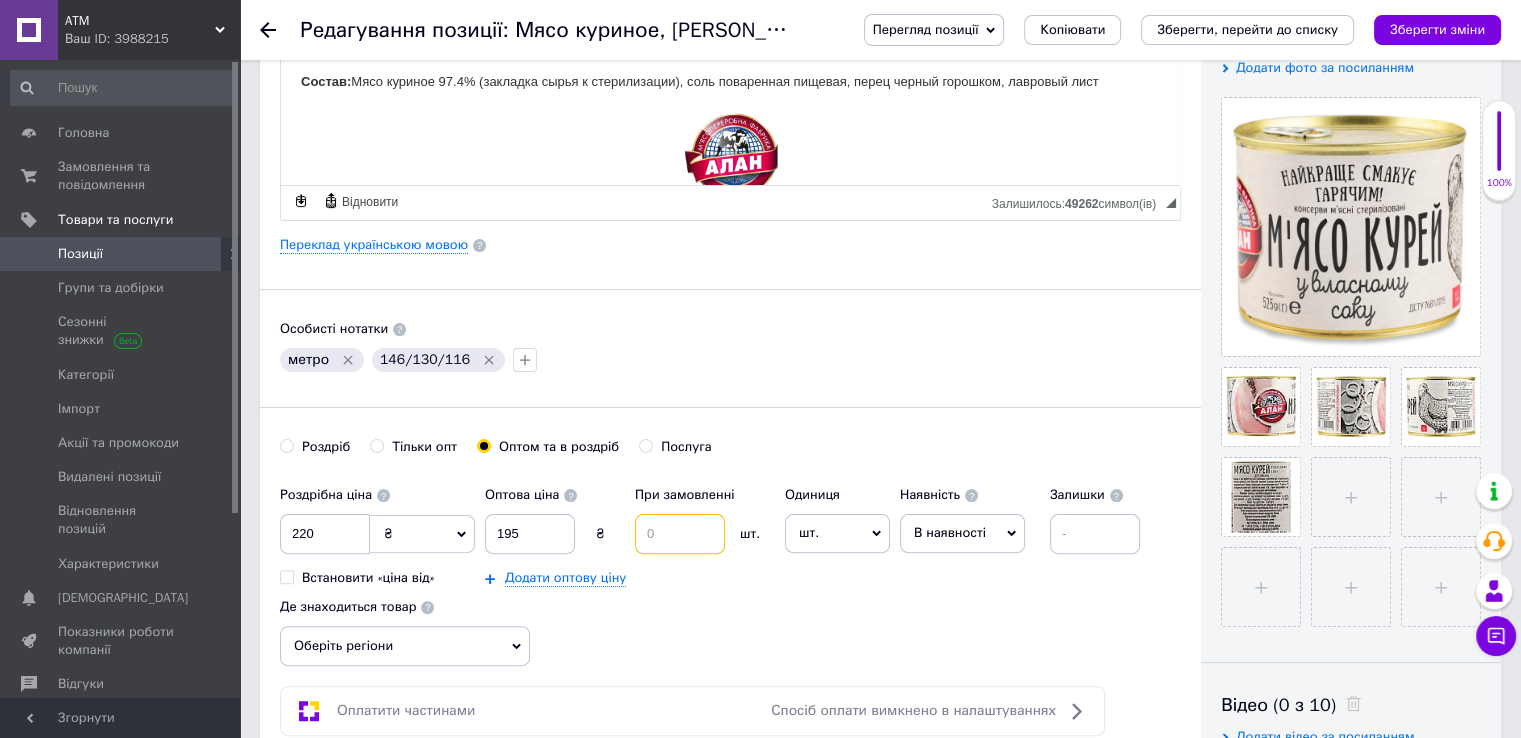 click at bounding box center (680, 534) 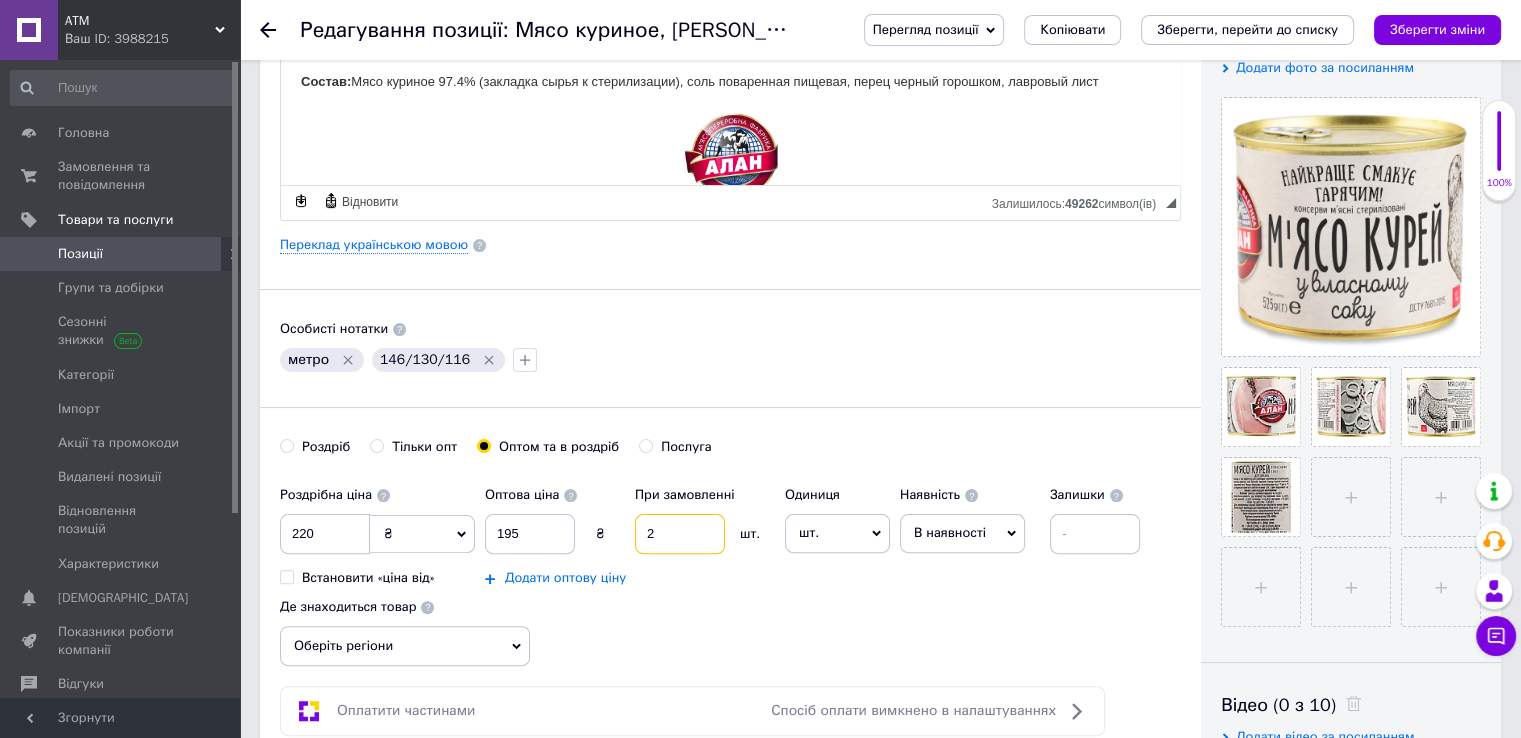 type on "2" 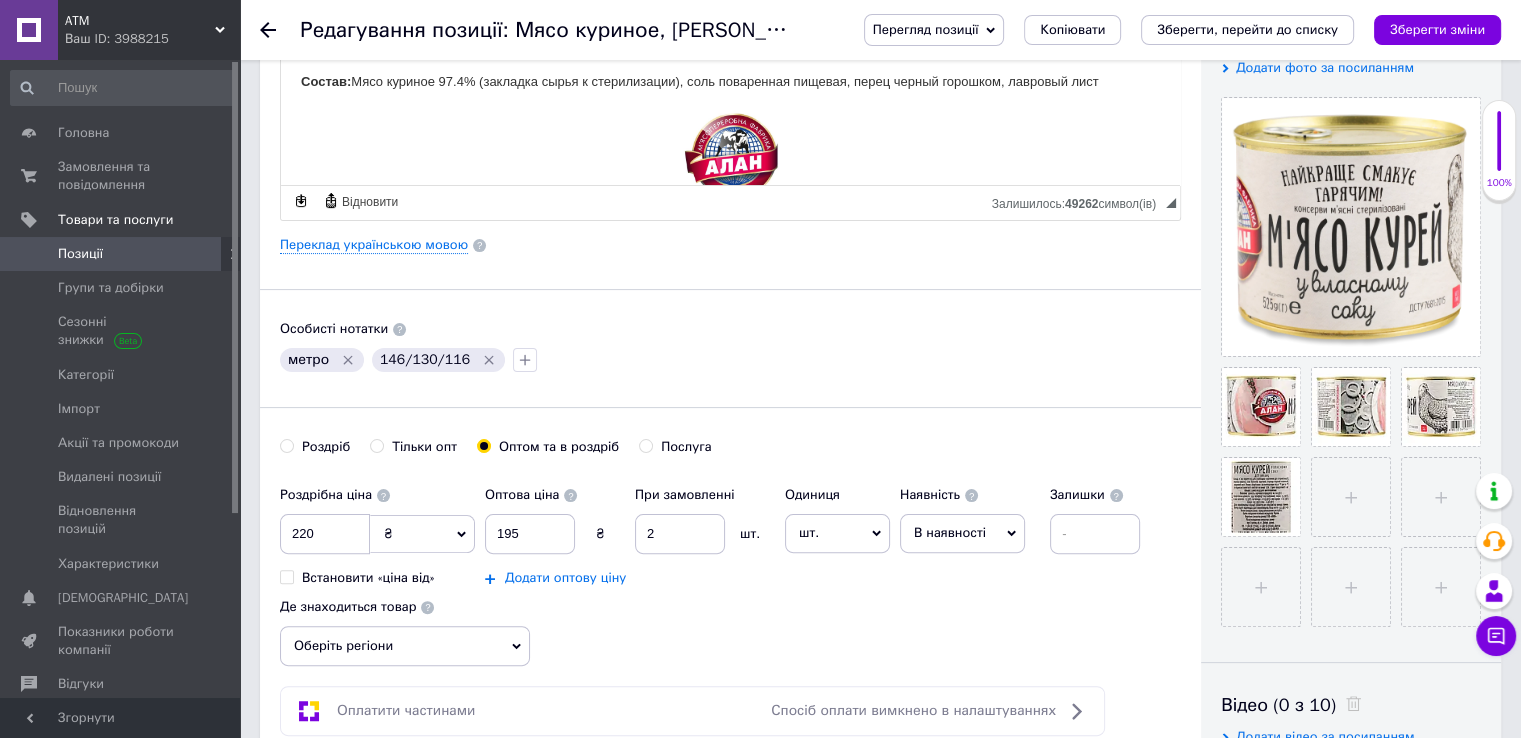 click on "Додати оптову ціну" at bounding box center (565, 578) 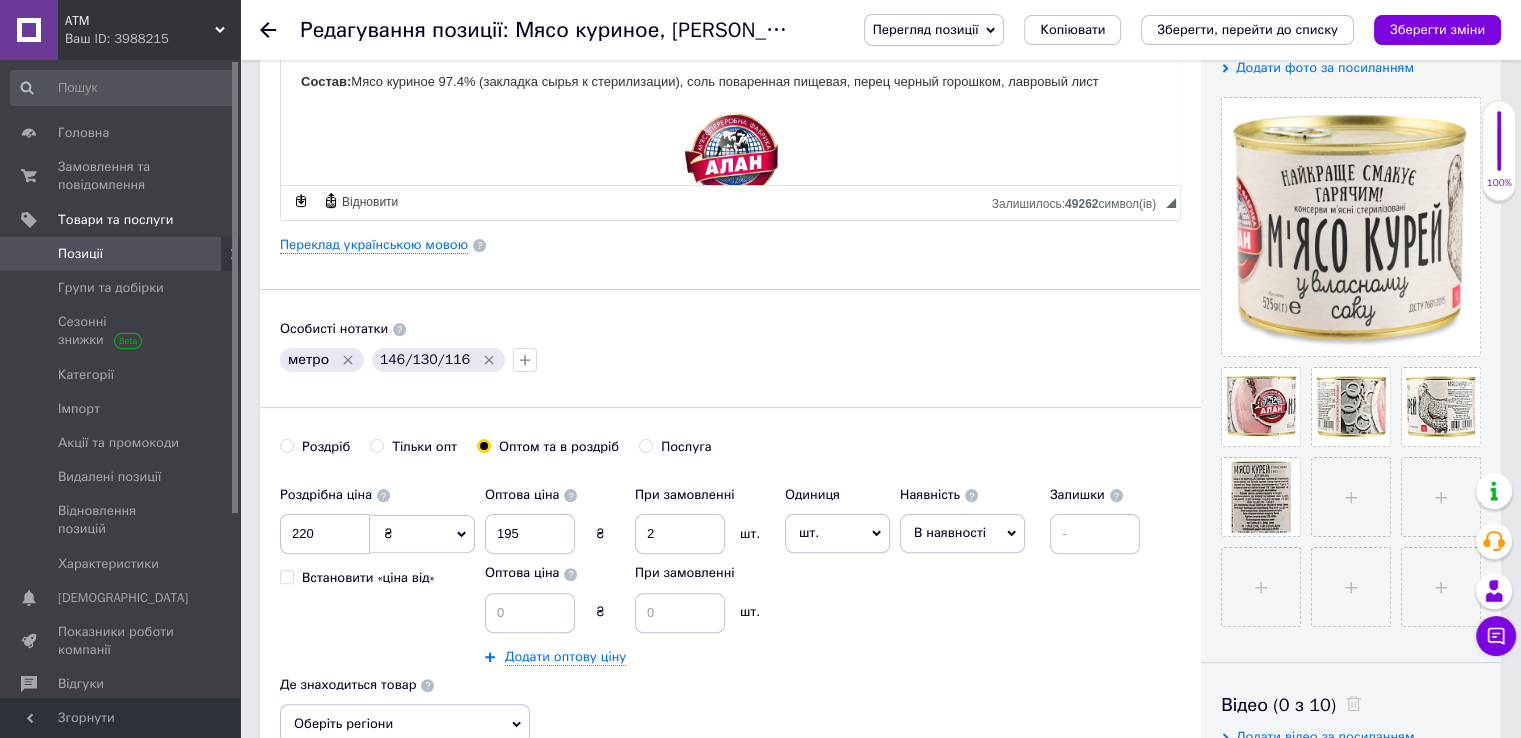 drag, startPoint x: 673, startPoint y: 585, endPoint x: 676, endPoint y: 608, distance: 23.194826 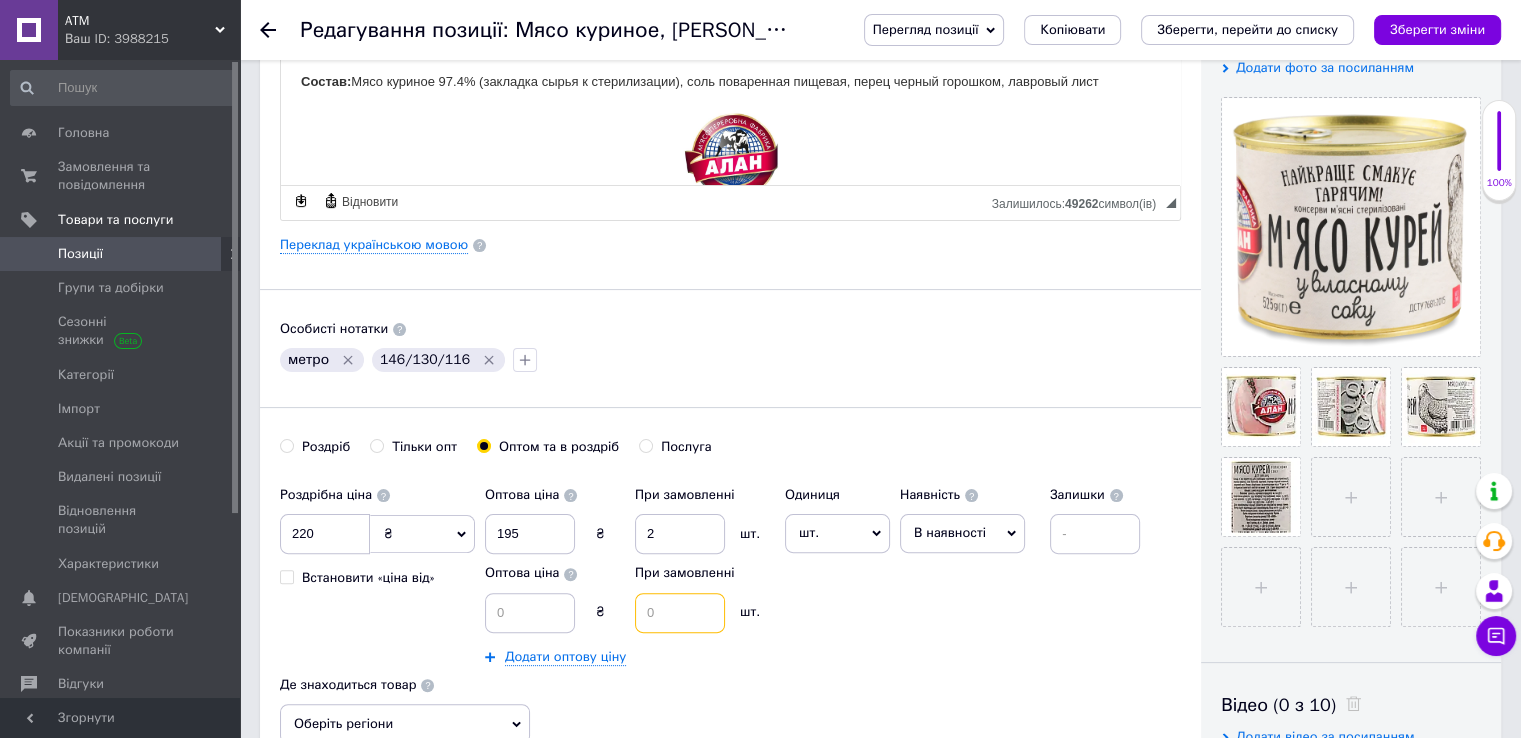 click at bounding box center [680, 613] 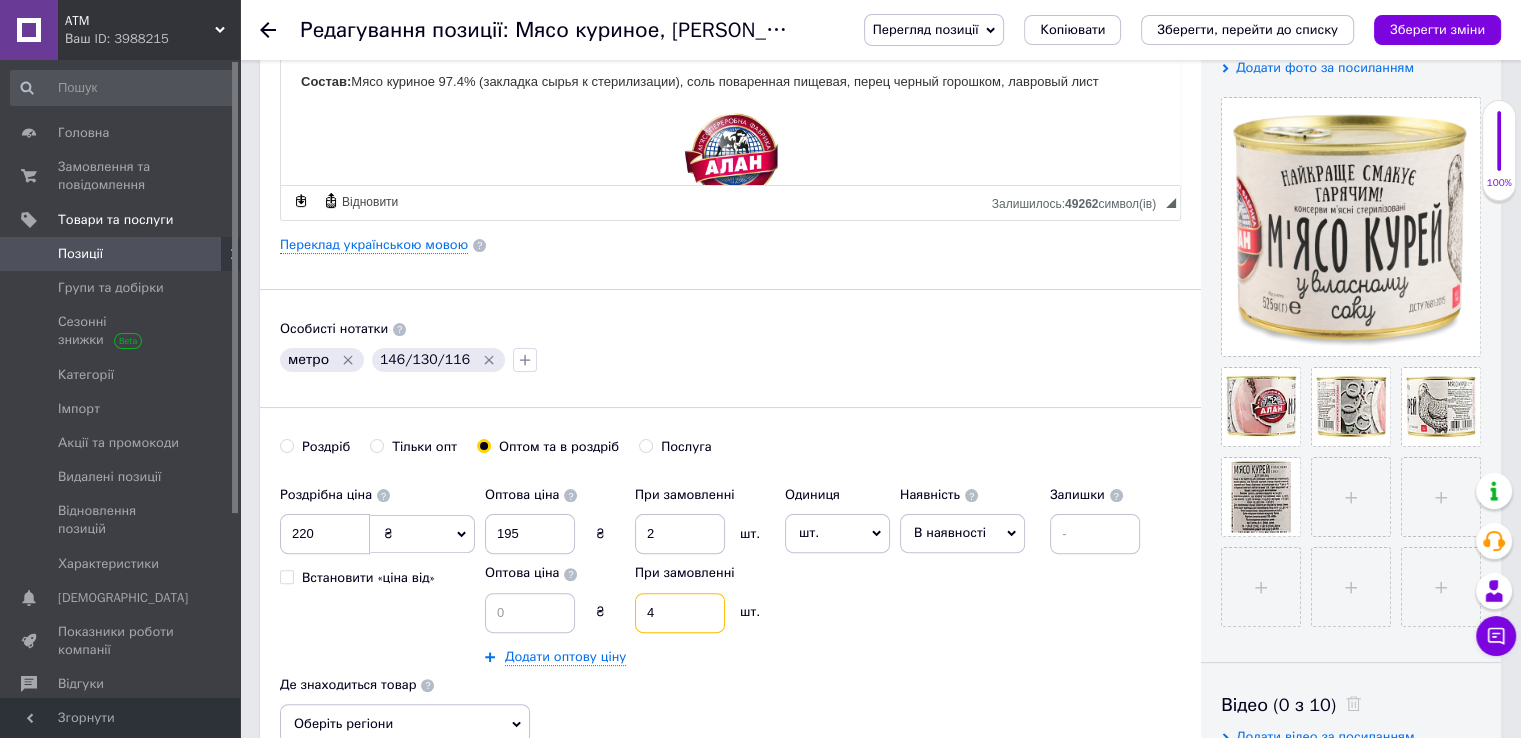 type on "4" 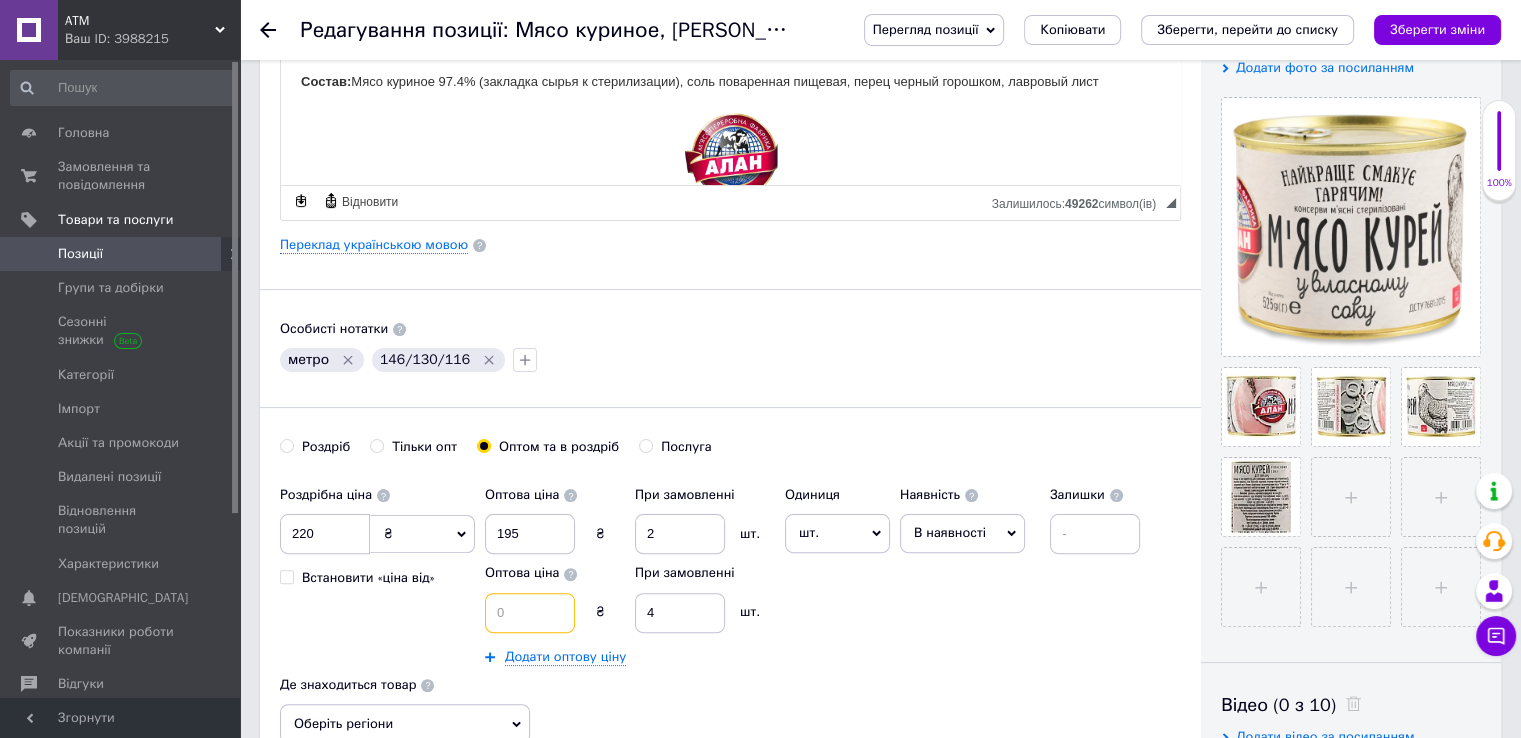 click at bounding box center [530, 613] 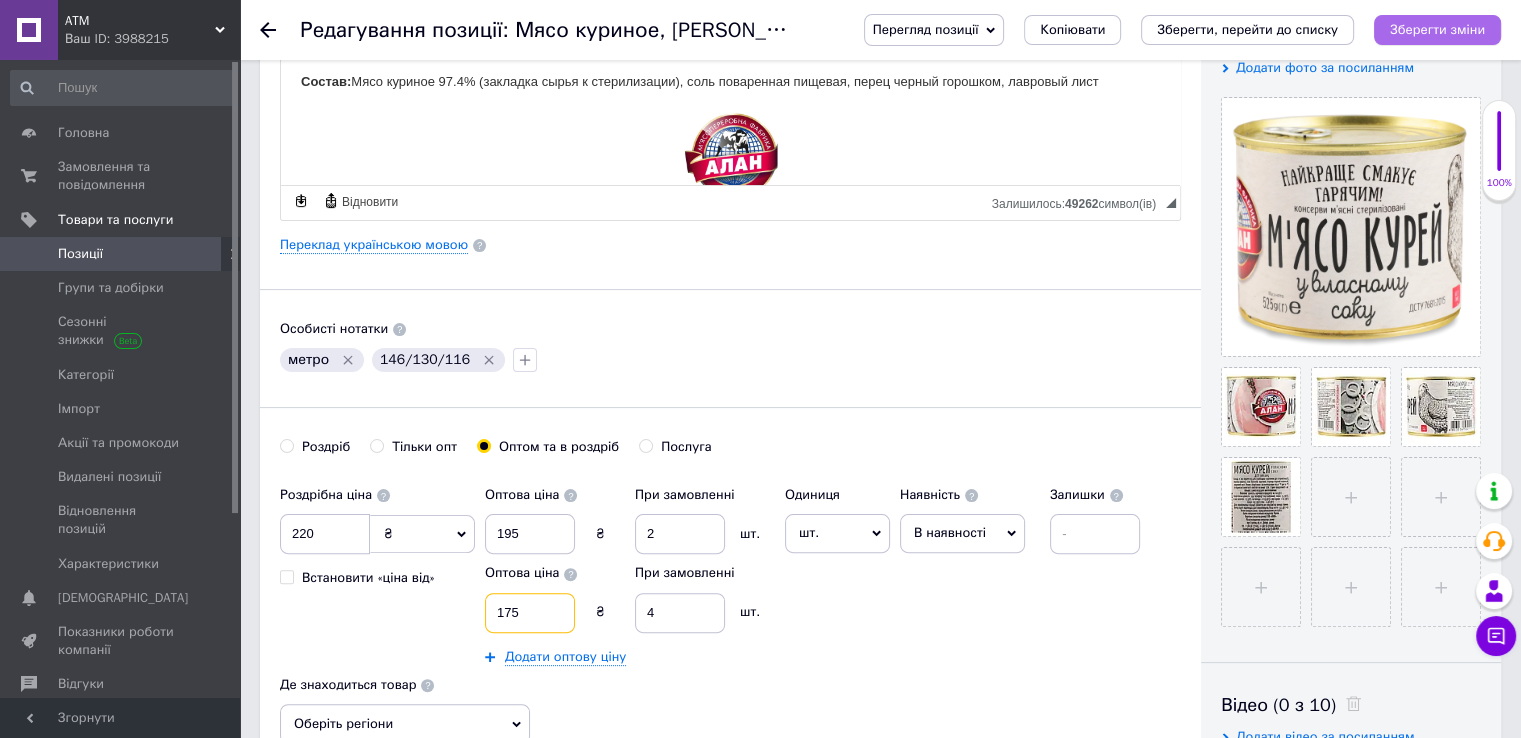 type on "175" 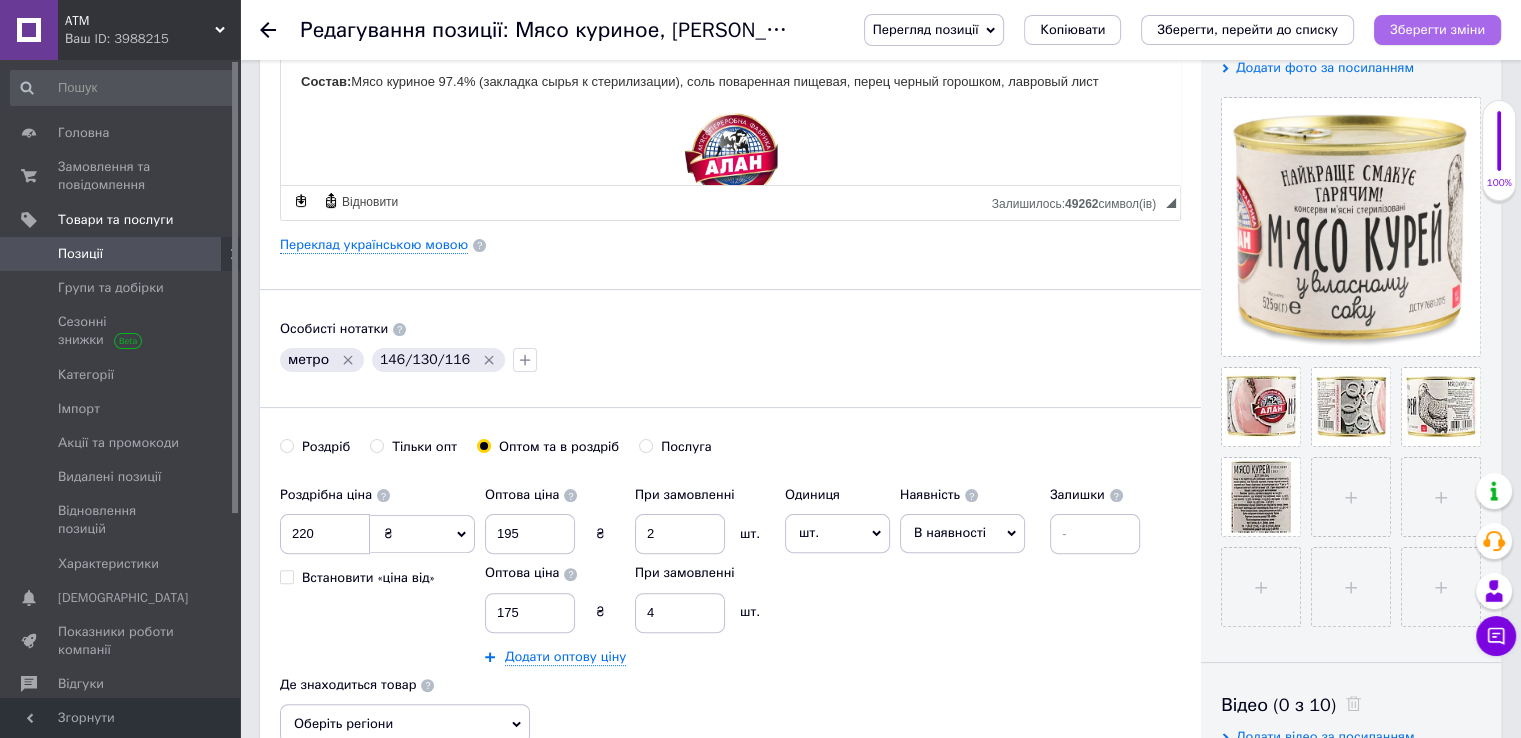 click on "Зберегти зміни" at bounding box center (1437, 29) 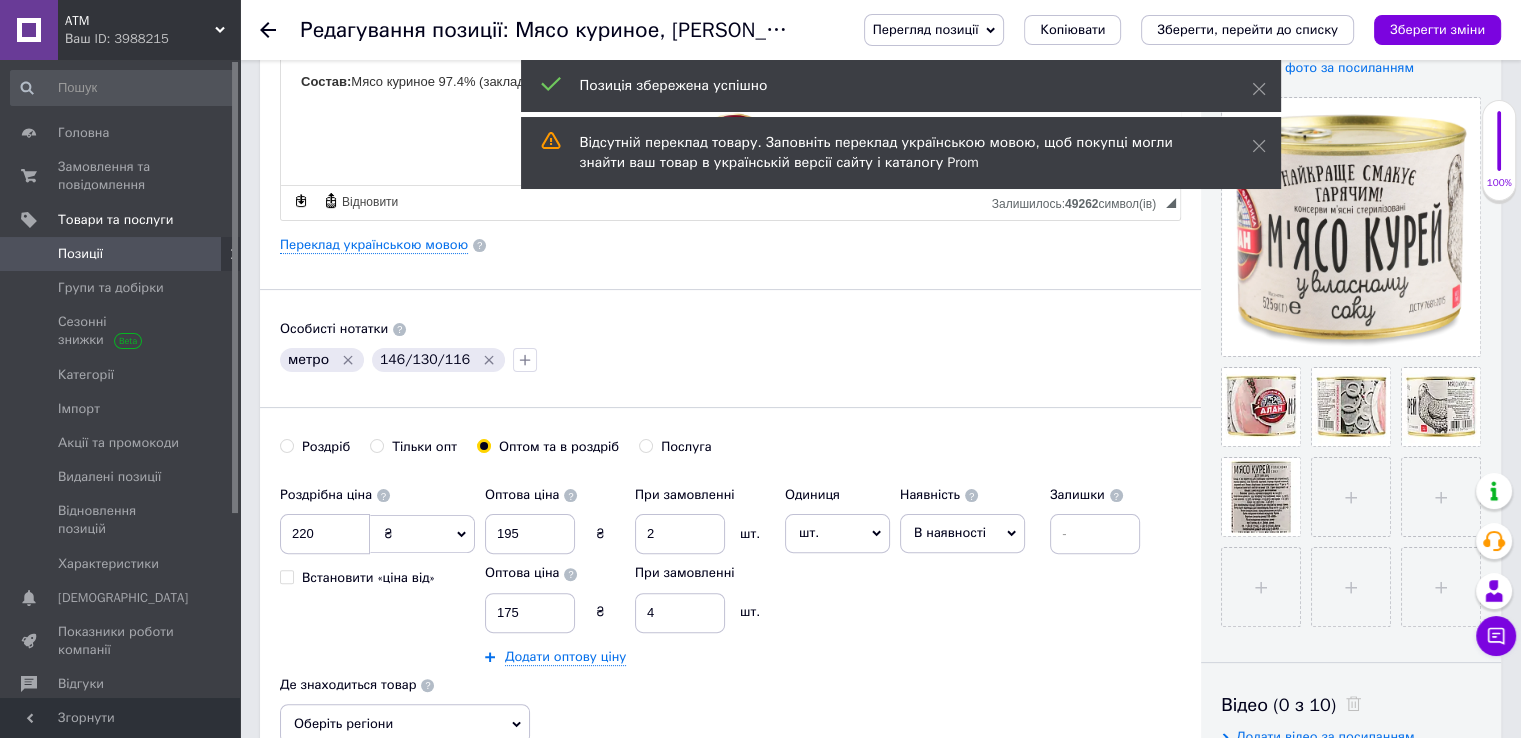 click 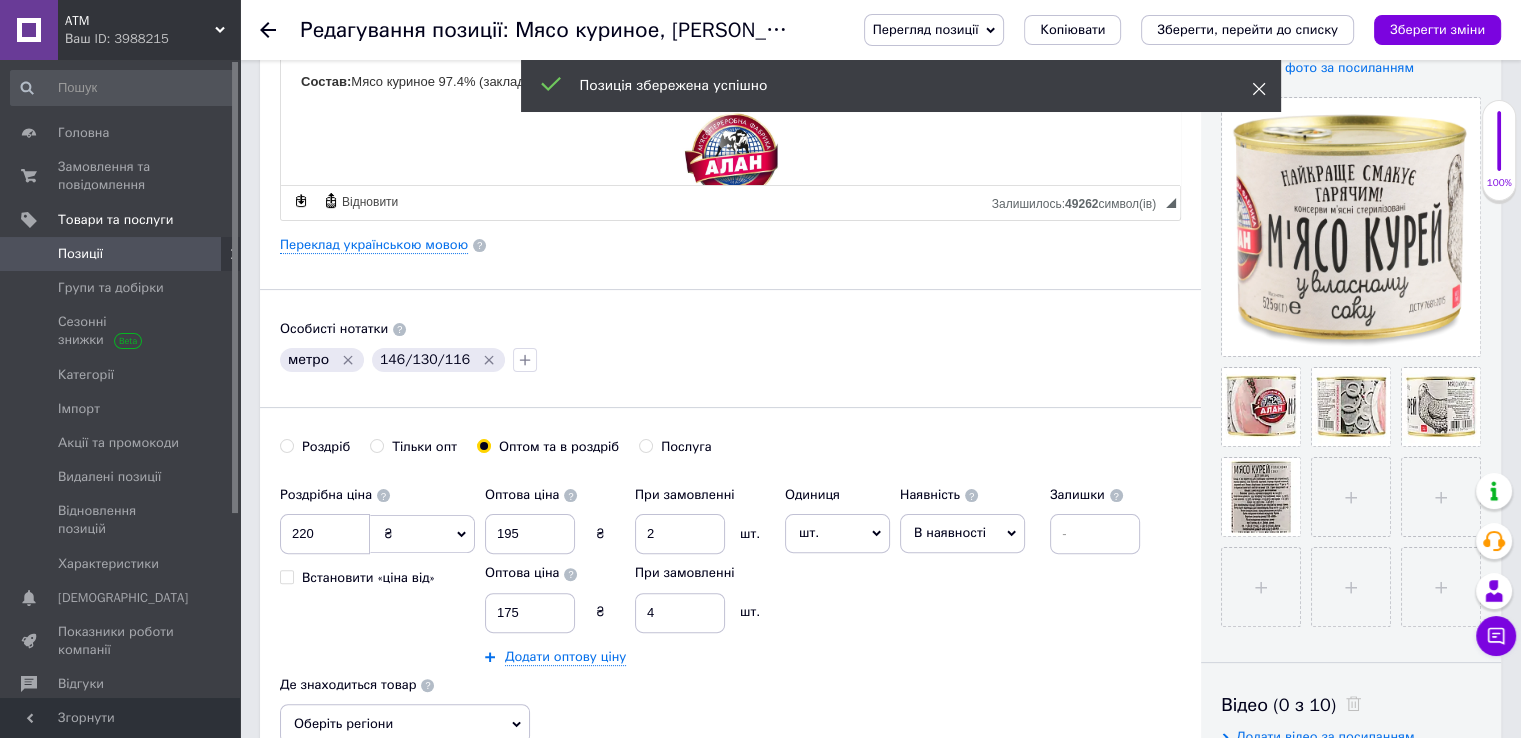 click 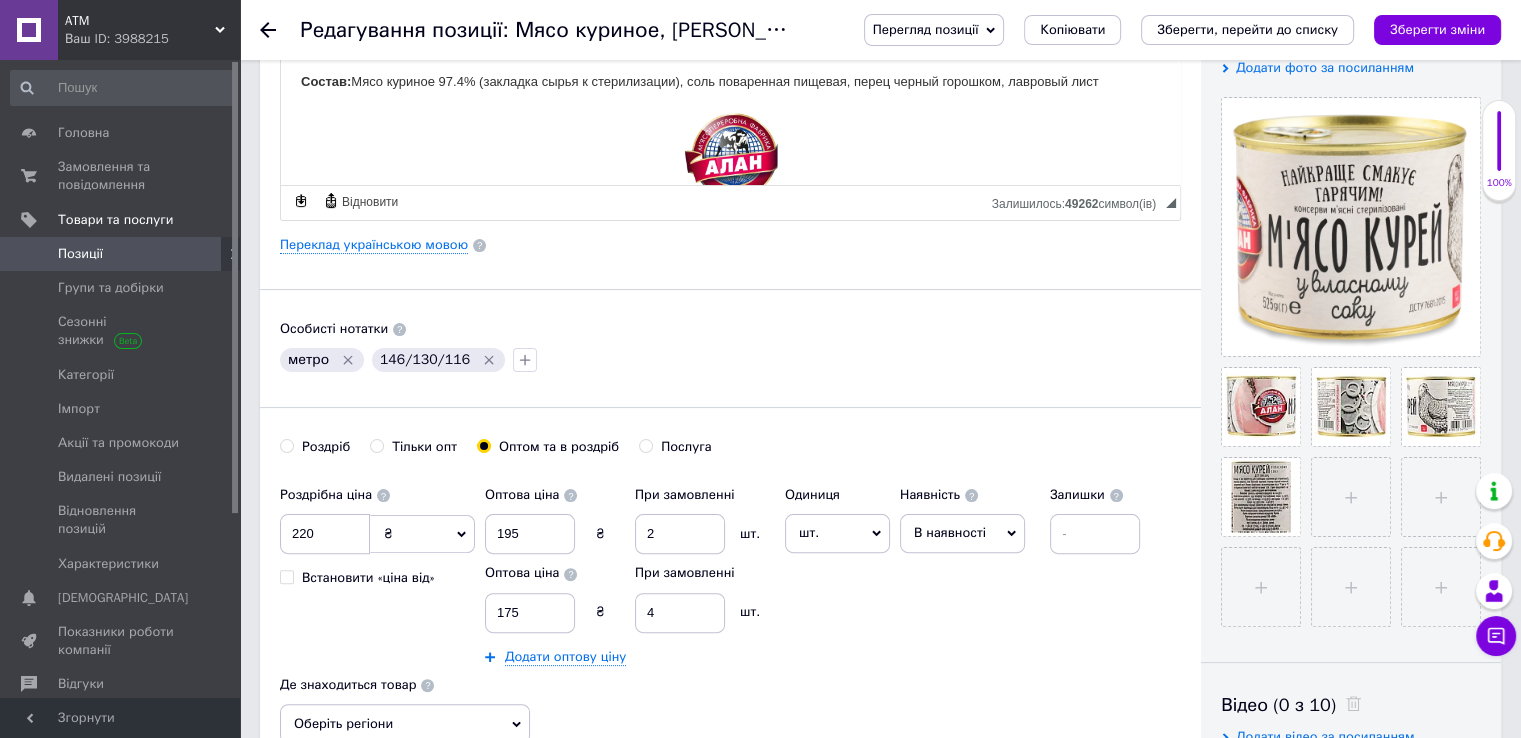 click on "Перегляд позиції" at bounding box center (926, 29) 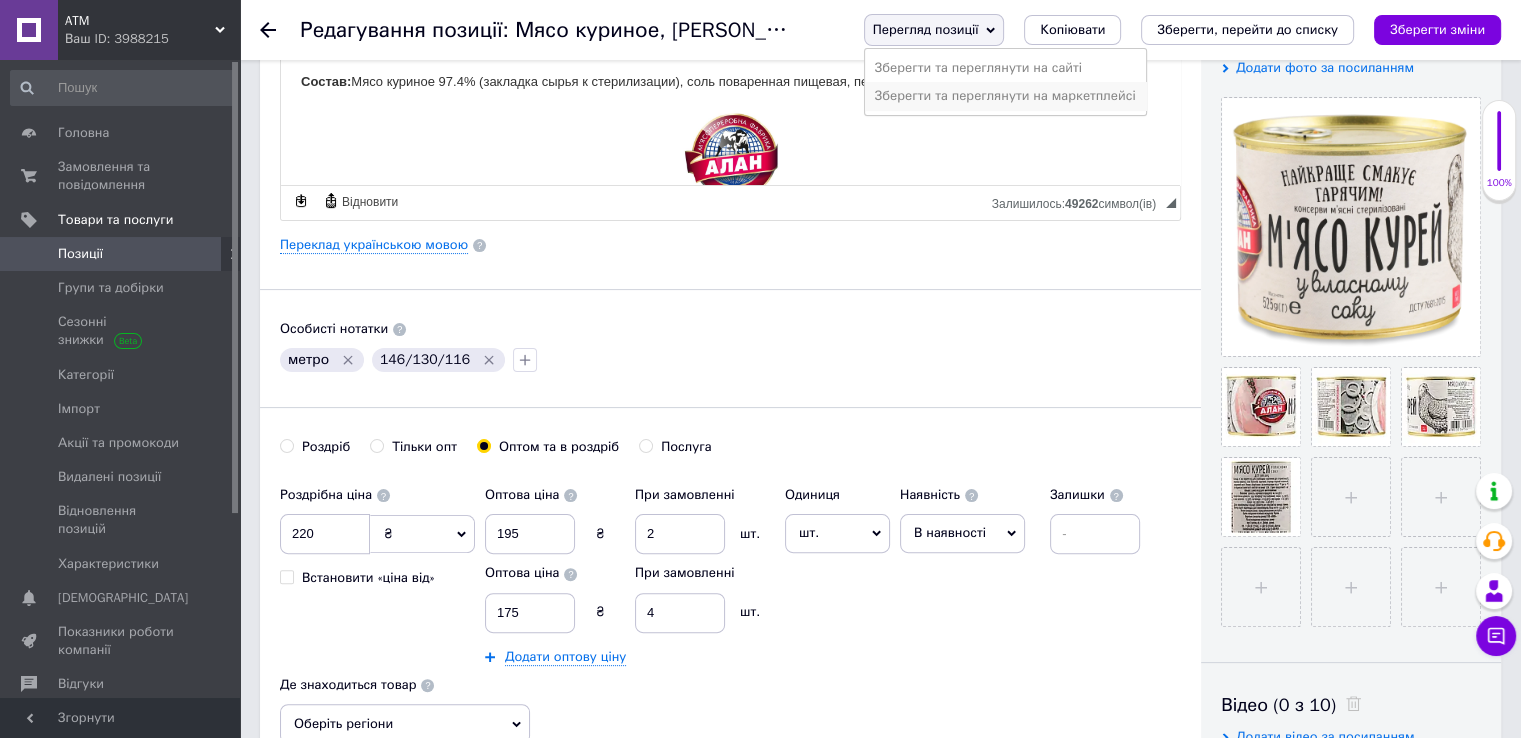 click on "Зберегти та переглянути на маркетплейсі" at bounding box center (1005, 96) 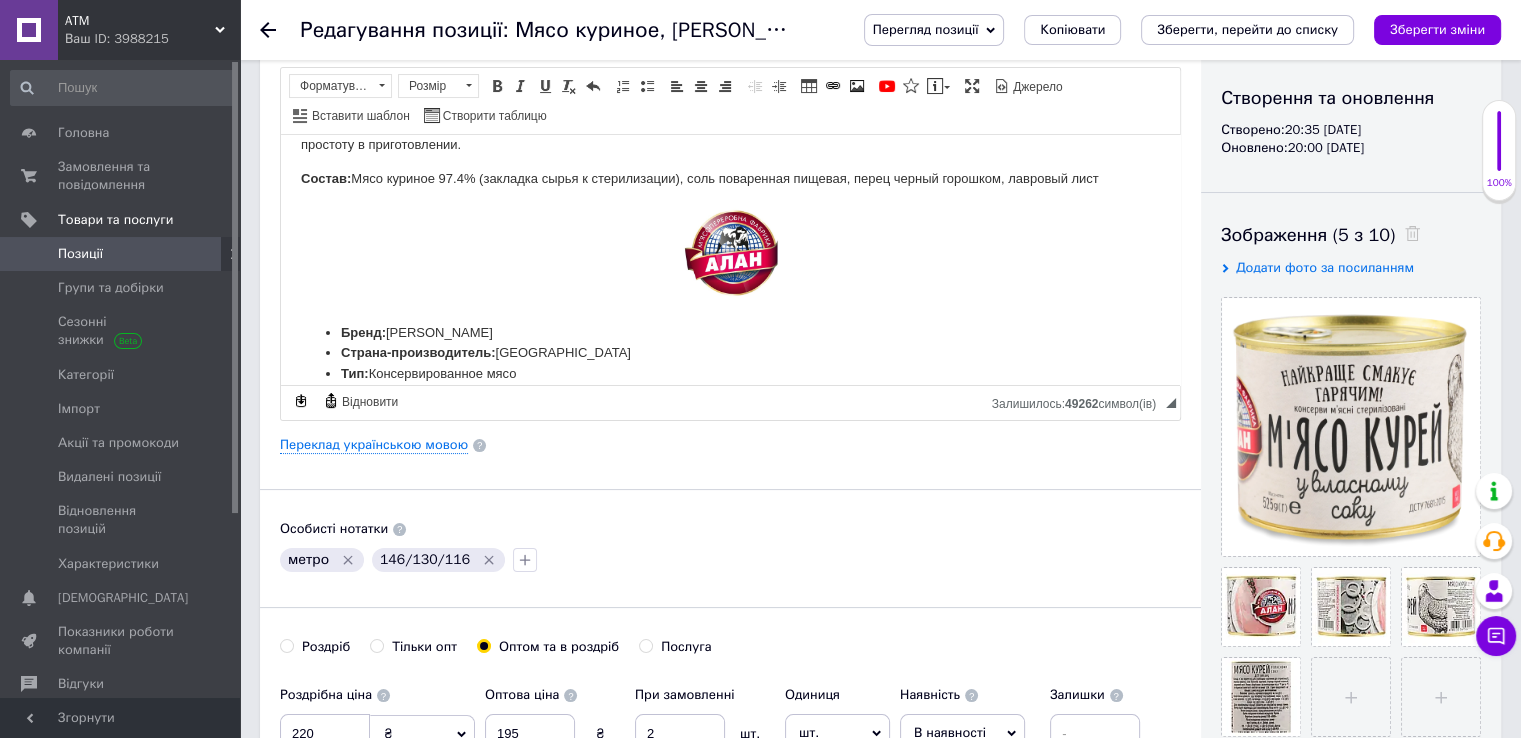 scroll, scrollTop: 184, scrollLeft: 0, axis: vertical 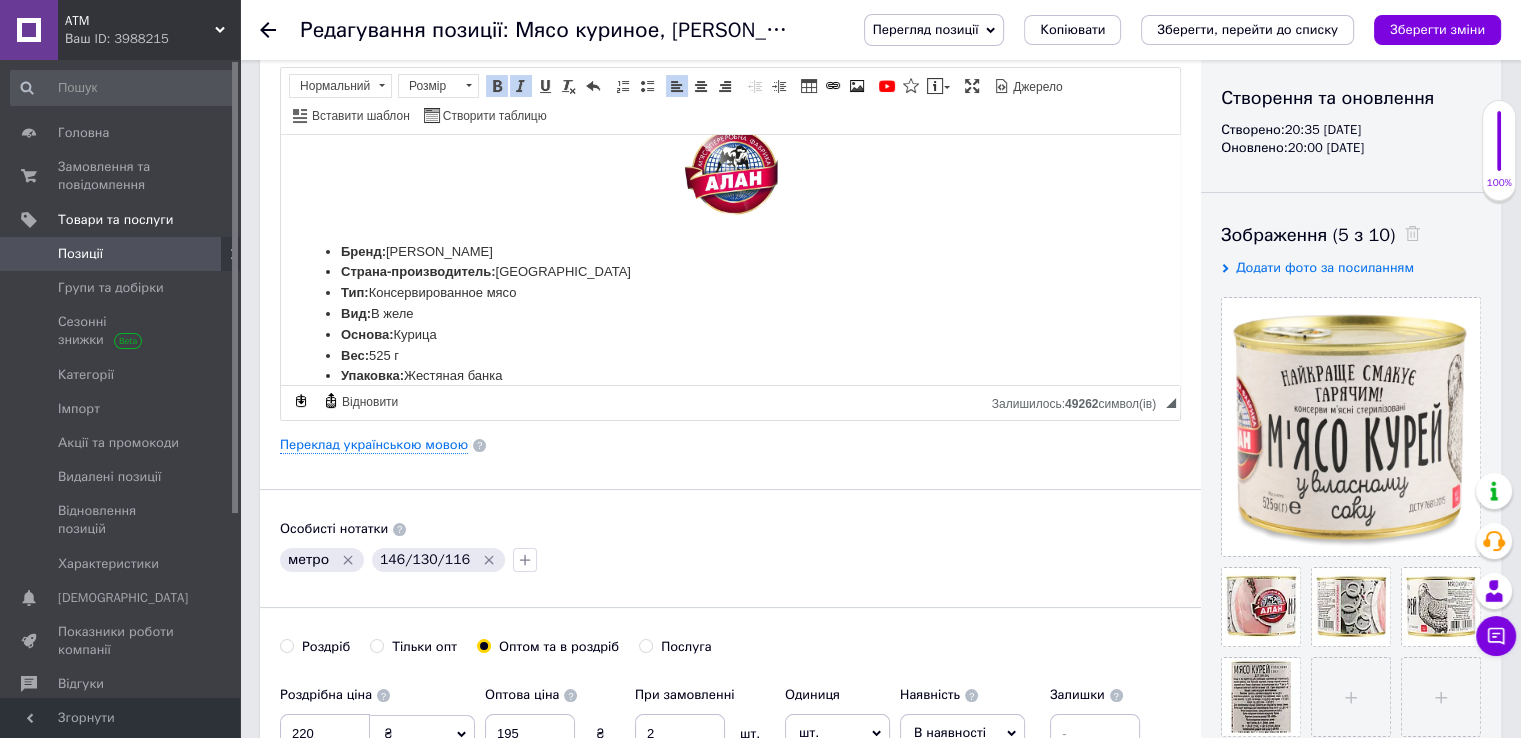 drag, startPoint x: 433, startPoint y: 286, endPoint x: 269, endPoint y: 285, distance: 164.00305 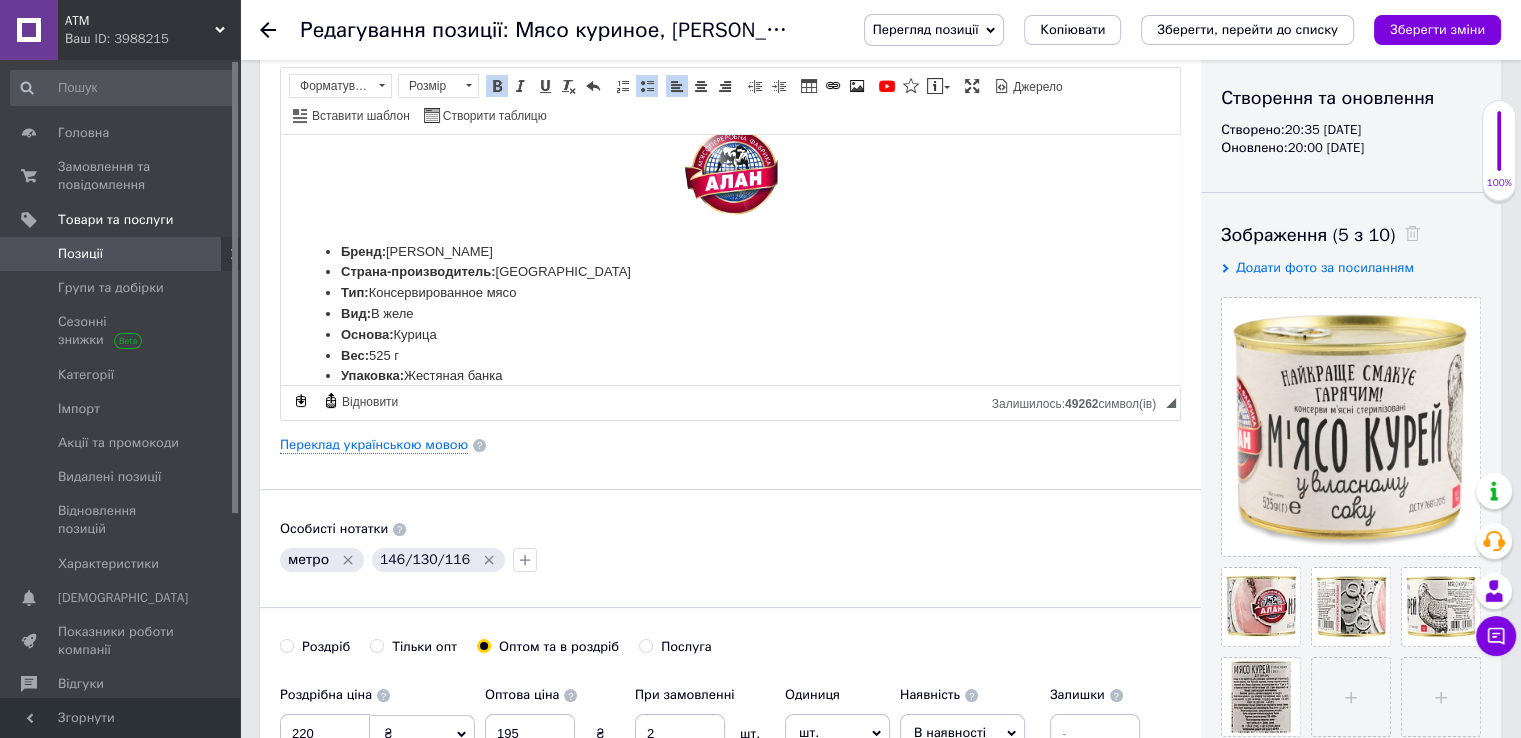 type 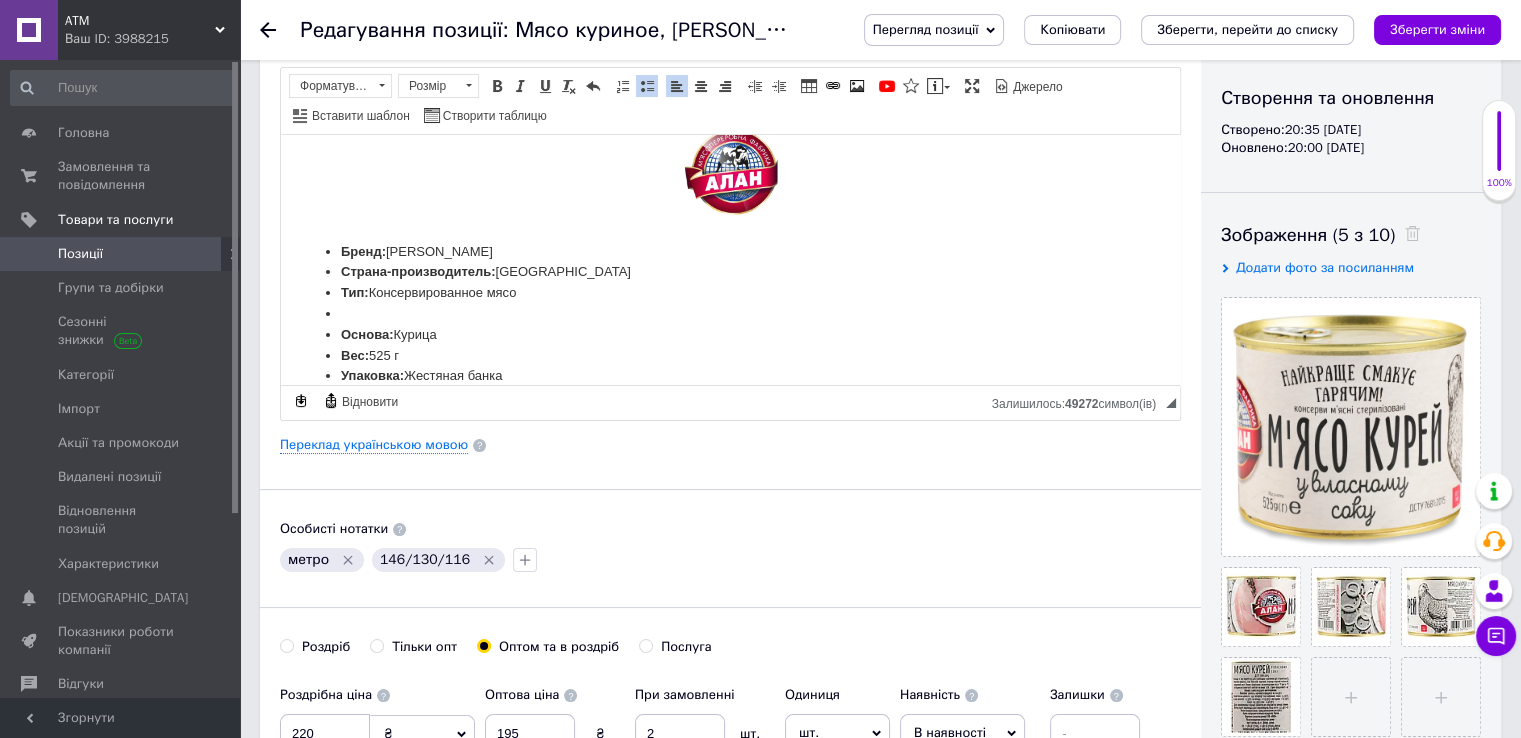 scroll, scrollTop: 163, scrollLeft: 0, axis: vertical 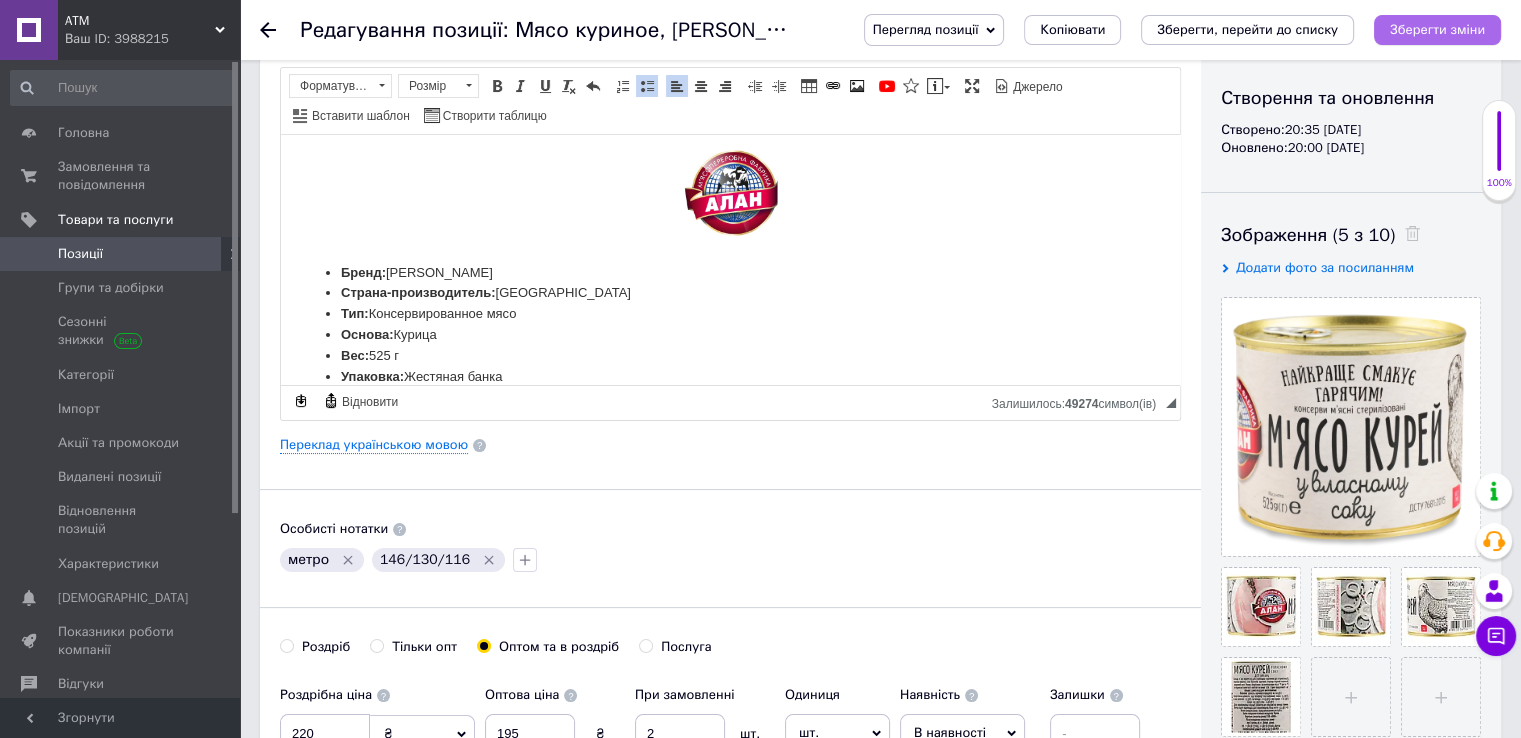click on "Зберегти зміни" at bounding box center [1437, 29] 